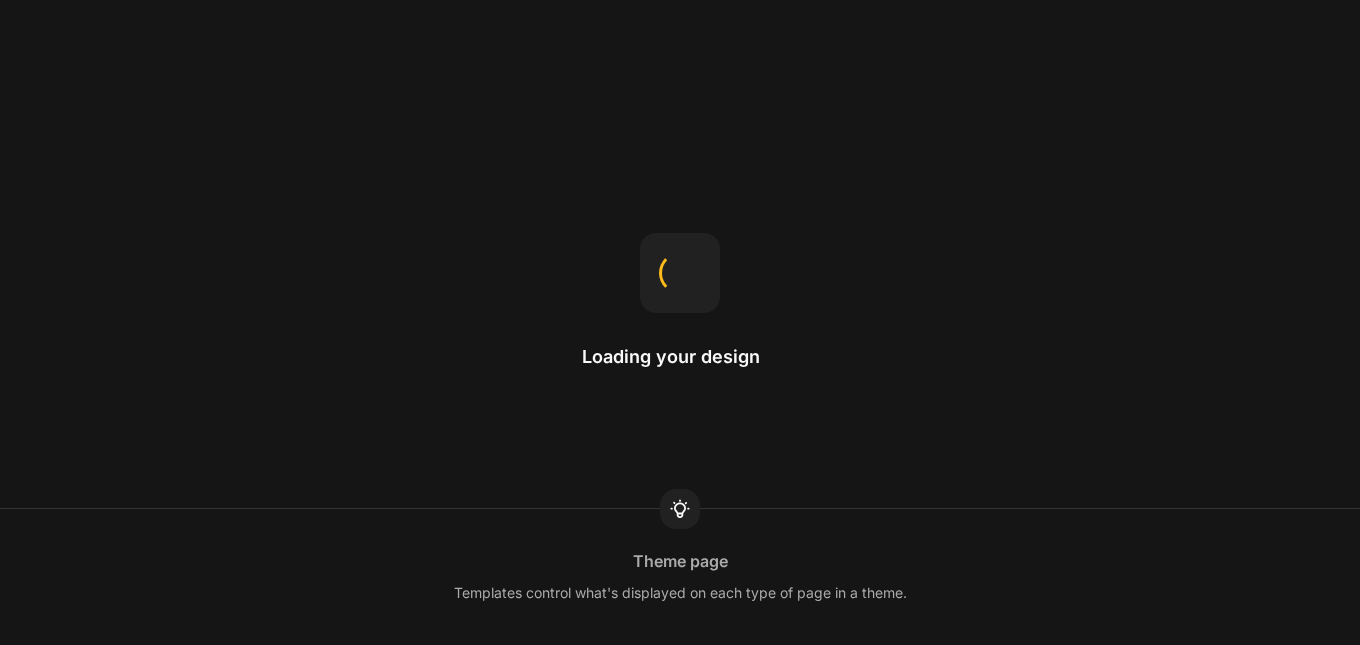 scroll, scrollTop: 0, scrollLeft: 0, axis: both 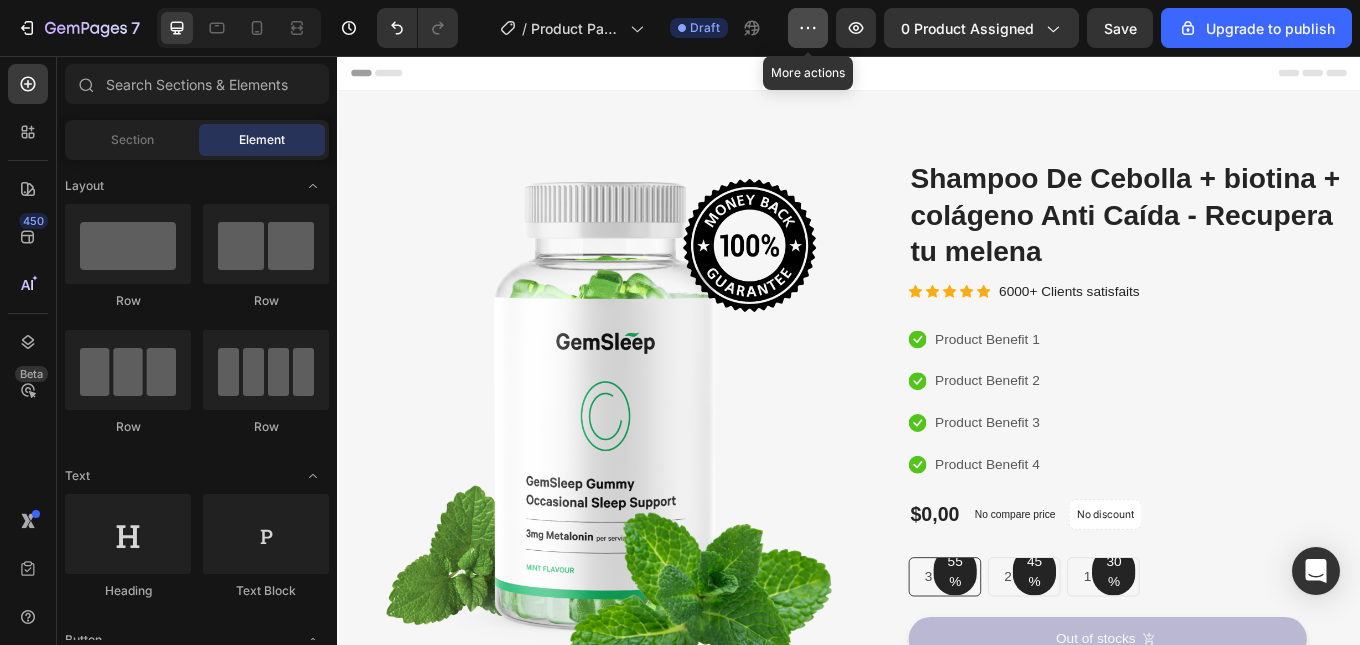 click 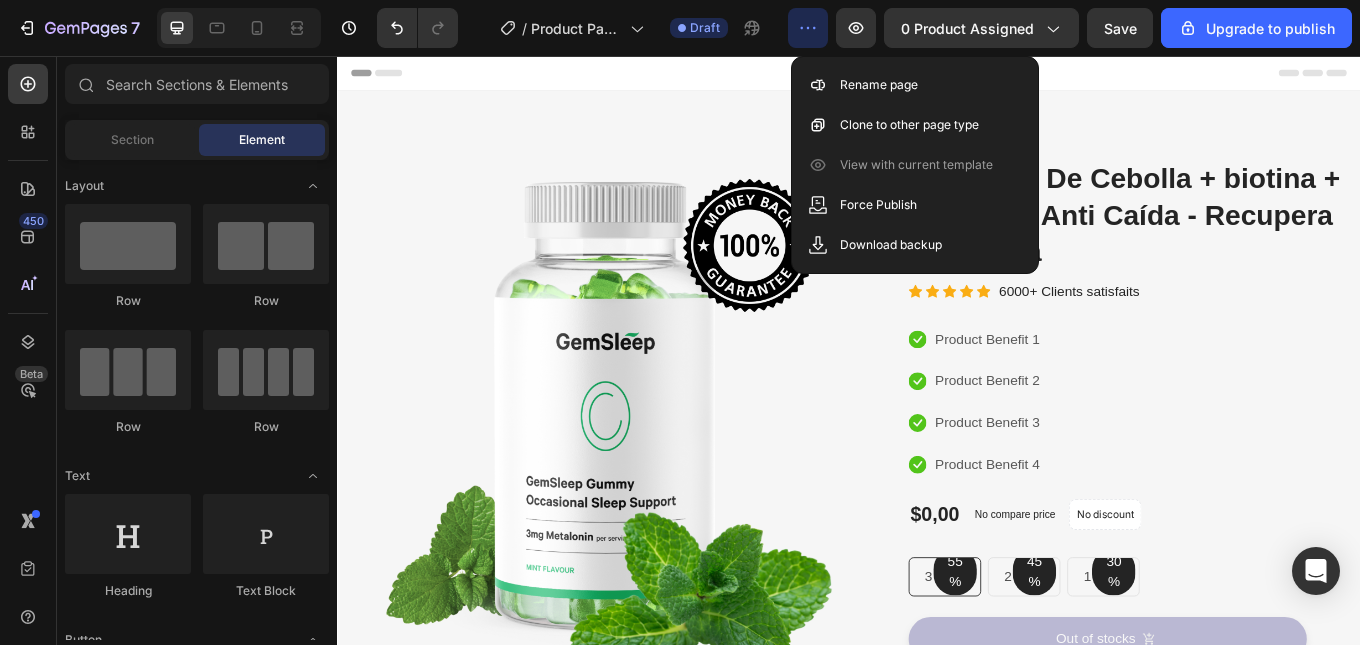 click 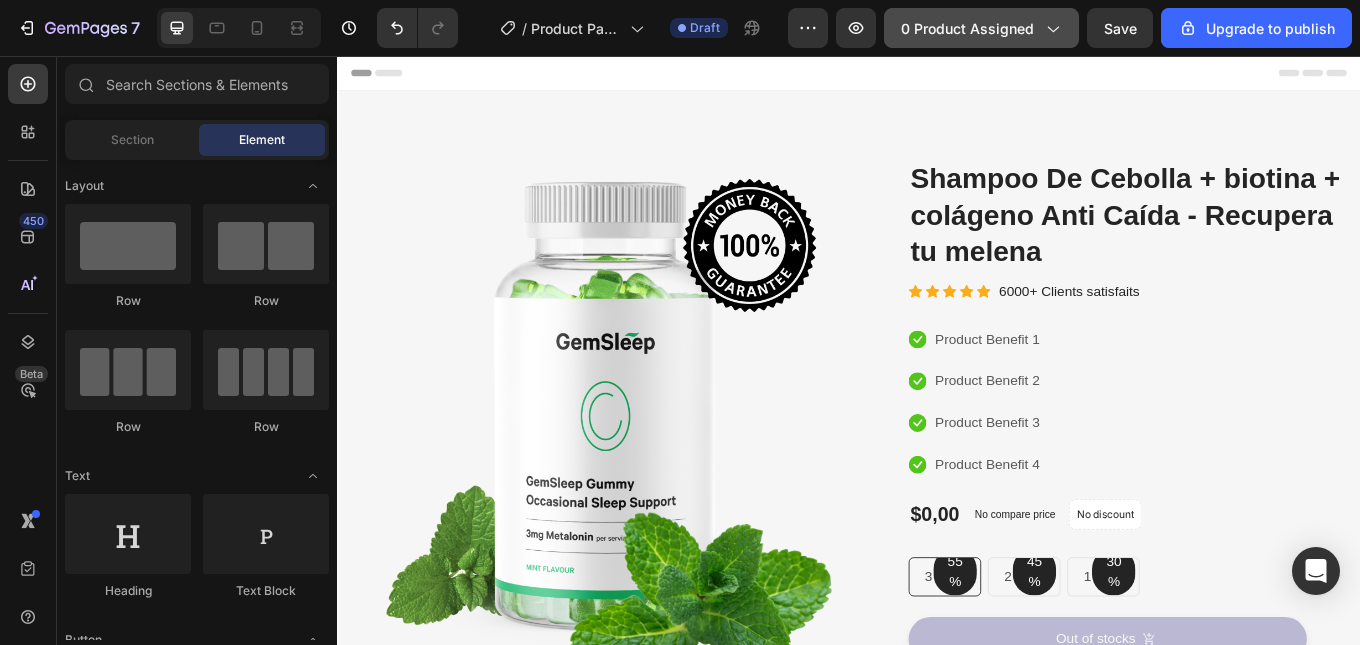 click on "0 product assigned" 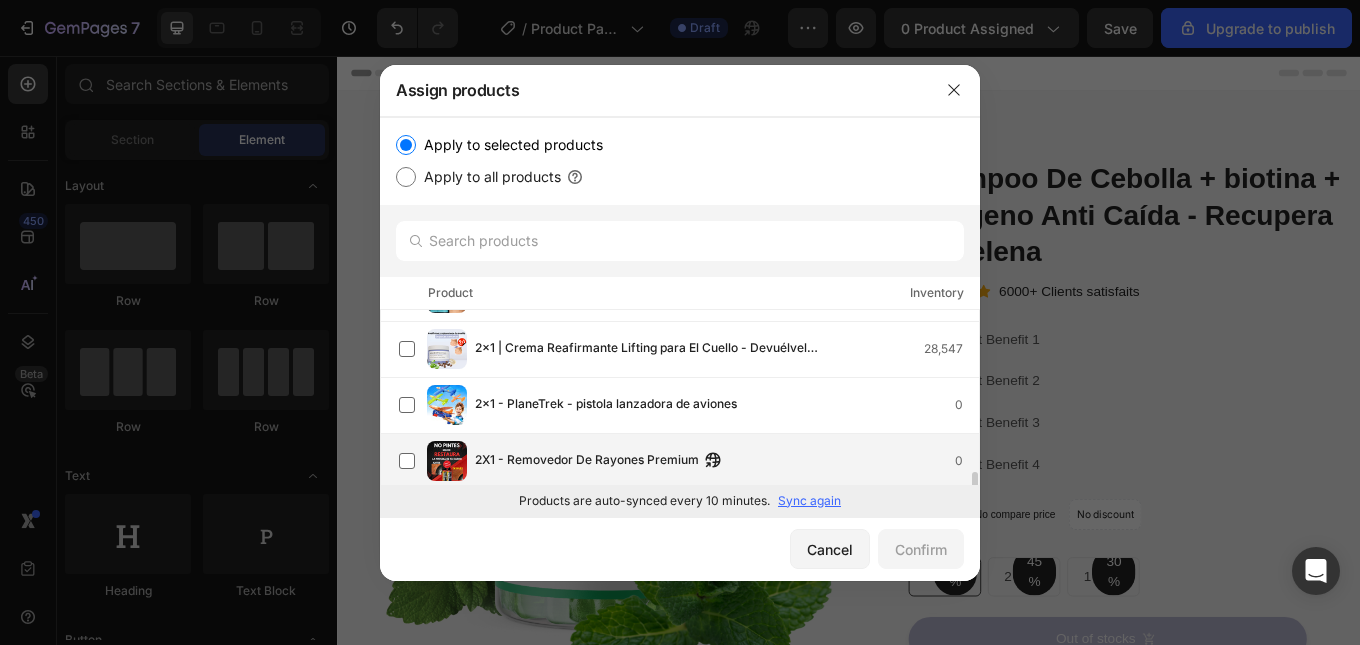 scroll, scrollTop: 0, scrollLeft: 0, axis: both 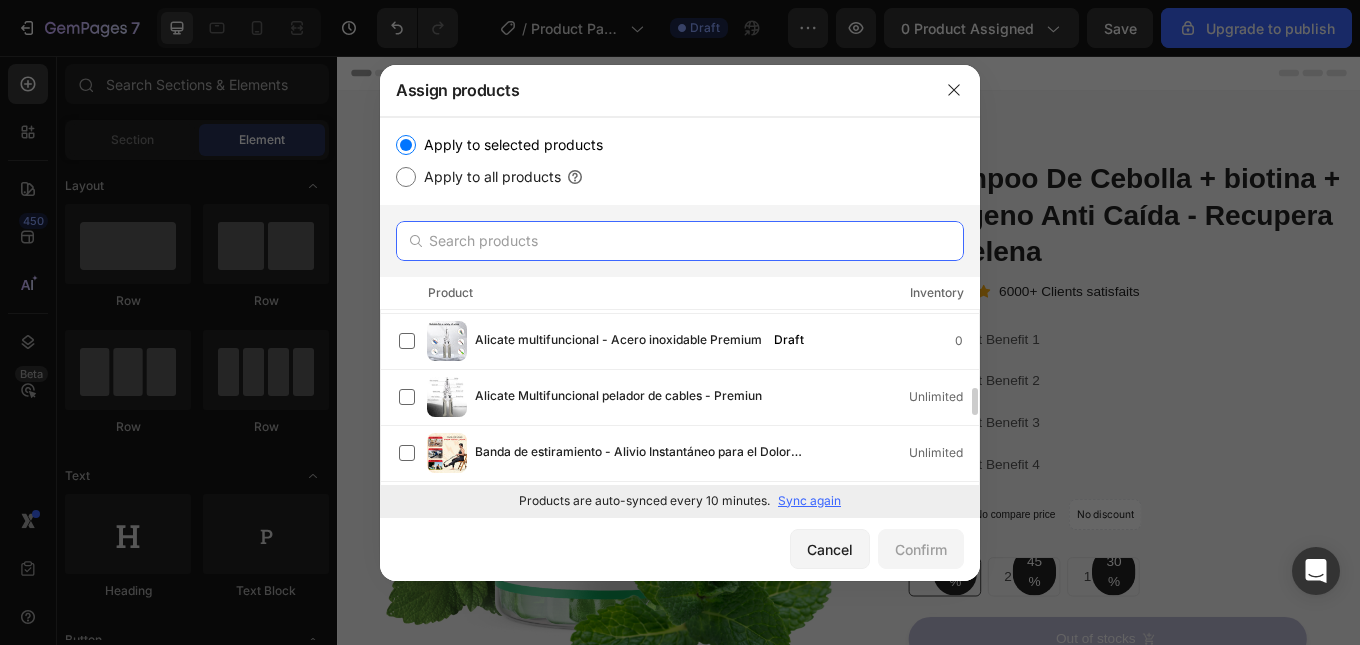 click at bounding box center [680, 241] 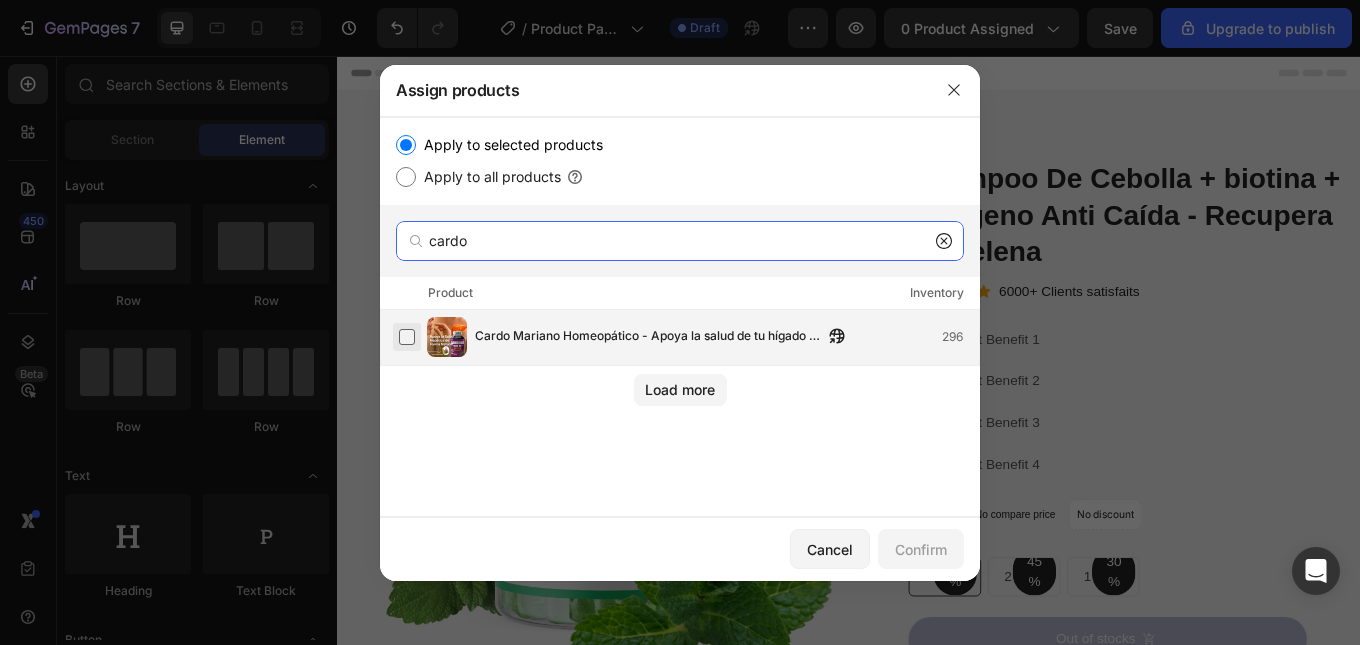 type on "cardo" 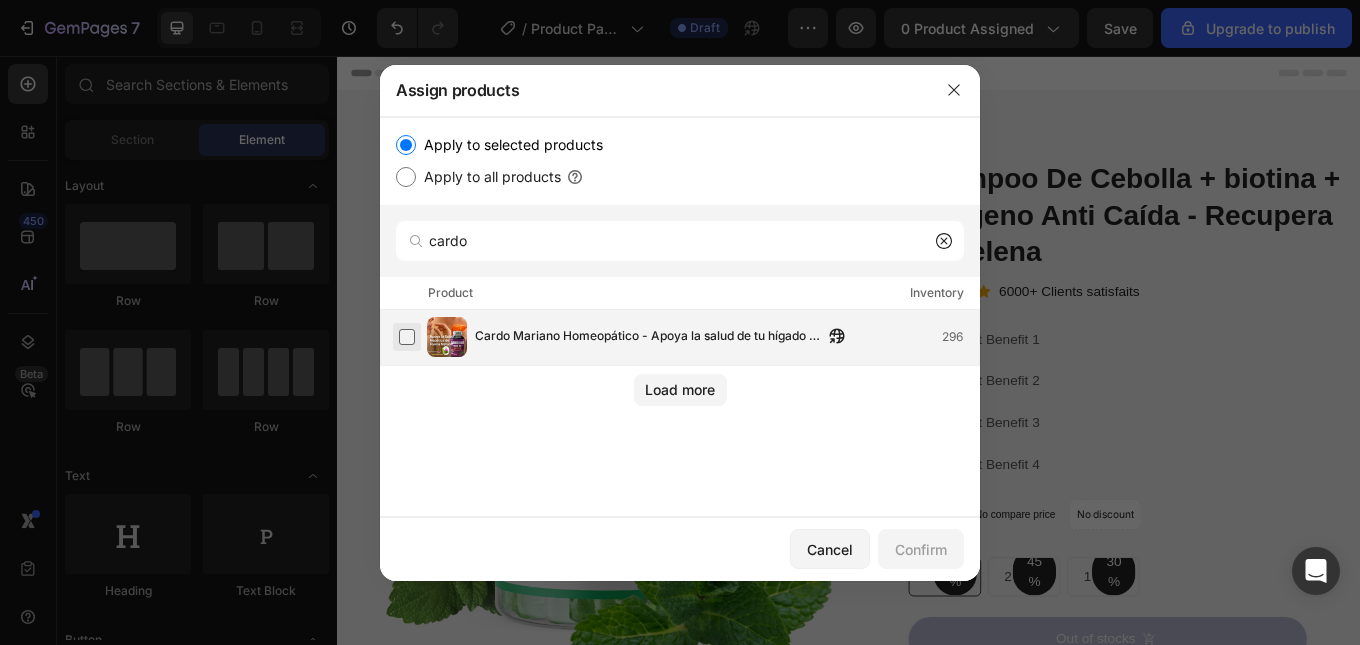 click at bounding box center [407, 337] 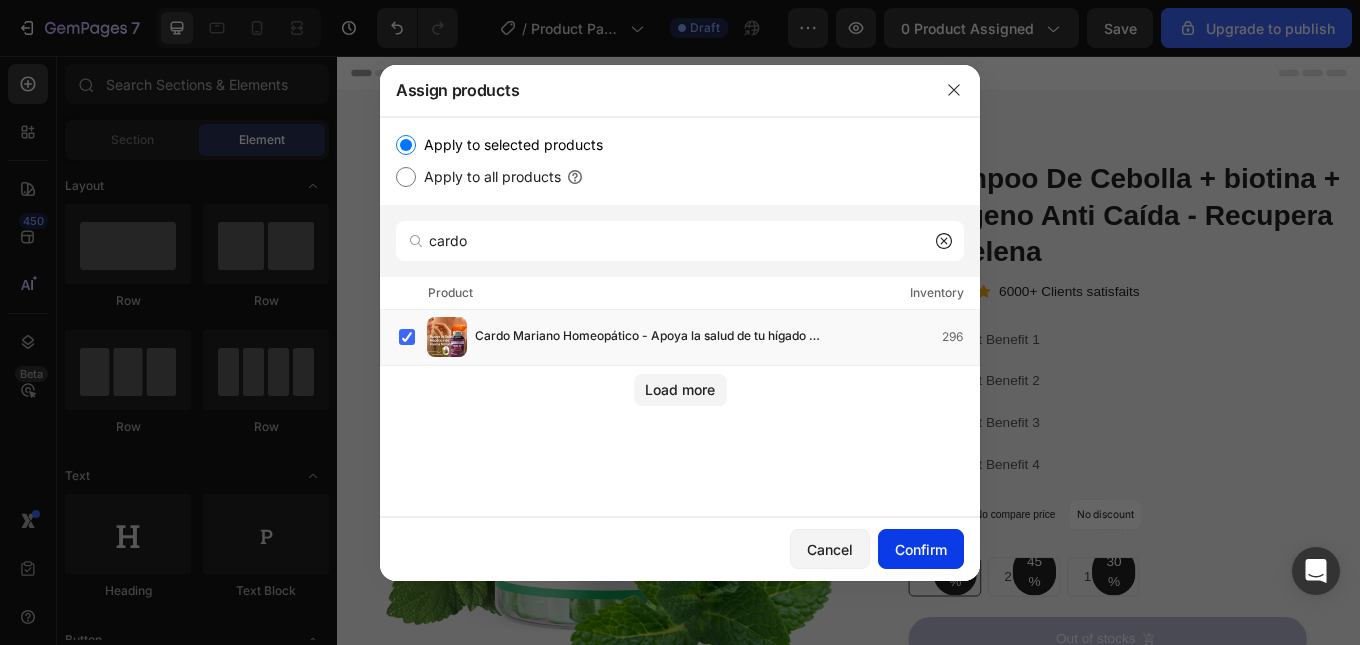 click on "Confirm" at bounding box center (921, 549) 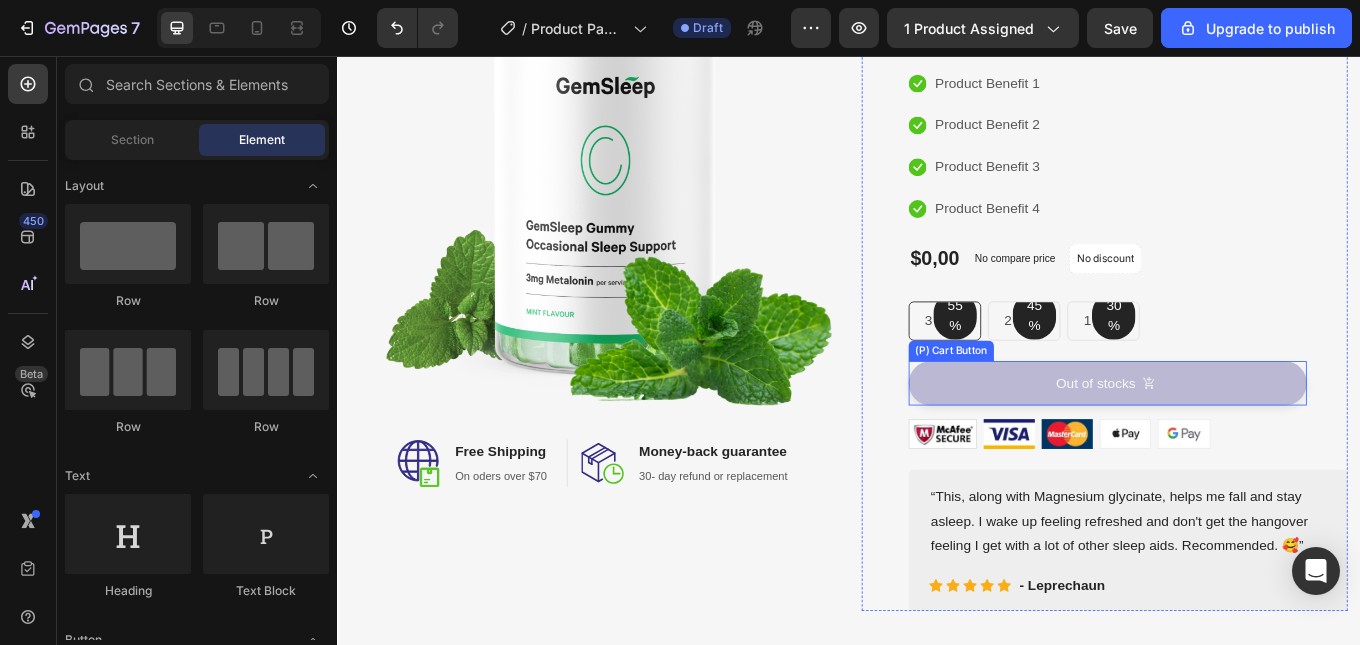 scroll, scrollTop: 0, scrollLeft: 0, axis: both 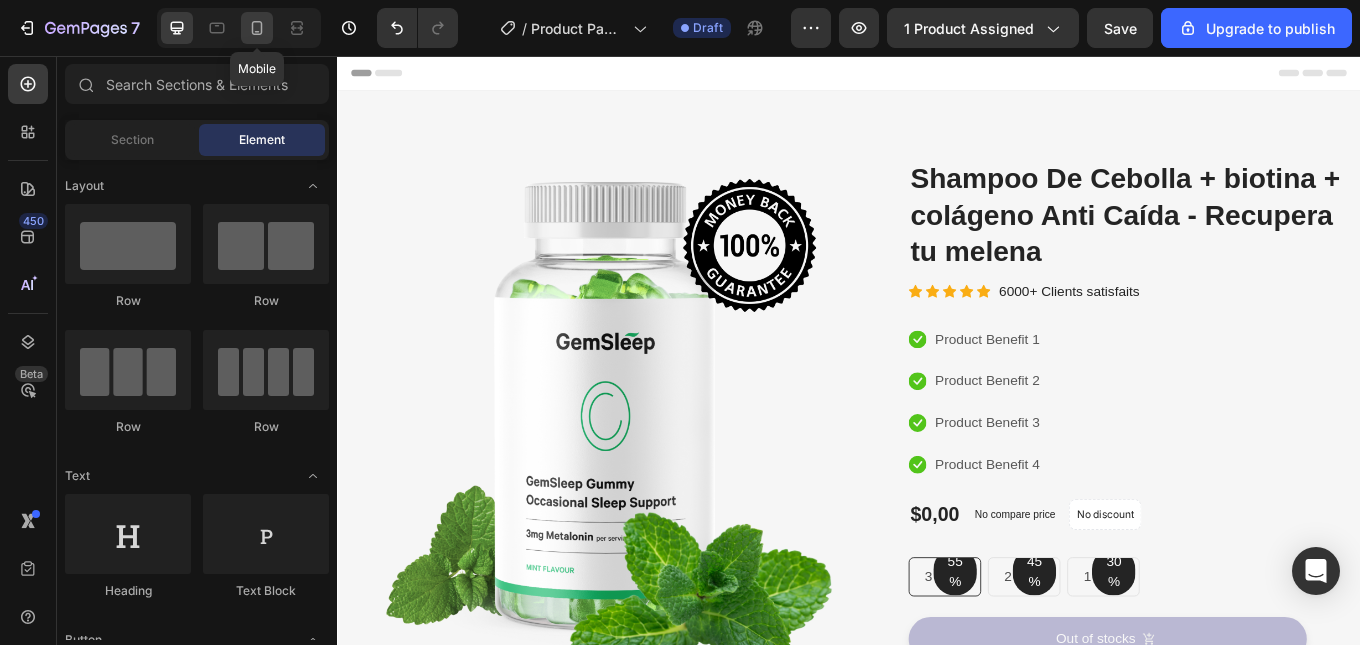 click 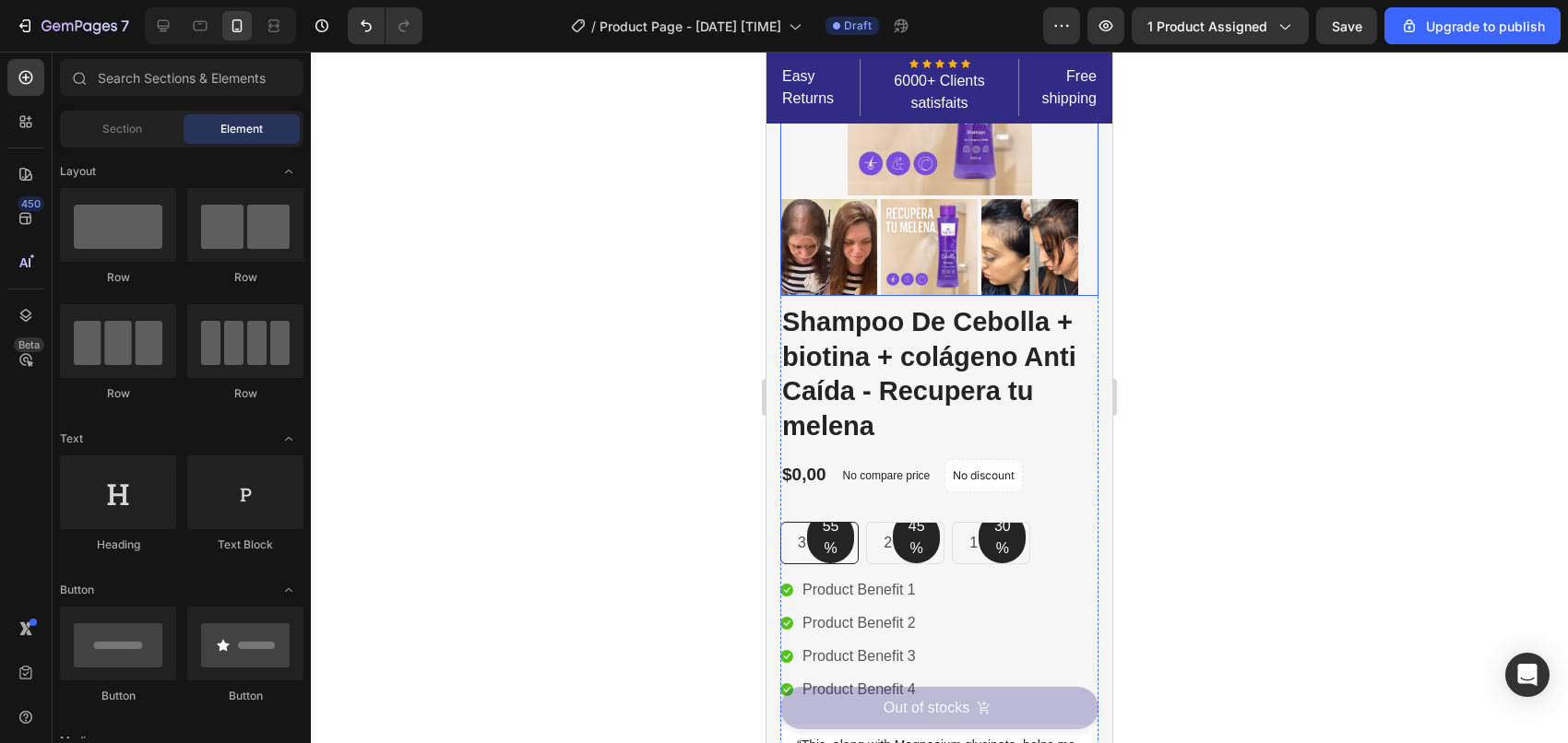 scroll, scrollTop: 0, scrollLeft: 0, axis: both 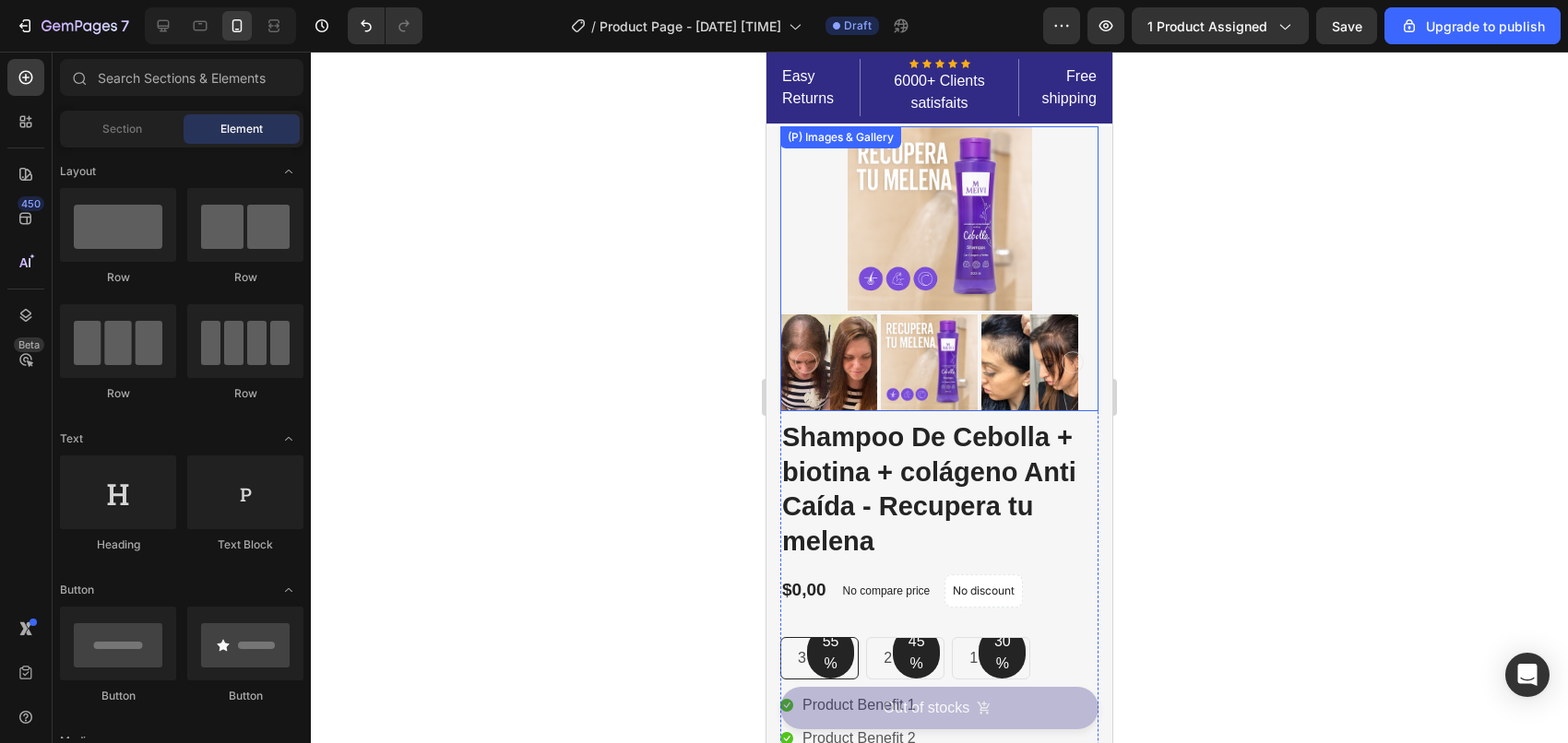 click at bounding box center (940, 218) 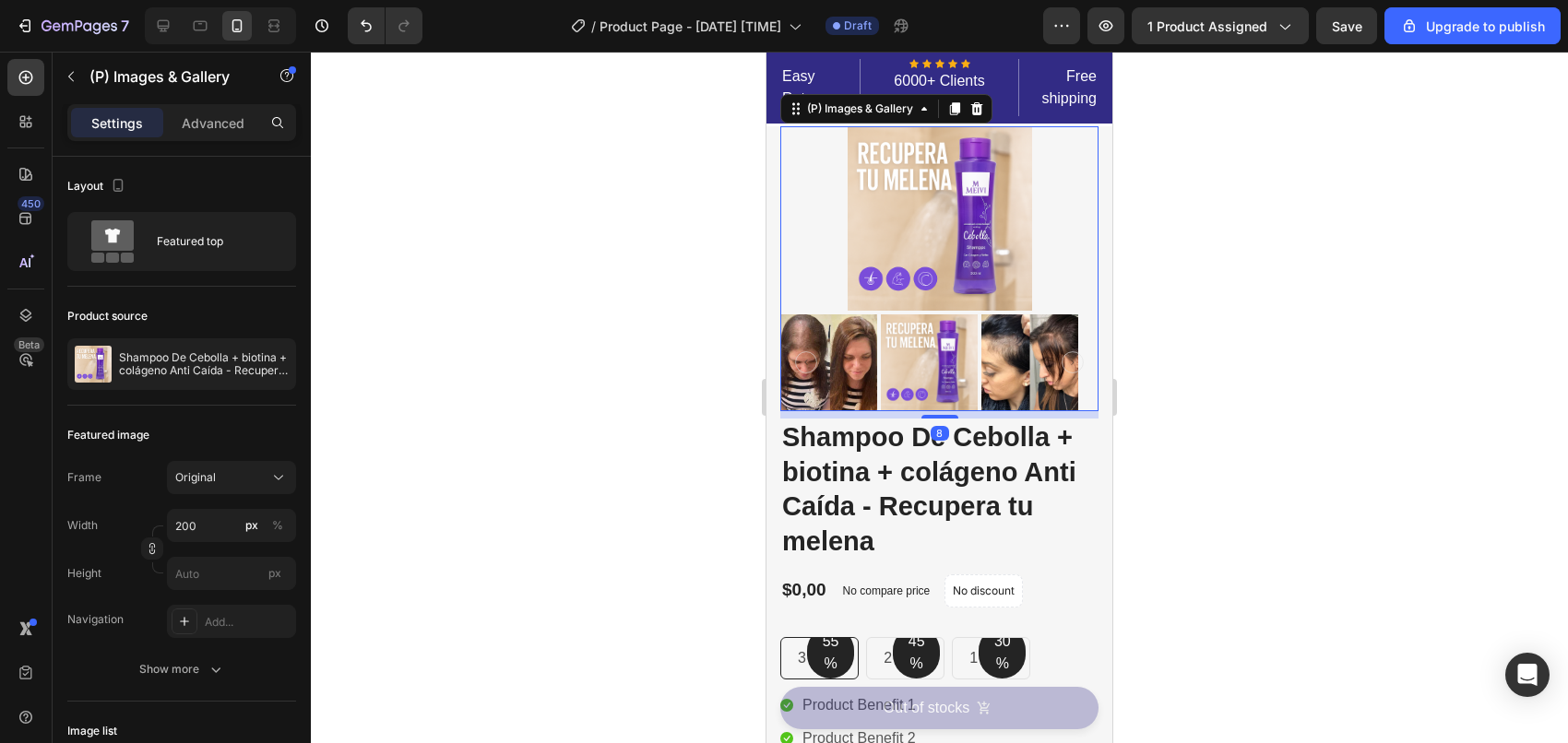 click at bounding box center (929, 362) 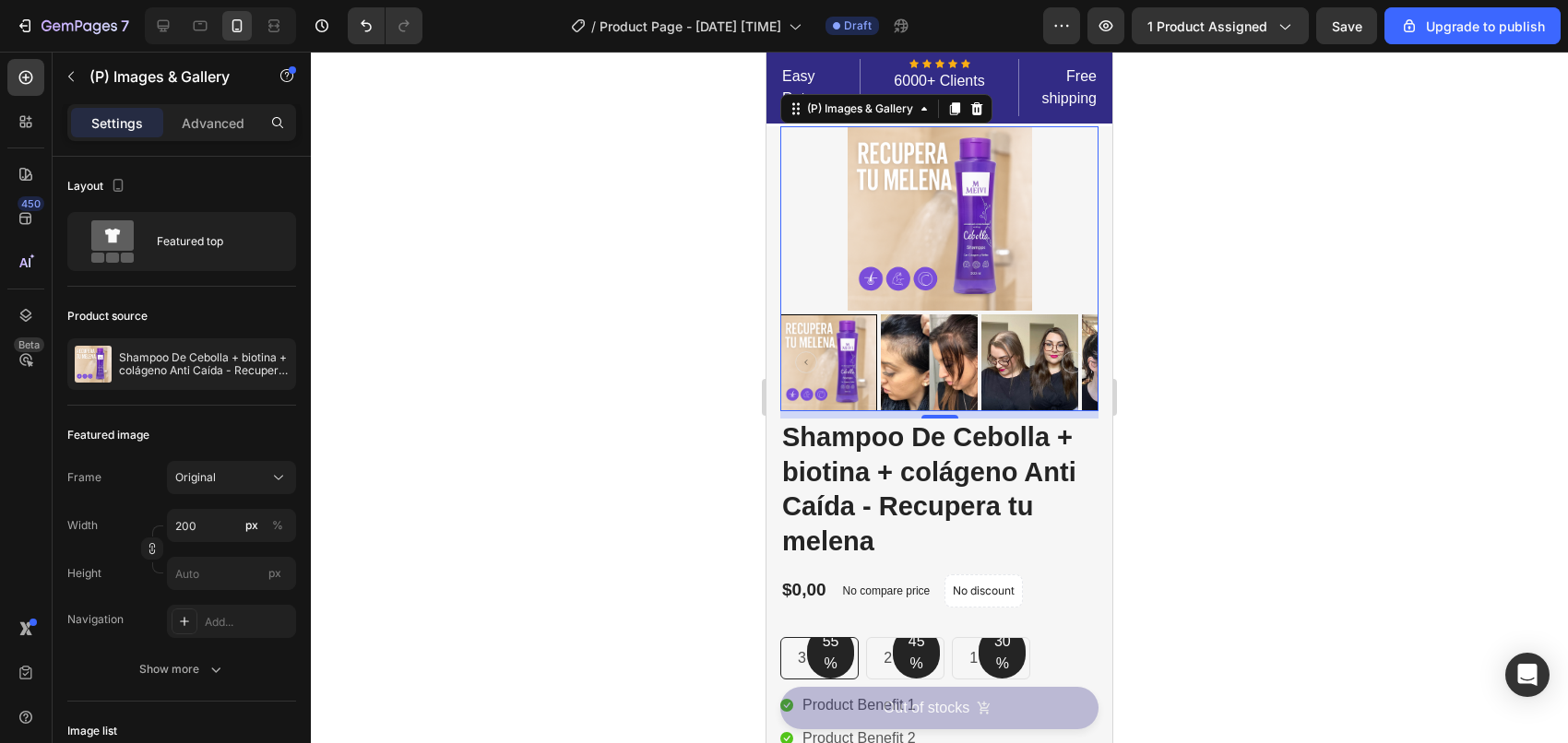 click 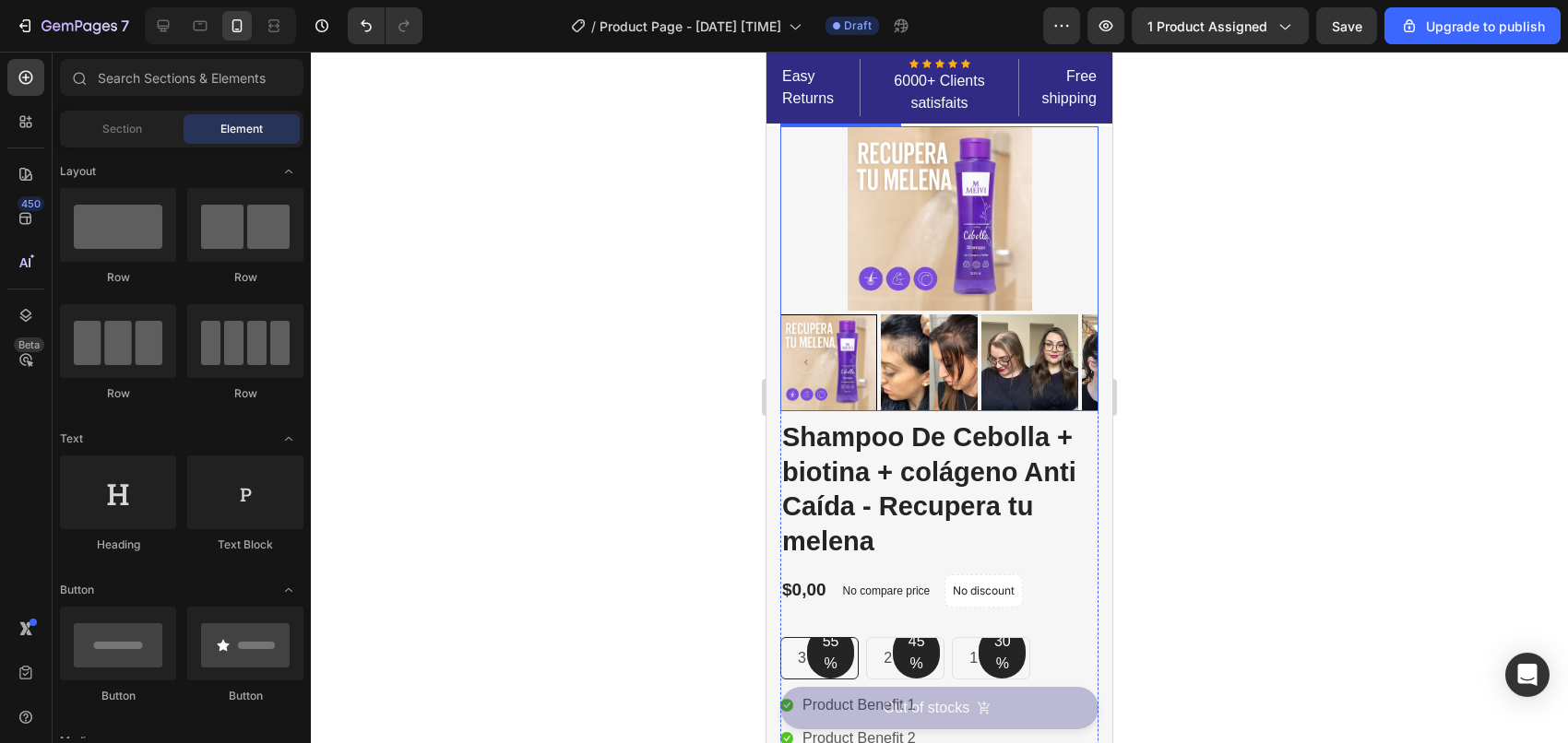click at bounding box center (940, 218) 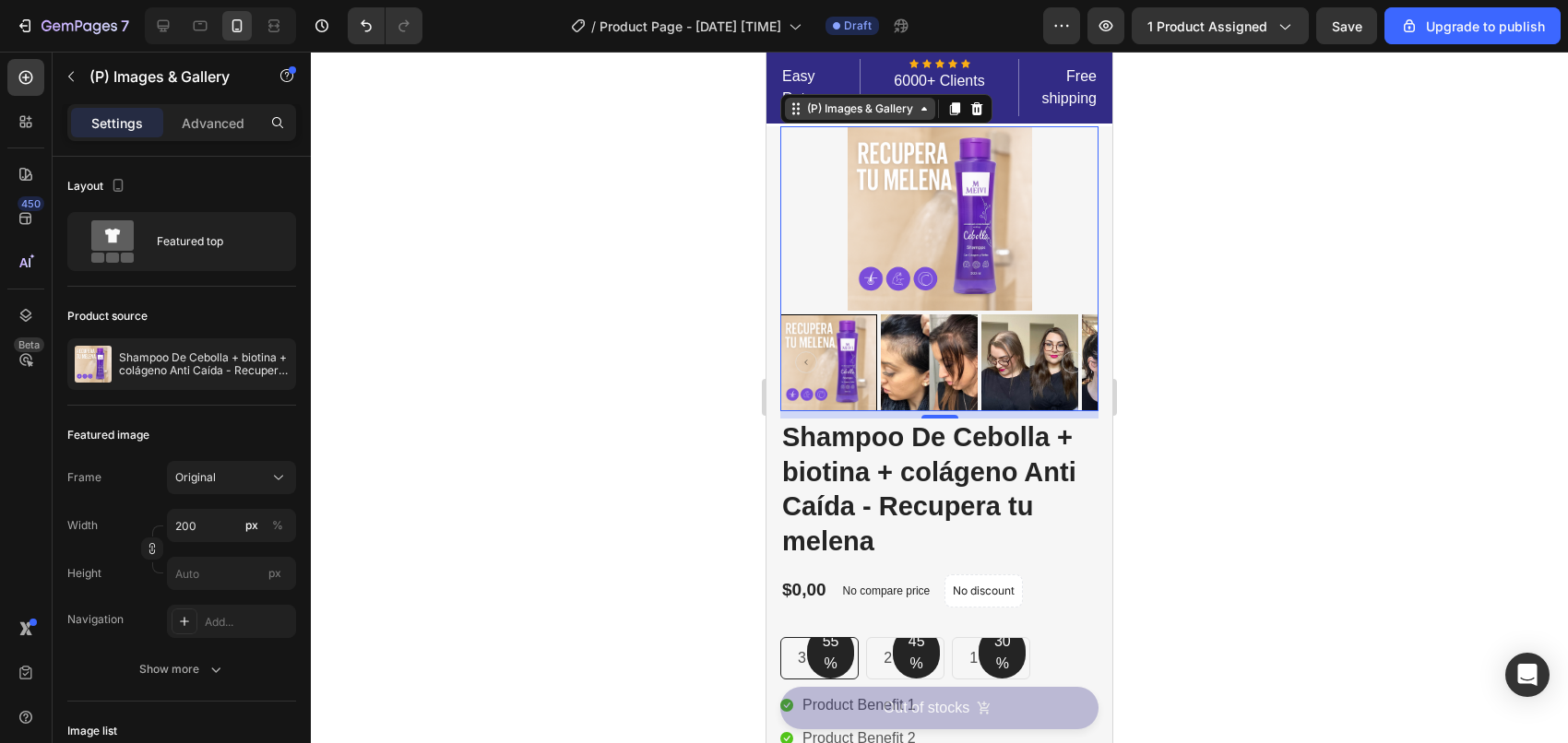 click on "(P) Images & Gallery" at bounding box center [860, 109] 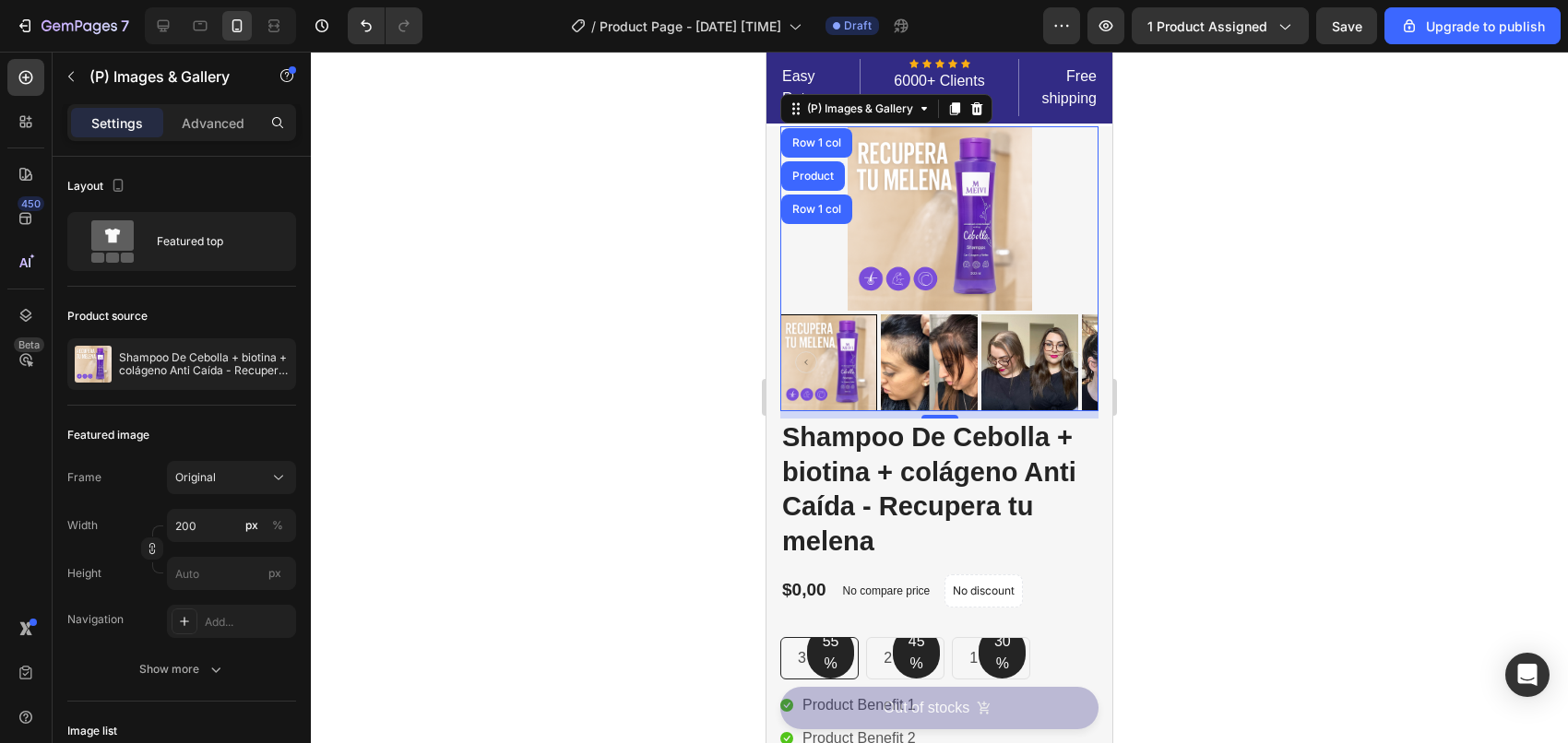 click 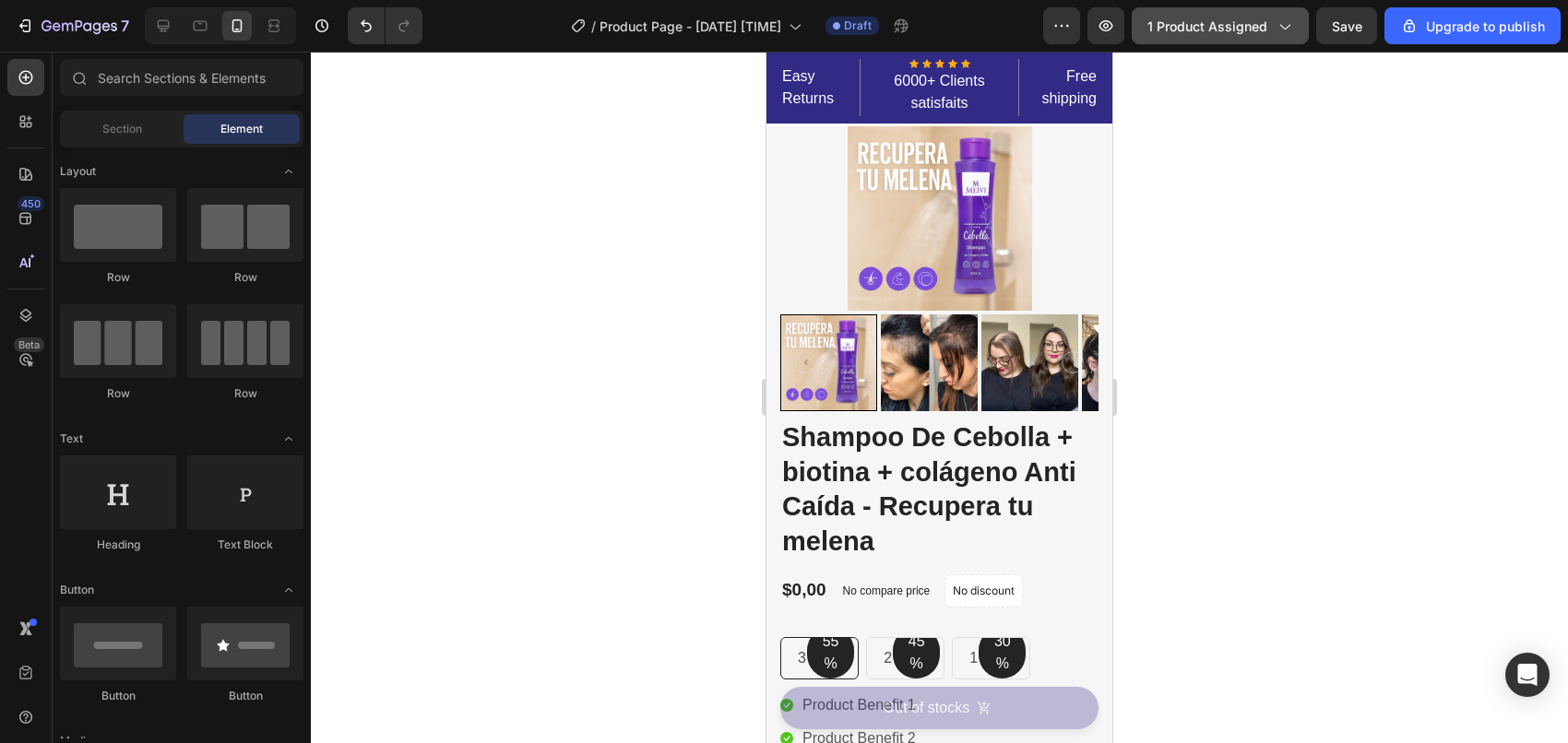 click on "1 product assigned" at bounding box center [1220, 26] 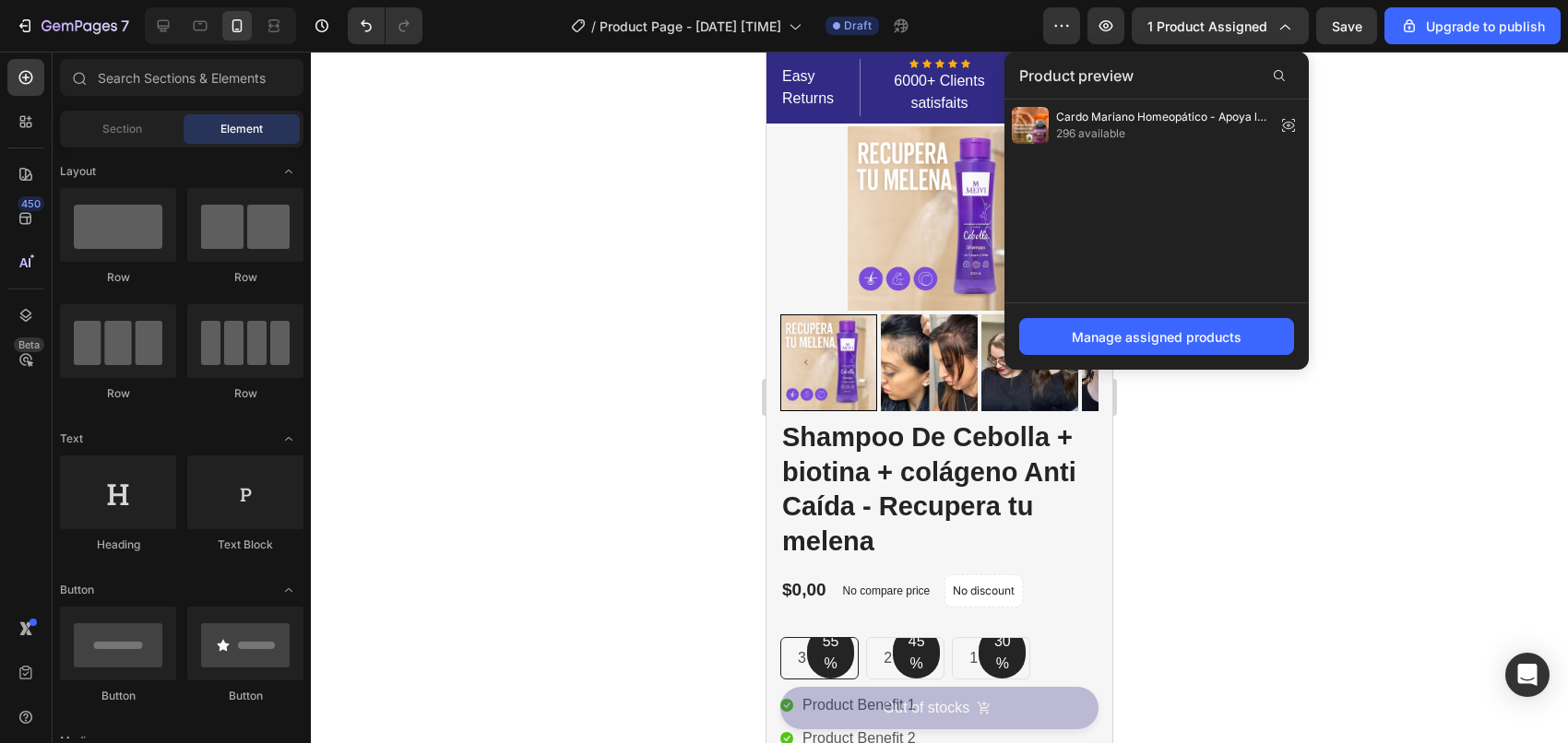 click on "296 available" at bounding box center [1162, 134] 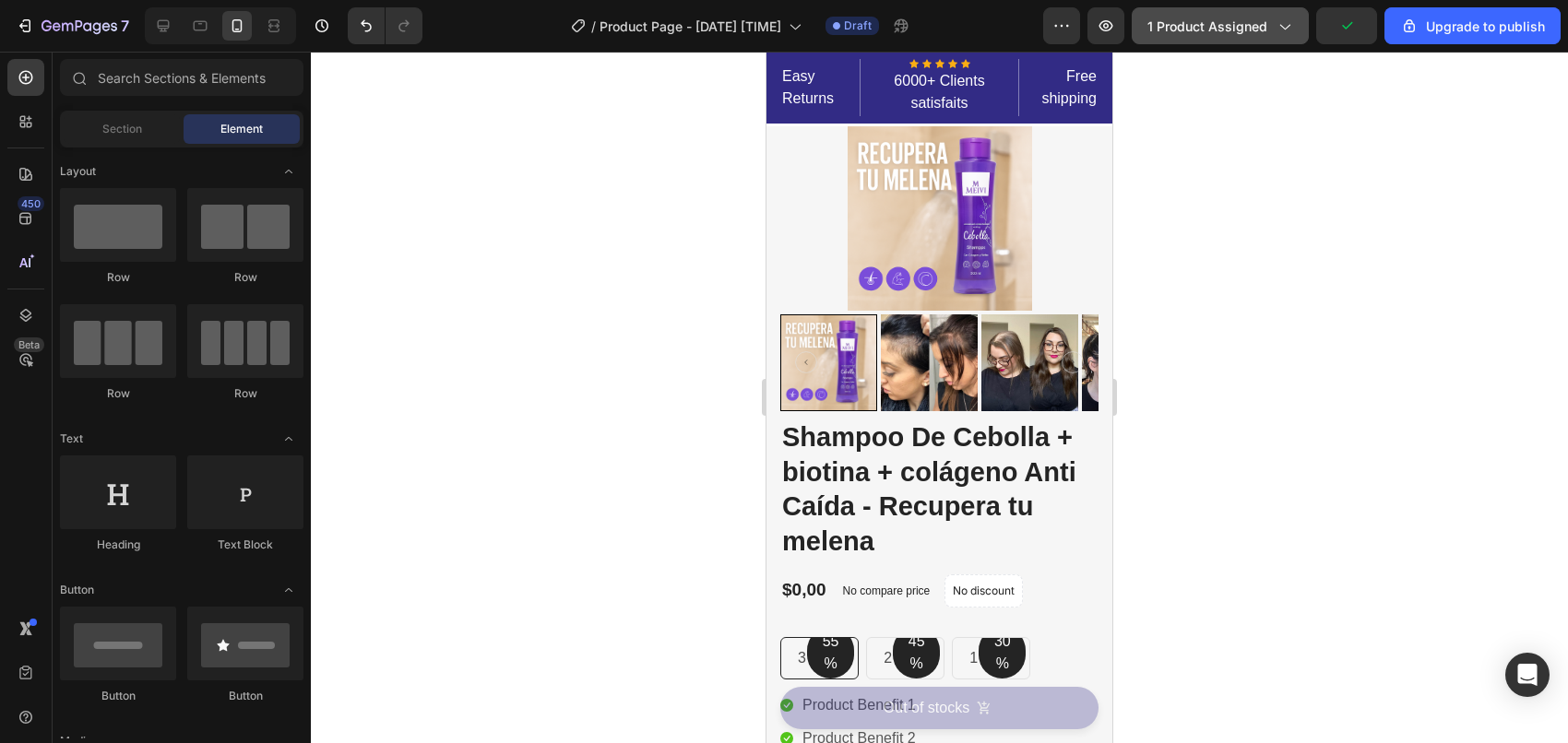 click on "1 product assigned" 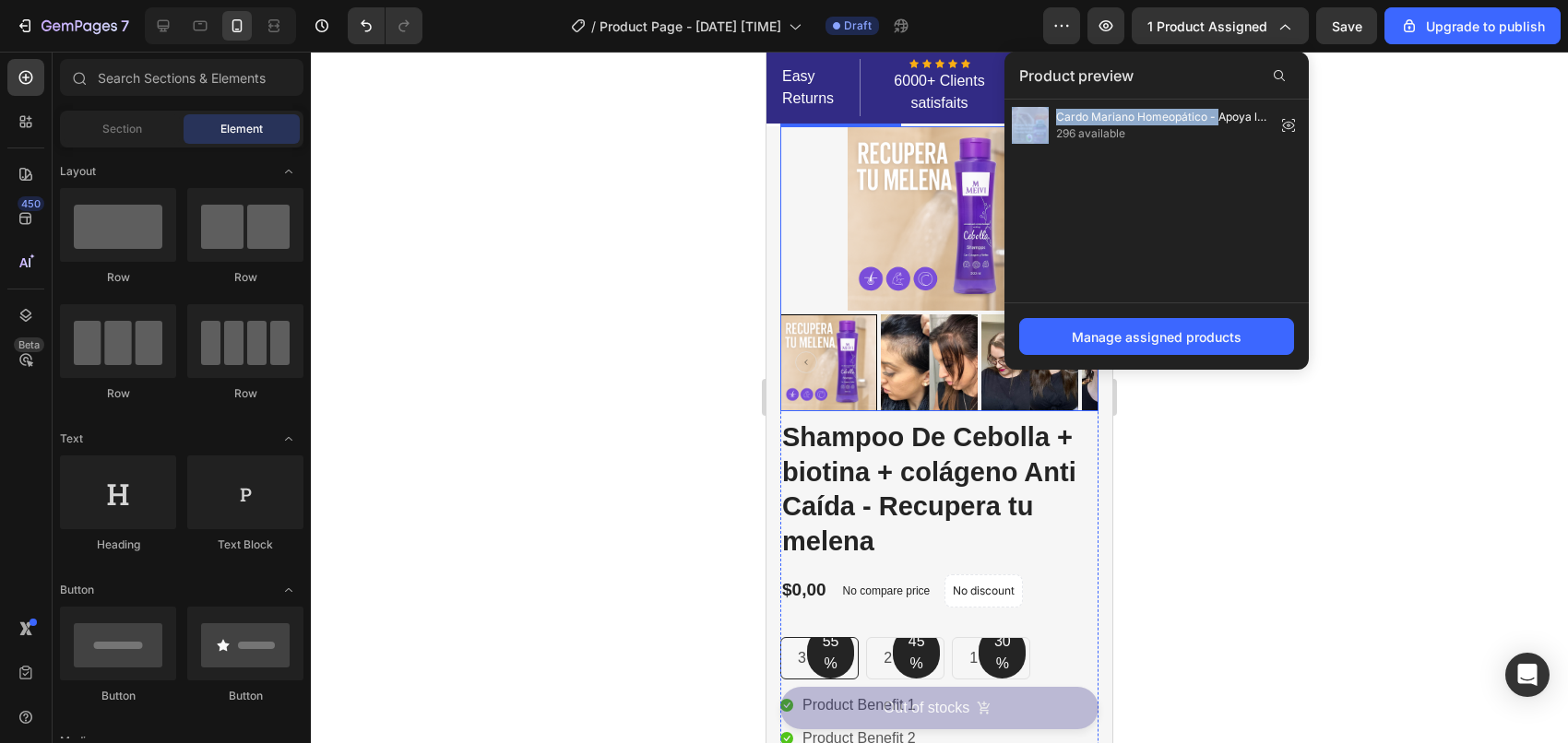 drag, startPoint x: 1985, startPoint y: 162, endPoint x: 885, endPoint y: 272, distance: 1105.4863 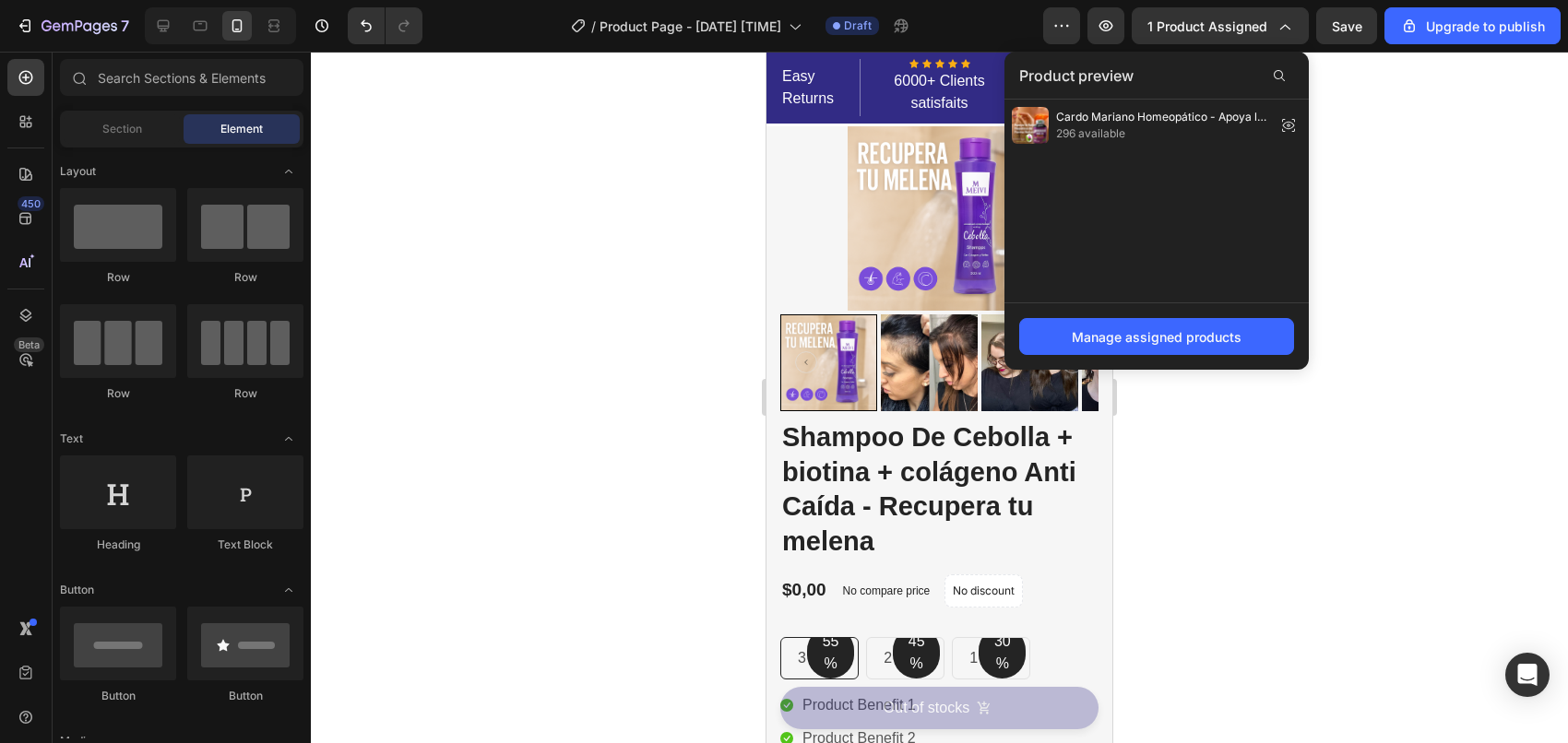 click on "Cardo Mariano Homeopático - Apoya la salud de tu hígado de forma natural | 100 Capsulas 296 available" 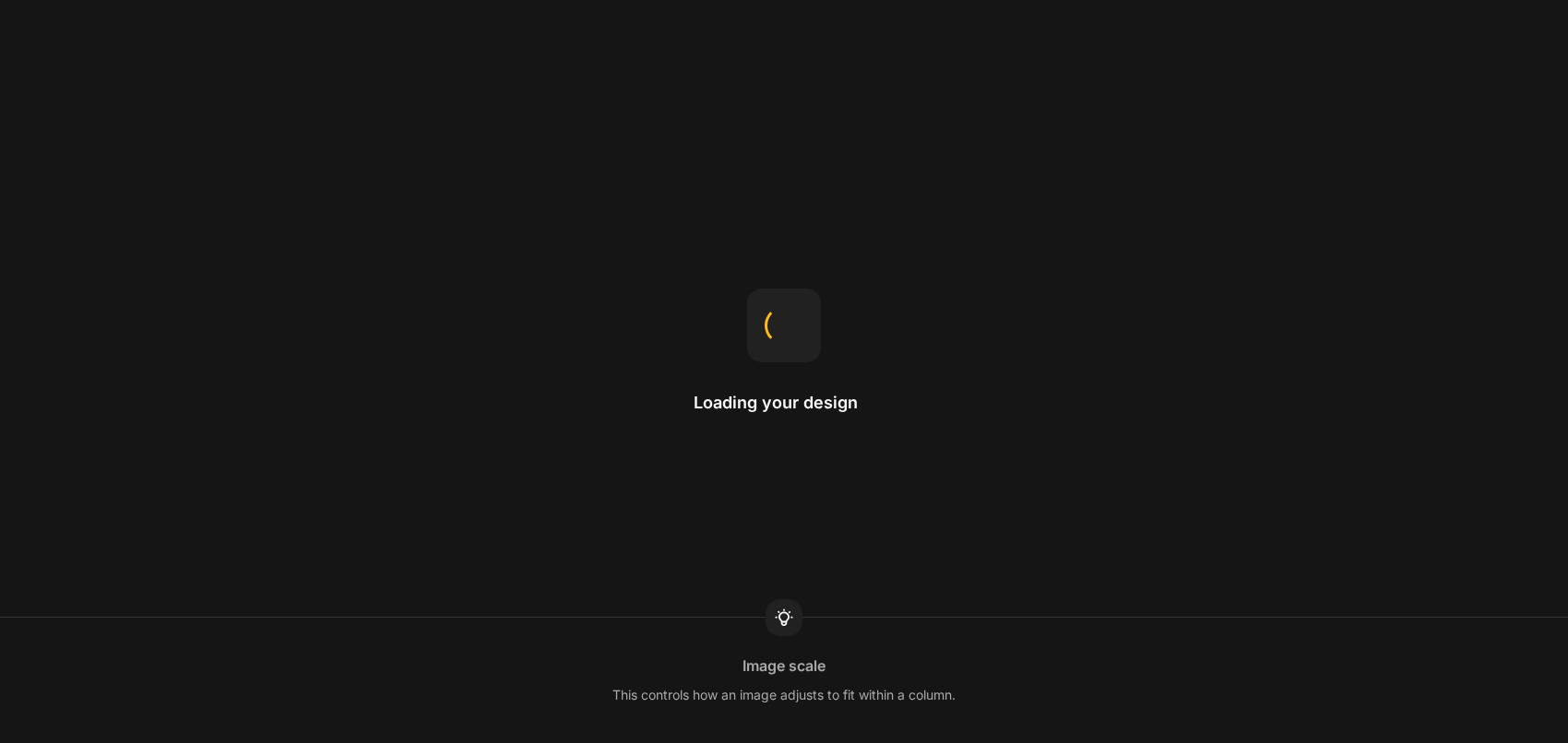 scroll, scrollTop: 0, scrollLeft: 0, axis: both 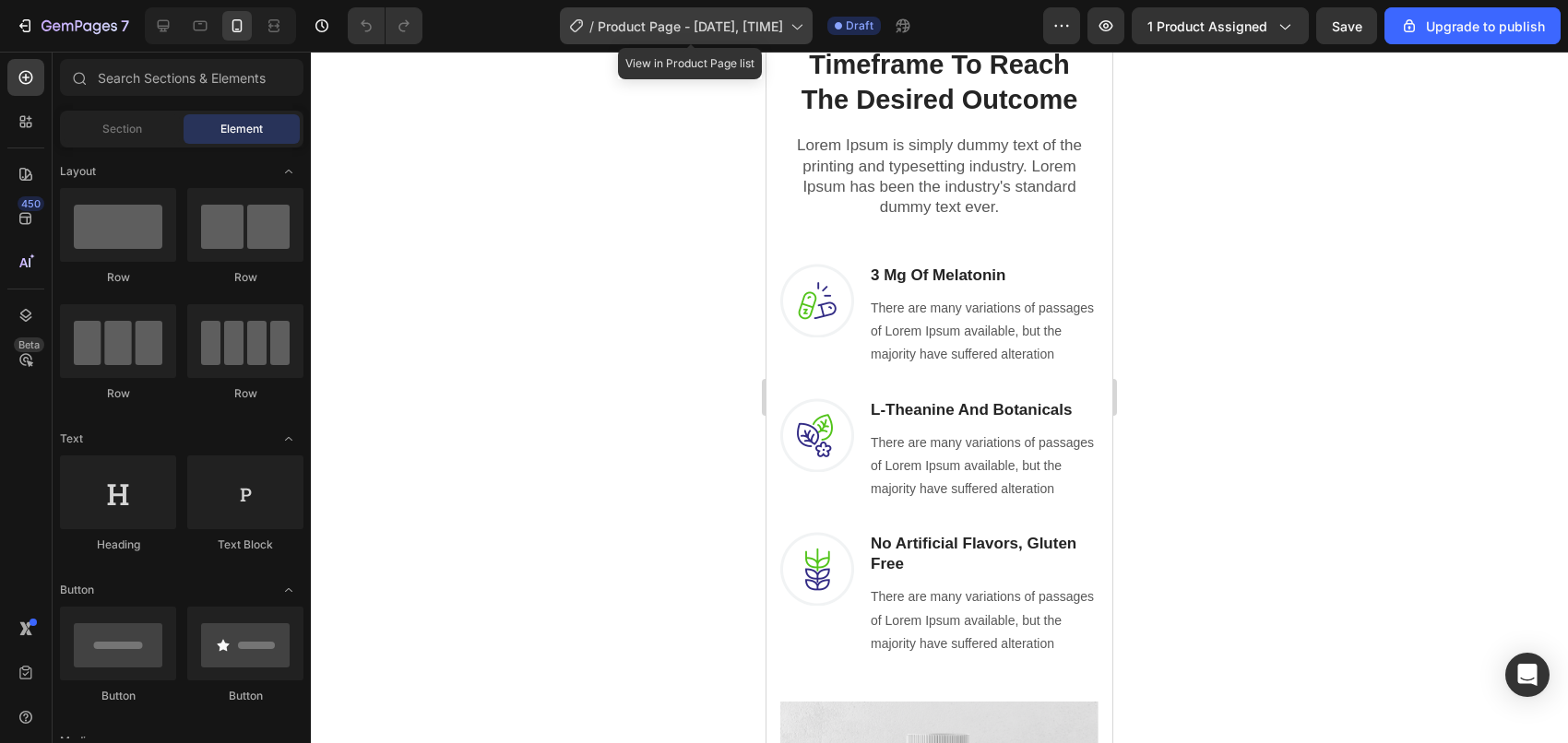 click on "/  Product Page - Aug 3, 13:44:34" 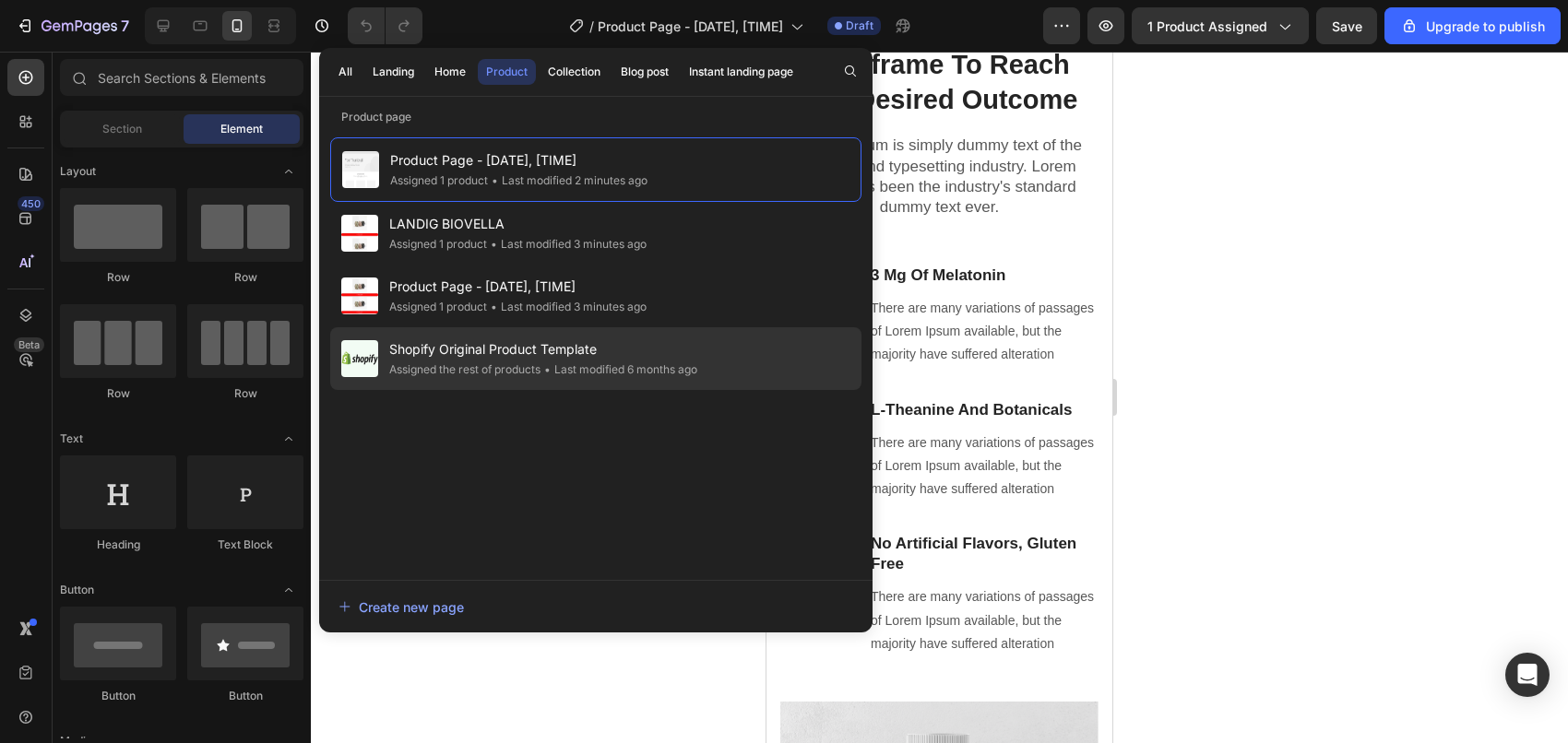 click on "Shopify Original Product Template" at bounding box center (543, 349) 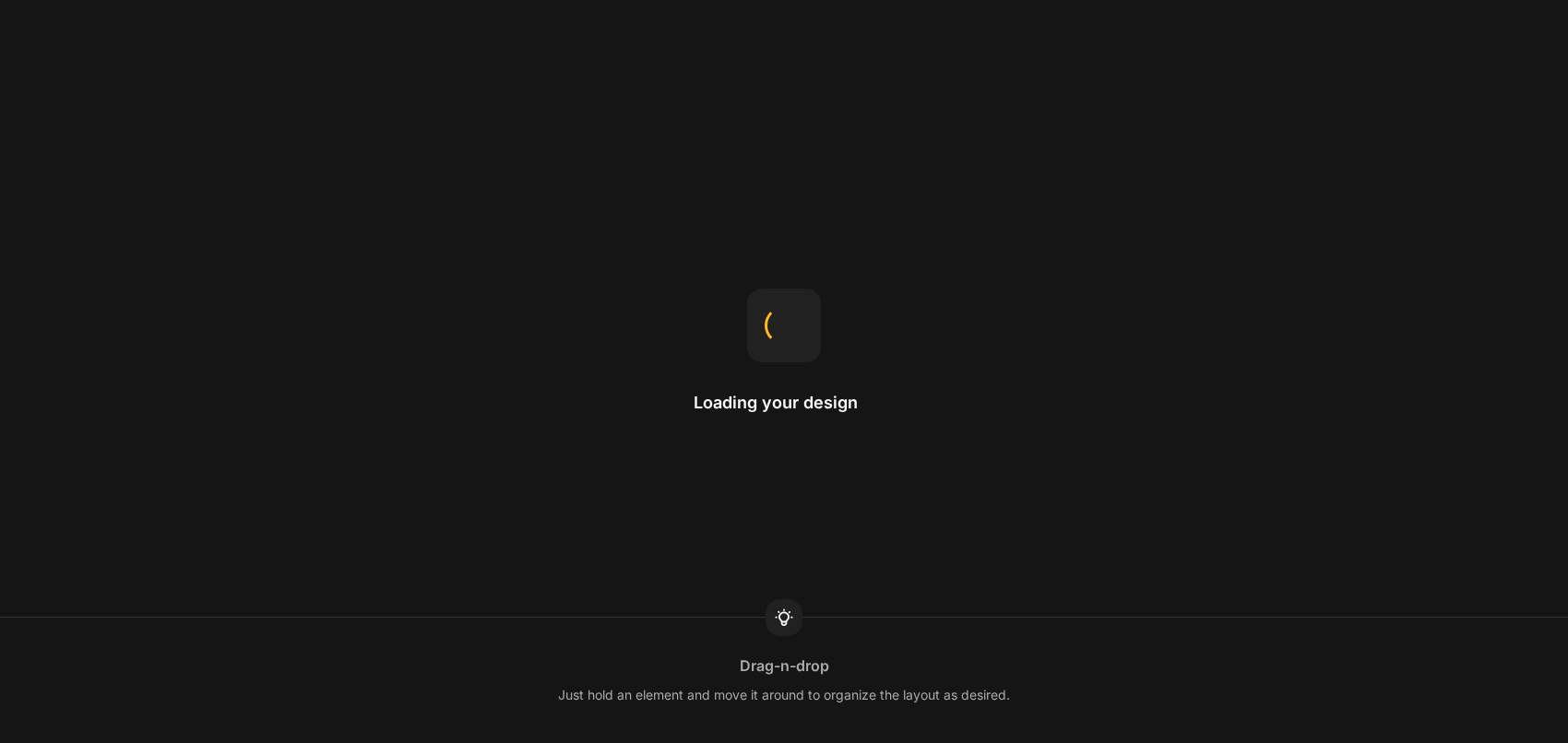 scroll, scrollTop: 0, scrollLeft: 0, axis: both 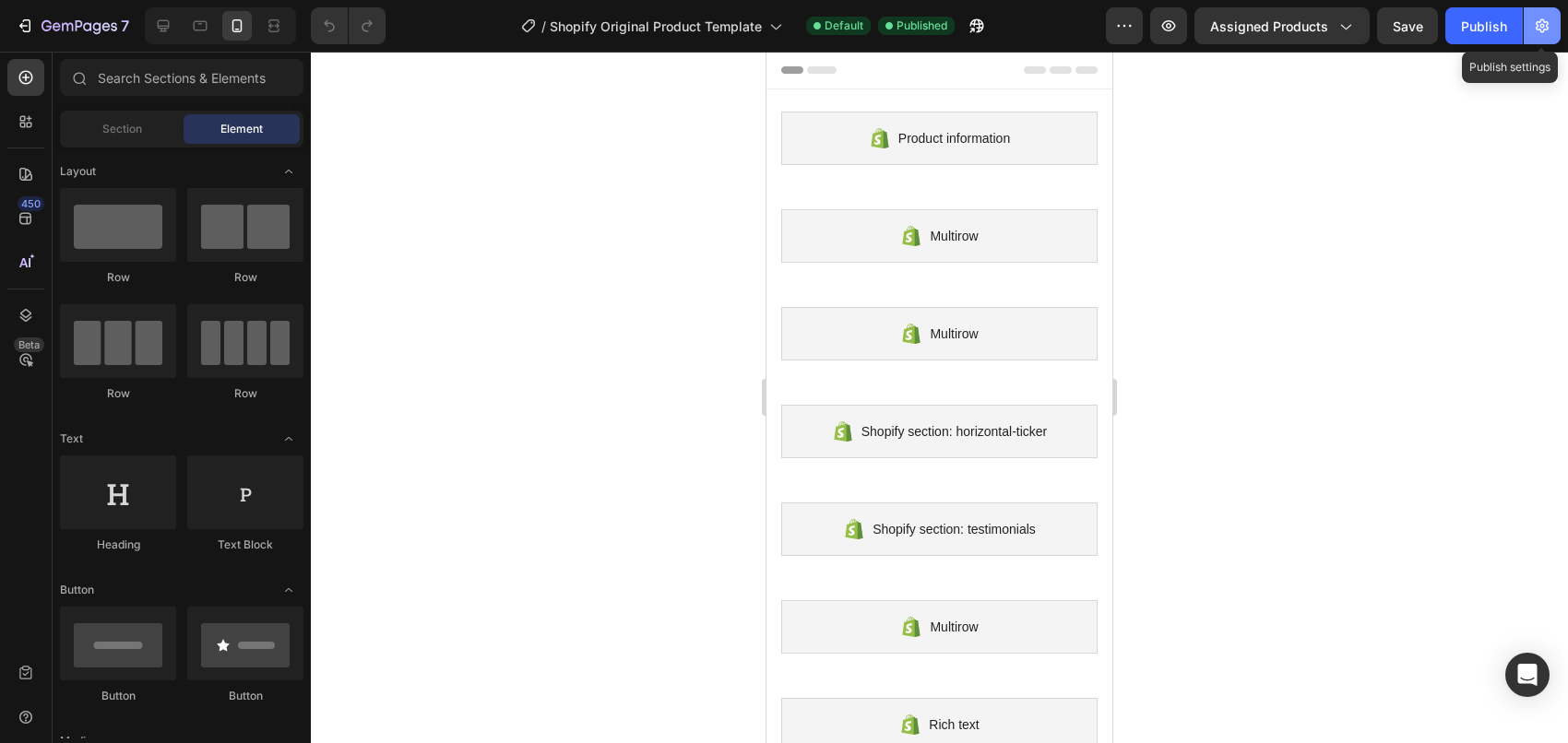 click 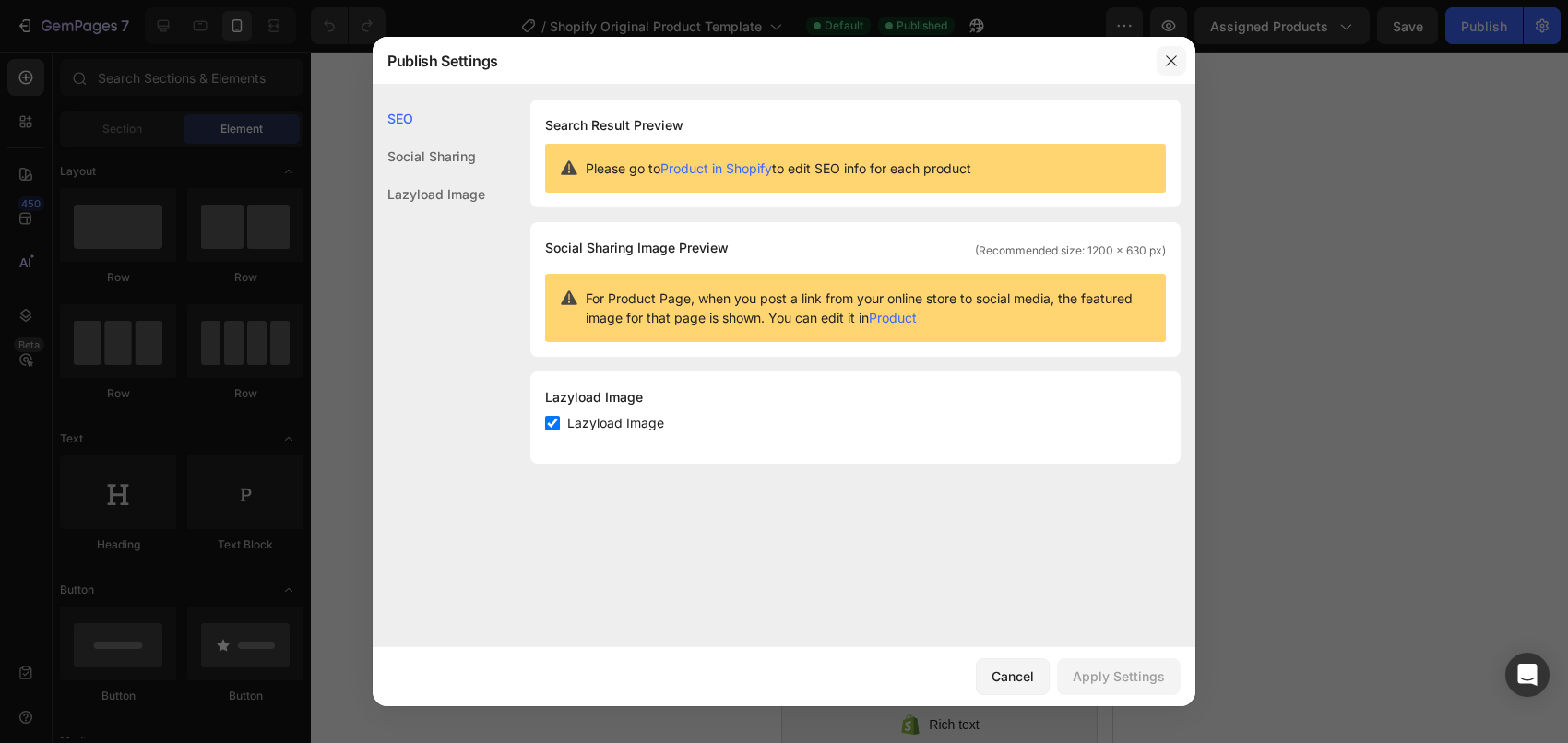 click 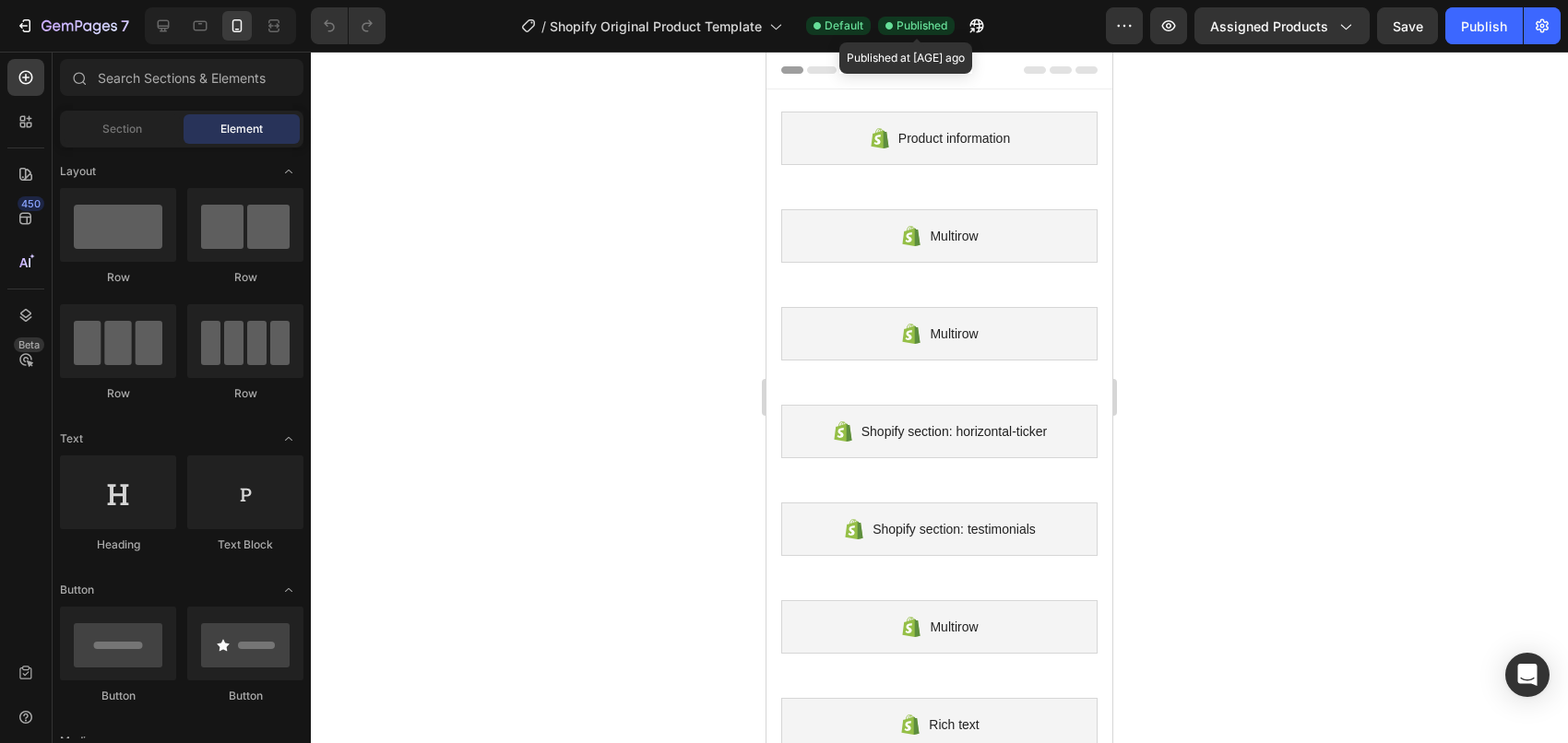 click on "Published" at bounding box center [921, 26] 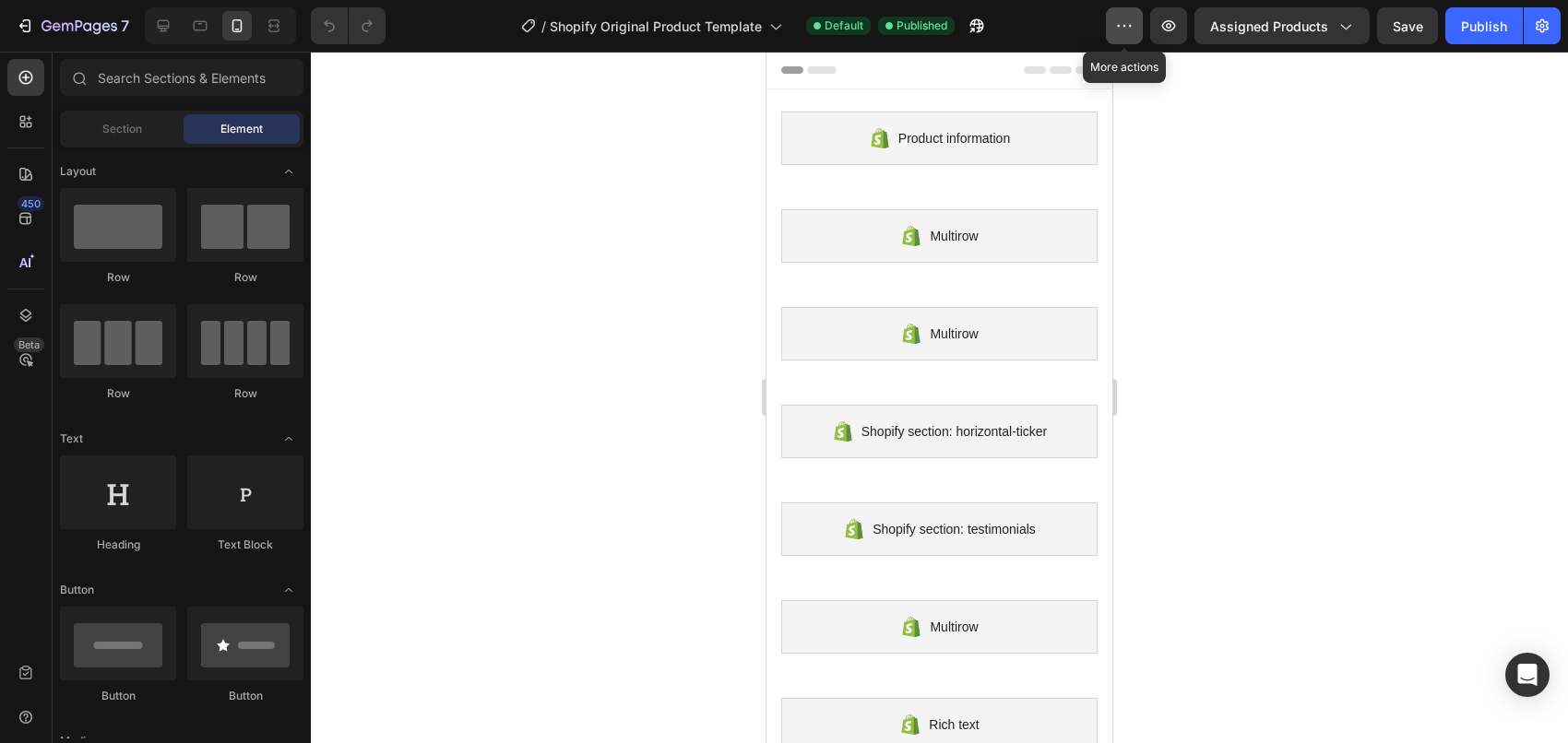 click 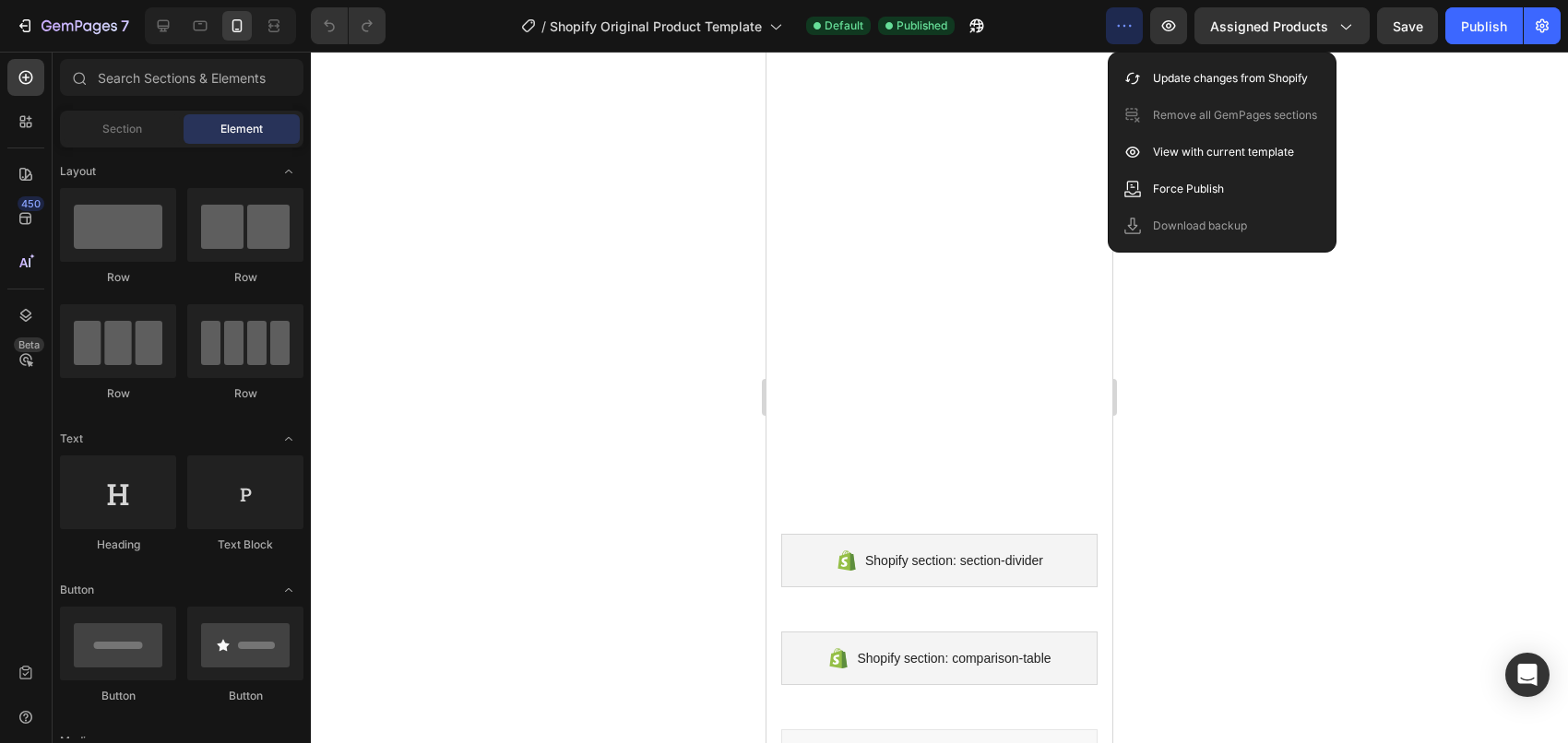 scroll, scrollTop: 970, scrollLeft: 0, axis: vertical 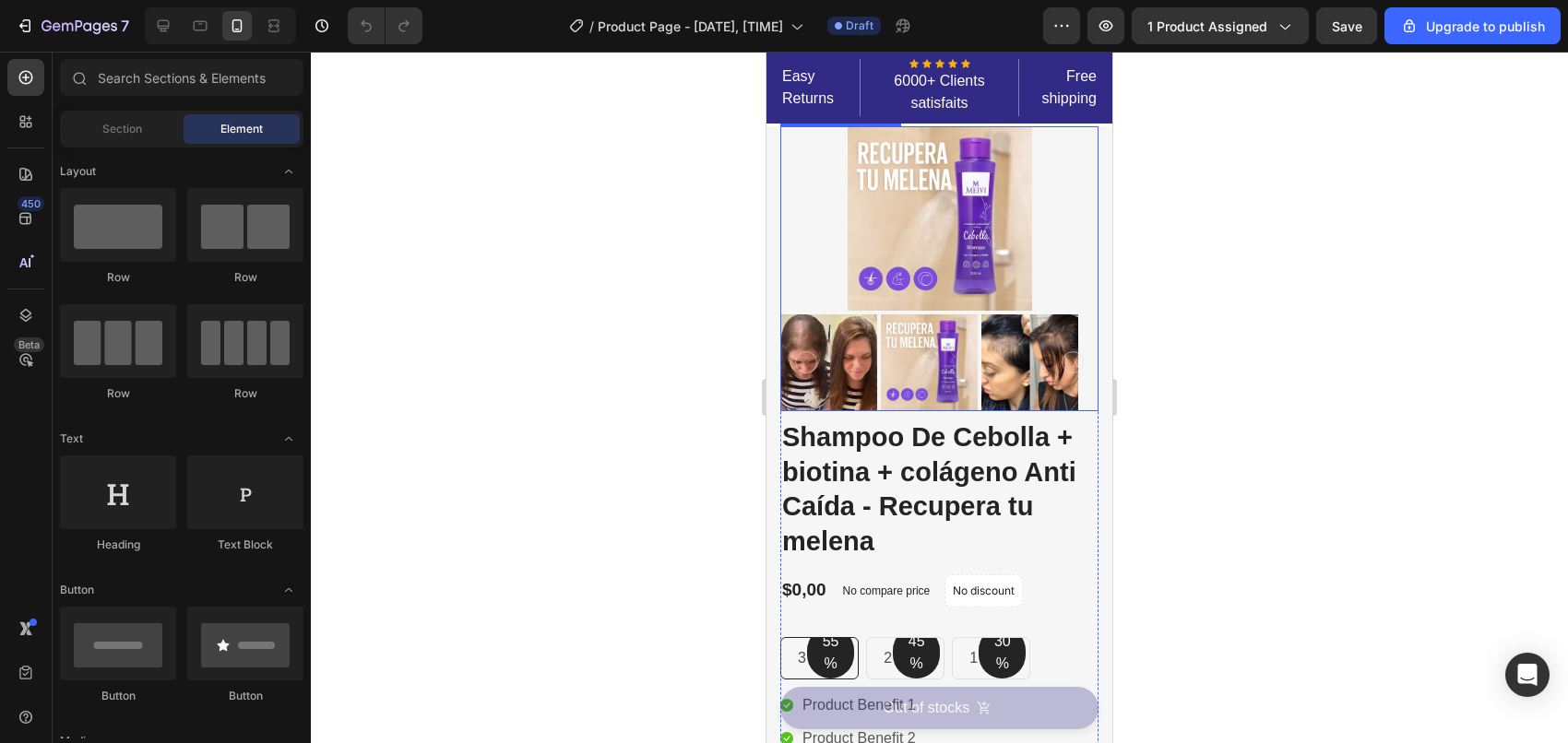 click at bounding box center [940, 218] 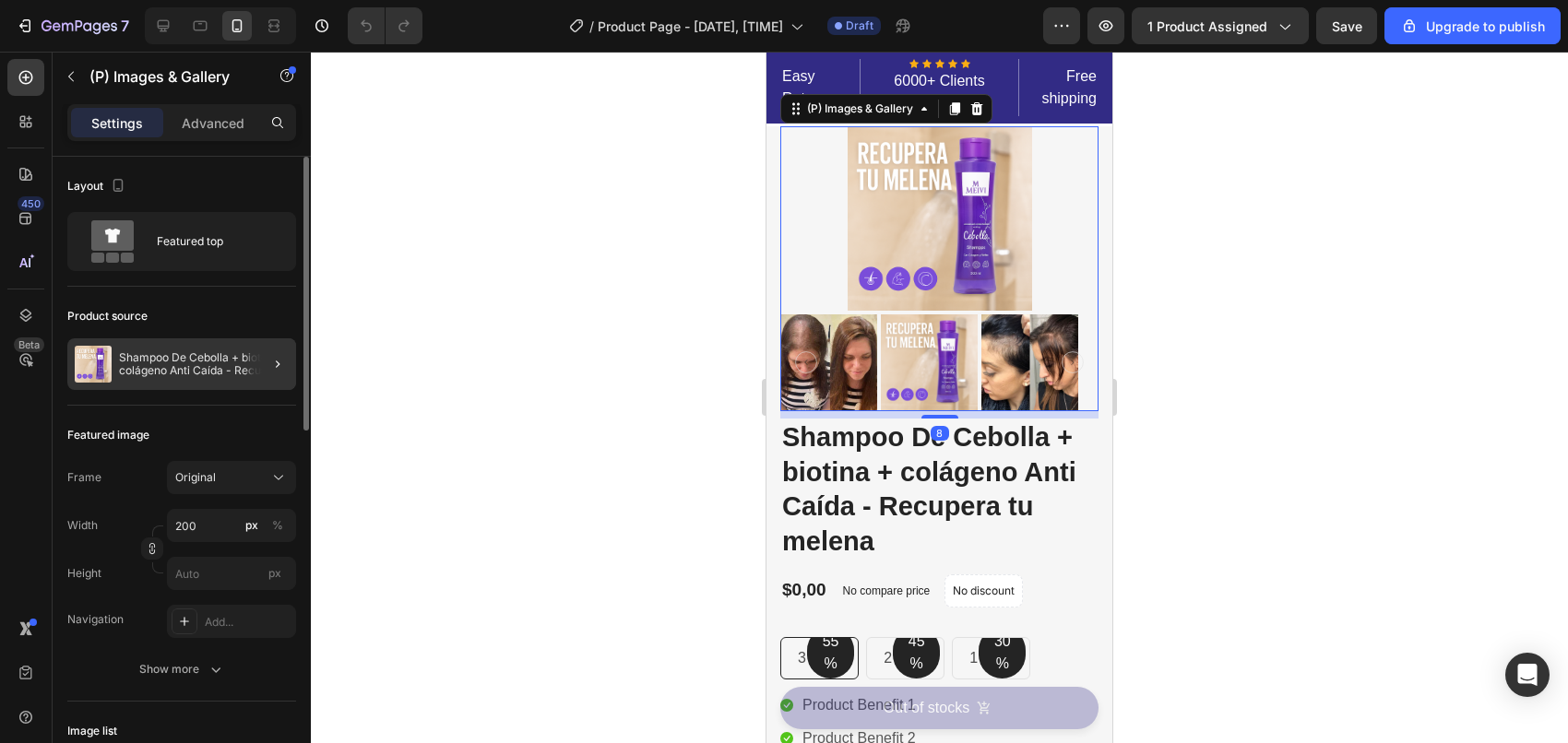 click 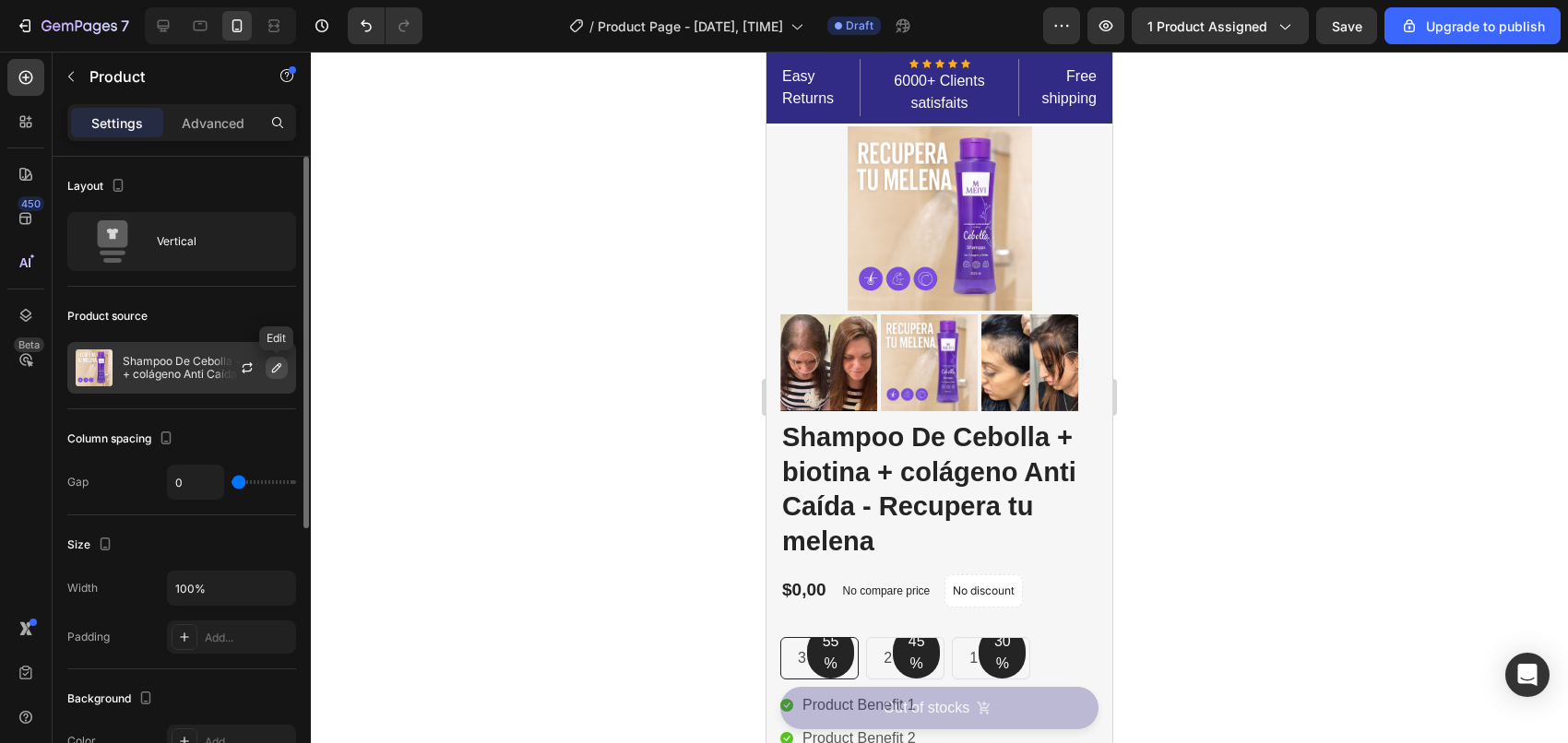 click 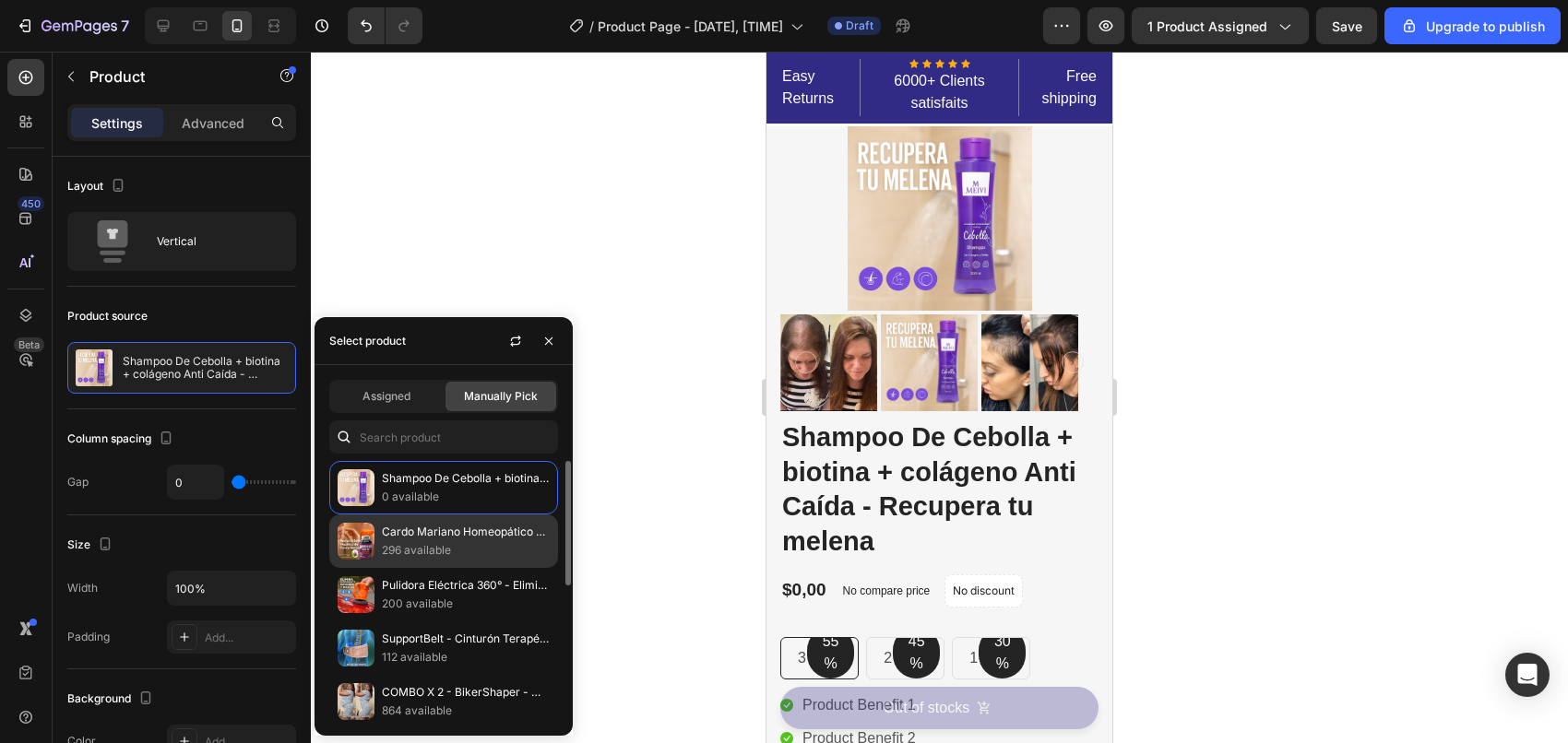 click on "Cardo Mariano Homeopático - Apoya la salud de tu hígado de forma natural | 100 Capsulas" at bounding box center [466, 532] 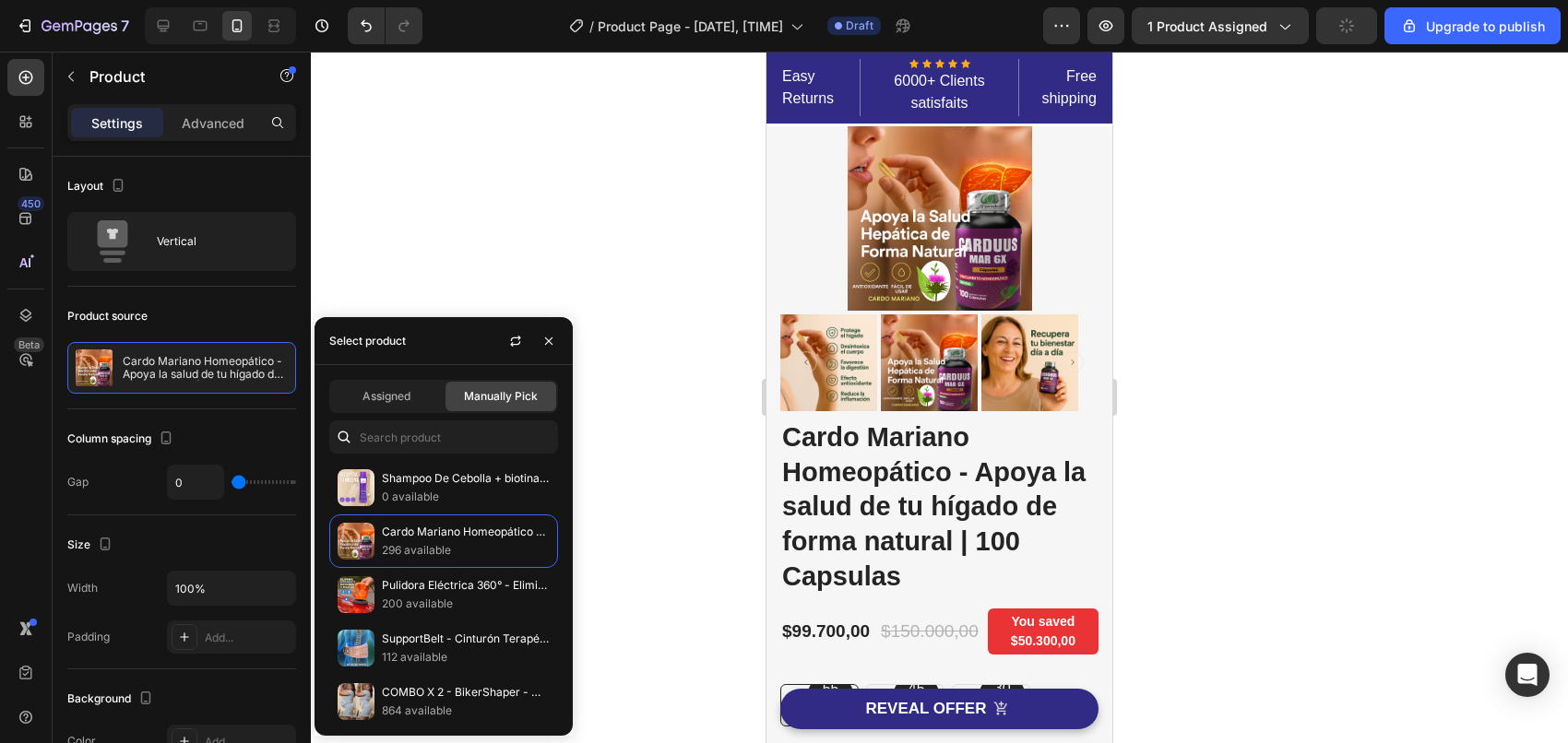 click 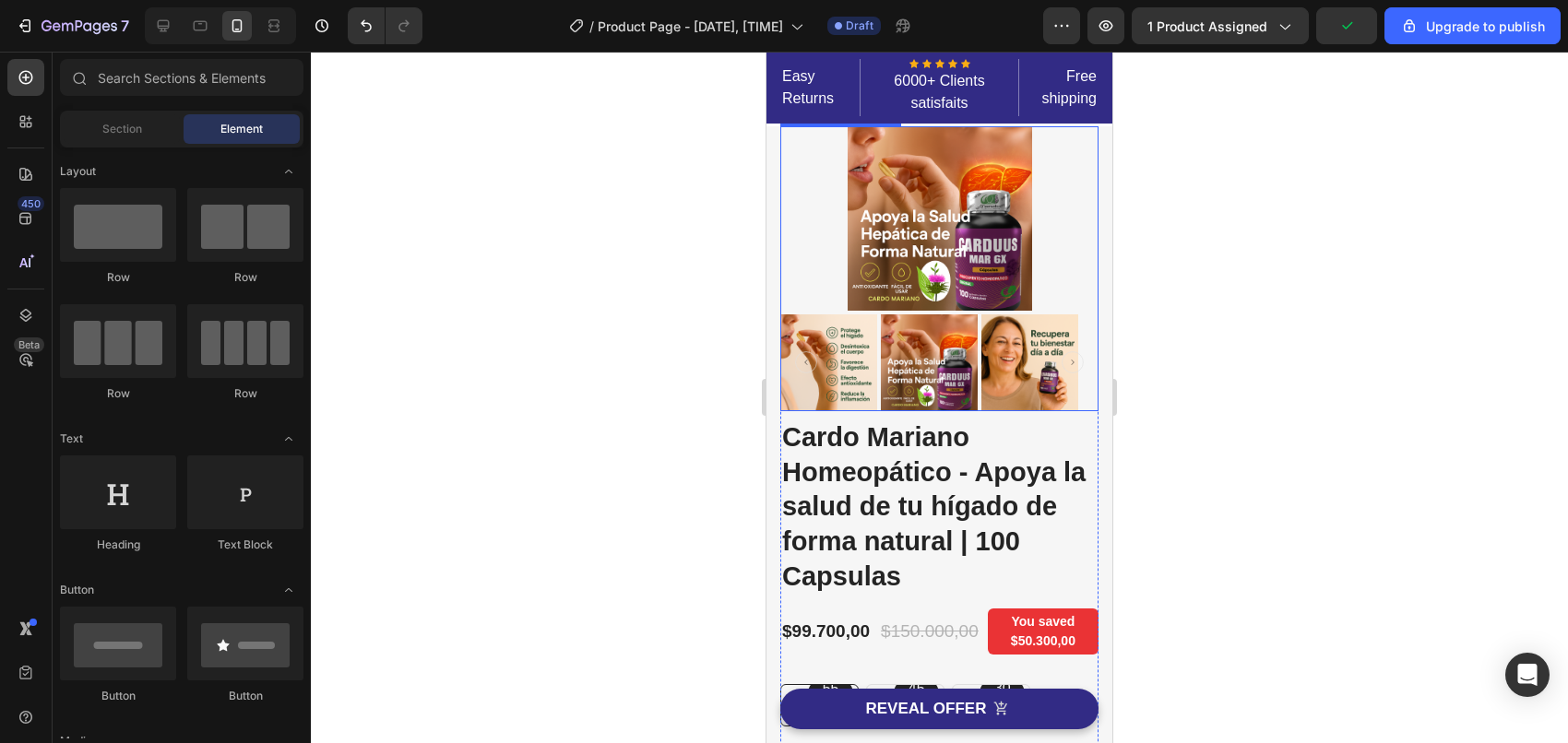 click at bounding box center [940, 218] 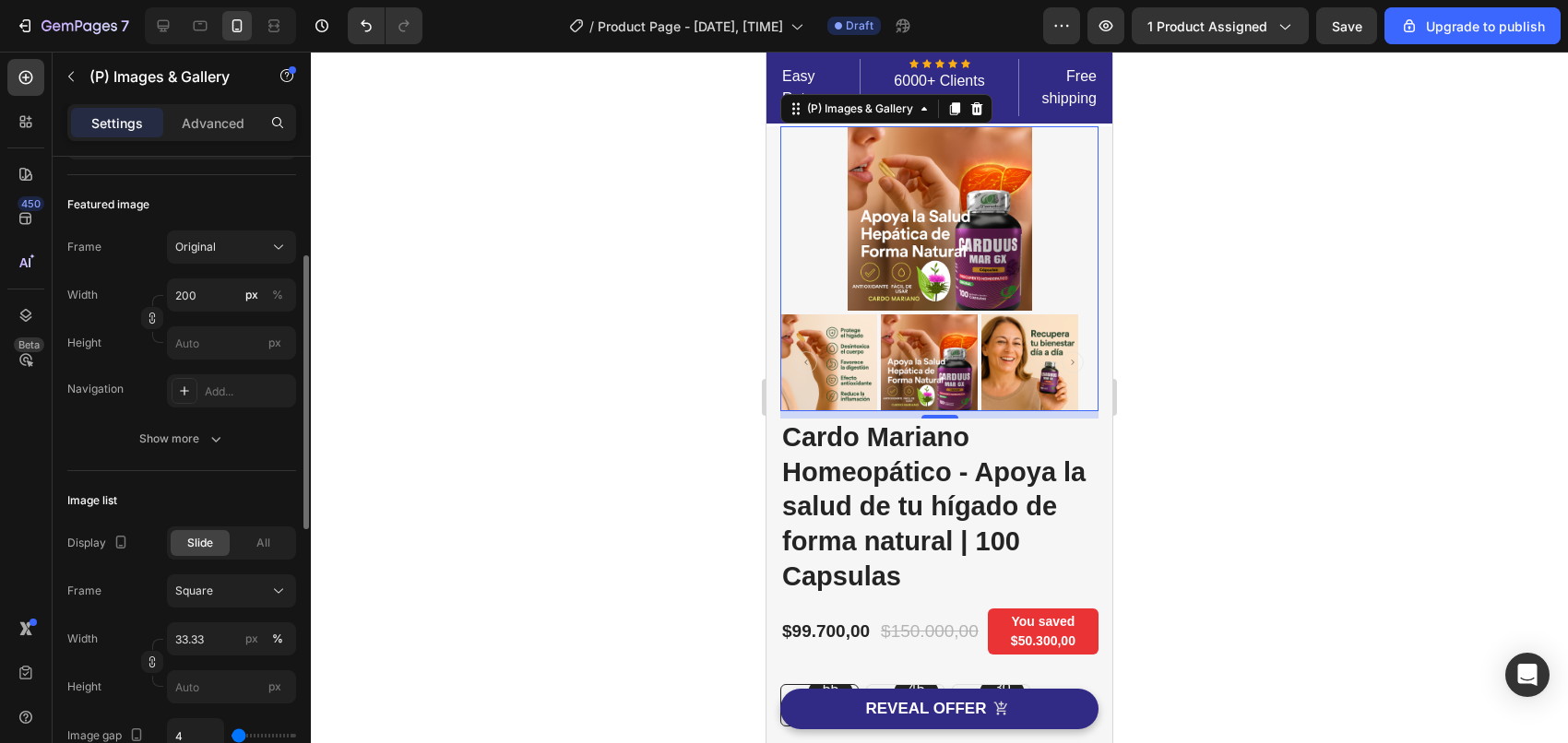scroll, scrollTop: 461, scrollLeft: 0, axis: vertical 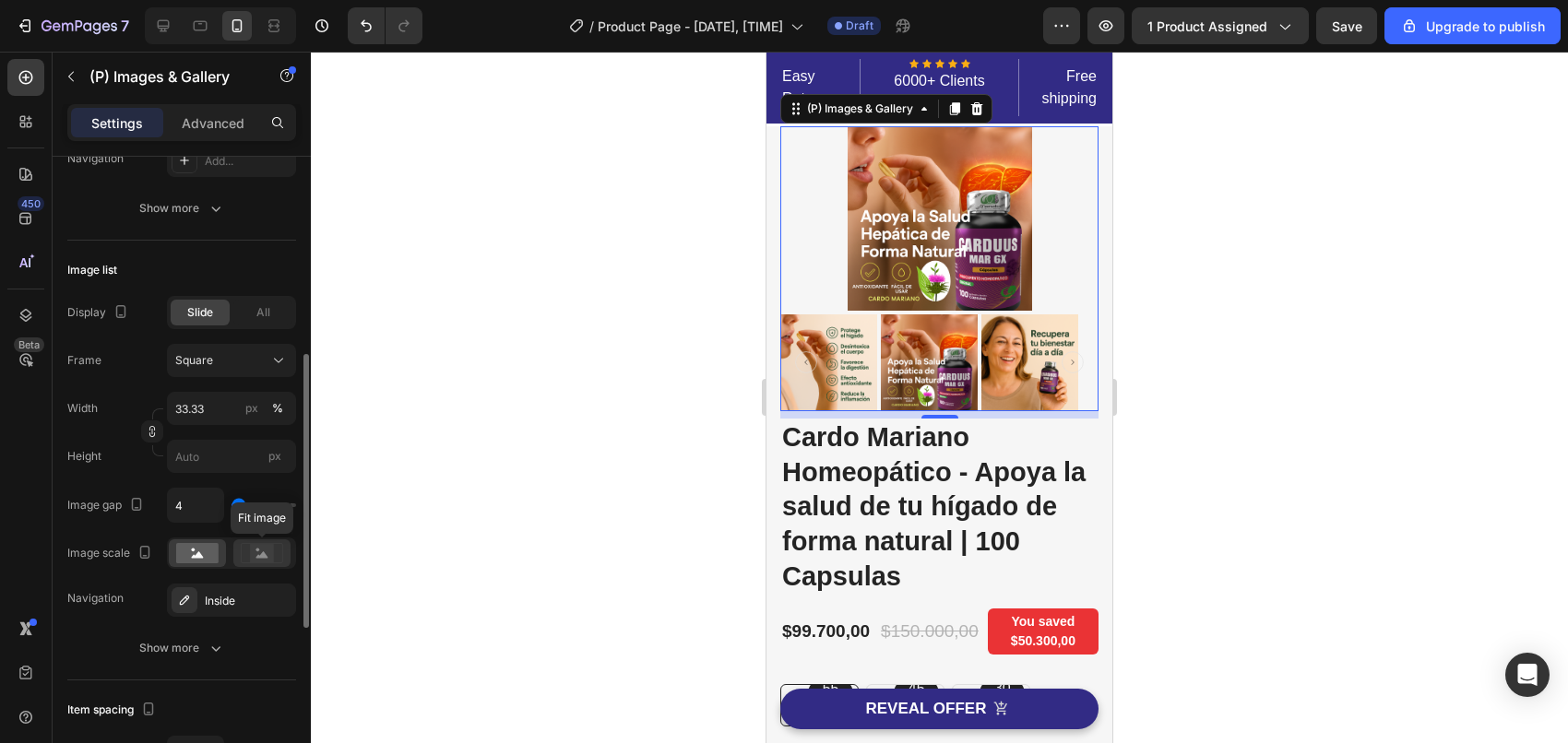 click 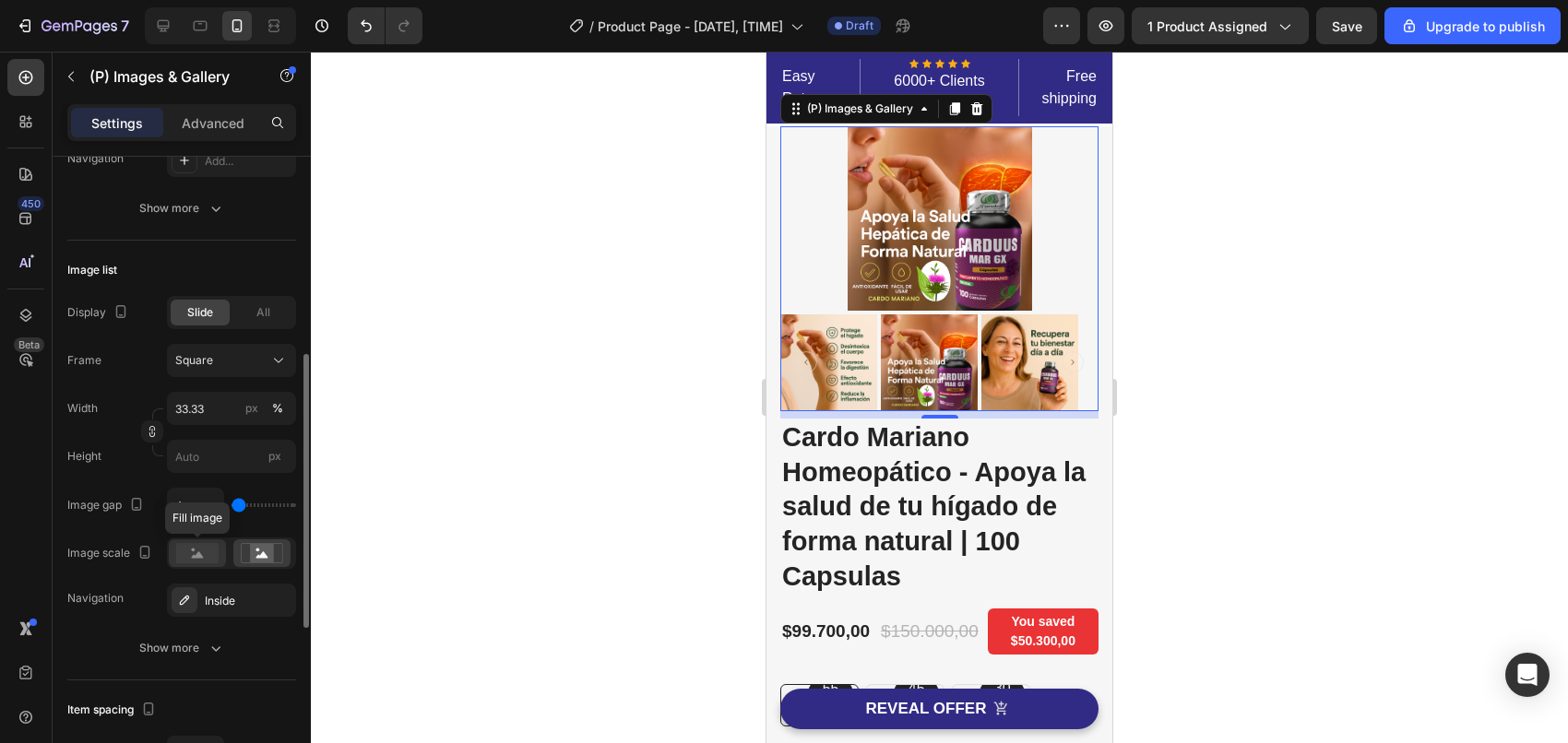 click 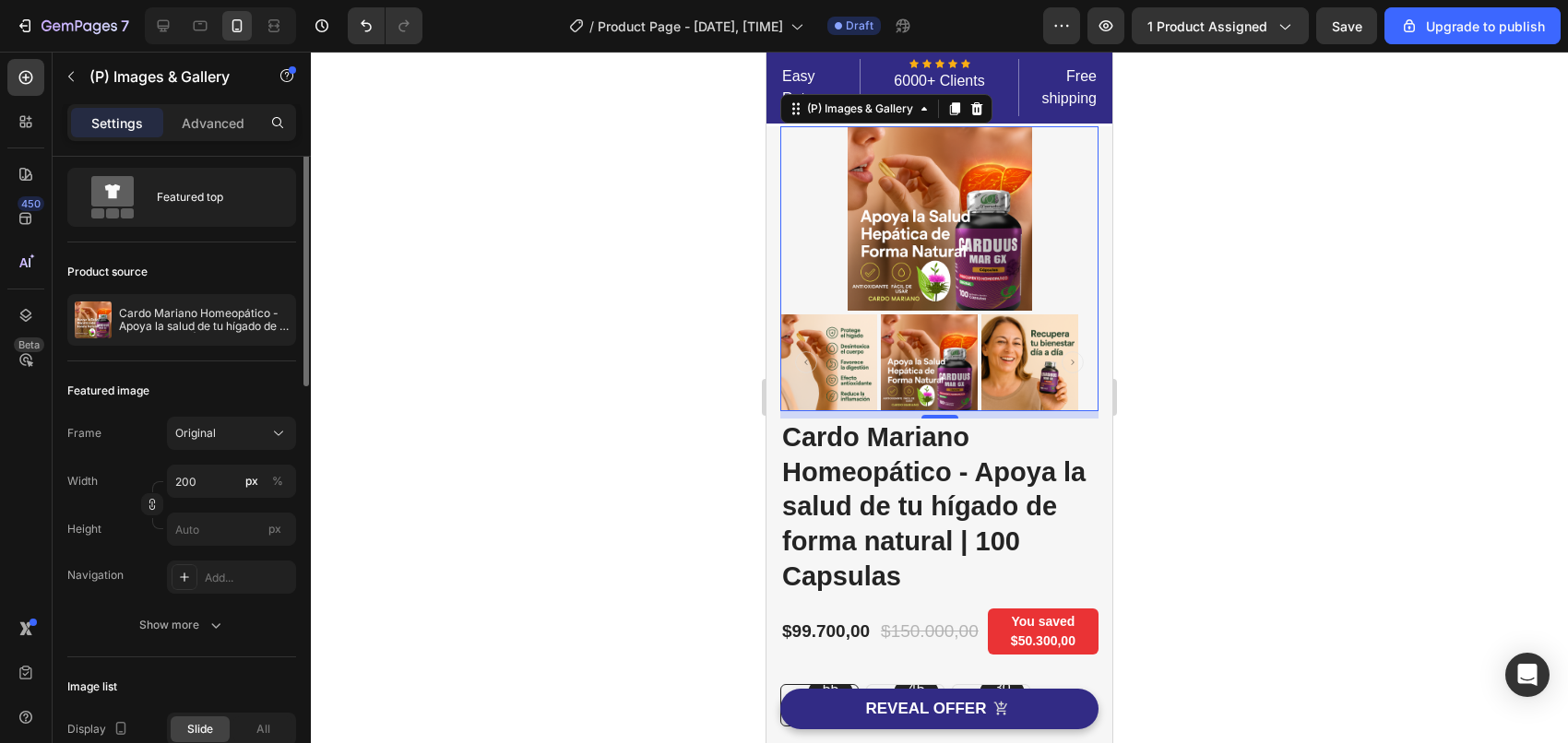 scroll, scrollTop: 0, scrollLeft: 0, axis: both 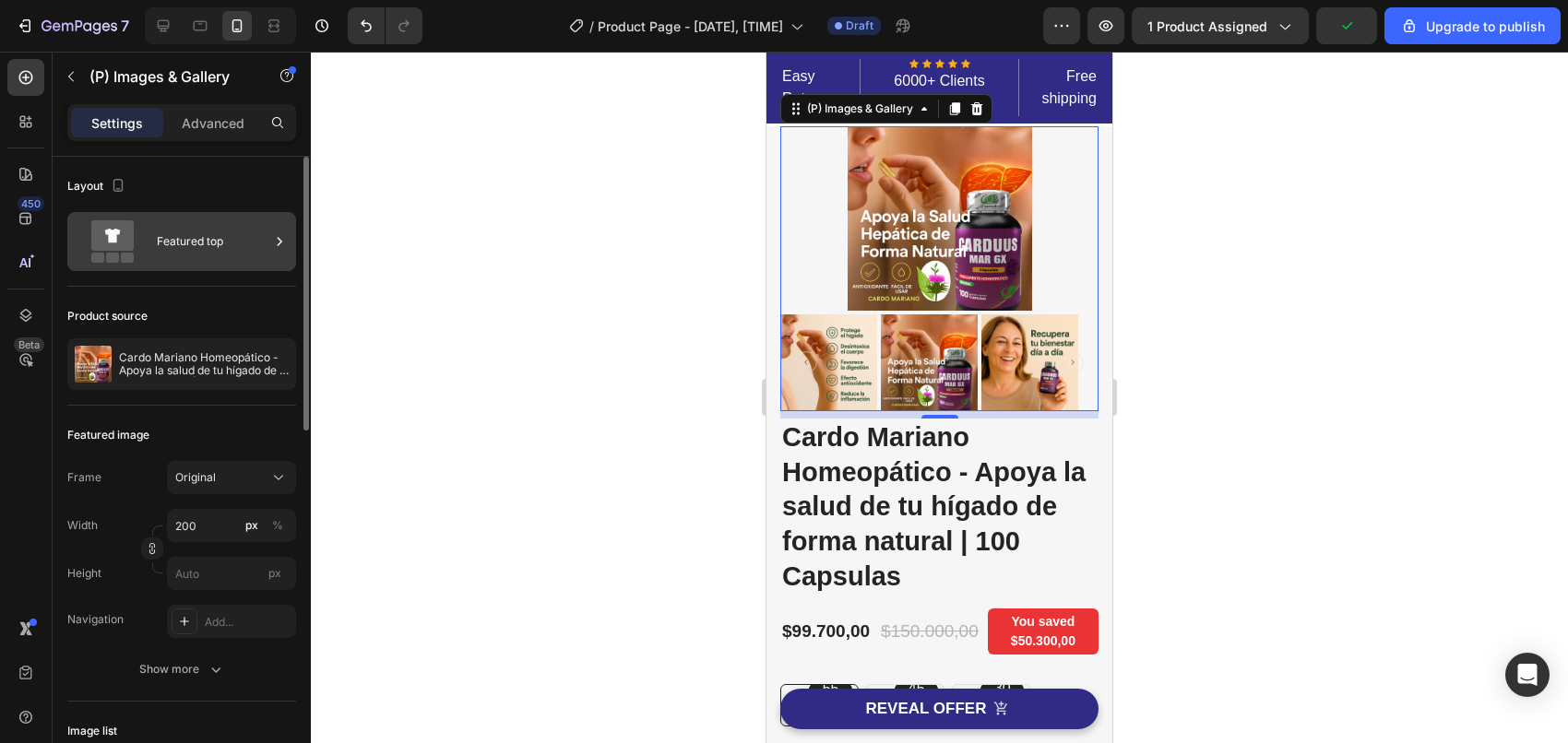 click on "Featured top" at bounding box center [213, 242] 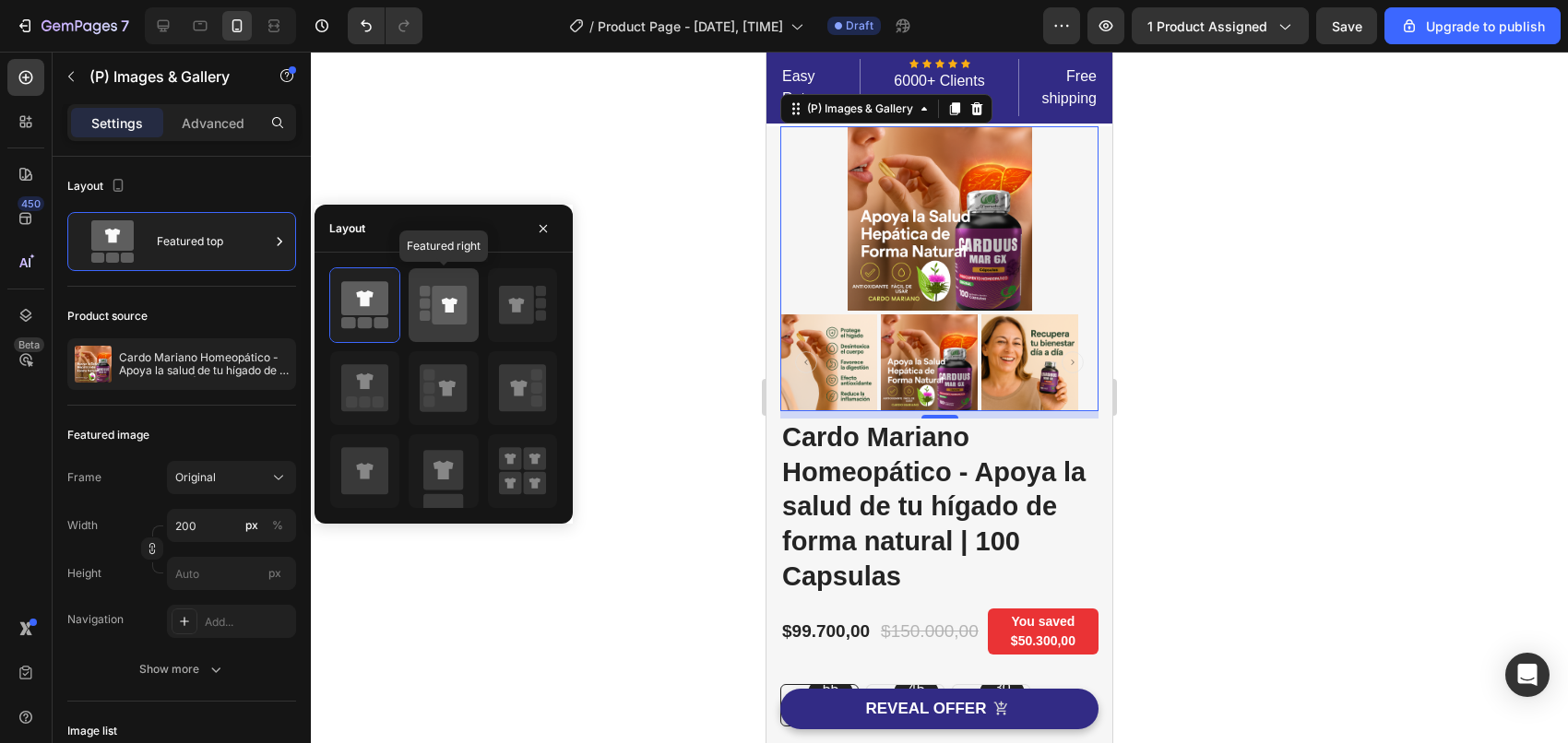 click 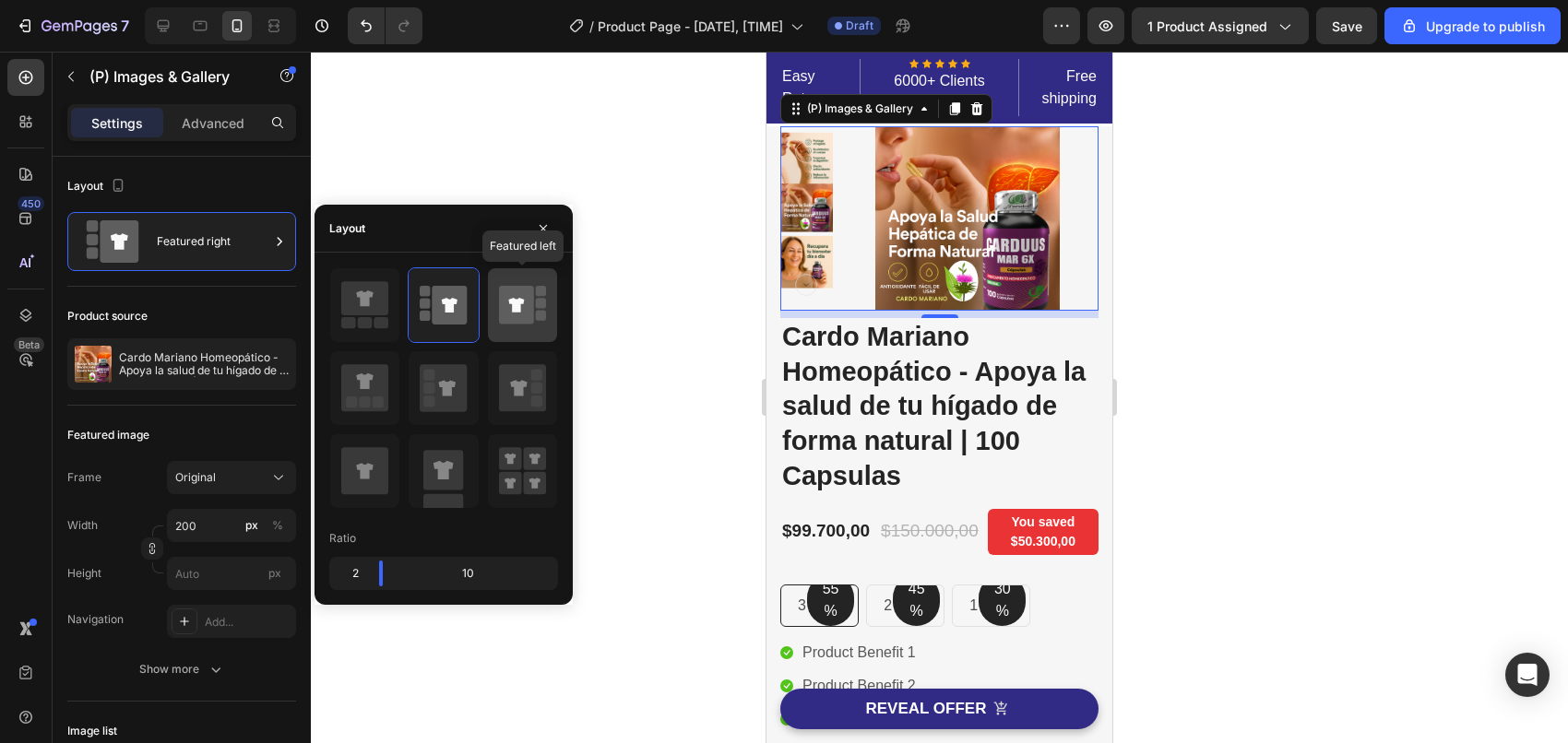 click 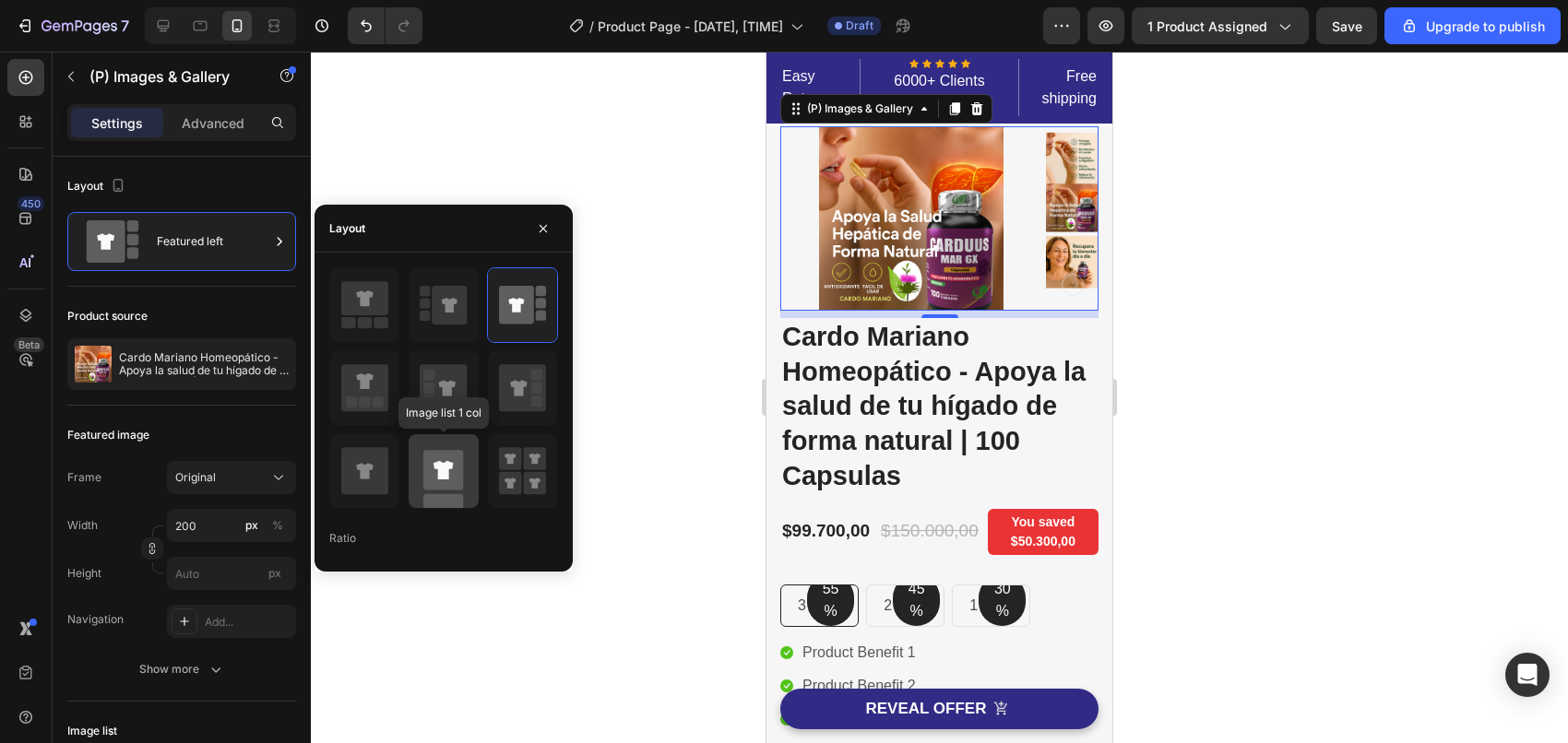 click 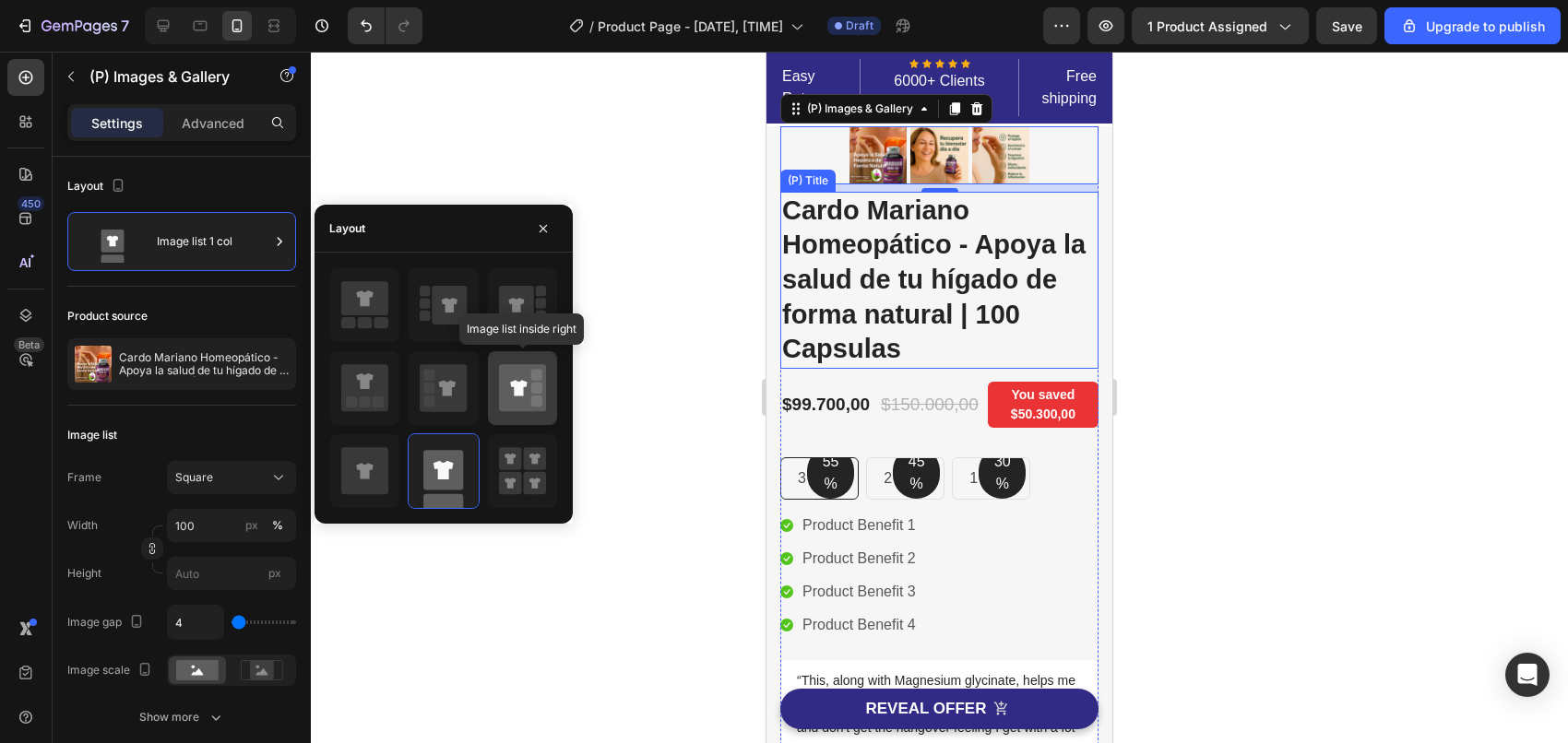 click 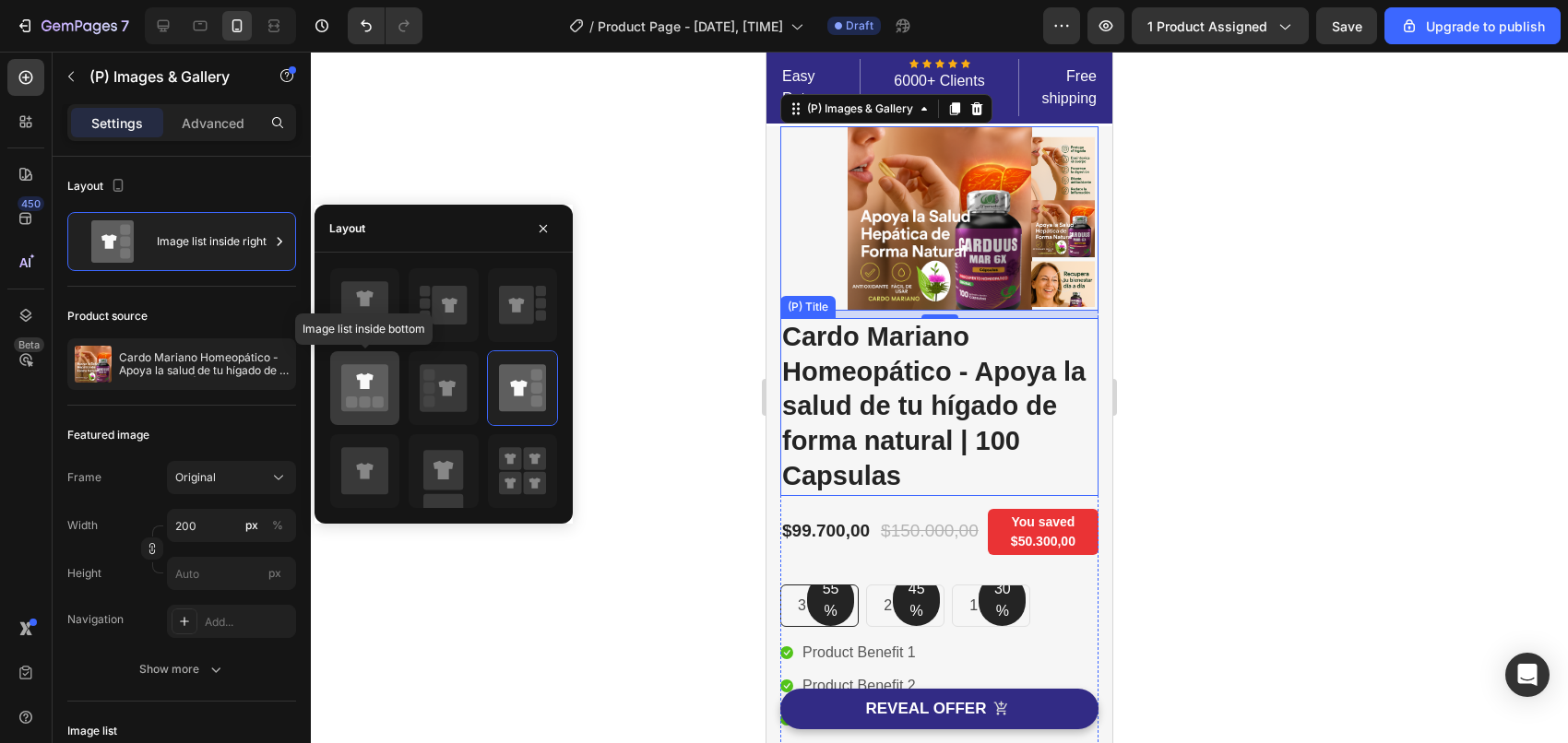 click 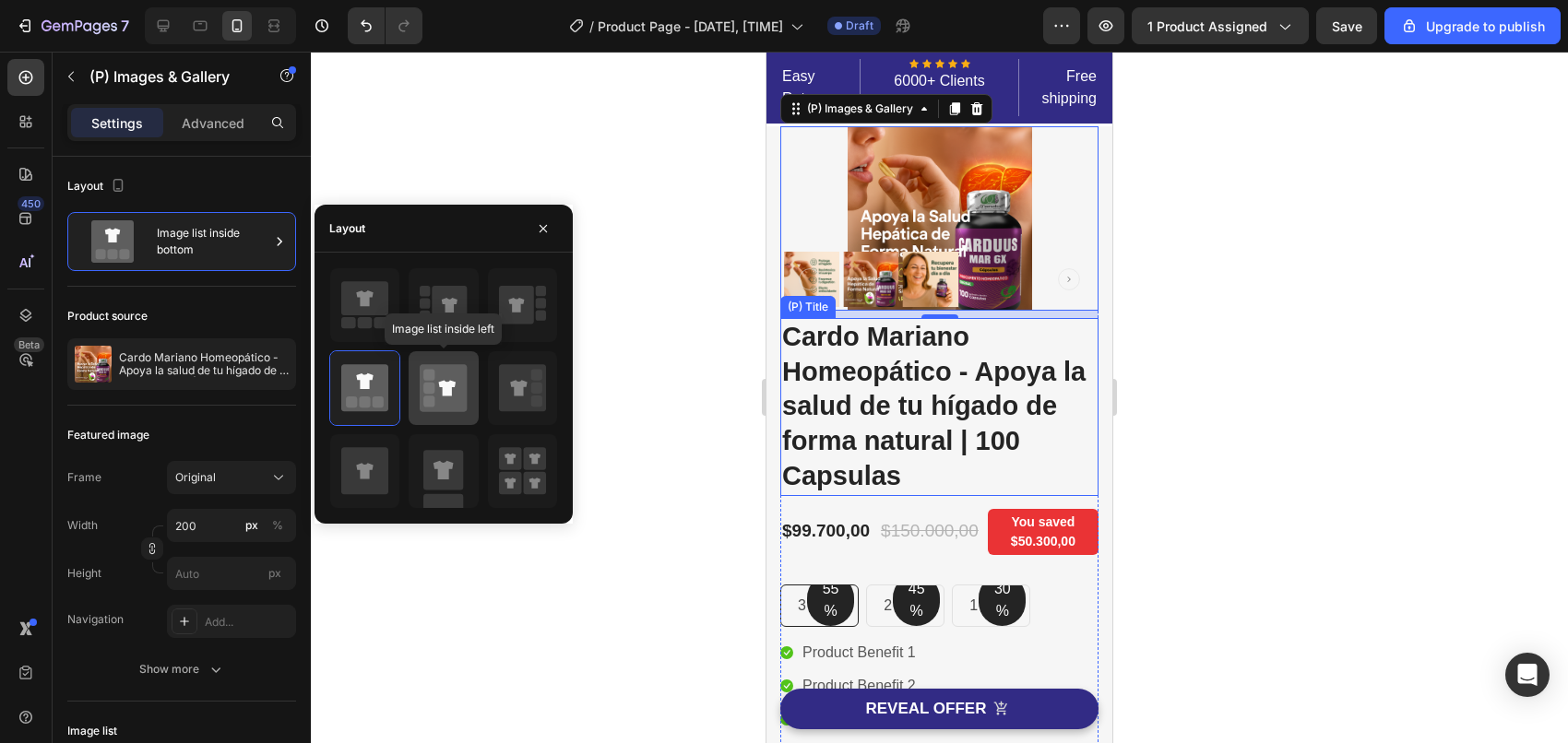 click 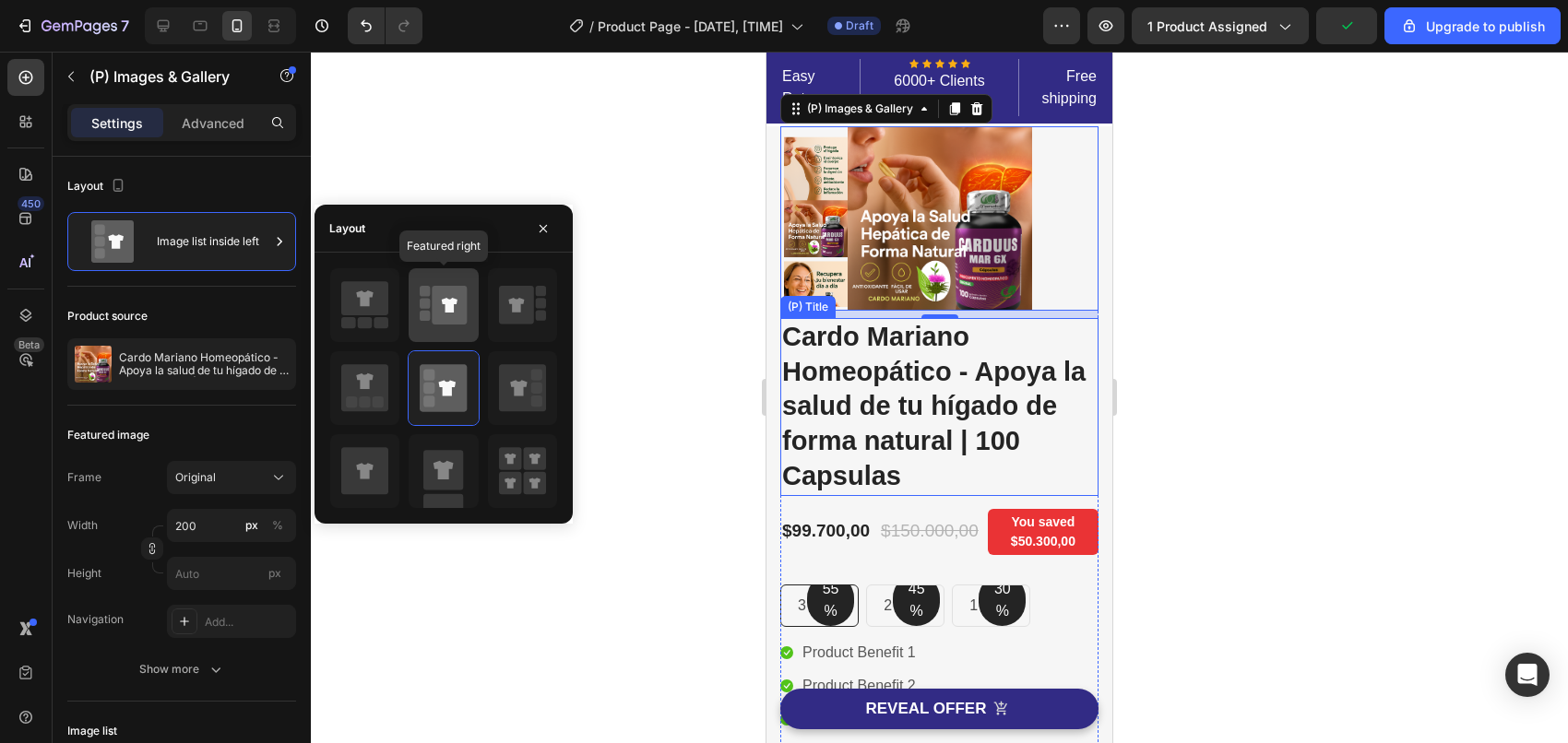 click 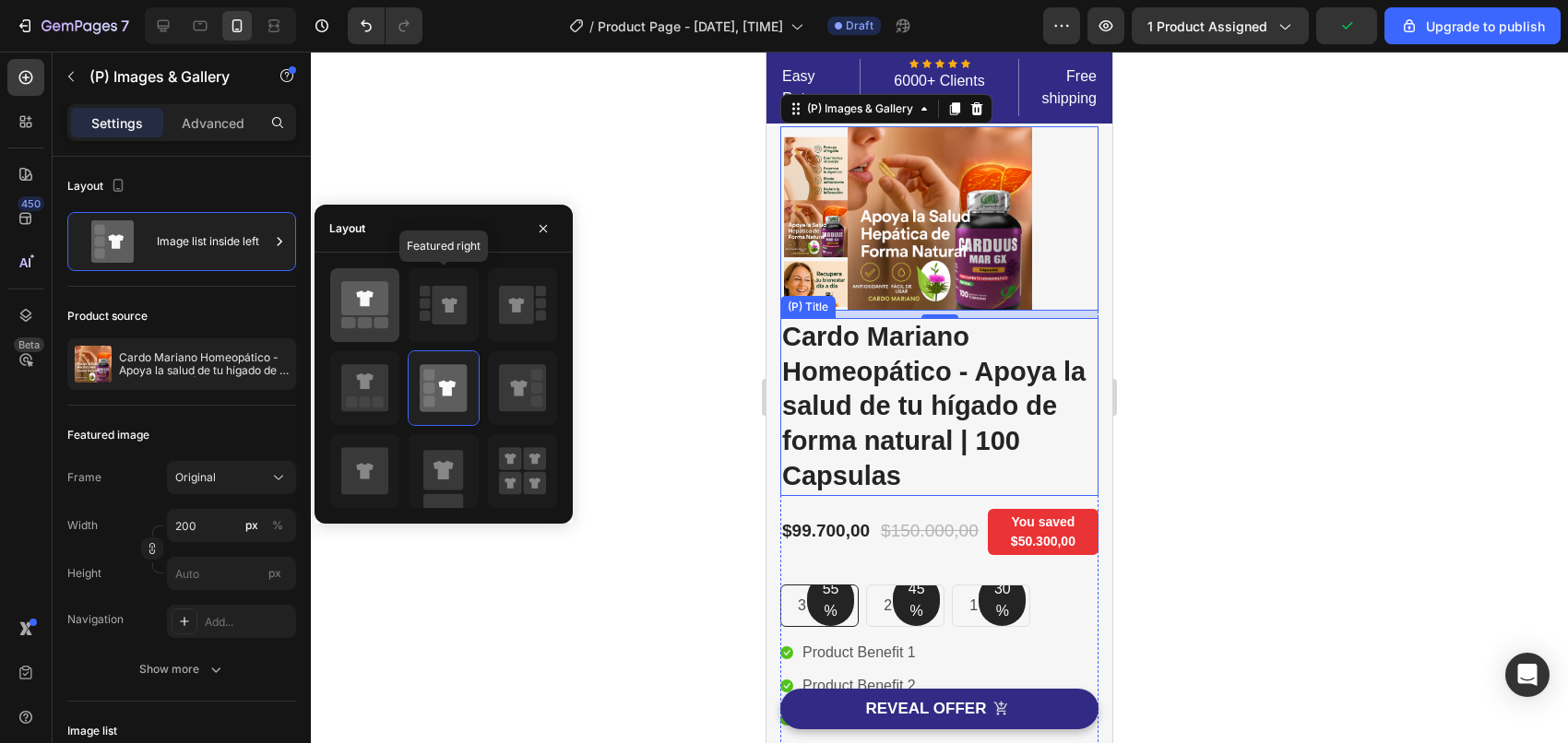type on "100" 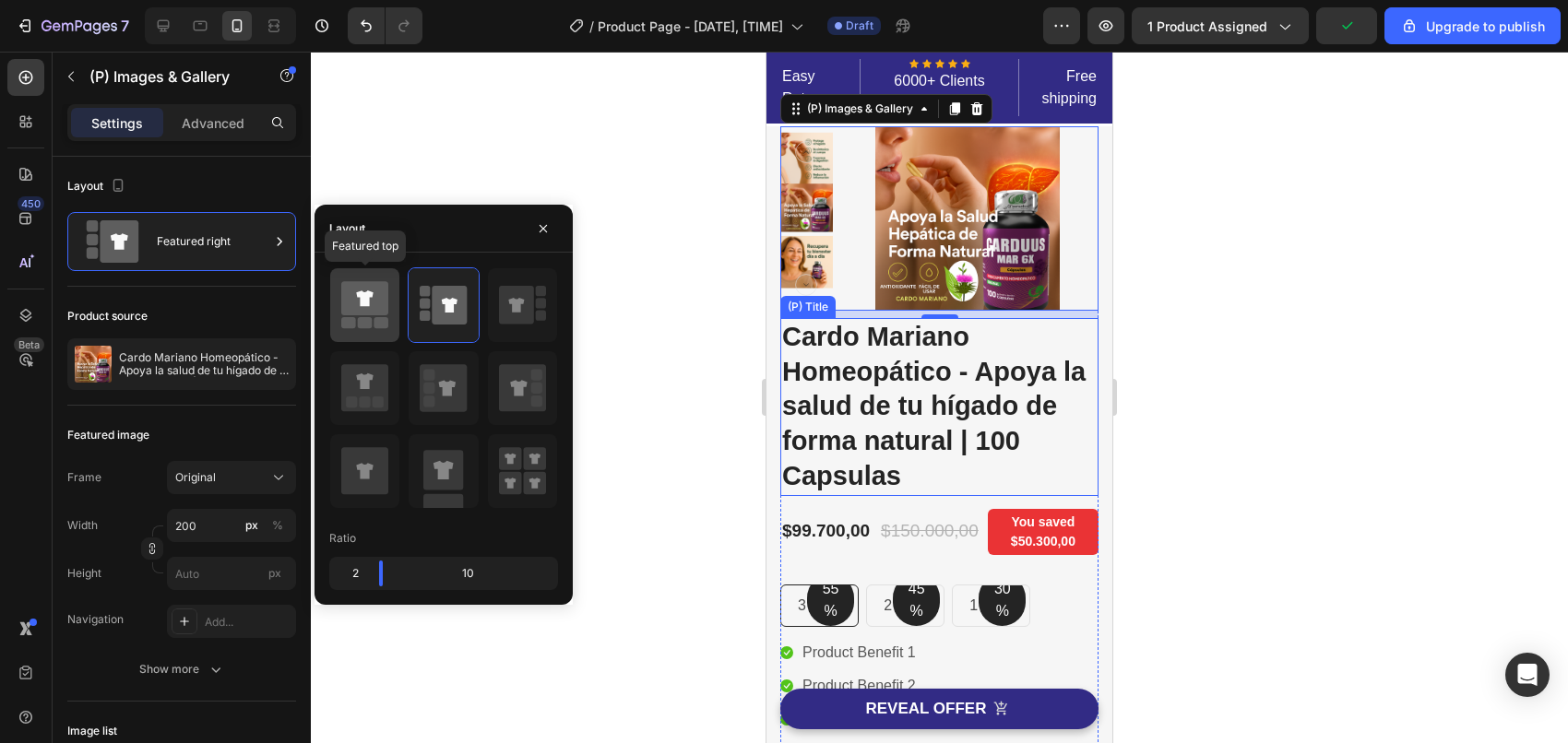 click 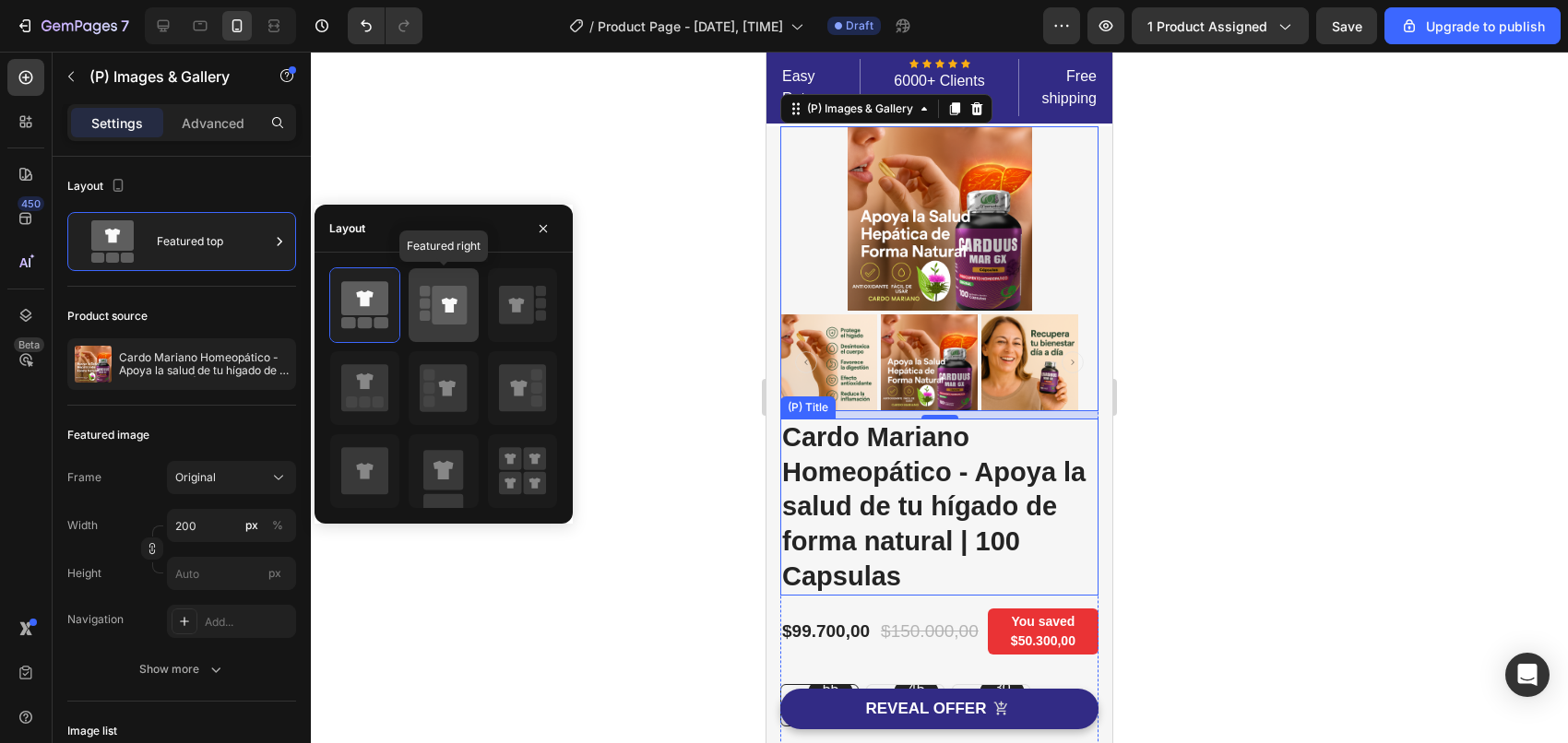 click 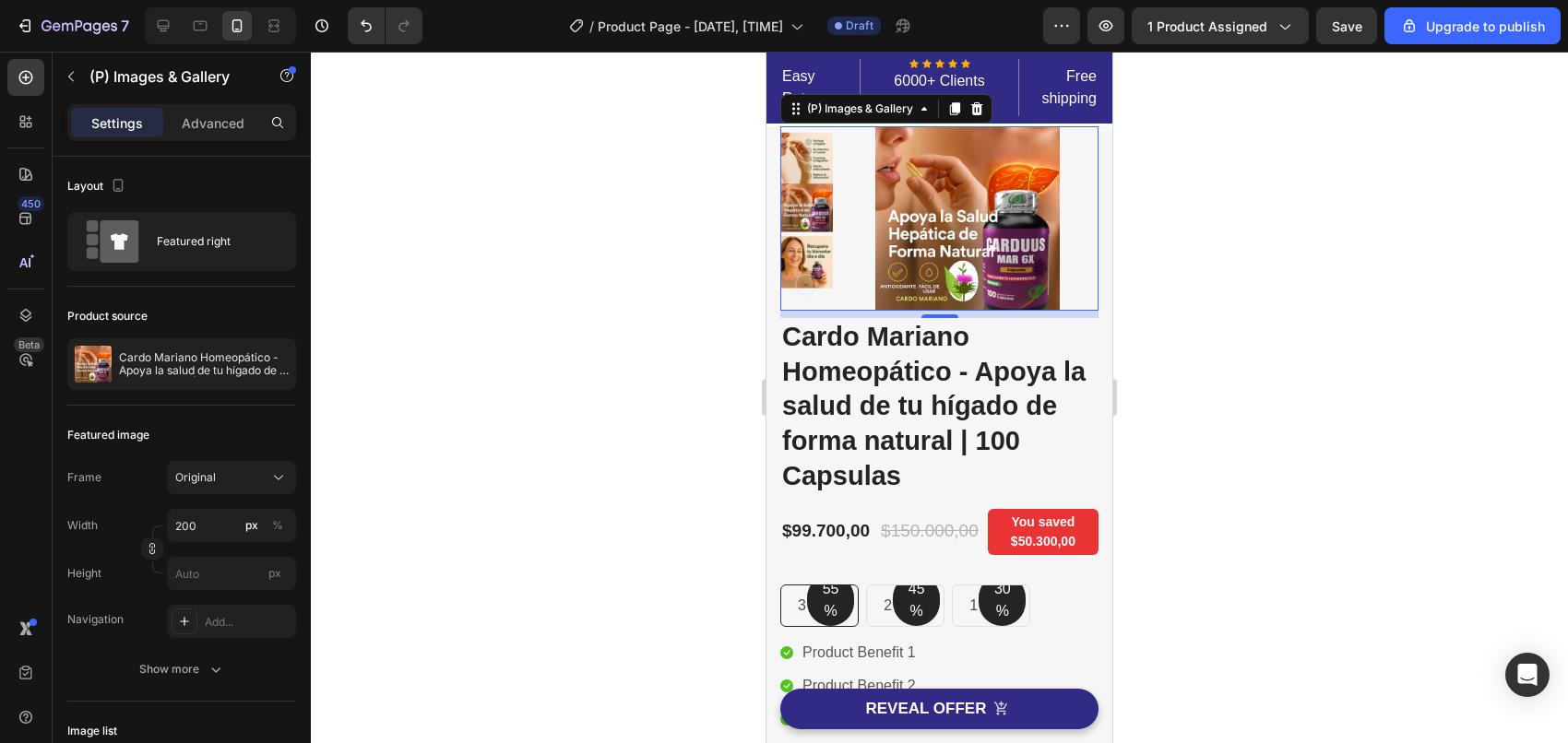 click at bounding box center [968, 218] 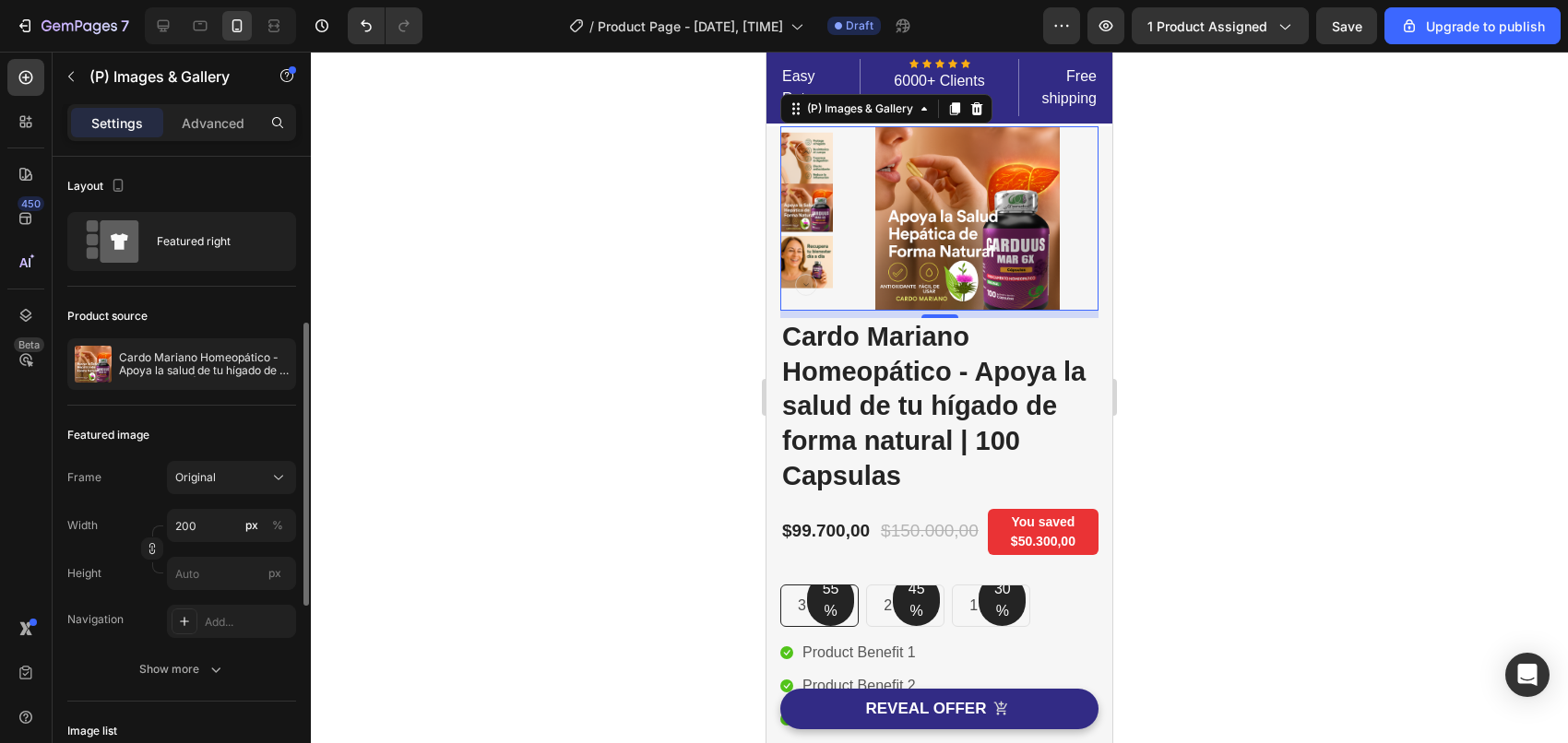 scroll, scrollTop: 115, scrollLeft: 0, axis: vertical 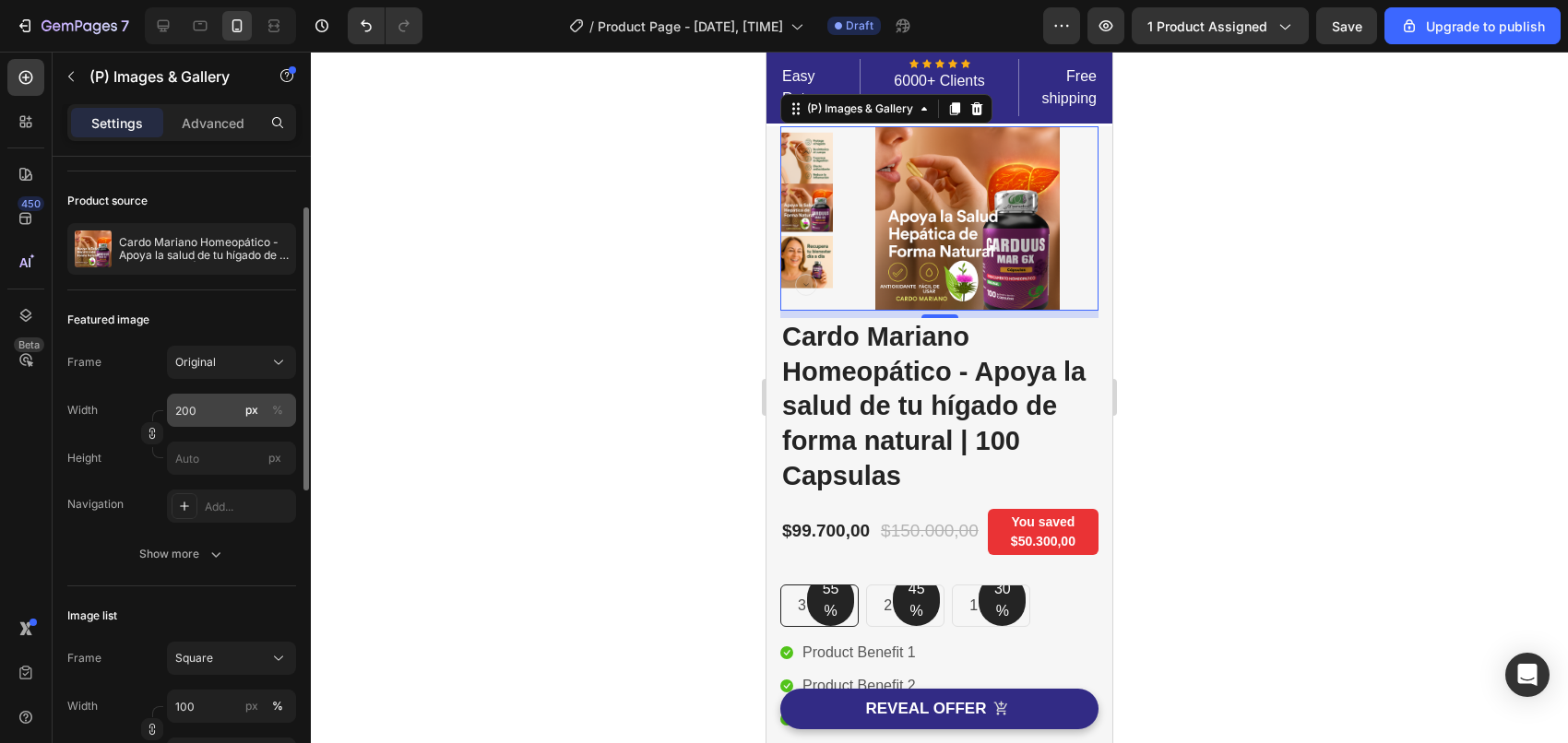 click on "px" 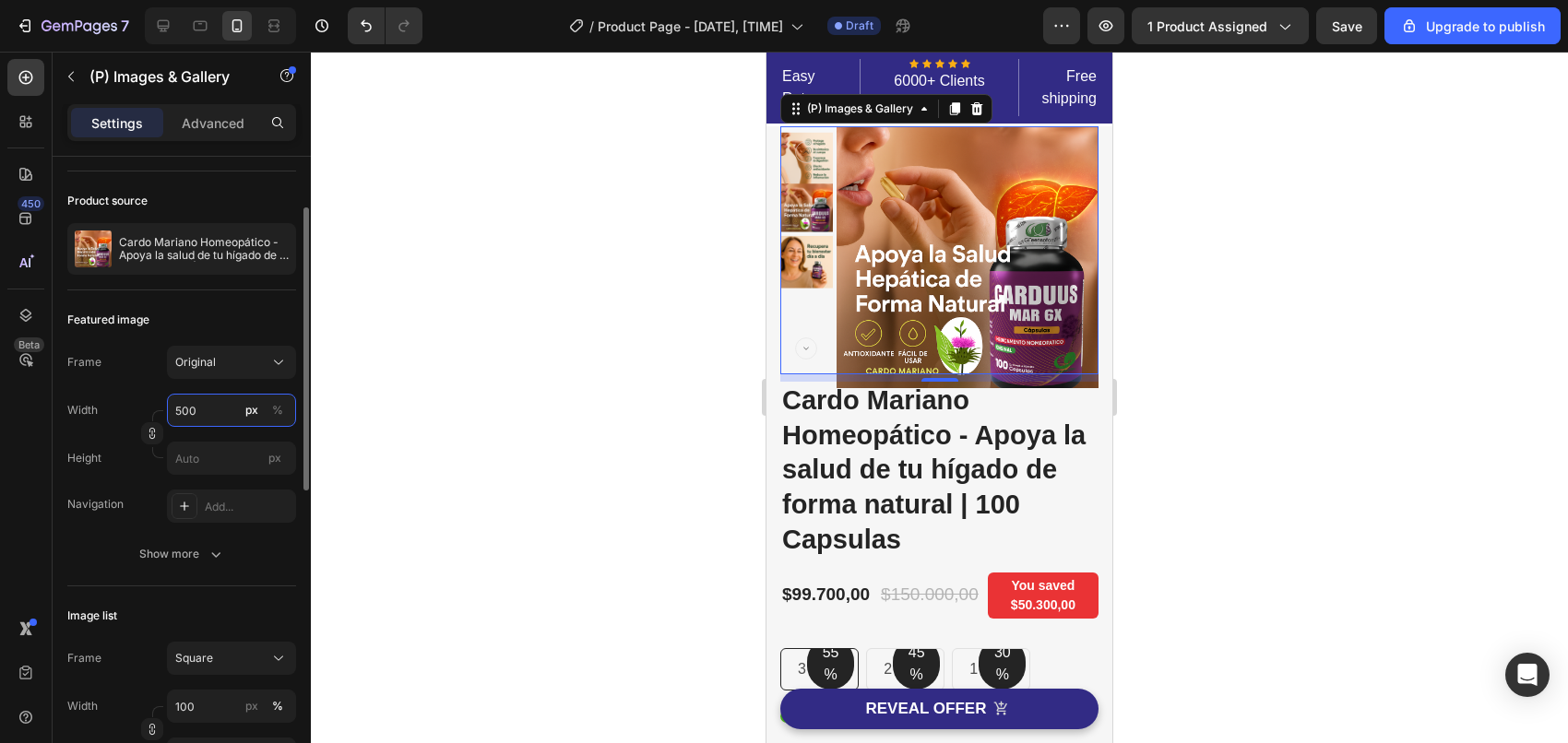click on "500" at bounding box center (232, 410) 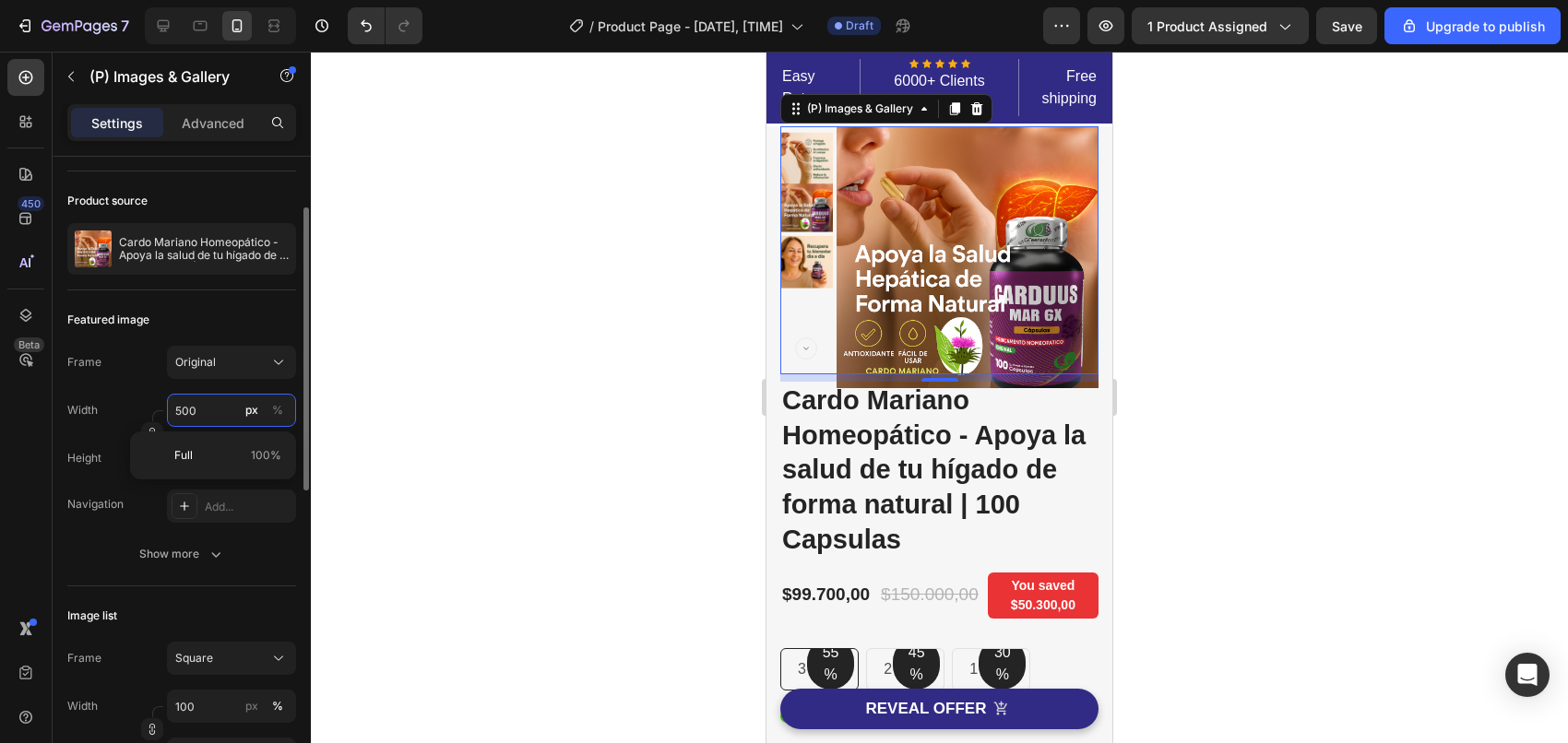 click on "500" at bounding box center (232, 410) 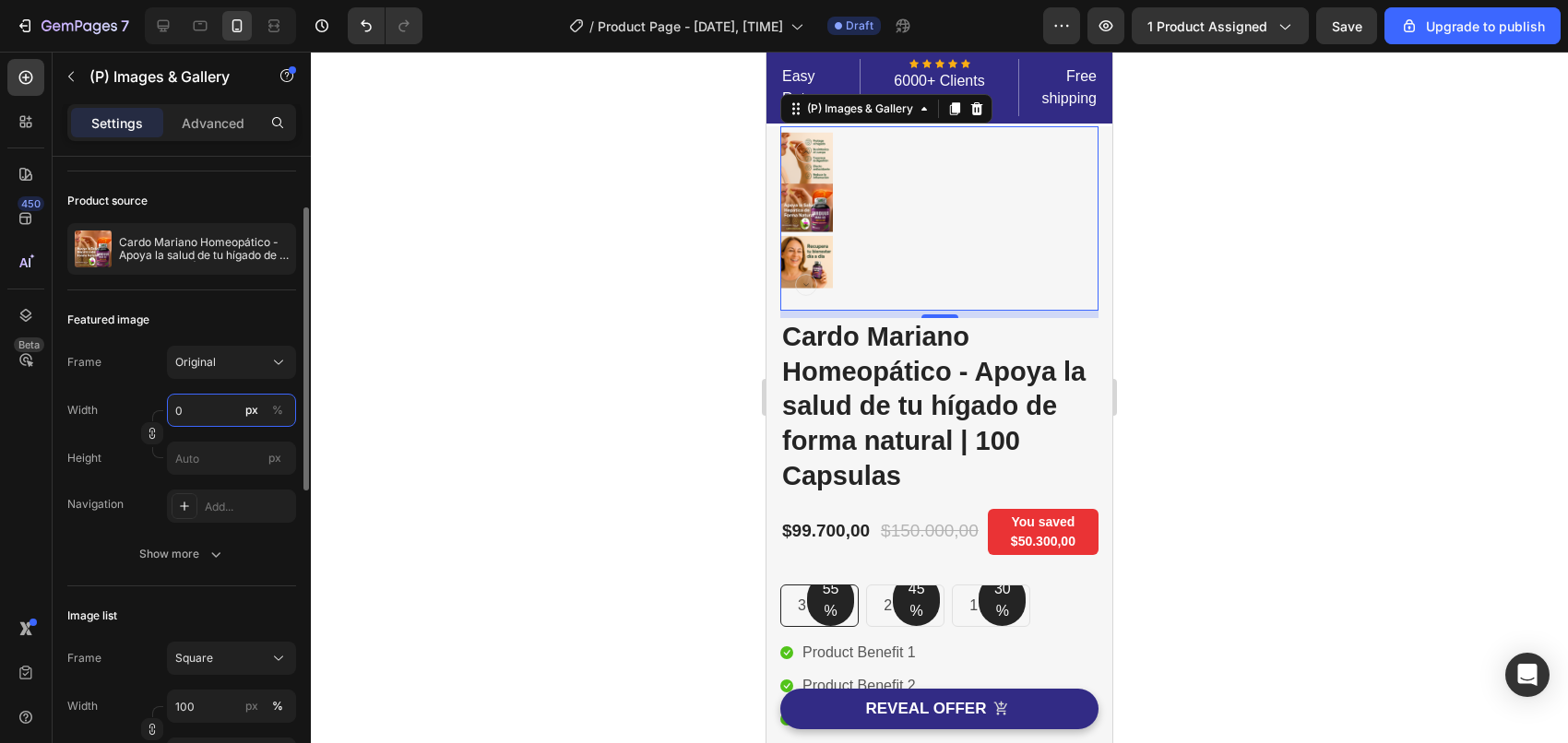 type on "7" 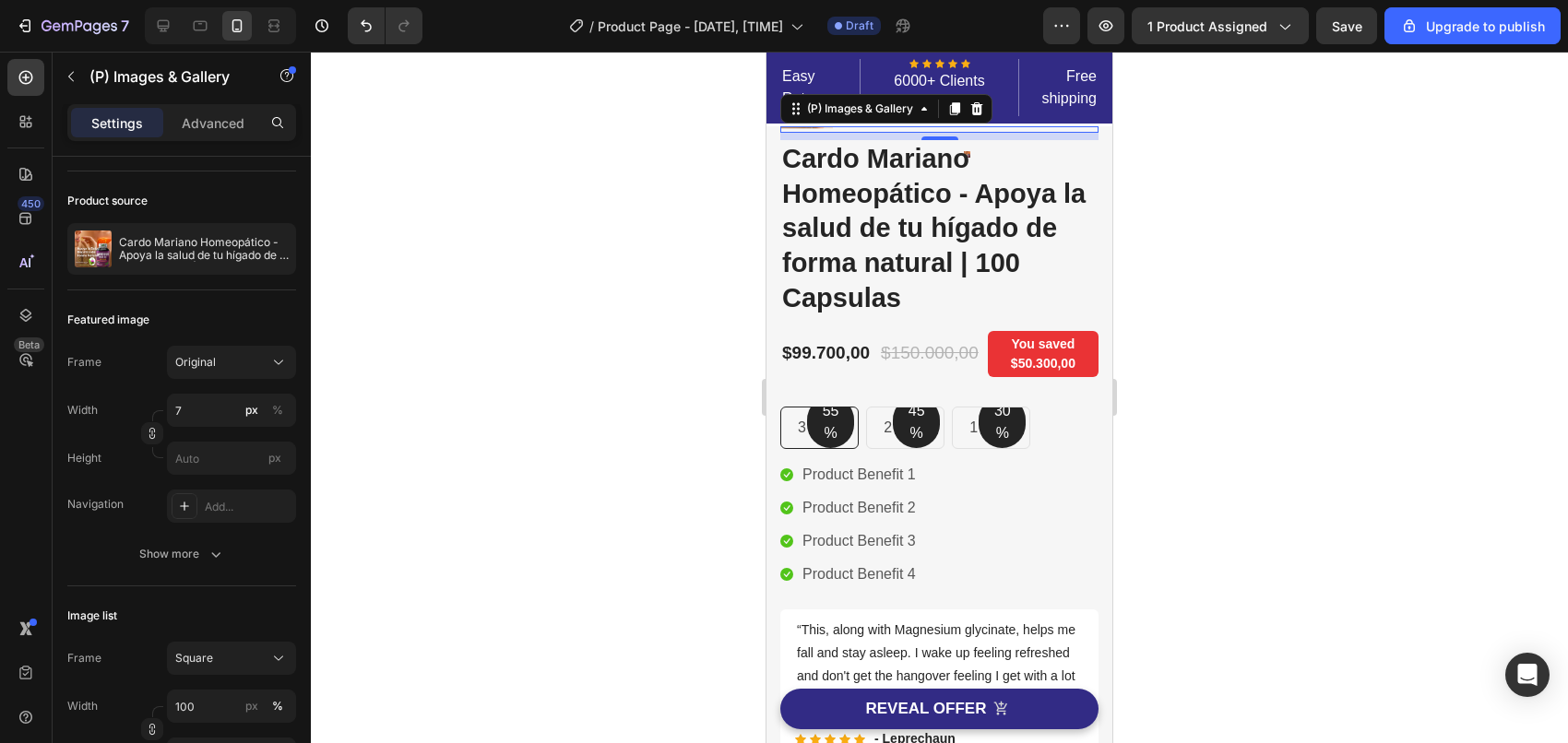 click 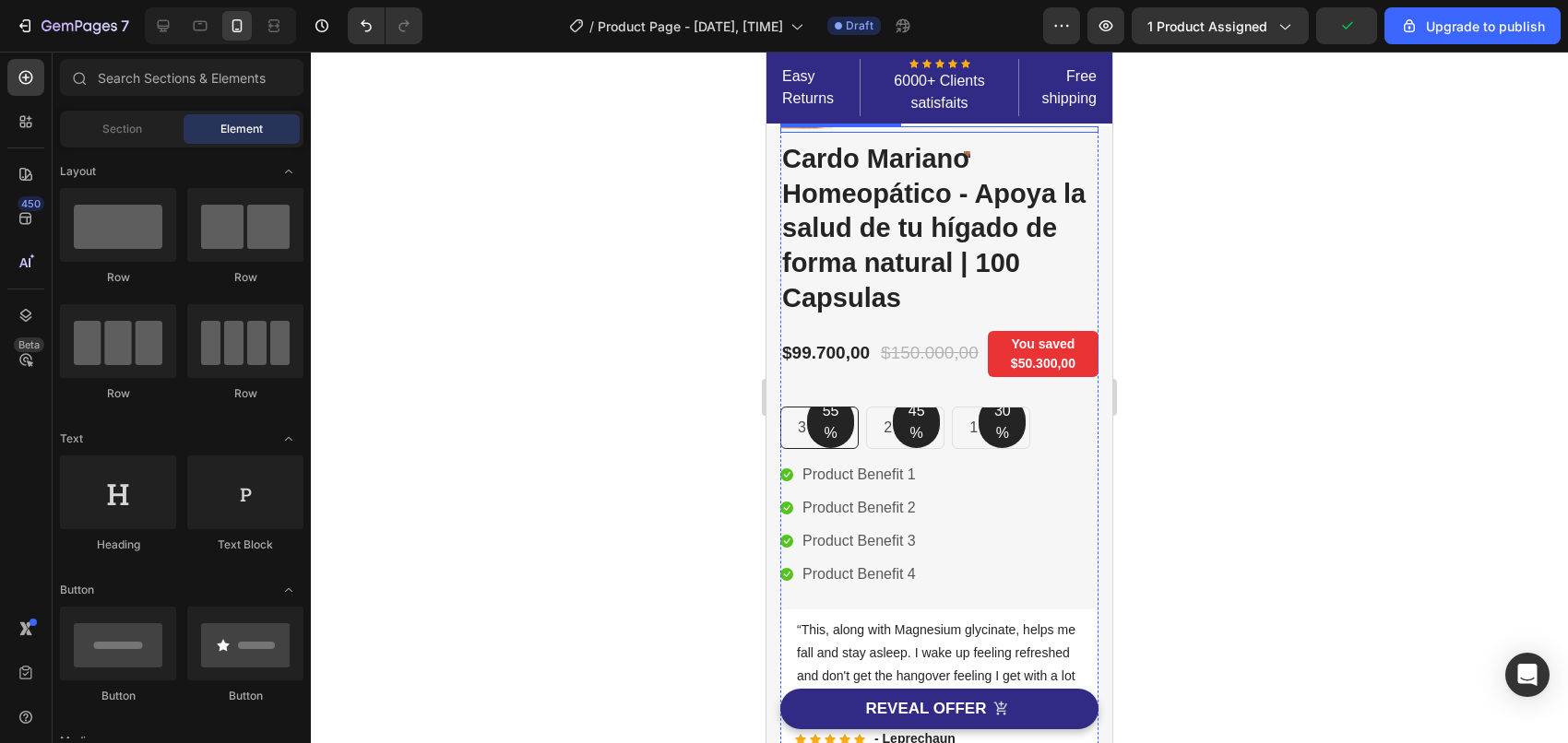 click at bounding box center [968, 154] 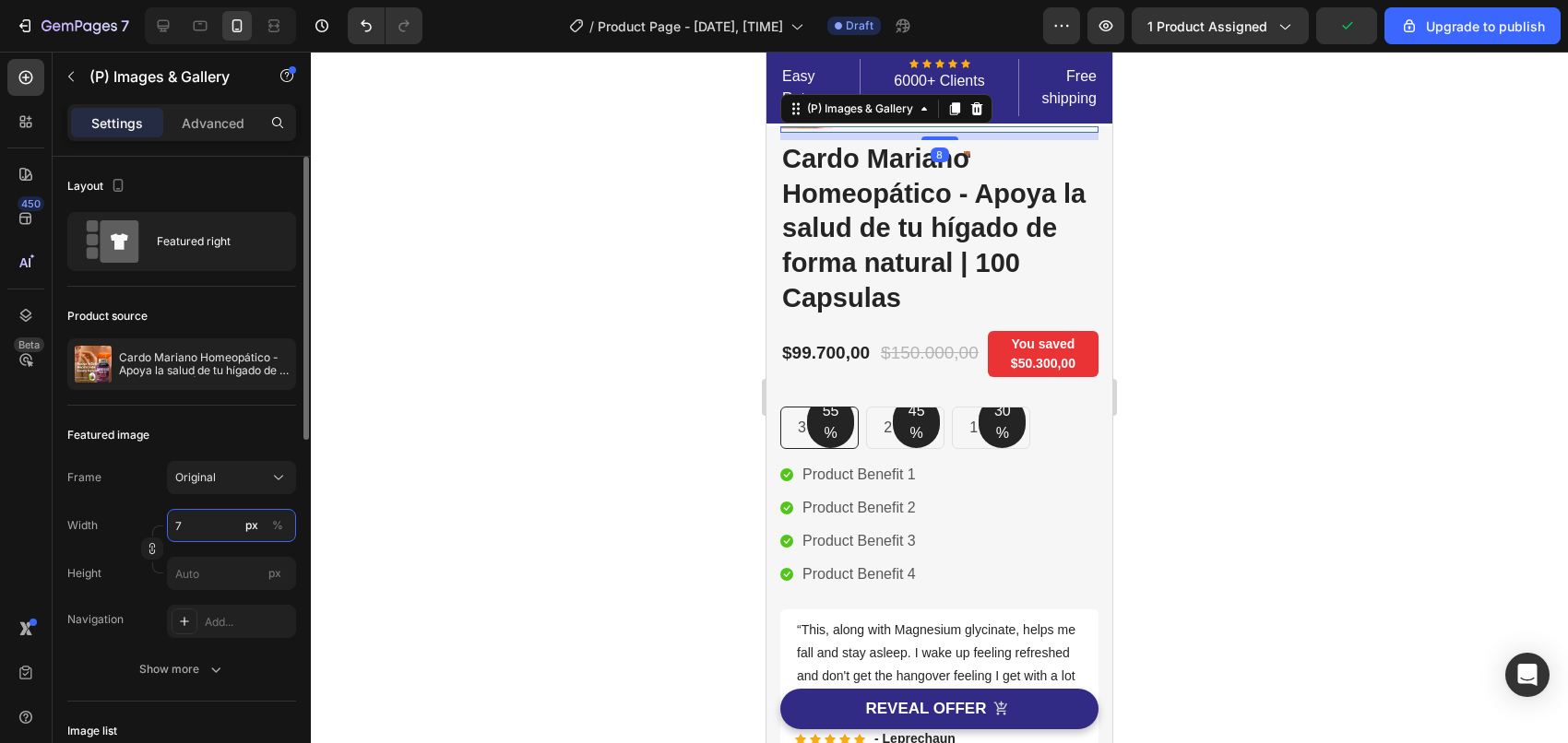 click on "7" at bounding box center (232, 525) 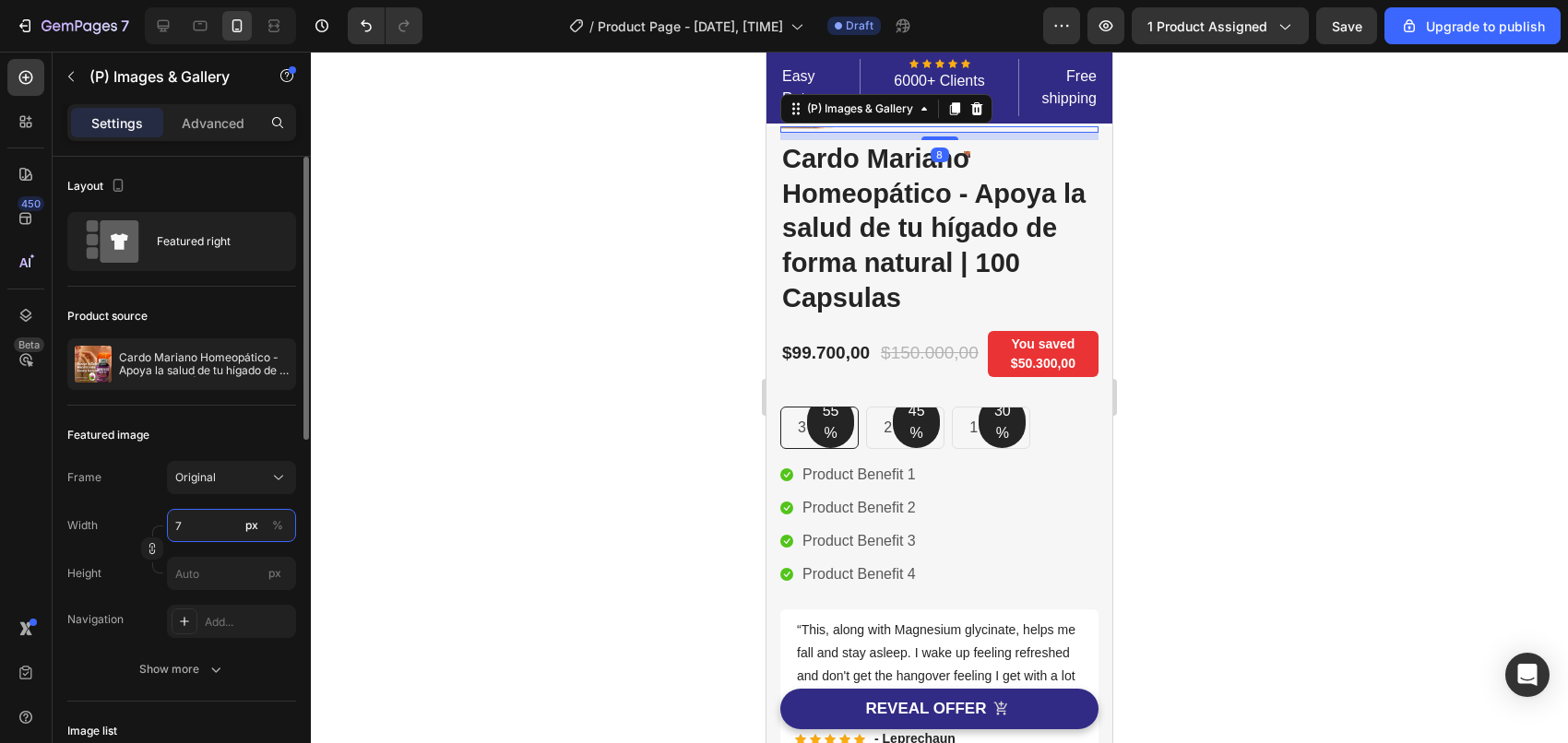 click on "7" at bounding box center (232, 525) 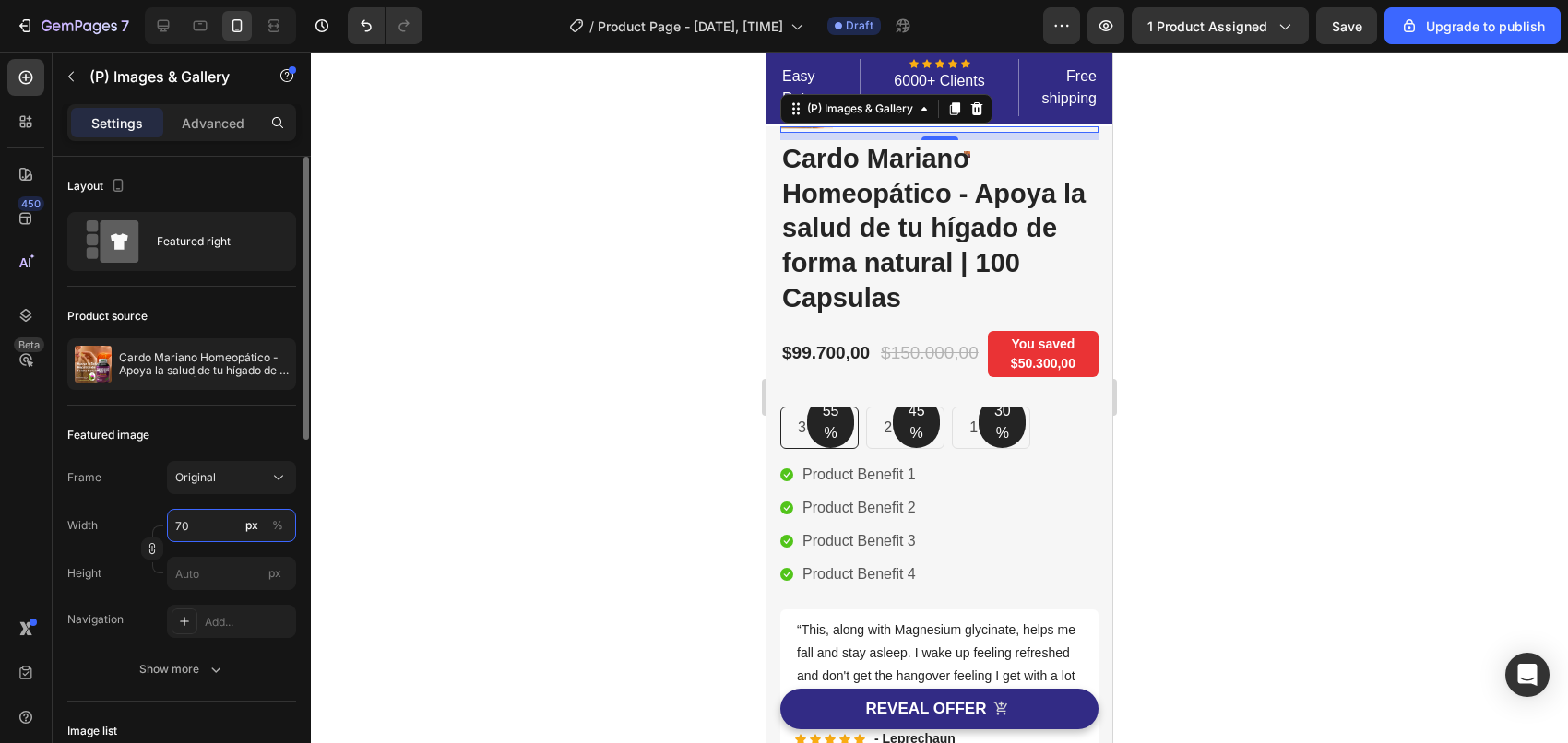 type on "700" 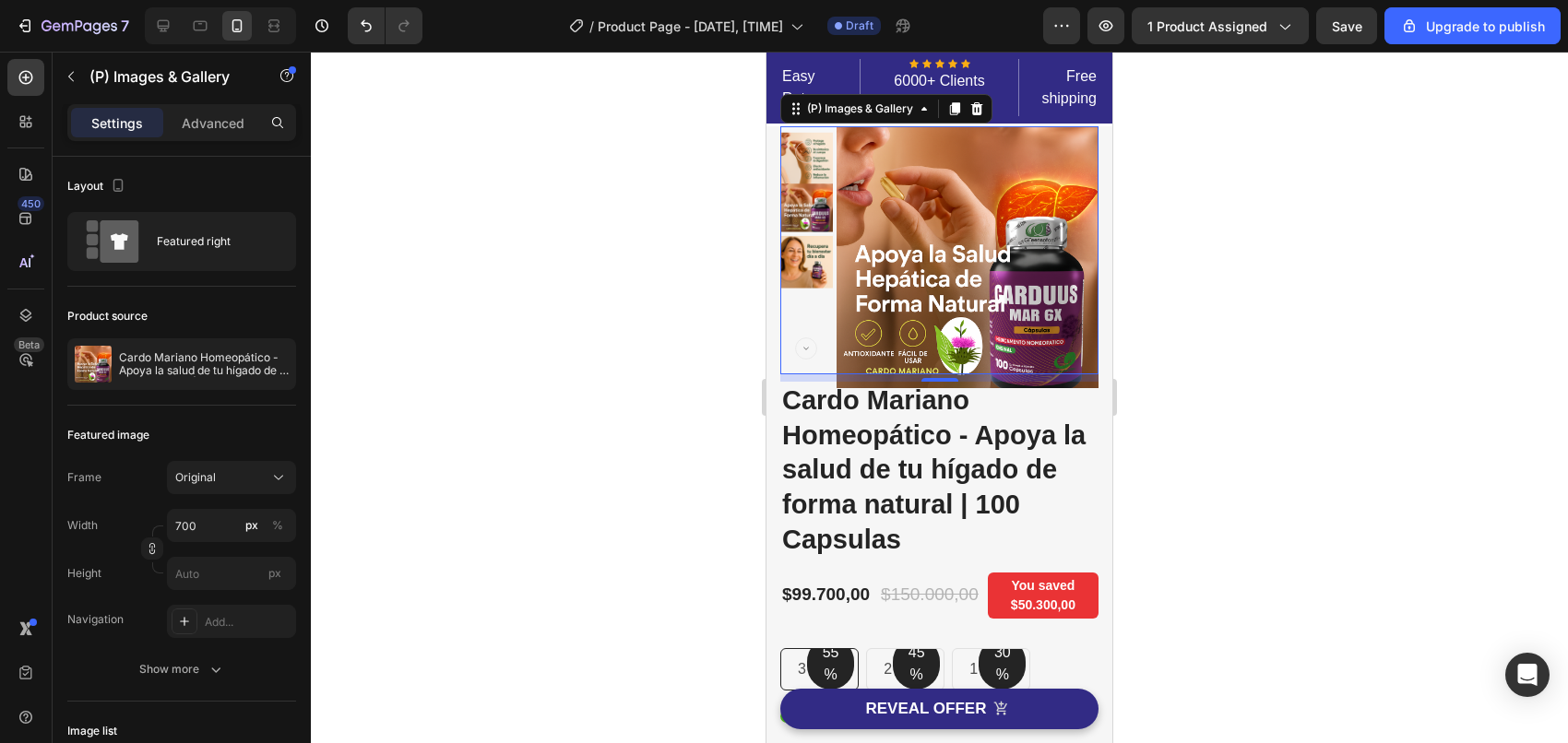 click 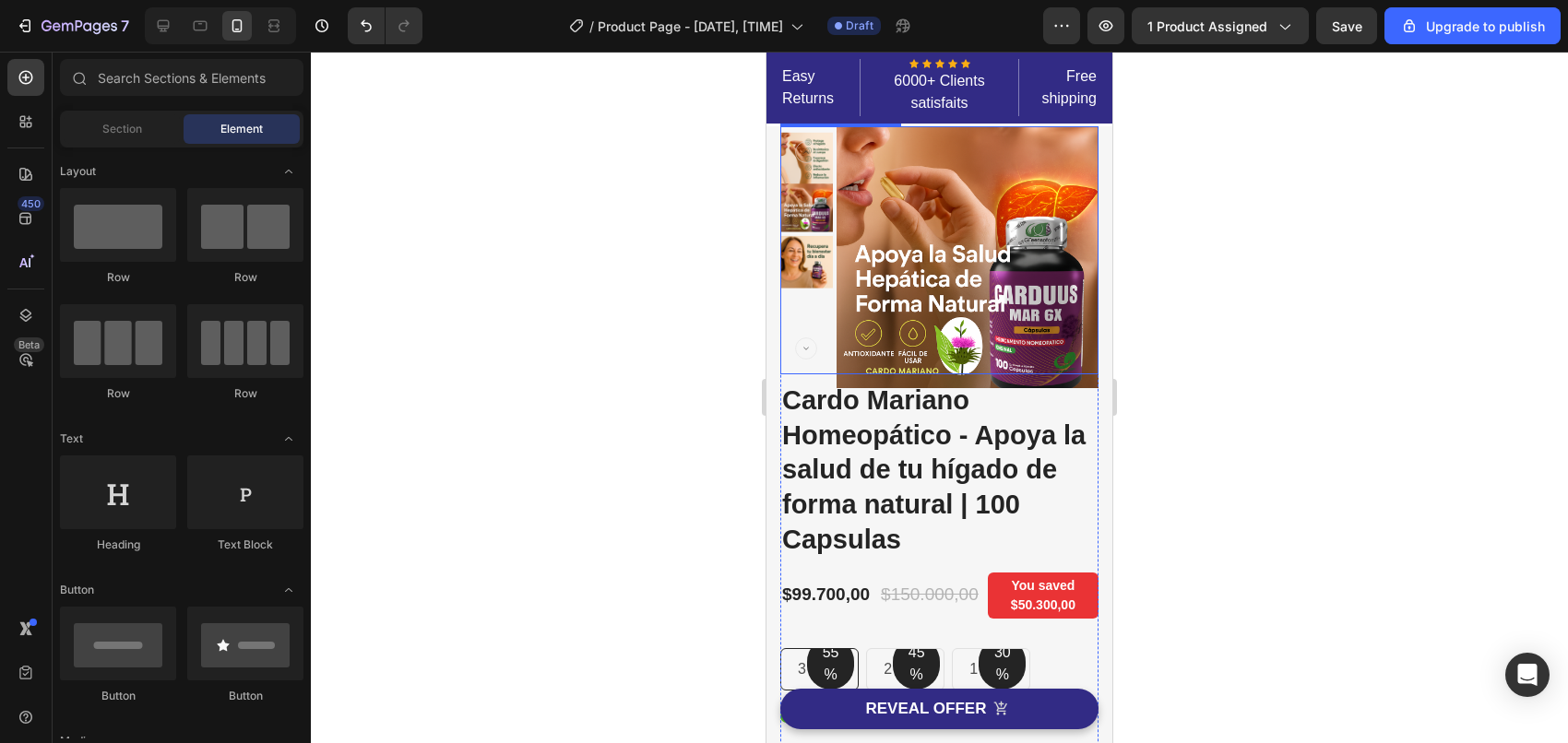 click at bounding box center (968, 257) 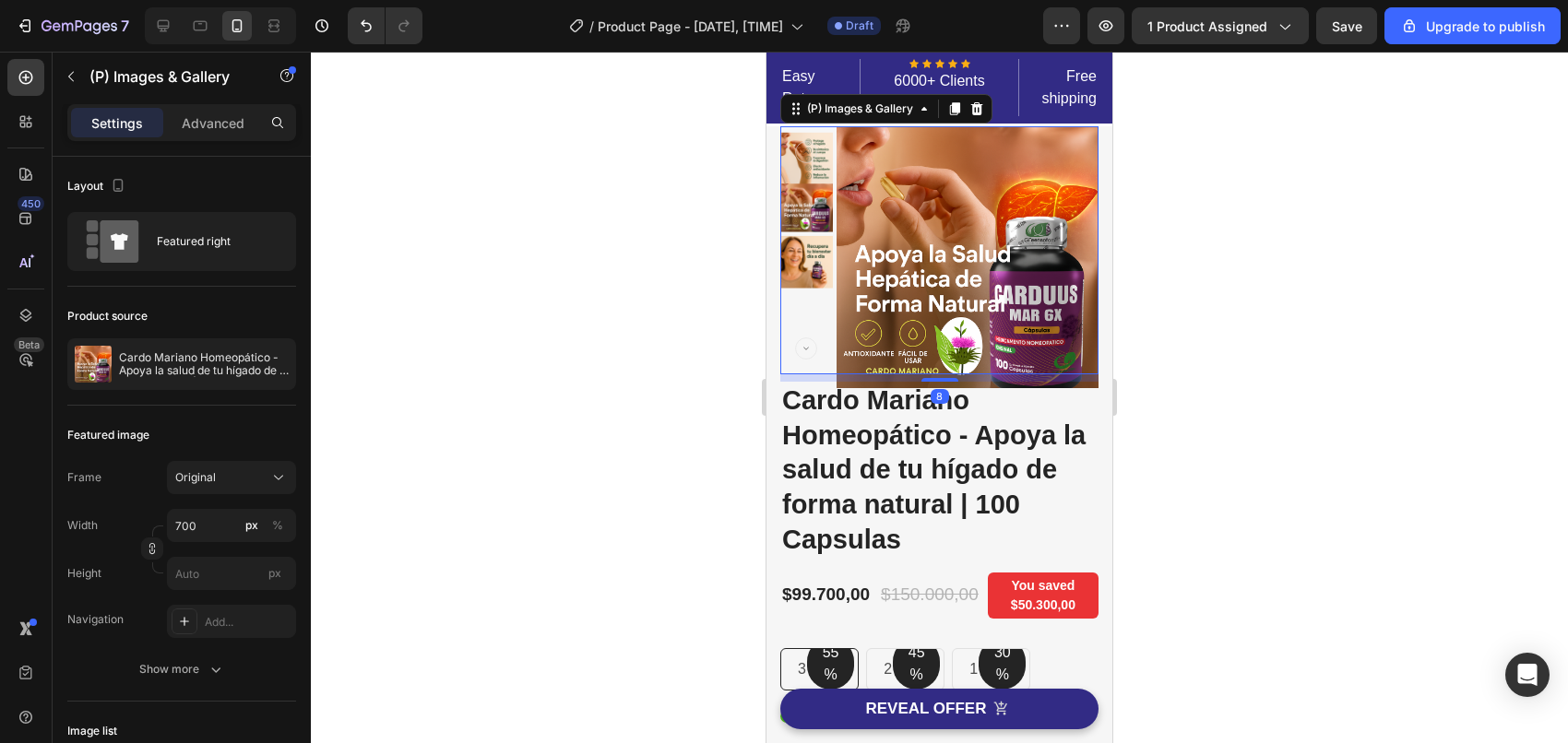 click 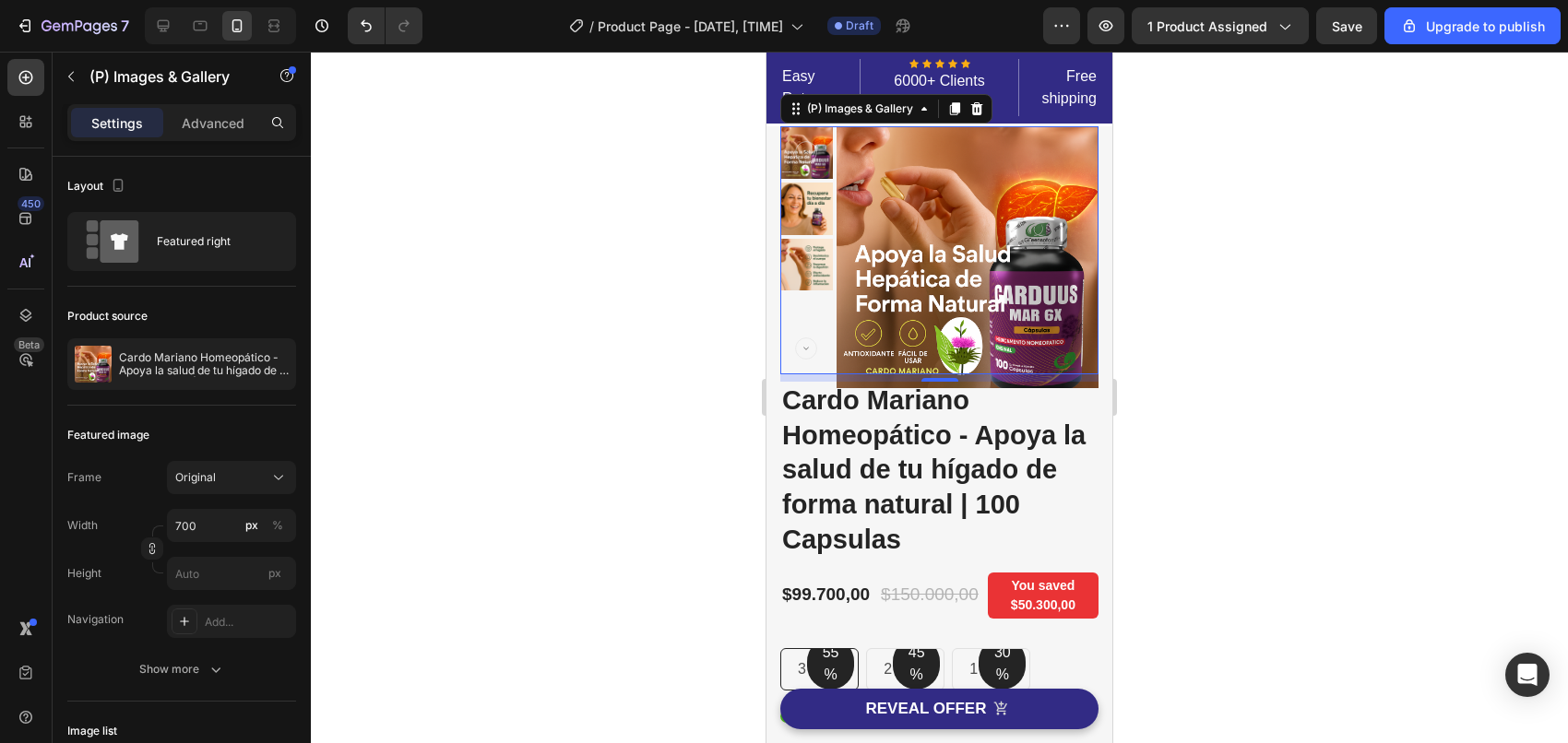 click 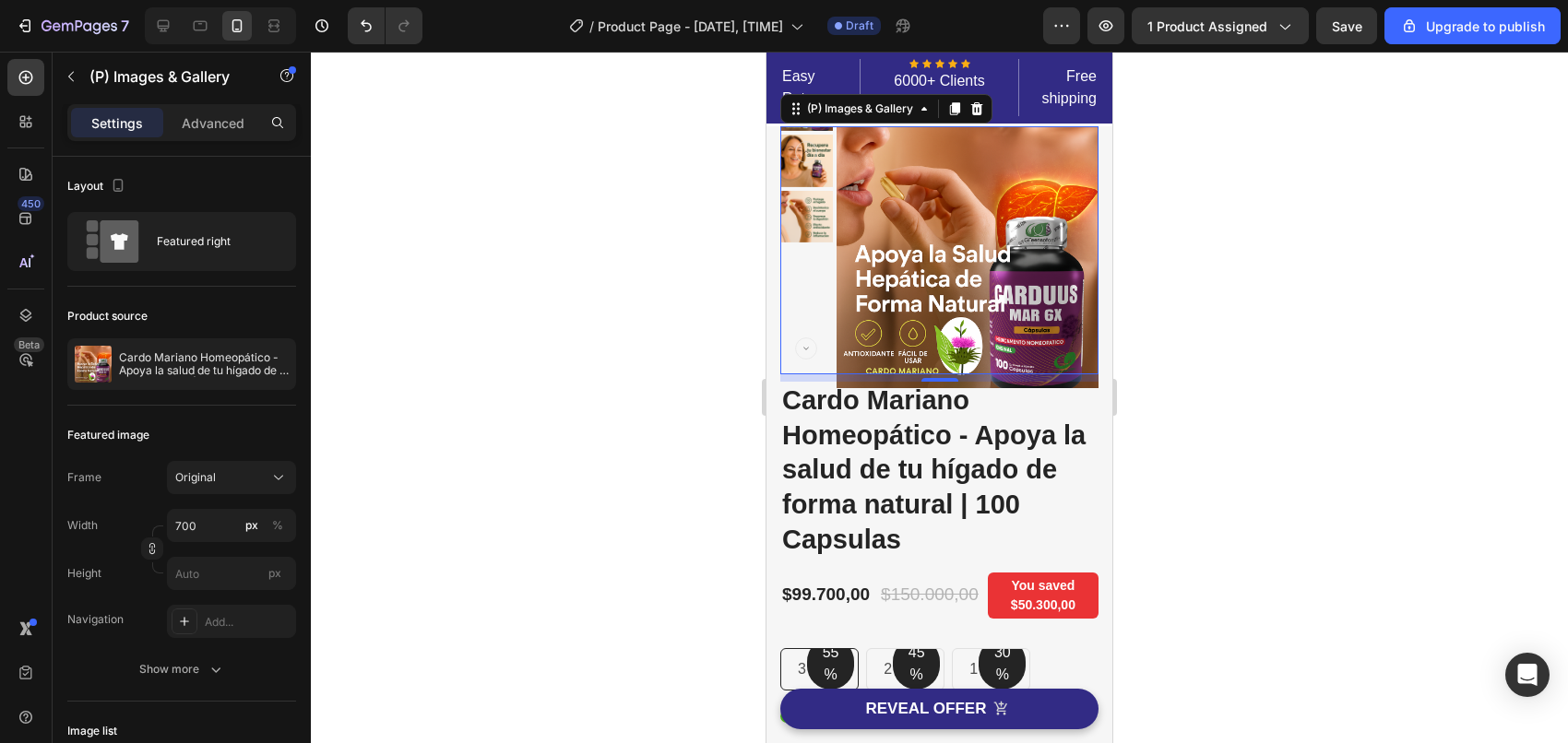 click 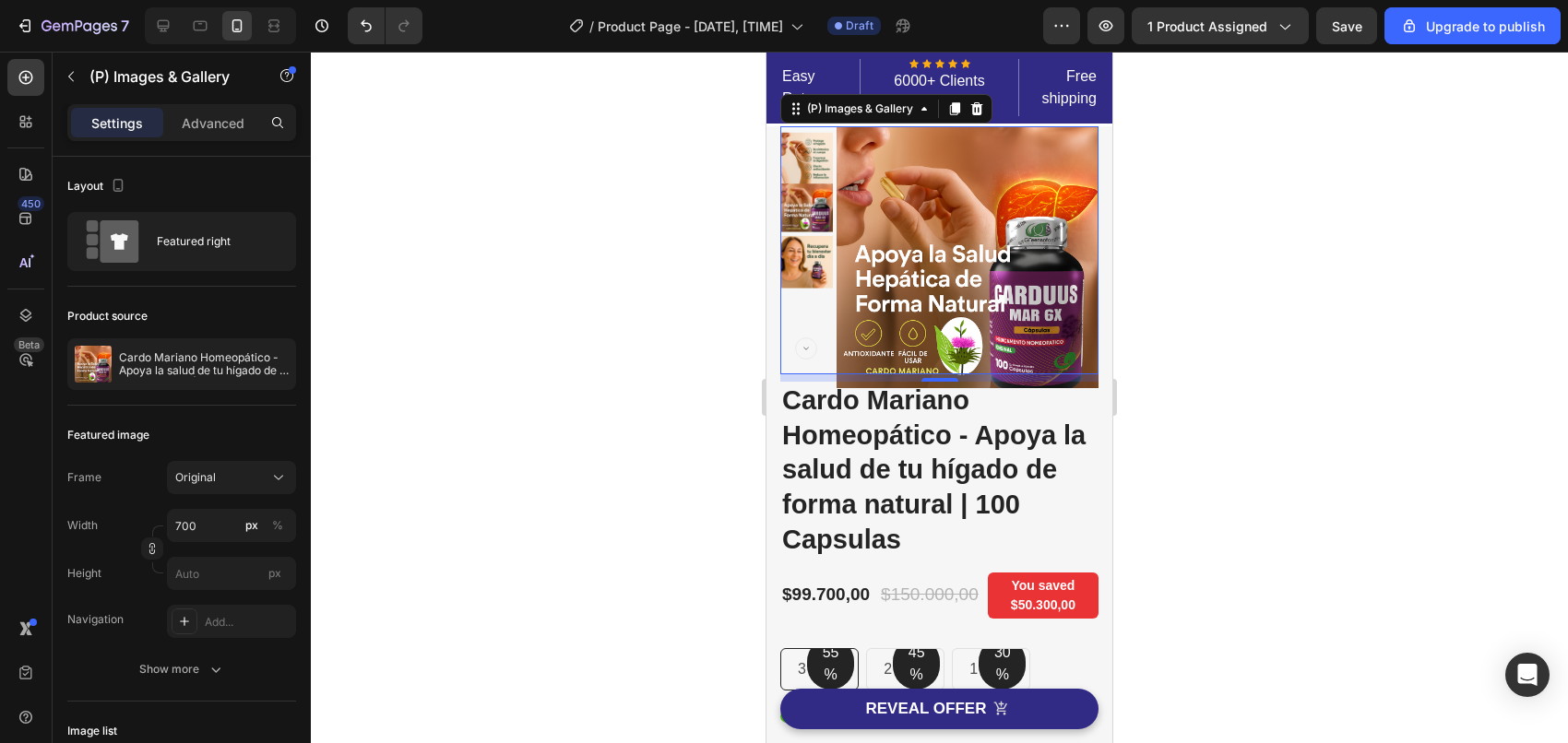 click 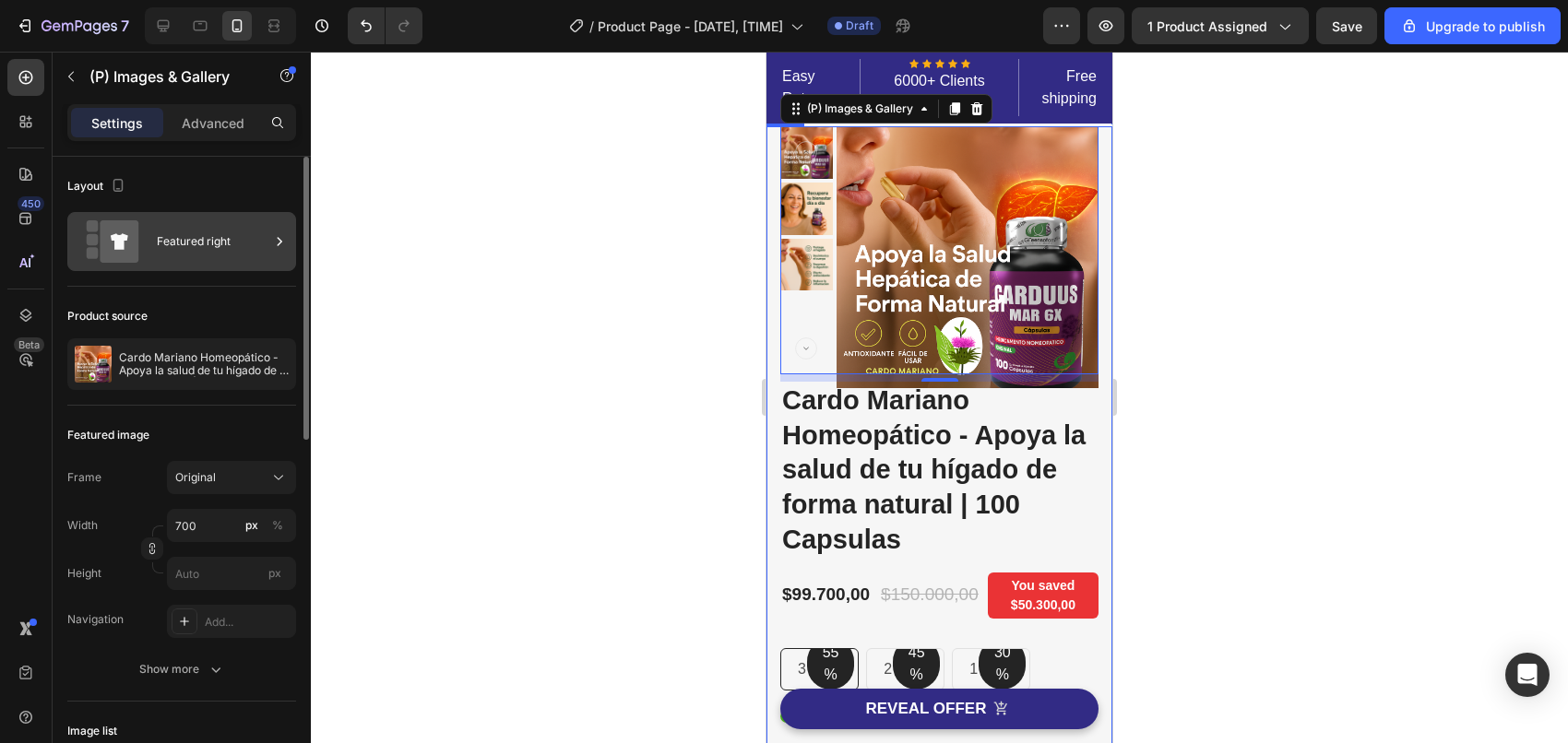click on "Featured right" at bounding box center [213, 242] 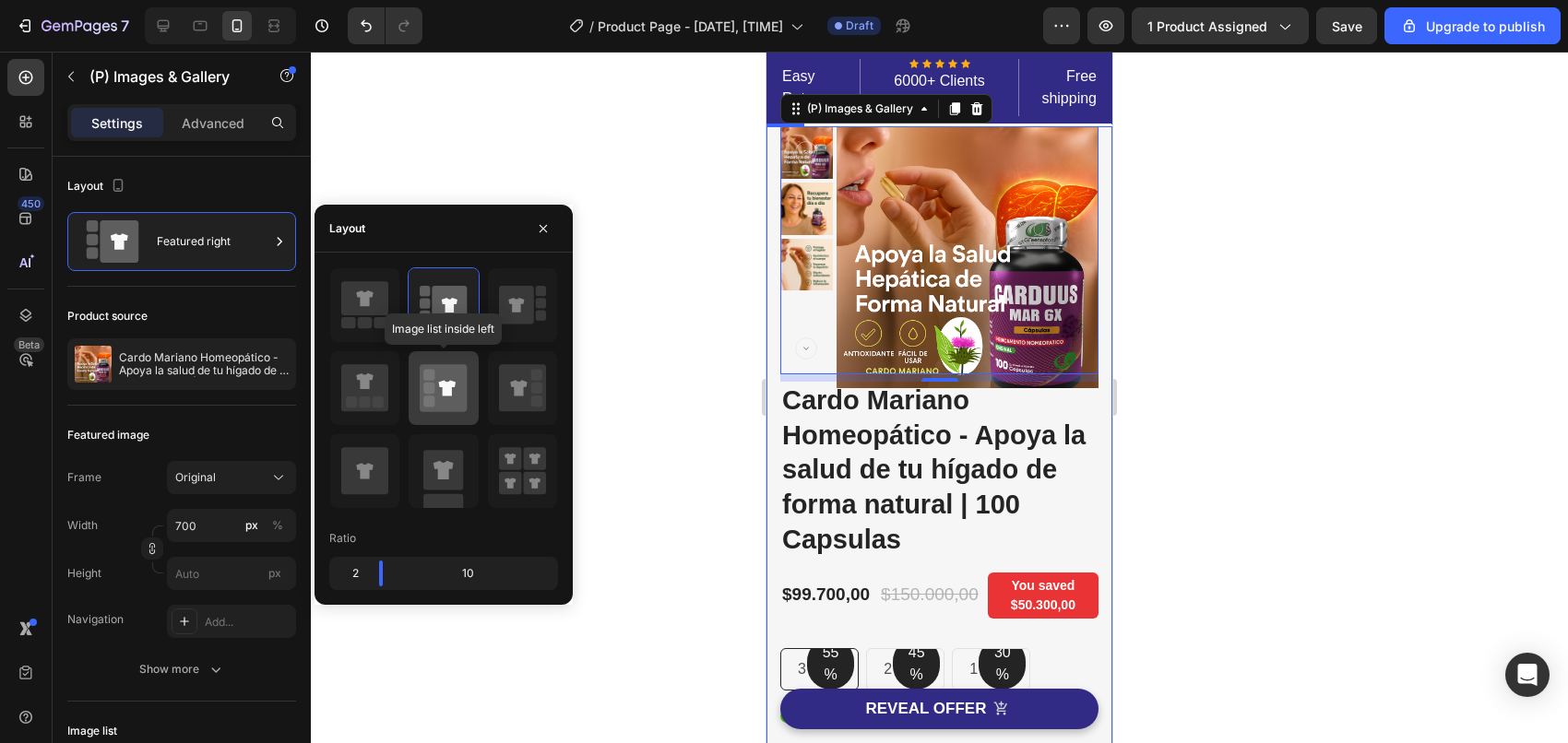 click 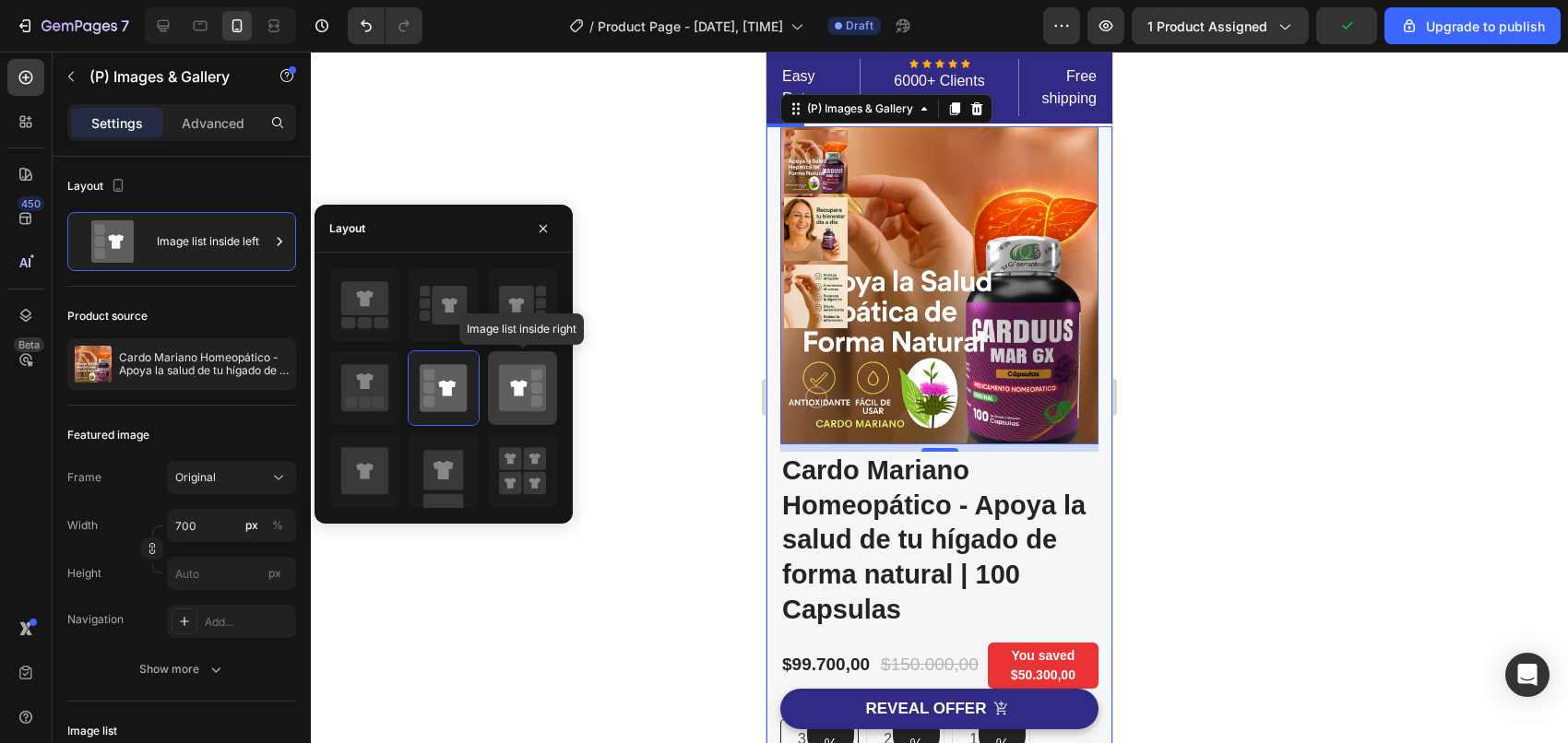 click 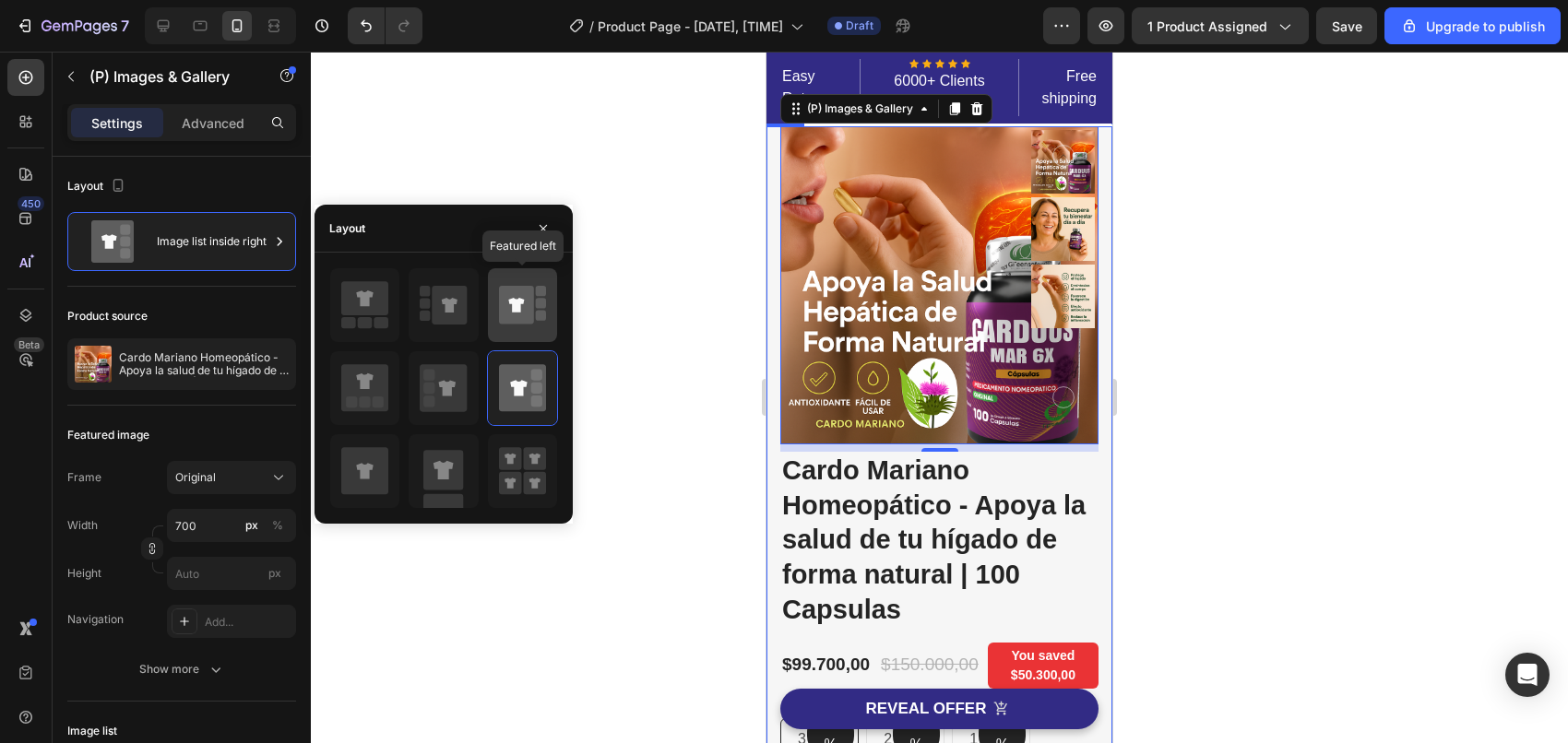 click 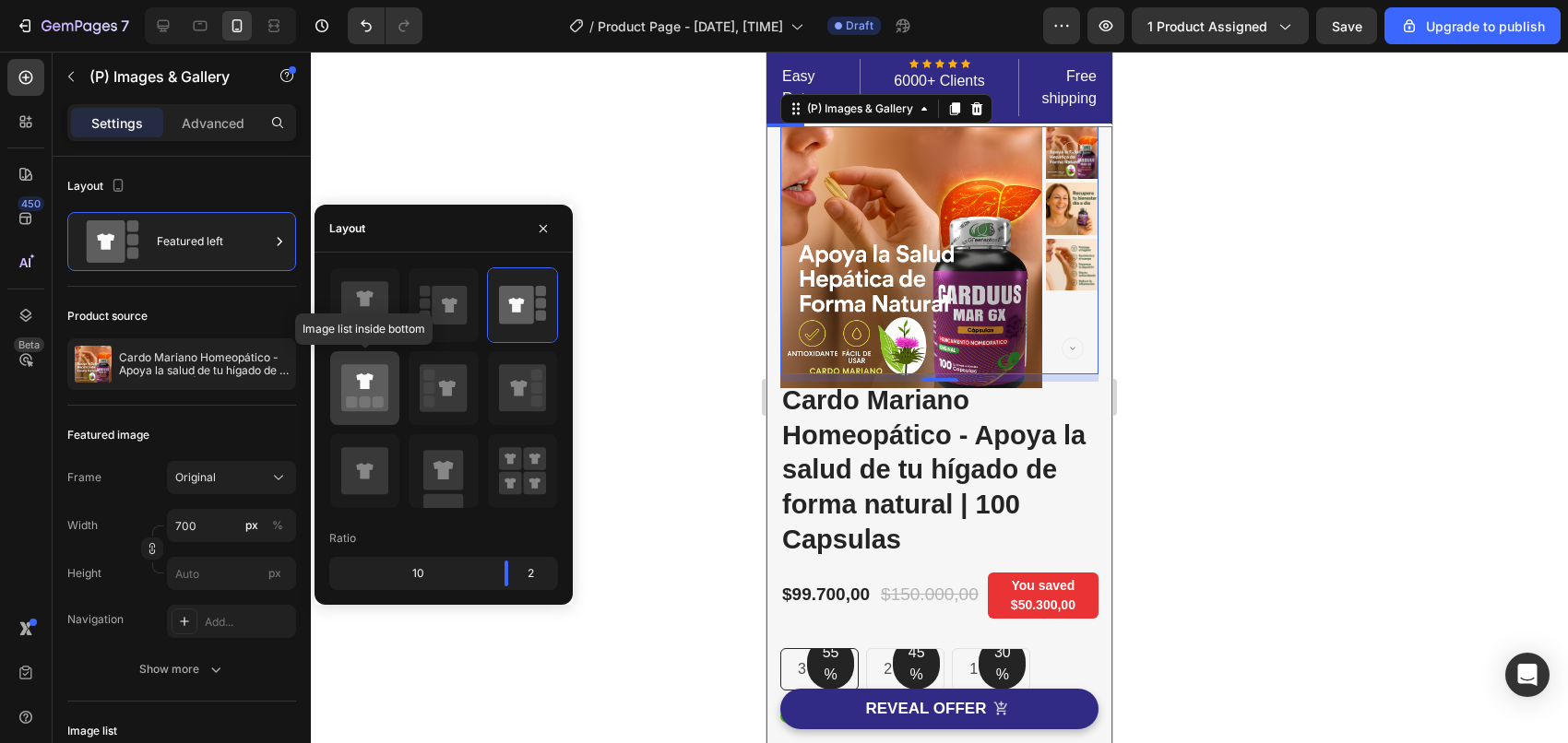 click 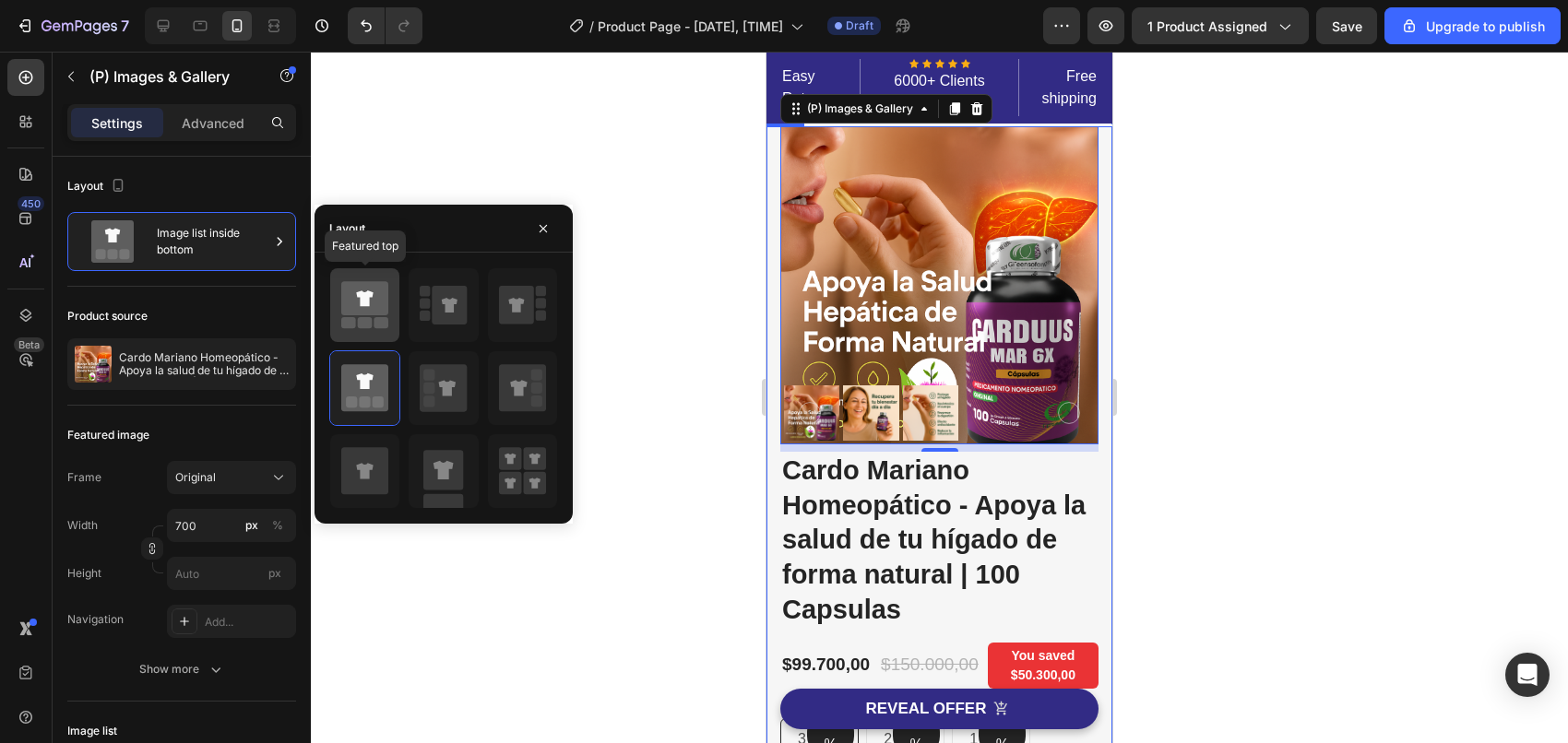 click 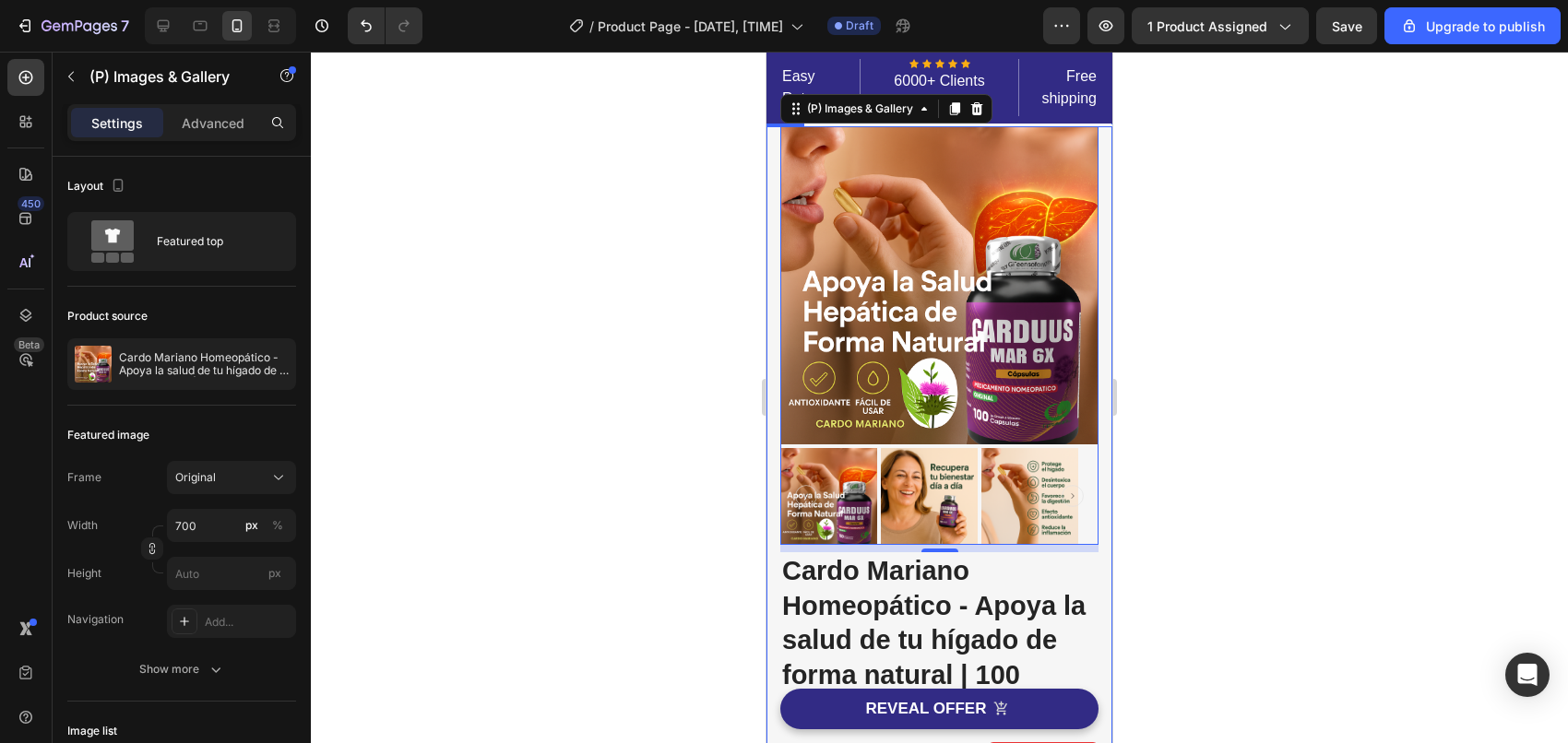 click 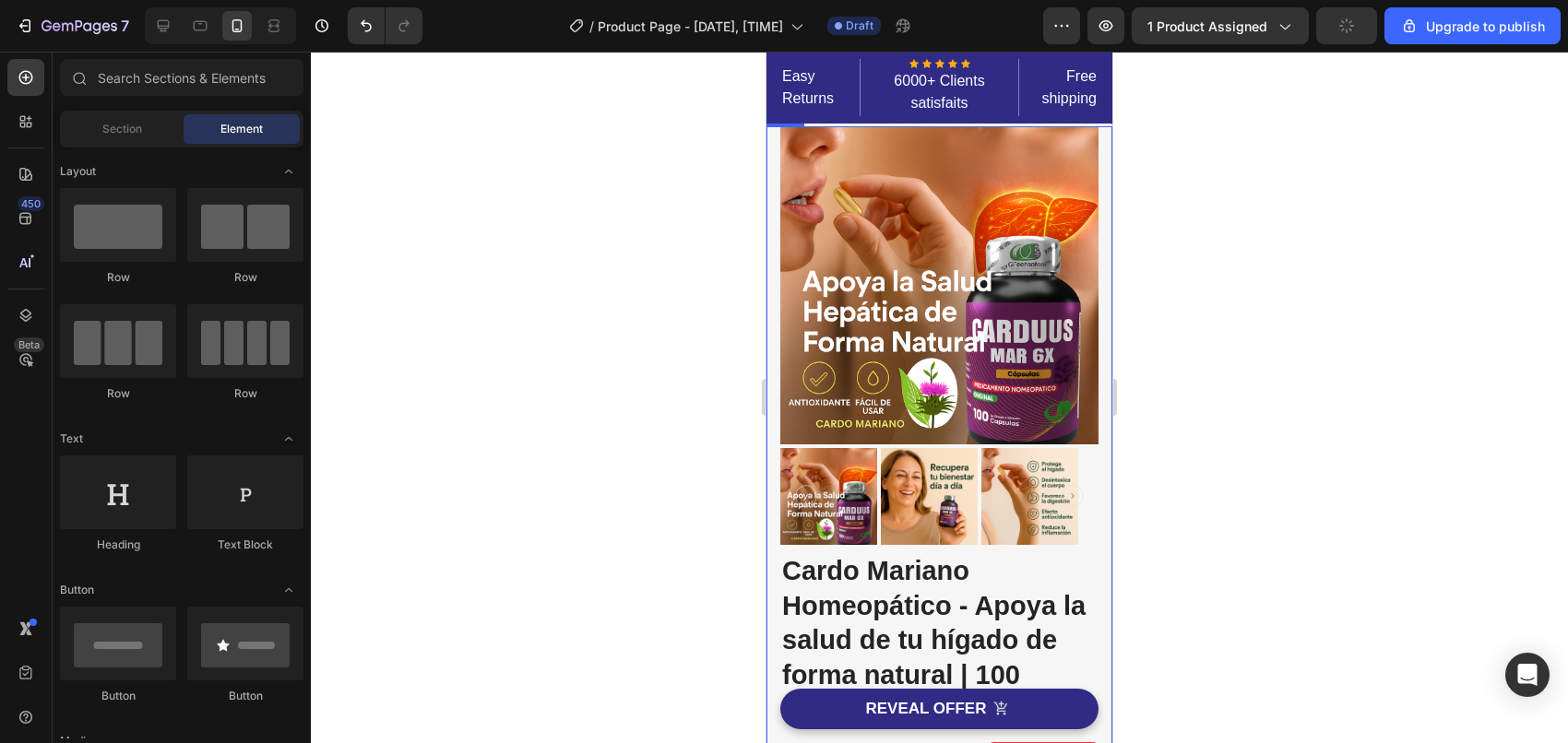 click 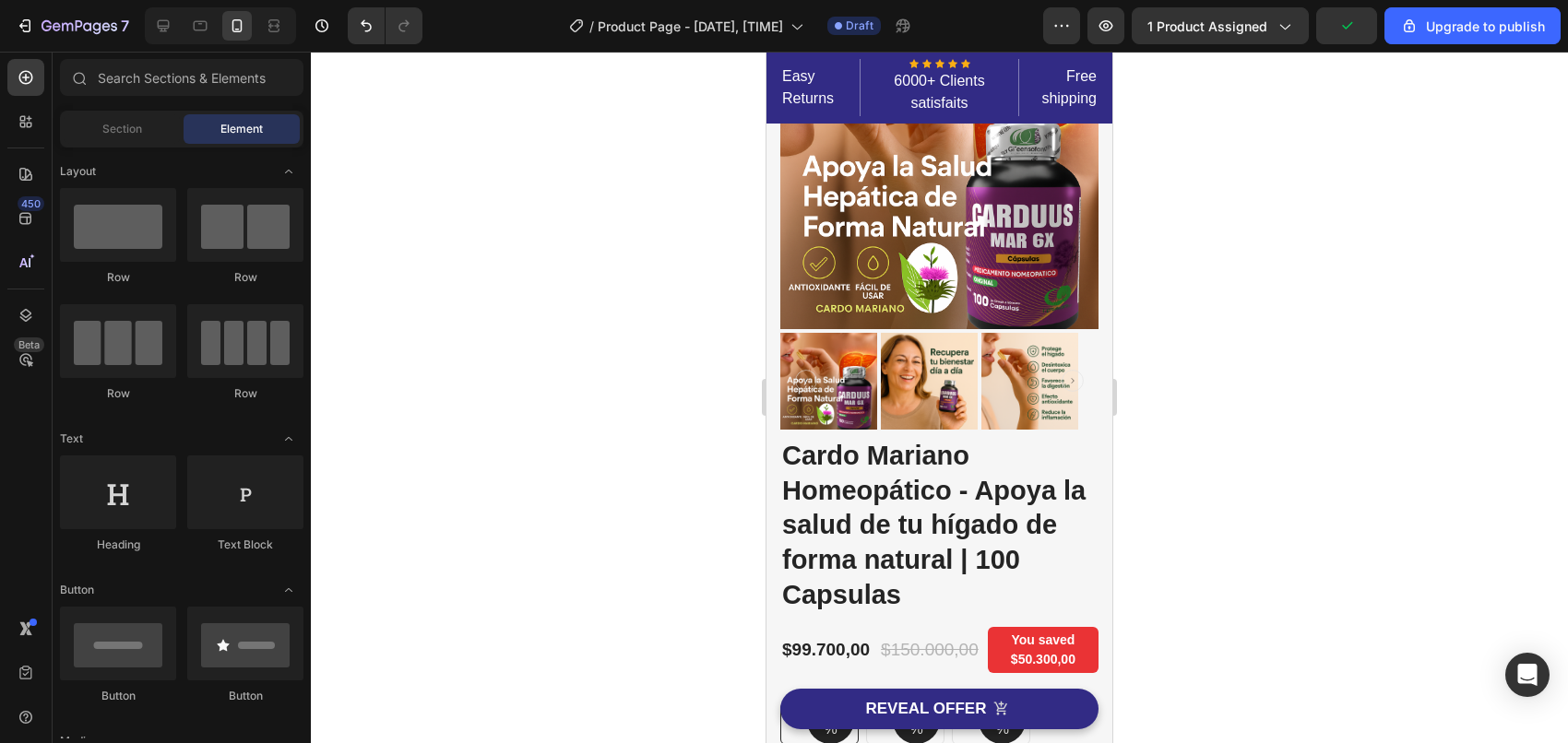 scroll, scrollTop: 0, scrollLeft: 0, axis: both 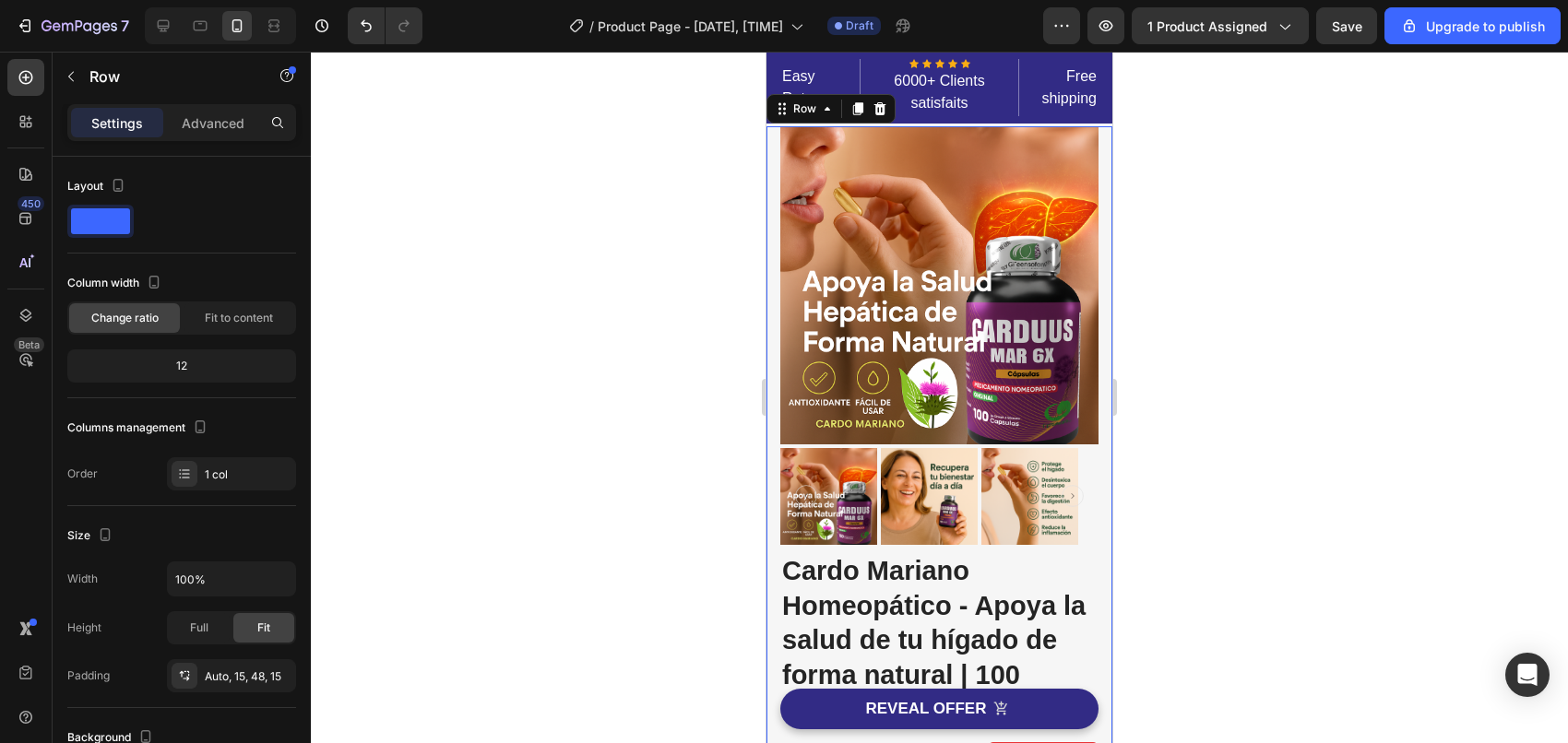 click on "Image Image Free Shipping Heading On oders over $70 Text block Row Image Money-back guarantee Heading 30- day refund or replacement Text block Row Row Row             (P) Images & Gallery Cardo Mariano Homeopático - Apoya la salud de tu hígado de forma natural | 100 Capsulas (P) Title                Icon                Icon                Icon                Icon                Icon Icon List Hoz 6000+ Clients satisfaits Text block Row
Icon Product Benefit 1 Text block
Icon Product Benefit 2 Text block
Icon Product Benefit 3 Text block
Icon Product Benefit 4 Text block Icon List $99.700,00 (P) Price (P) Price $150.000,00 (P) Price (P) Price You saved $50.300,00 Product Badge Row 55% Text block Row 3 pack Text block Row 45% Text block Row 2 pack Text block Row 30% Text block Row 1 pack Text block Row Row
Icon Product Benefit 1 Text block
Icon Product Benefit 2 Text block
Icon Product Benefit 3 Icon" at bounding box center [939, 670] 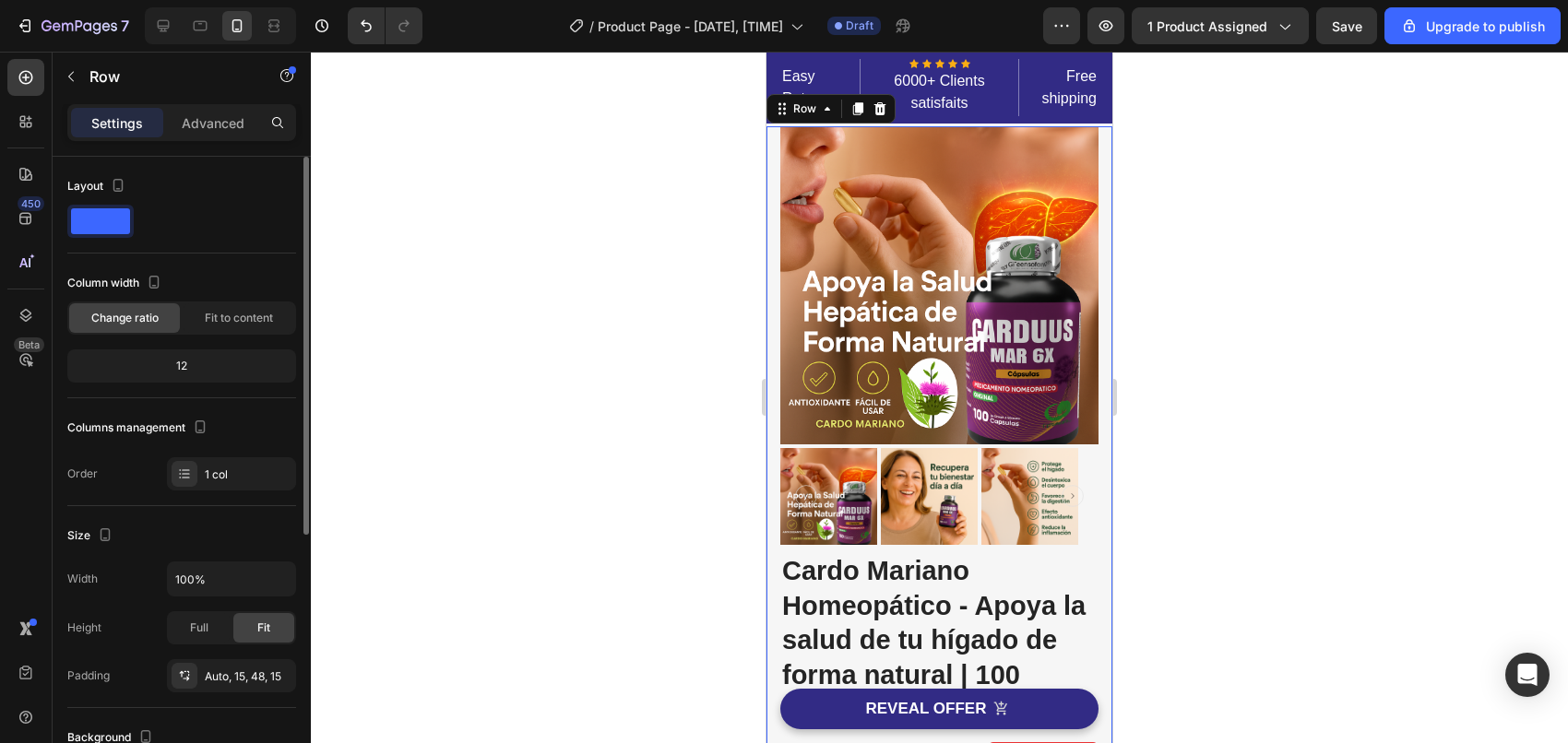 click 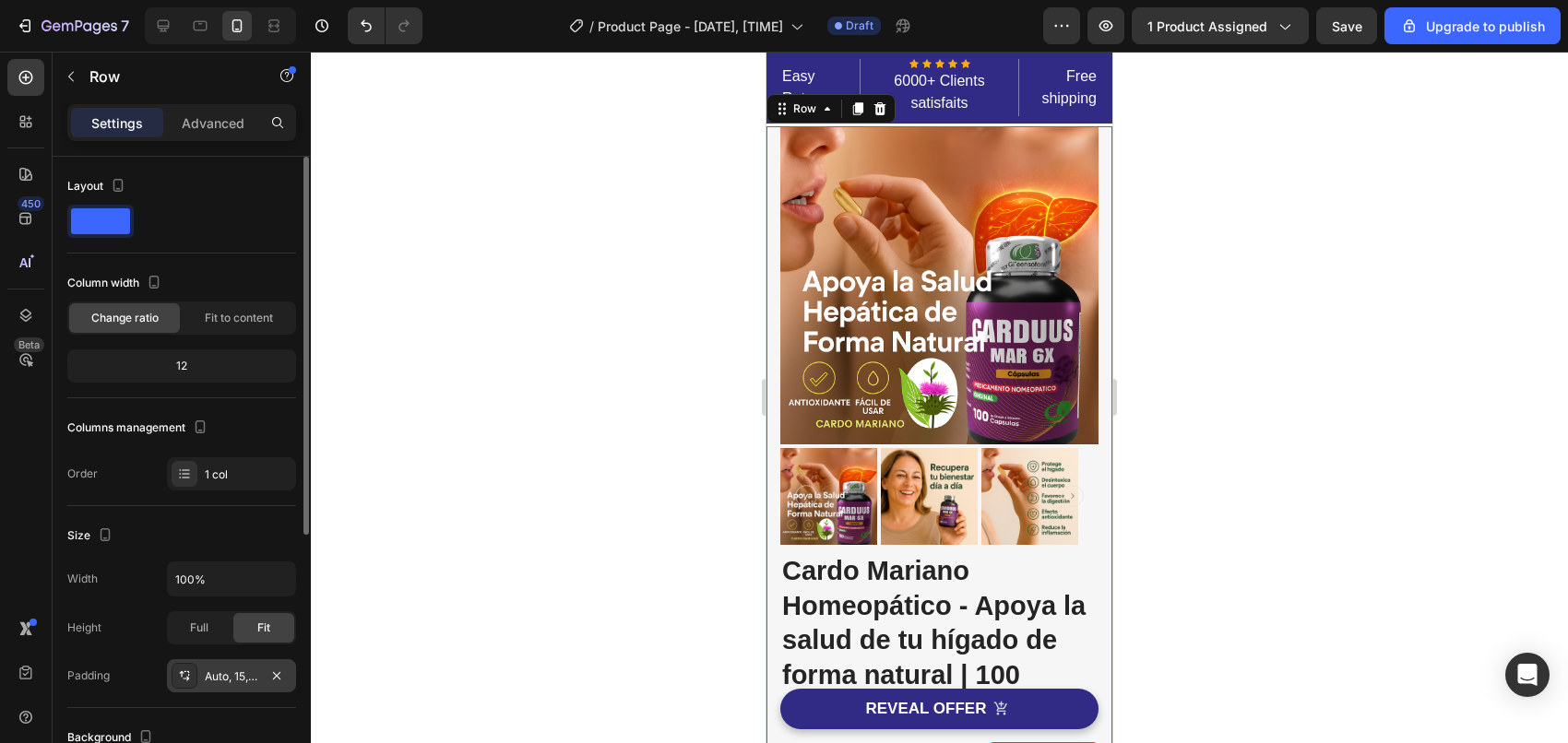 scroll, scrollTop: 440, scrollLeft: 0, axis: vertical 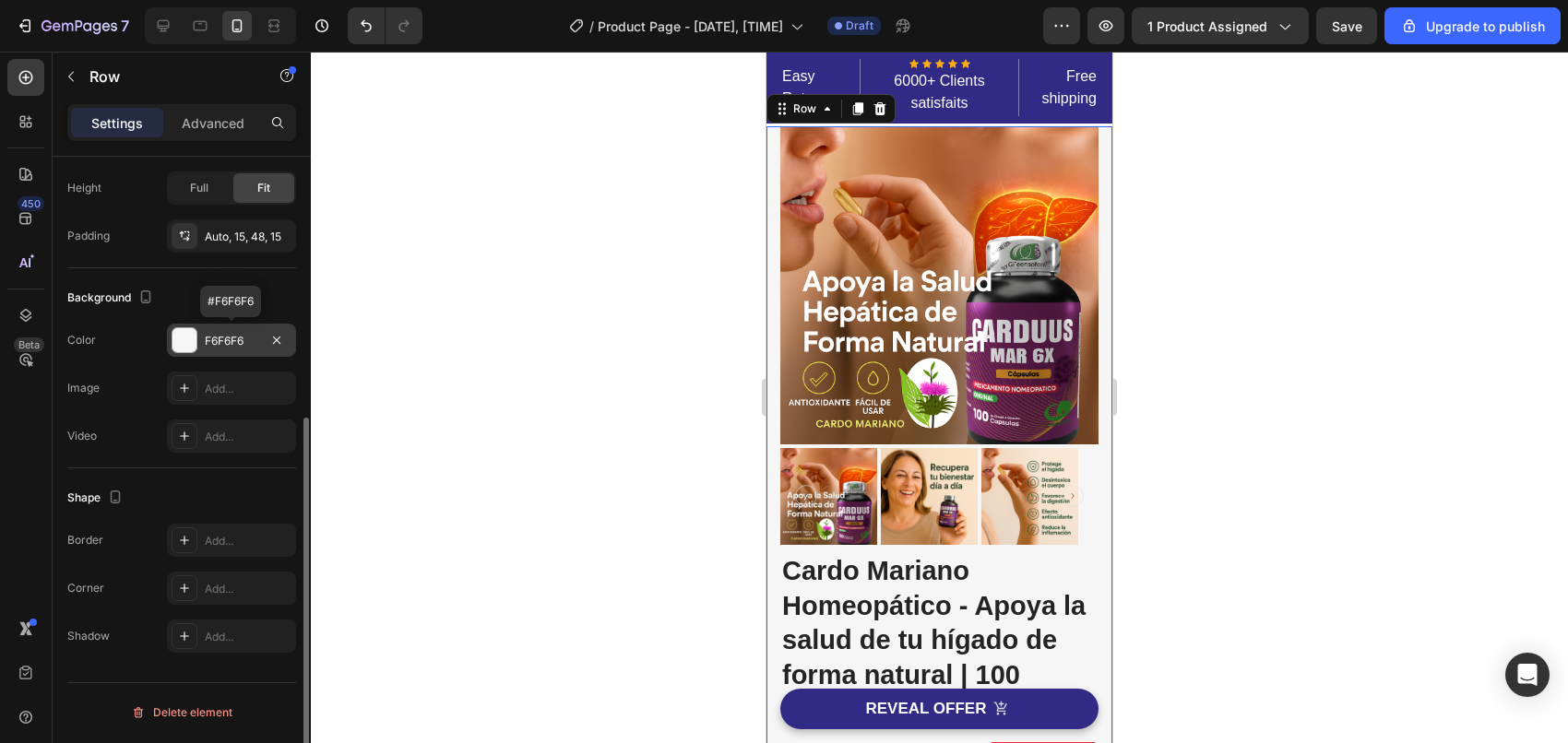 click on "F6F6F6" at bounding box center (232, 340) 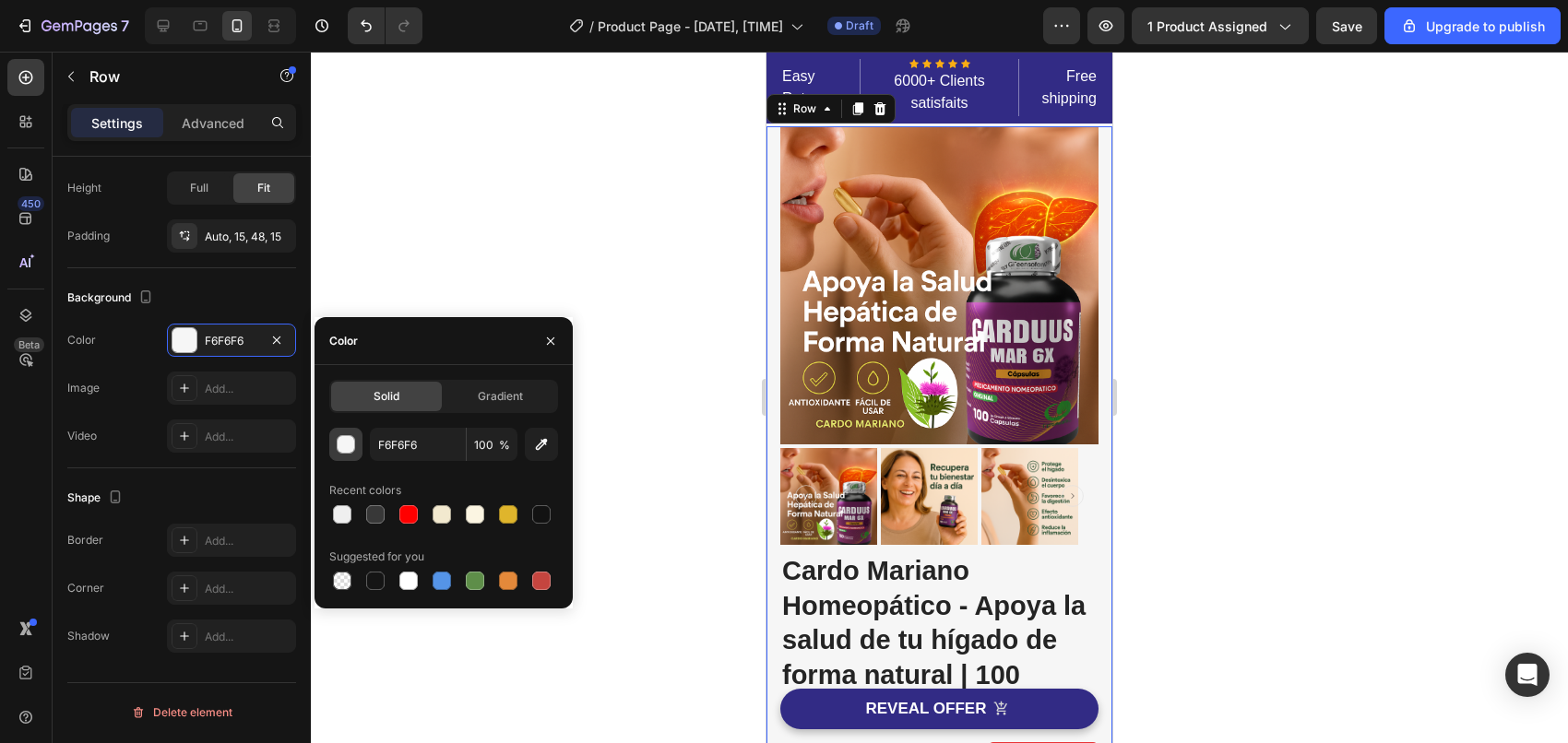 click at bounding box center [347, 445] 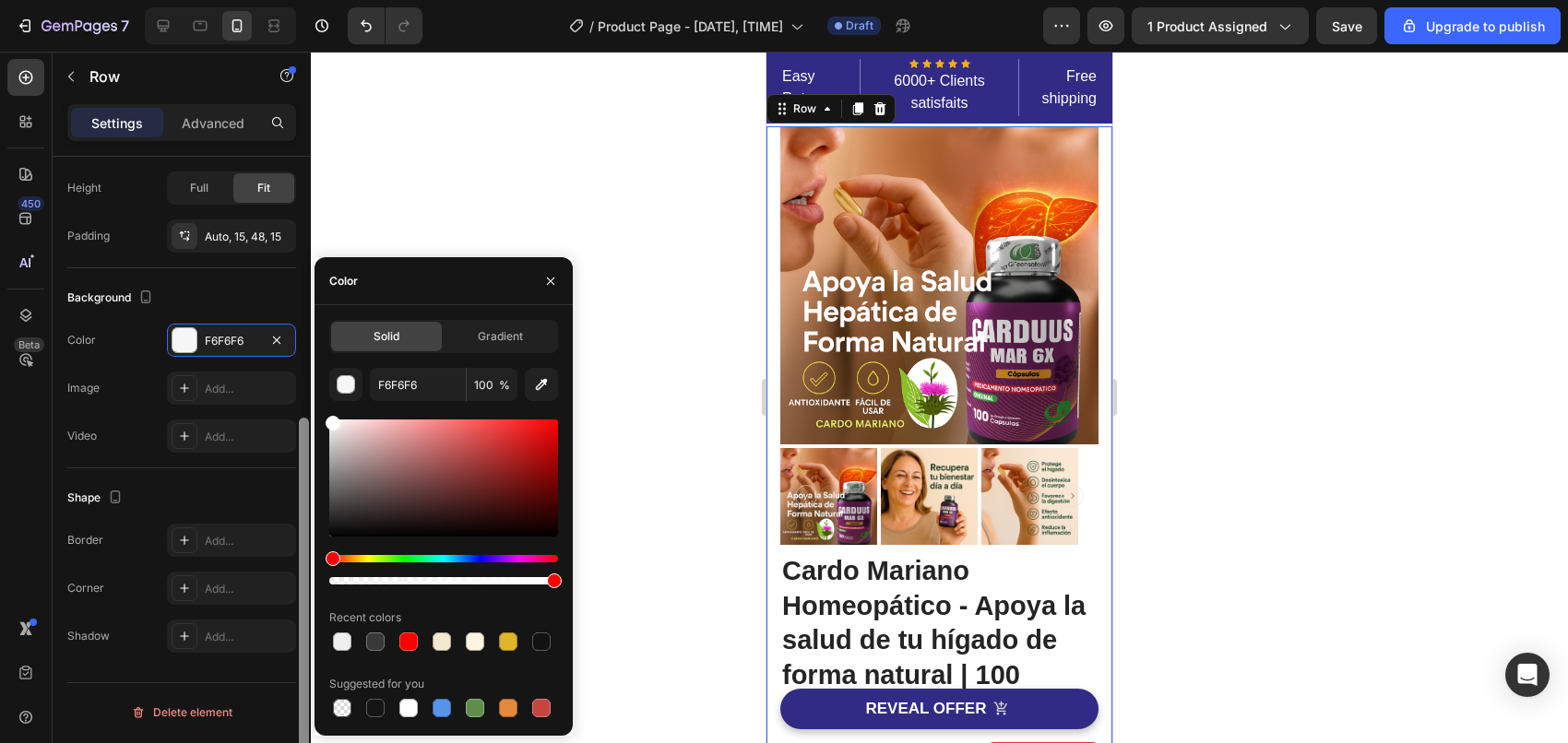 drag, startPoint x: 309, startPoint y: 404, endPoint x: 296, endPoint y: 367, distance: 39.217343 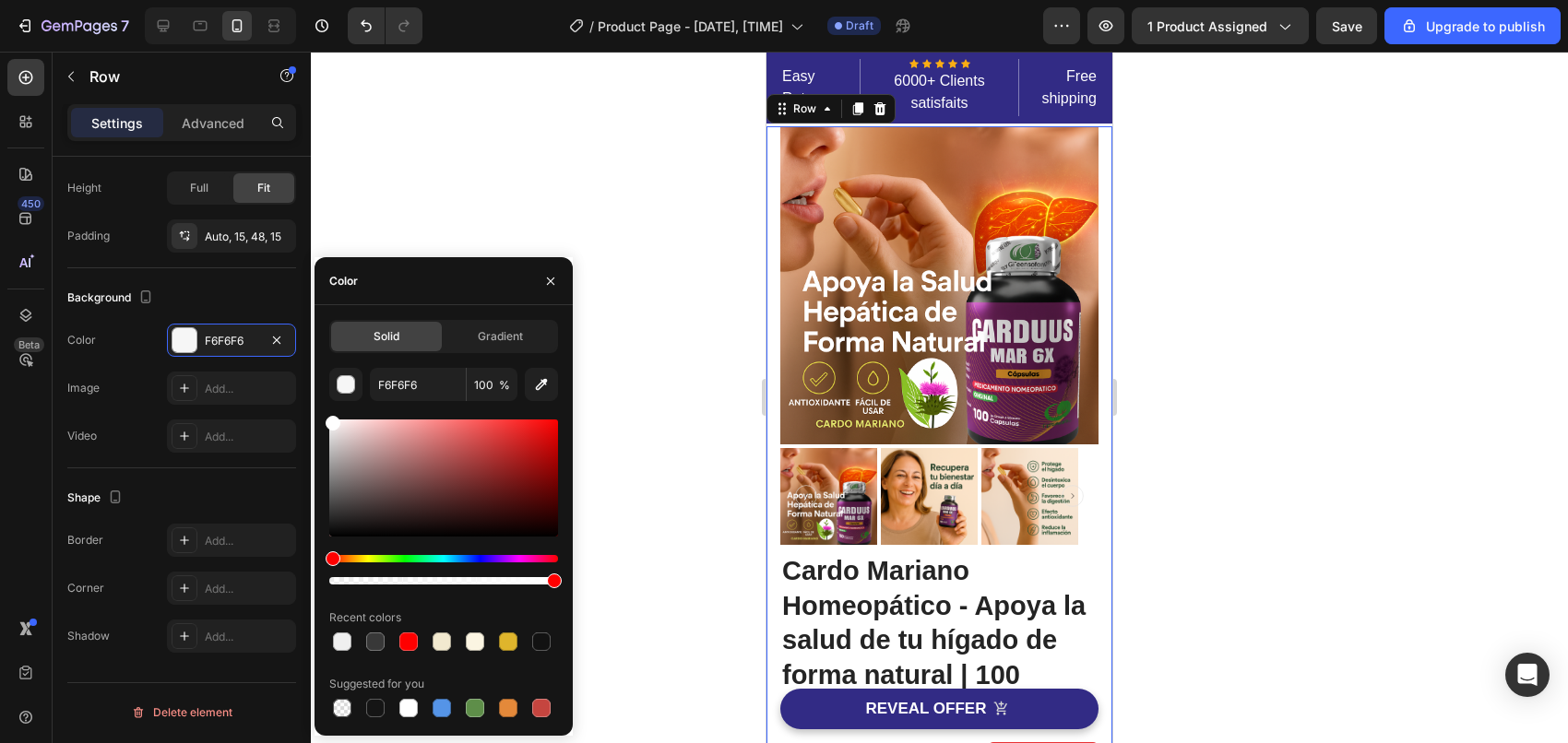 type on "FFFFFF" 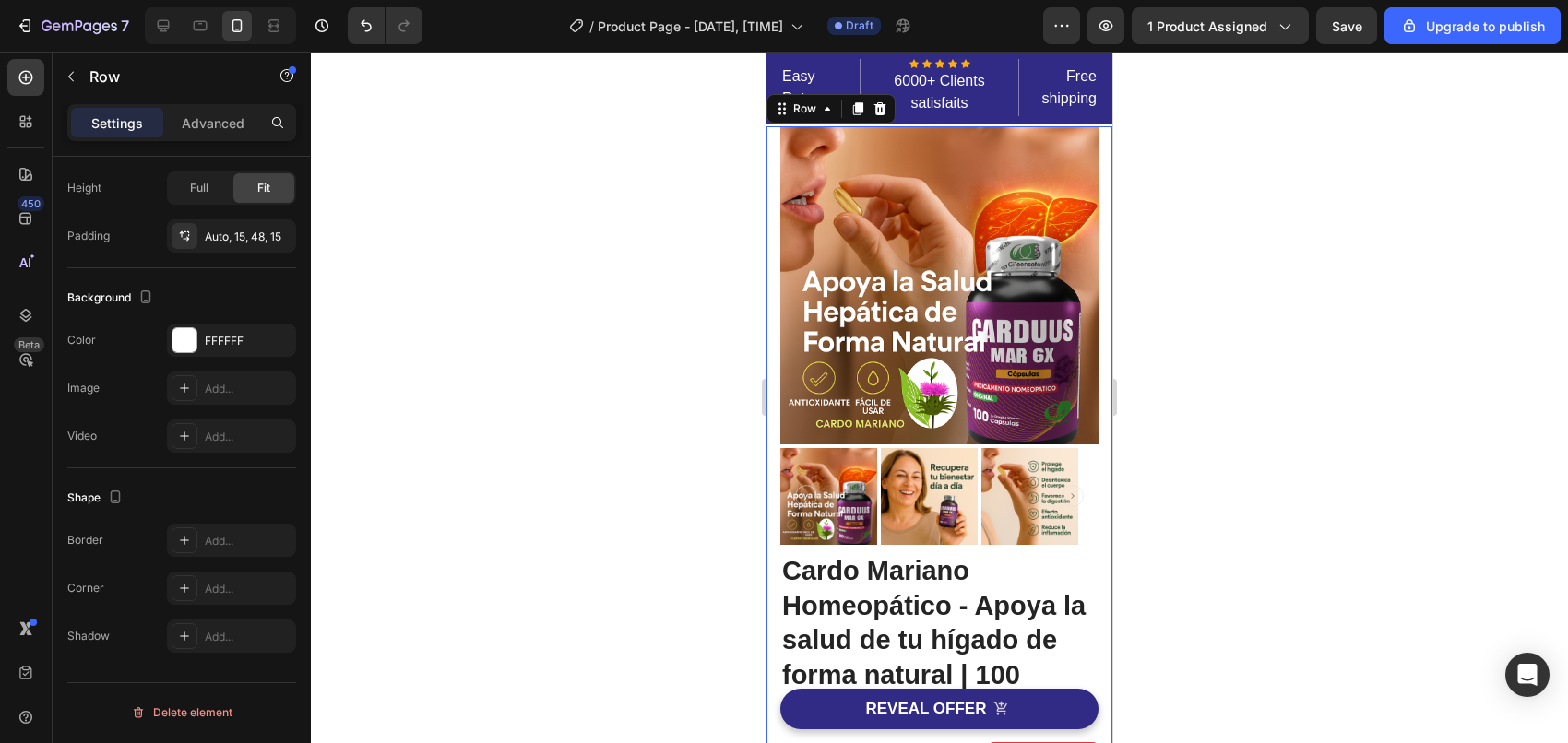 click 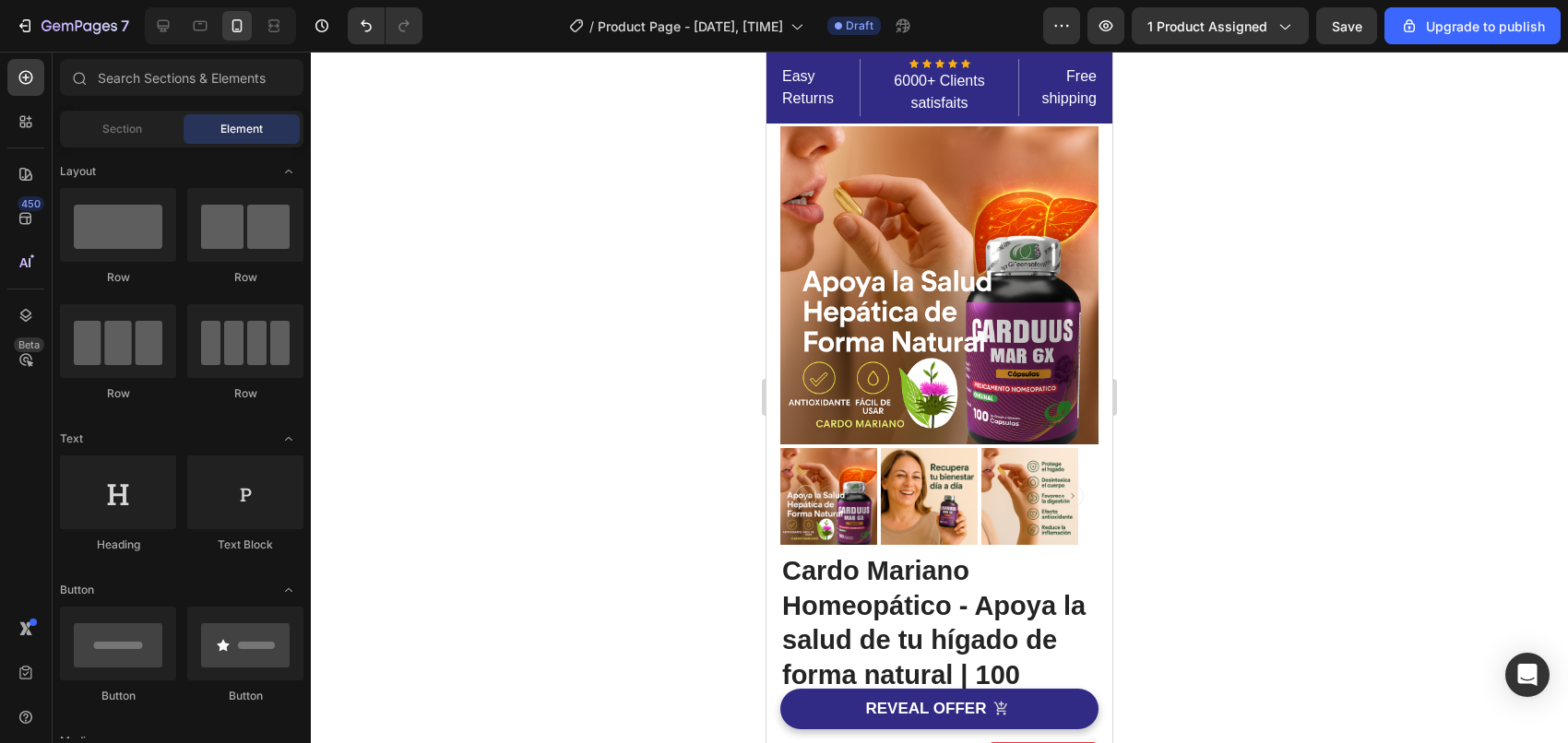 drag, startPoint x: 374, startPoint y: 113, endPoint x: 378, endPoint y: 124, distance: 12 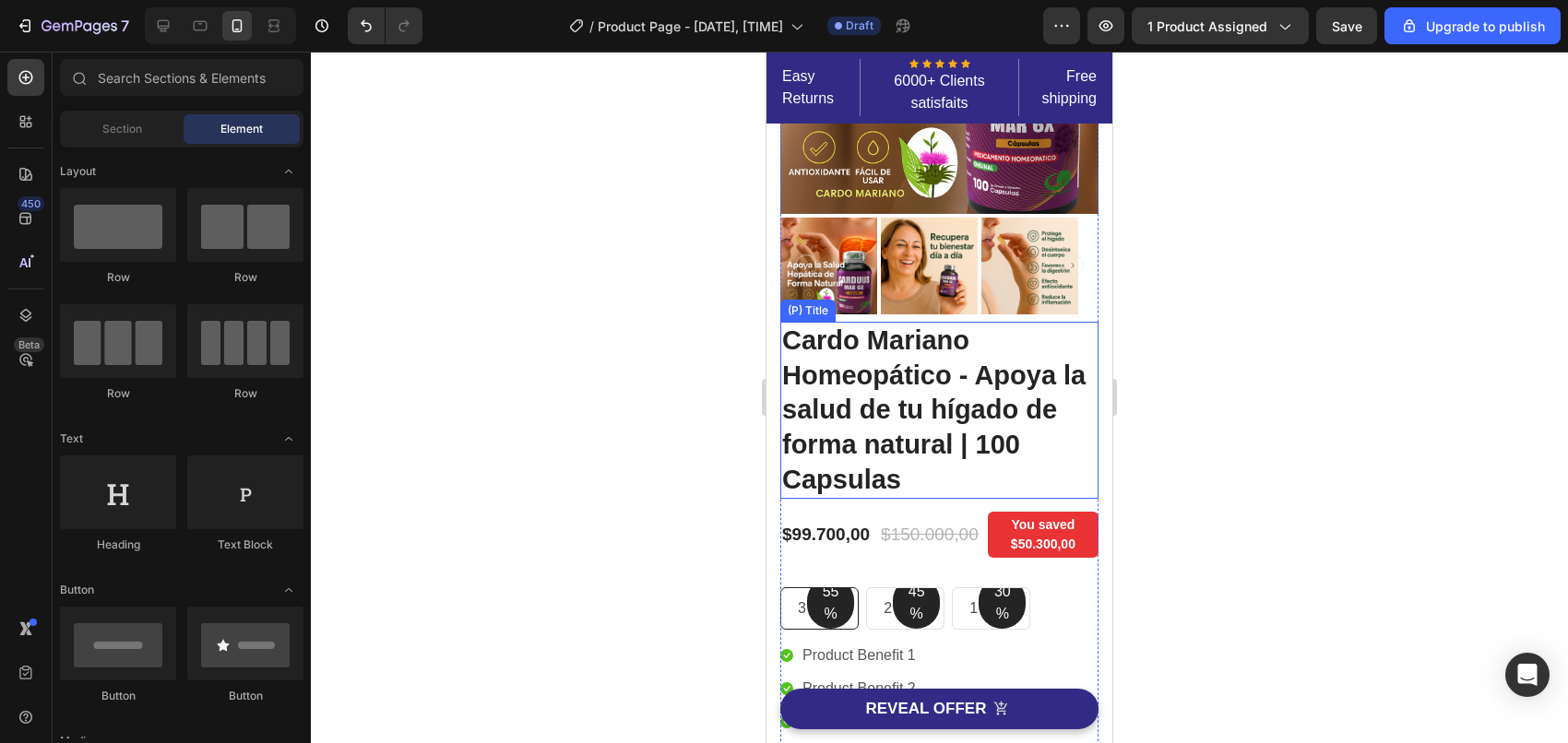 scroll, scrollTop: 0, scrollLeft: 0, axis: both 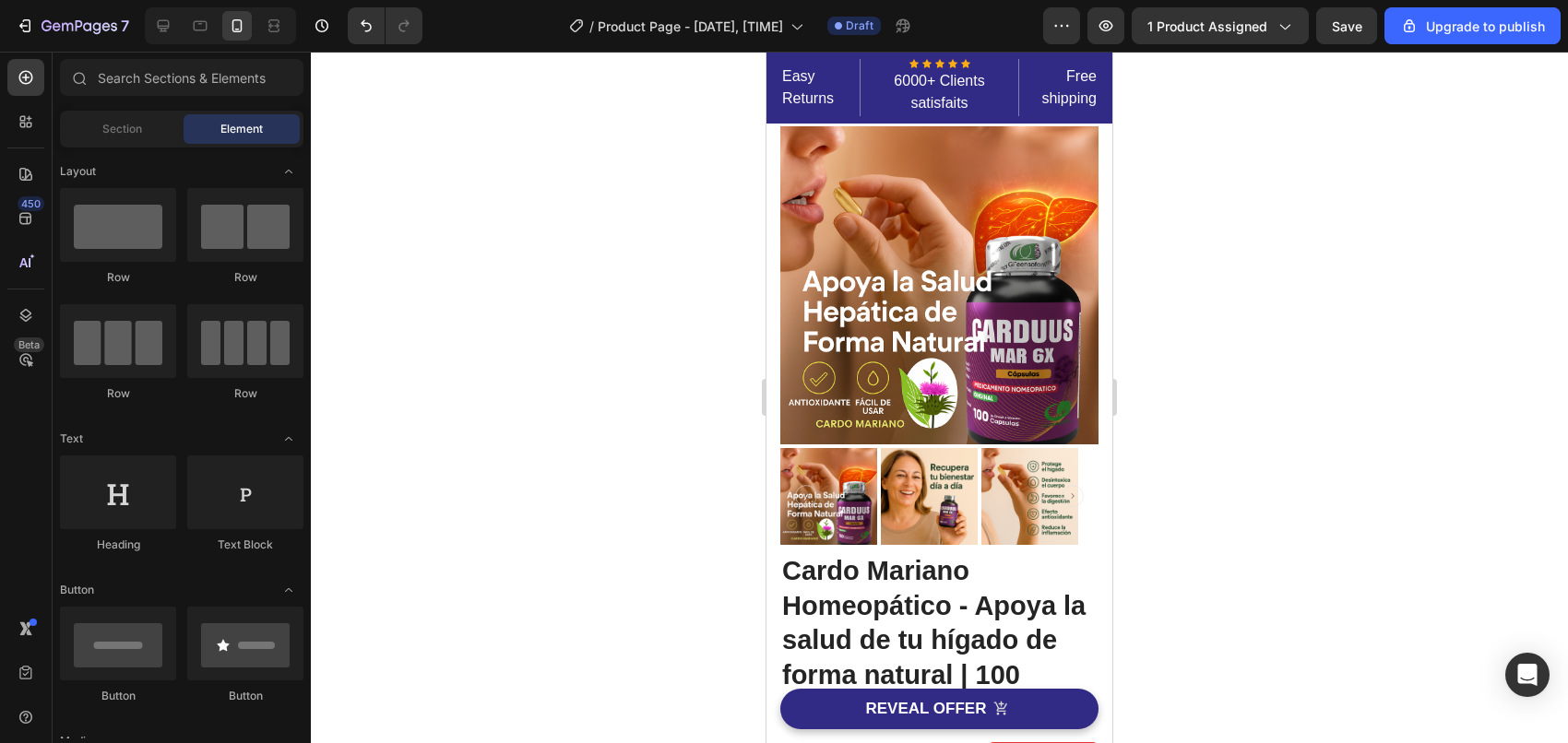 drag, startPoint x: 1133, startPoint y: 329, endPoint x: 269, endPoint y: 264, distance: 866.44157 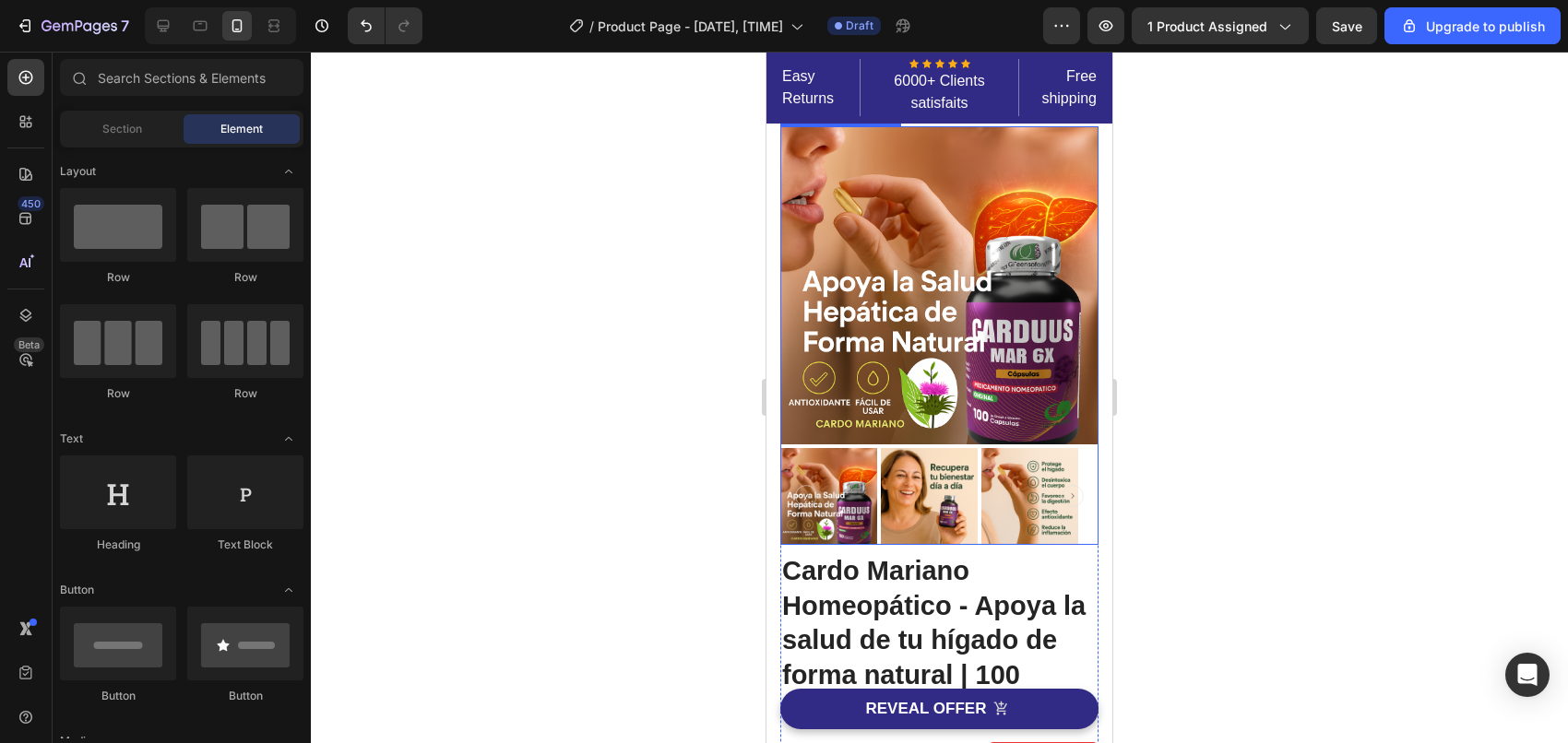 click at bounding box center (939, 285) 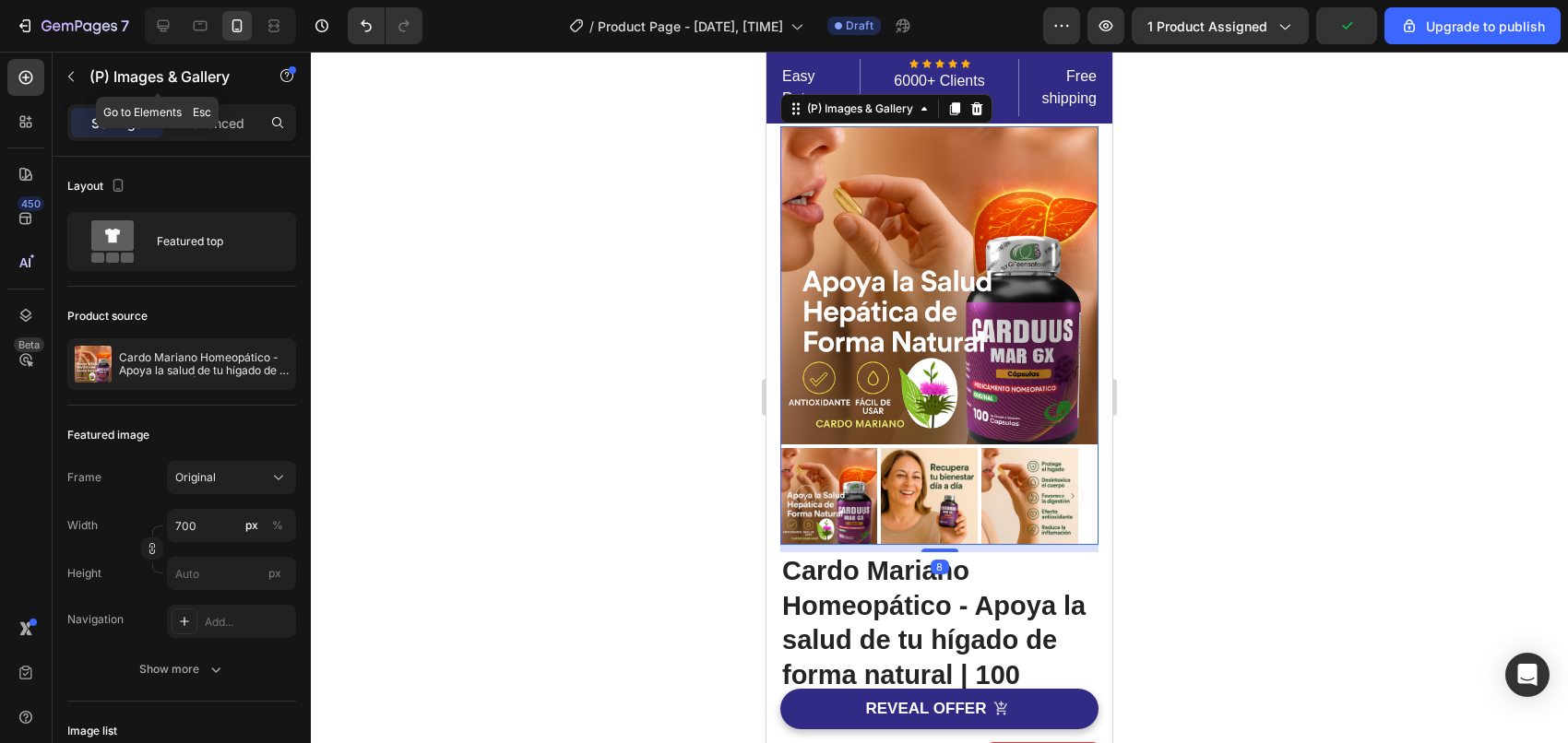 click on "(P) Images & Gallery" 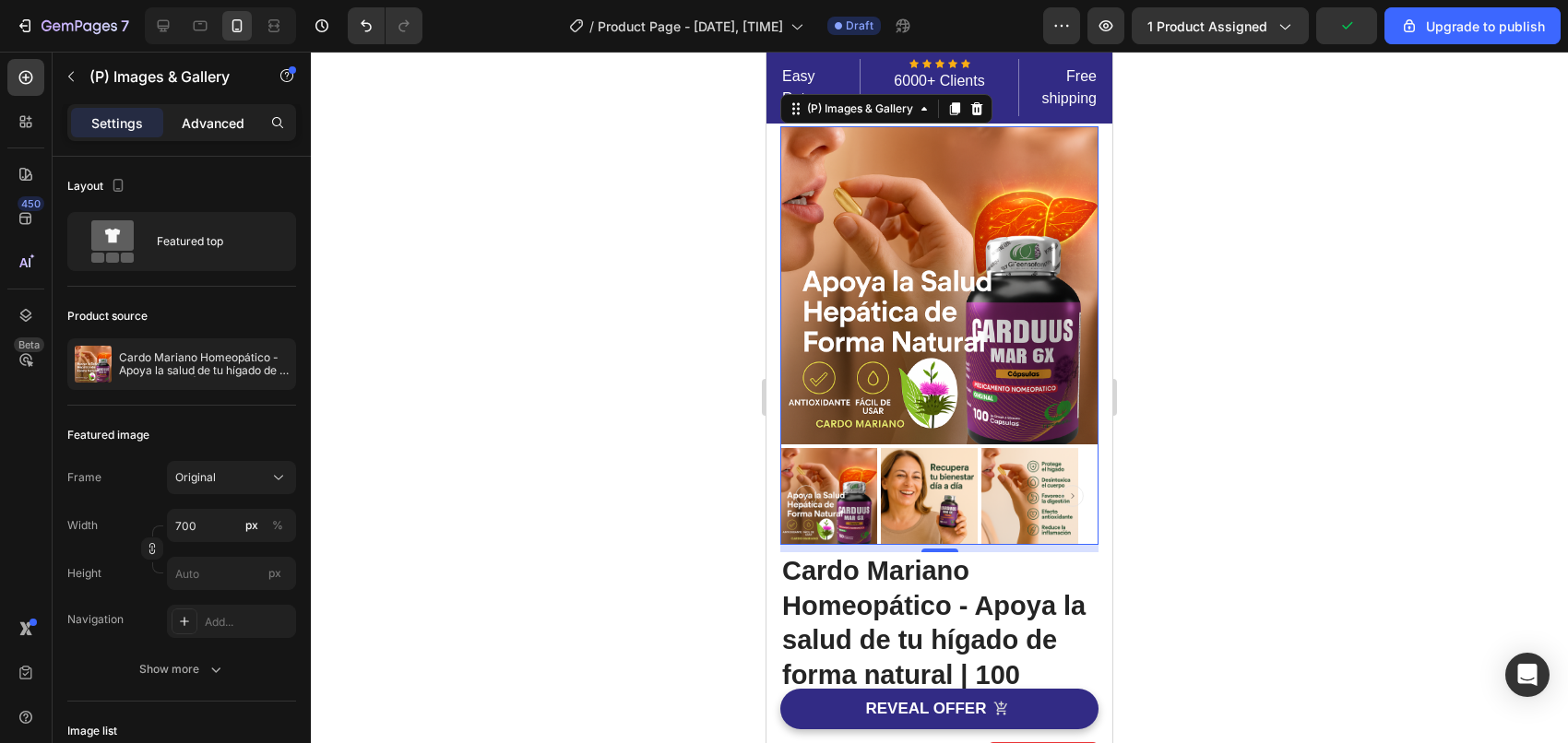 click on "Advanced" at bounding box center (213, 123) 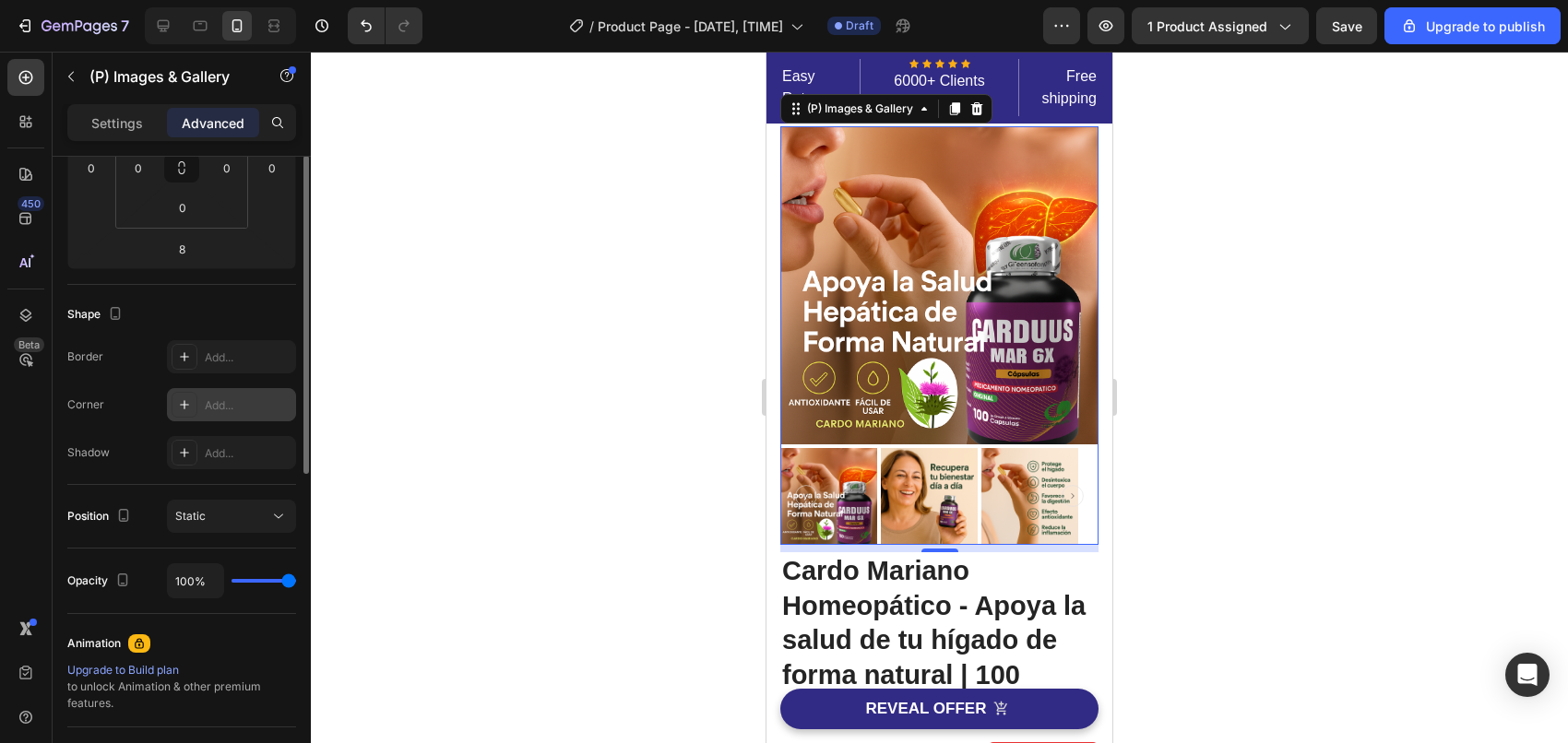 scroll, scrollTop: 0, scrollLeft: 0, axis: both 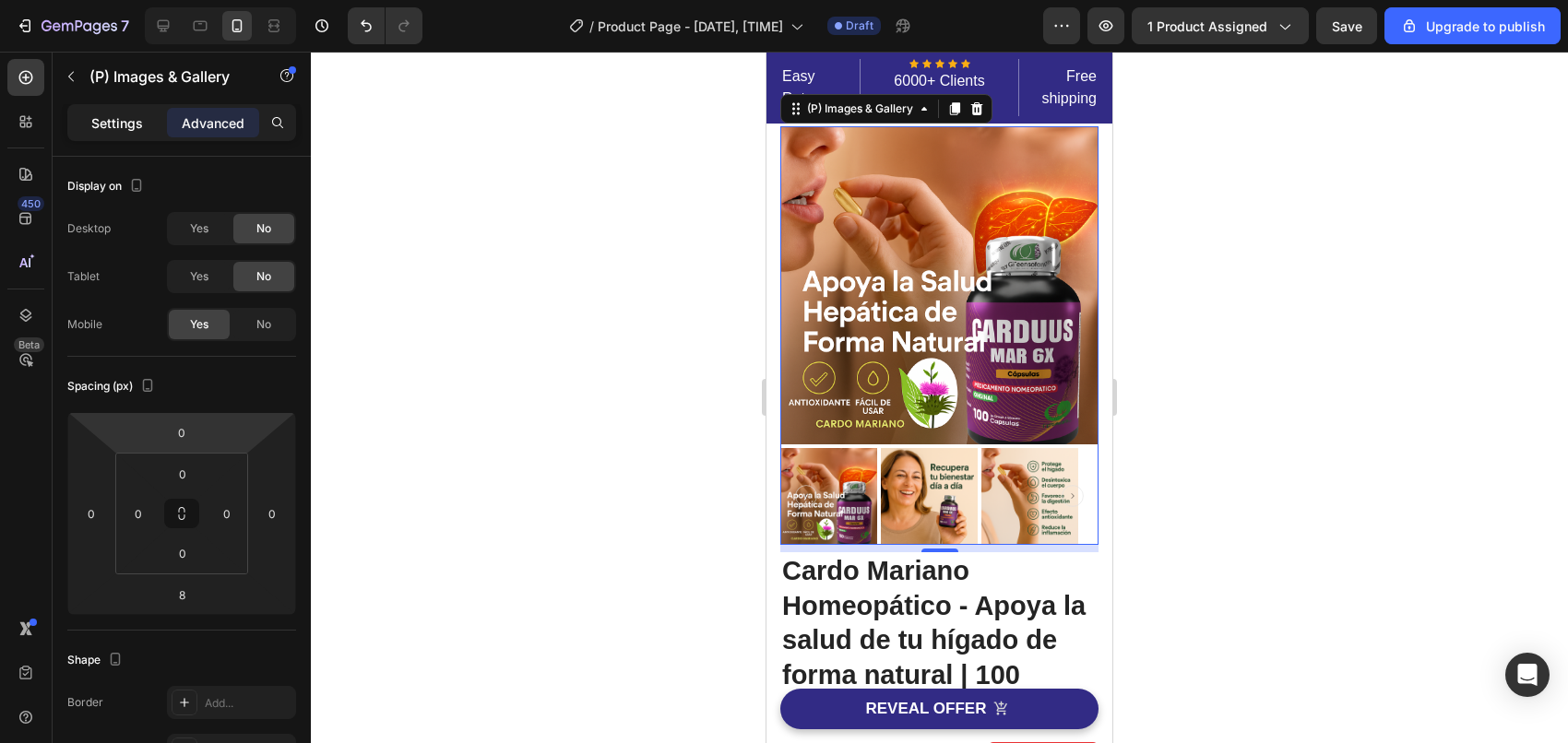 click on "Settings" at bounding box center [117, 123] 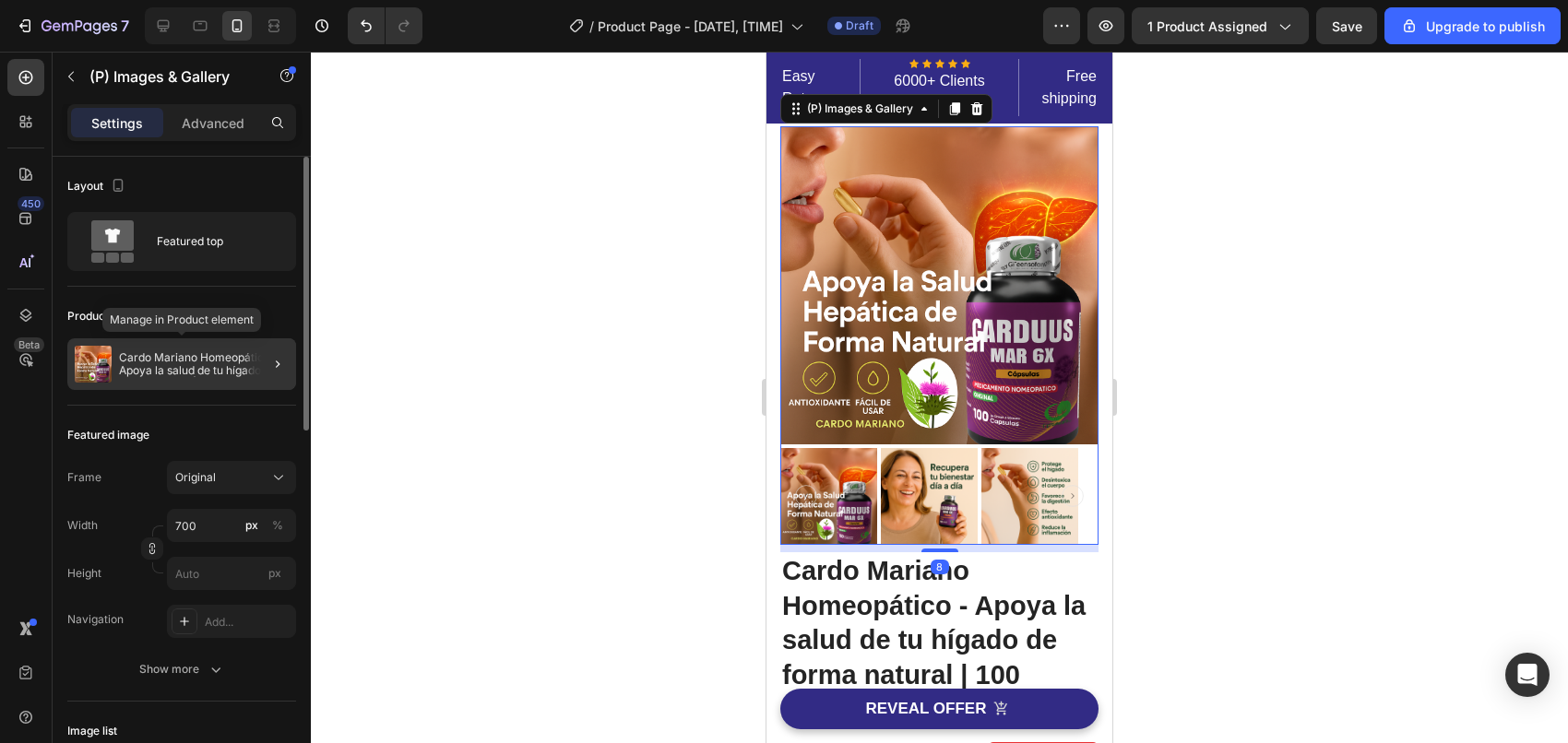 scroll, scrollTop: 230, scrollLeft: 0, axis: vertical 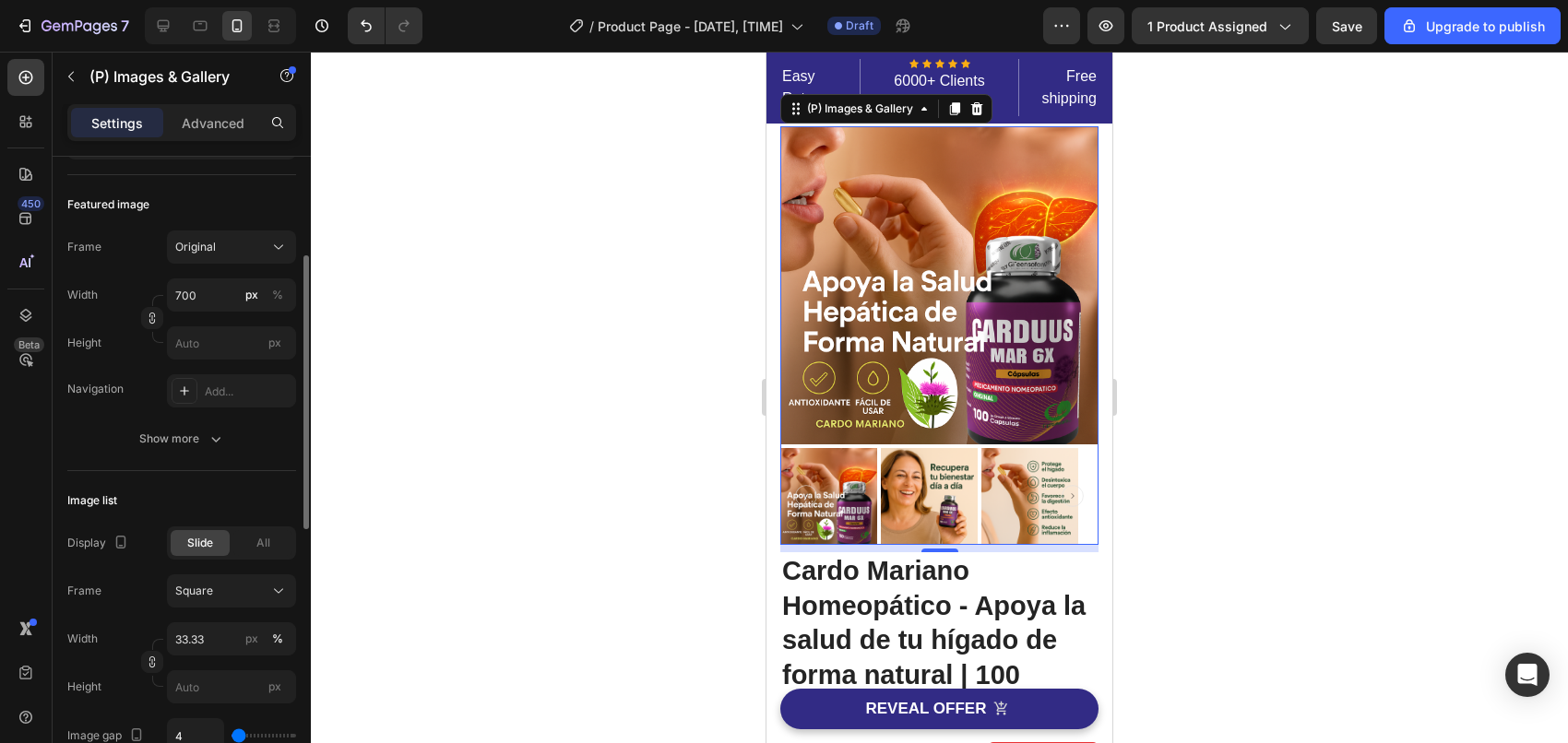 click on "Featured image Frame Original Width 700 px % Height px Navigation Add... Show more" 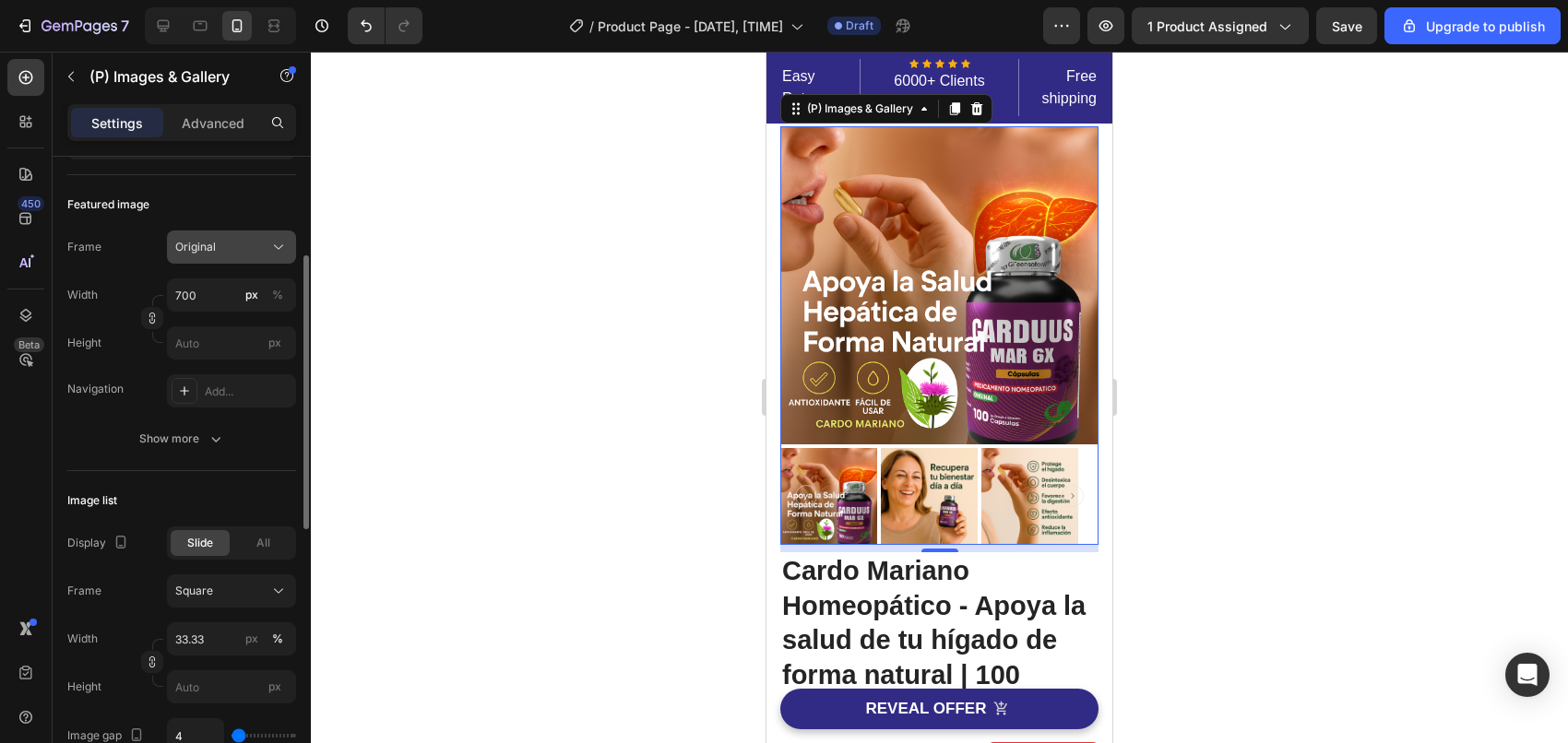 click on "Original" at bounding box center (232, 247) 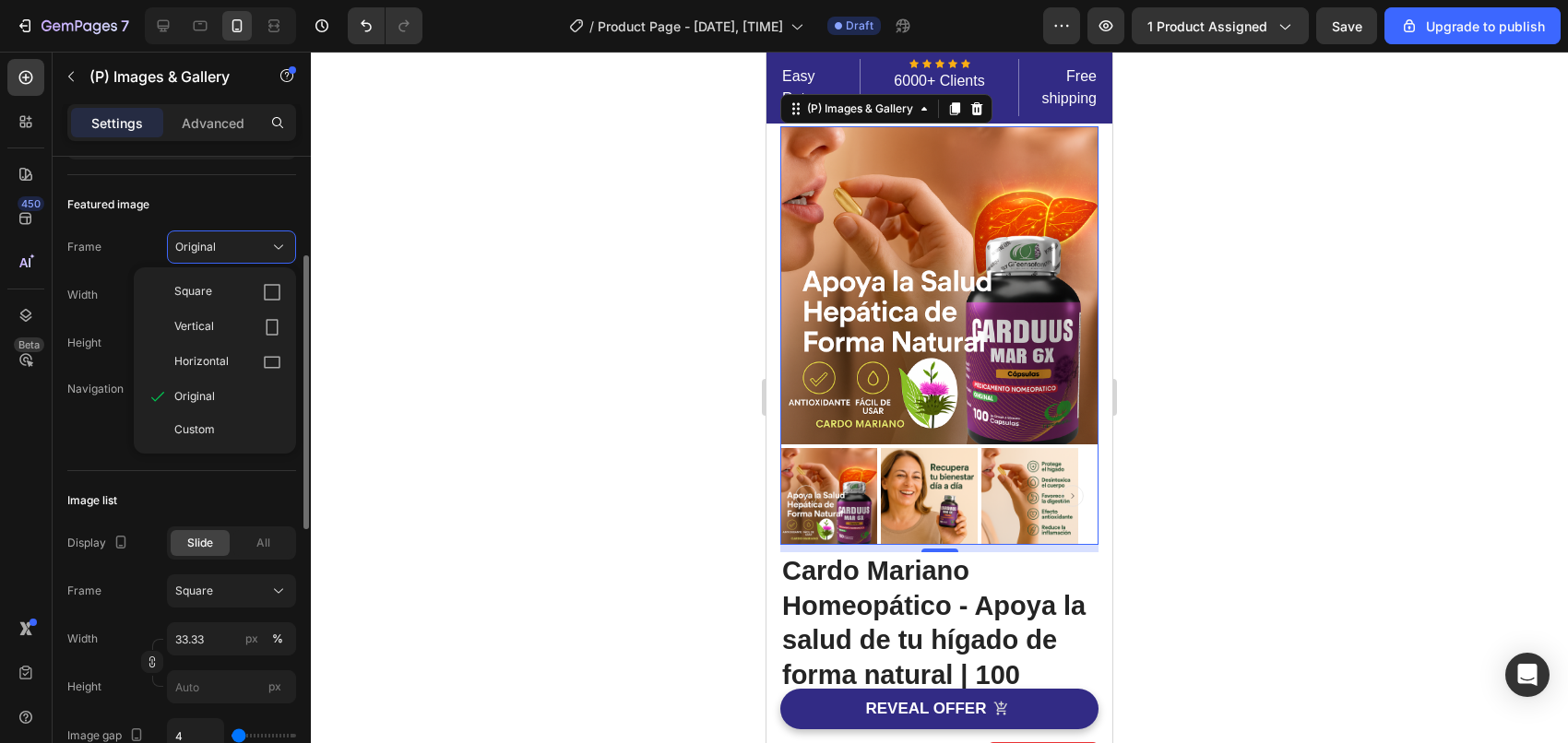 click on "Vertical" at bounding box center (228, 327) 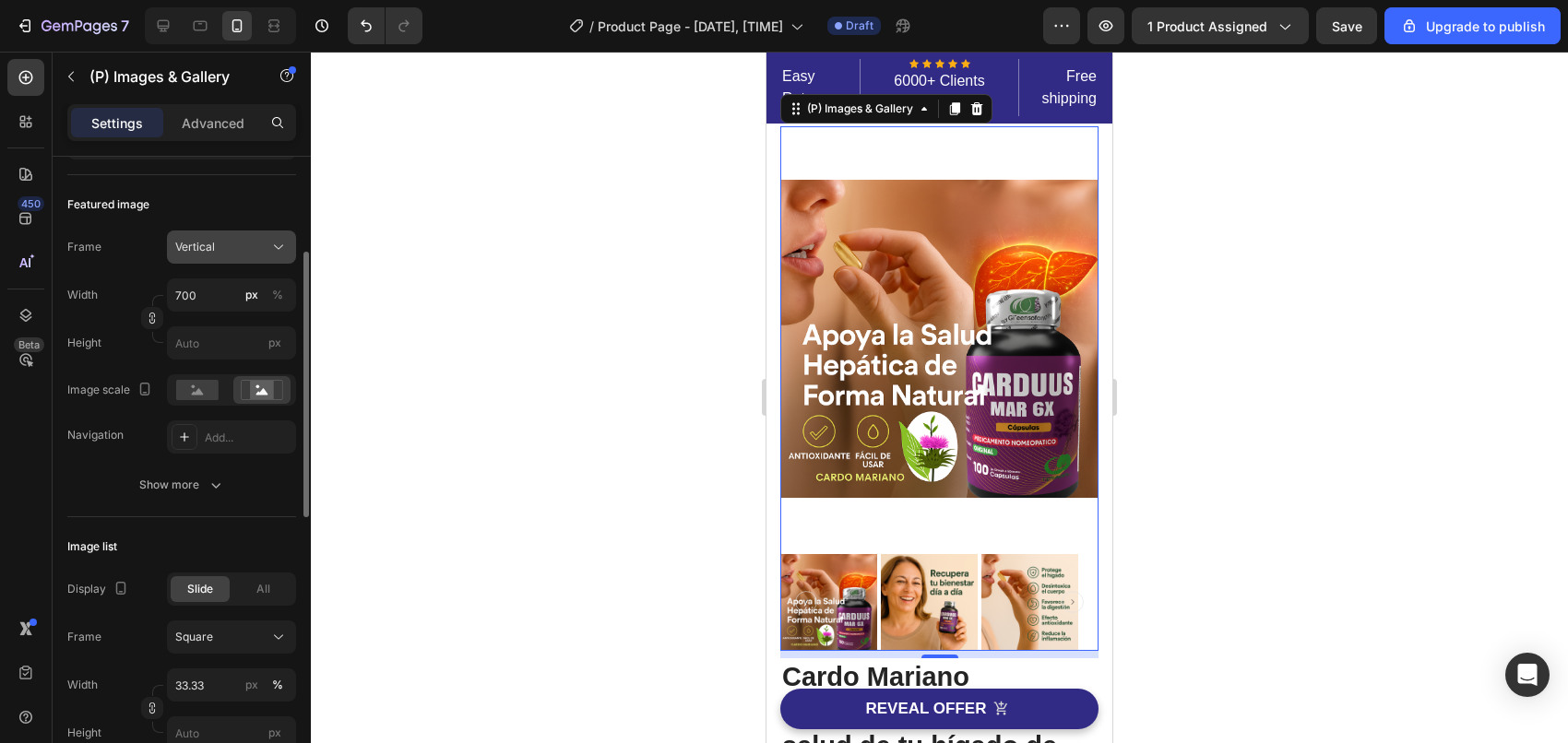 click on "Vertical" 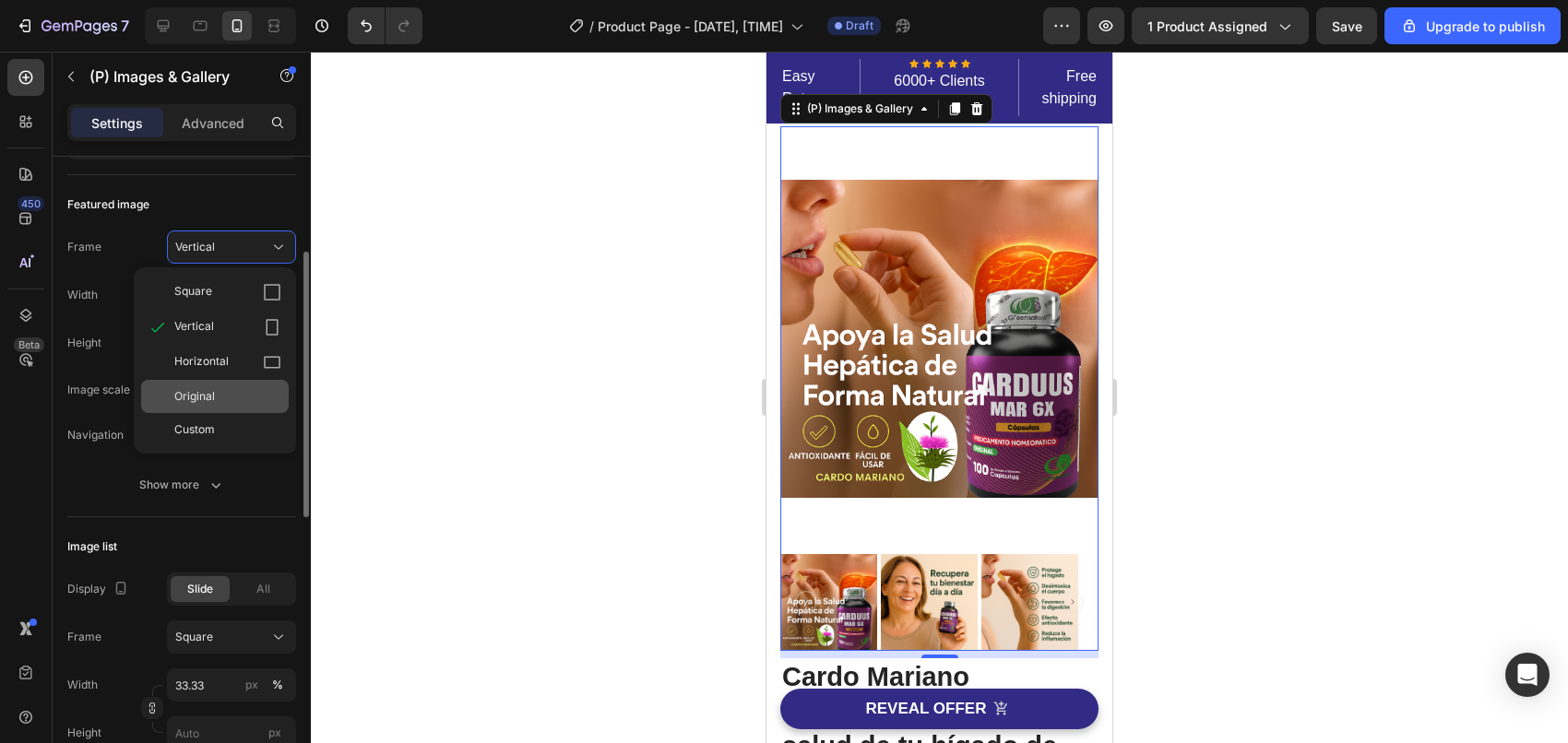 click on "Original" at bounding box center (228, 396) 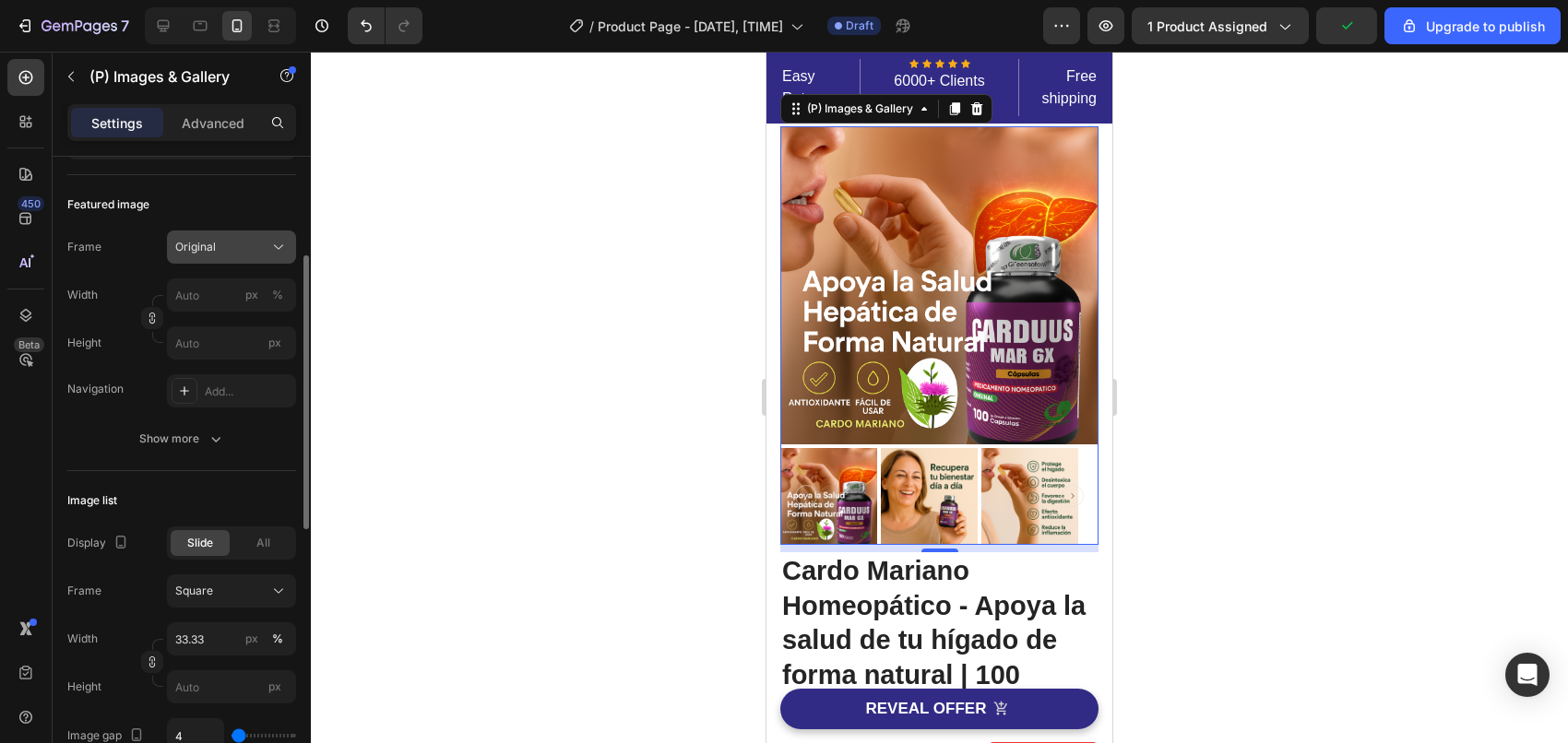click on "Original" at bounding box center [196, 247] 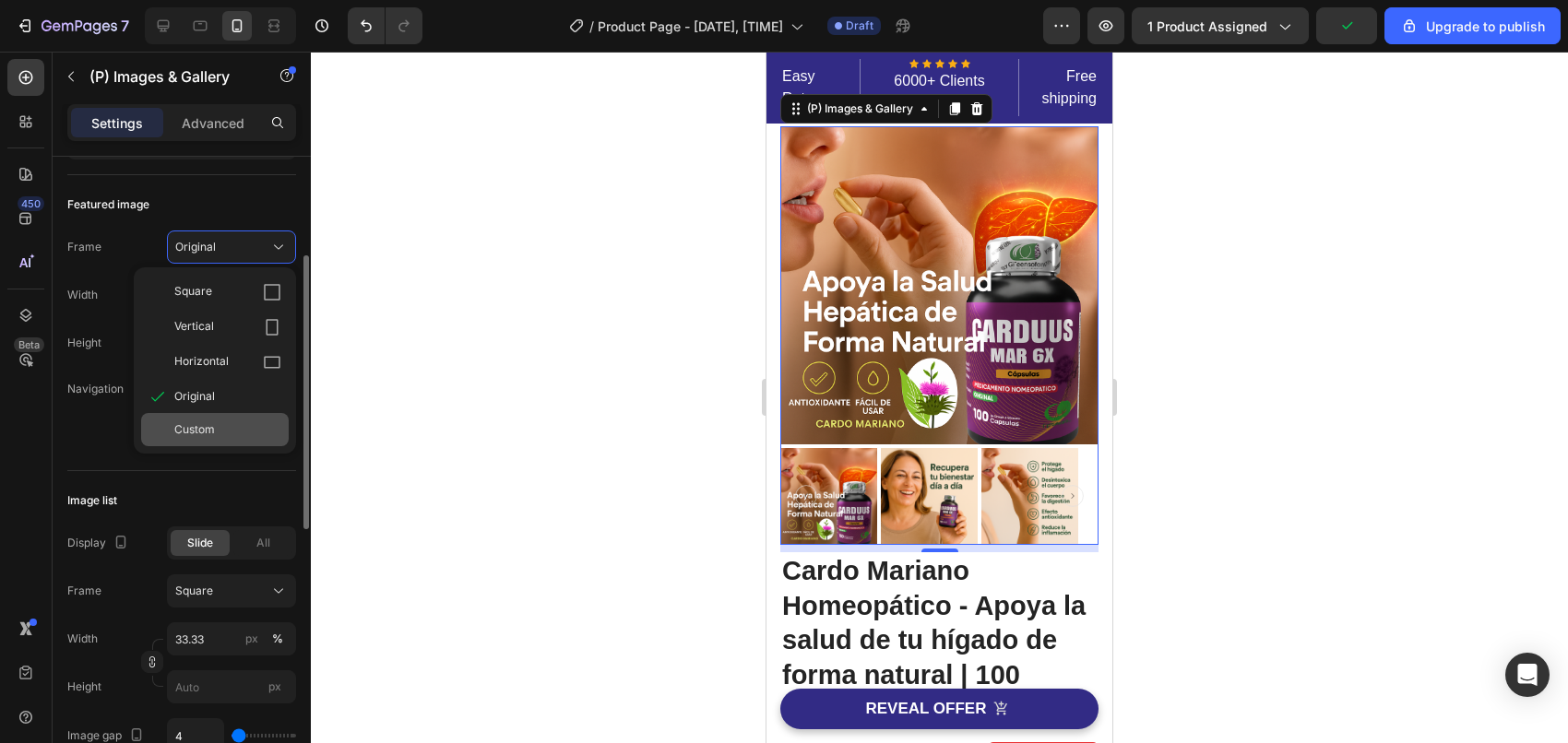 click on "Custom" 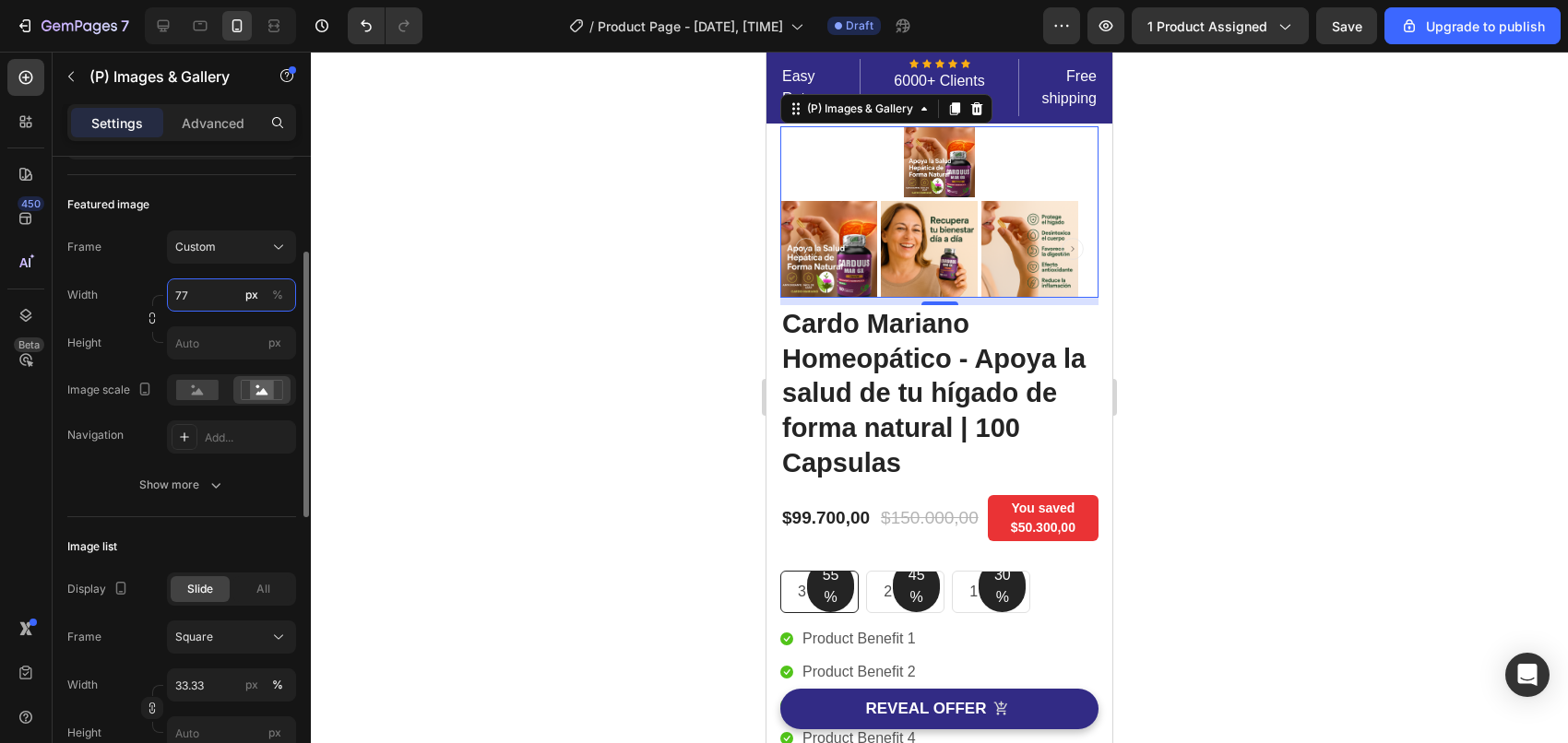 type on "7" 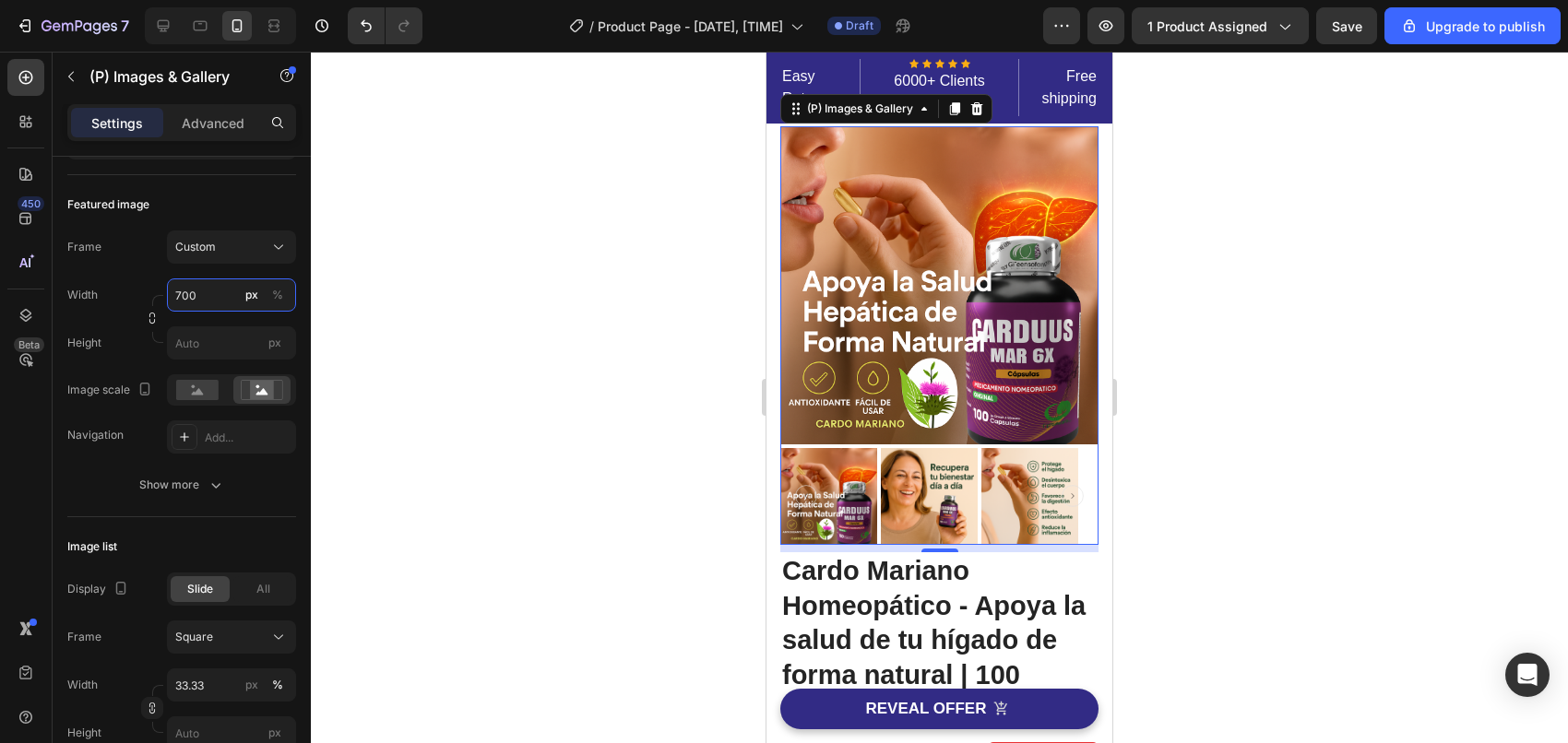type on "700" 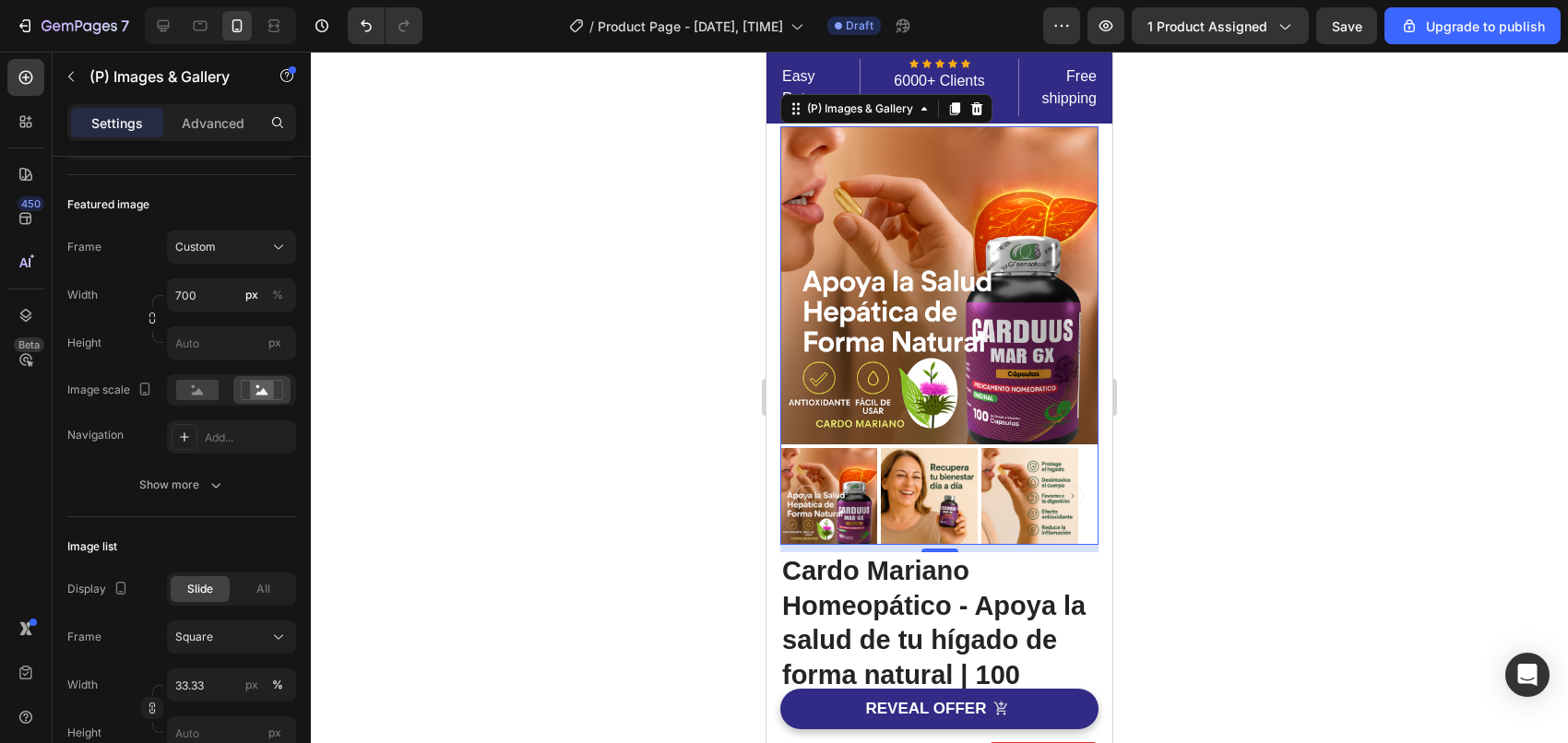 click 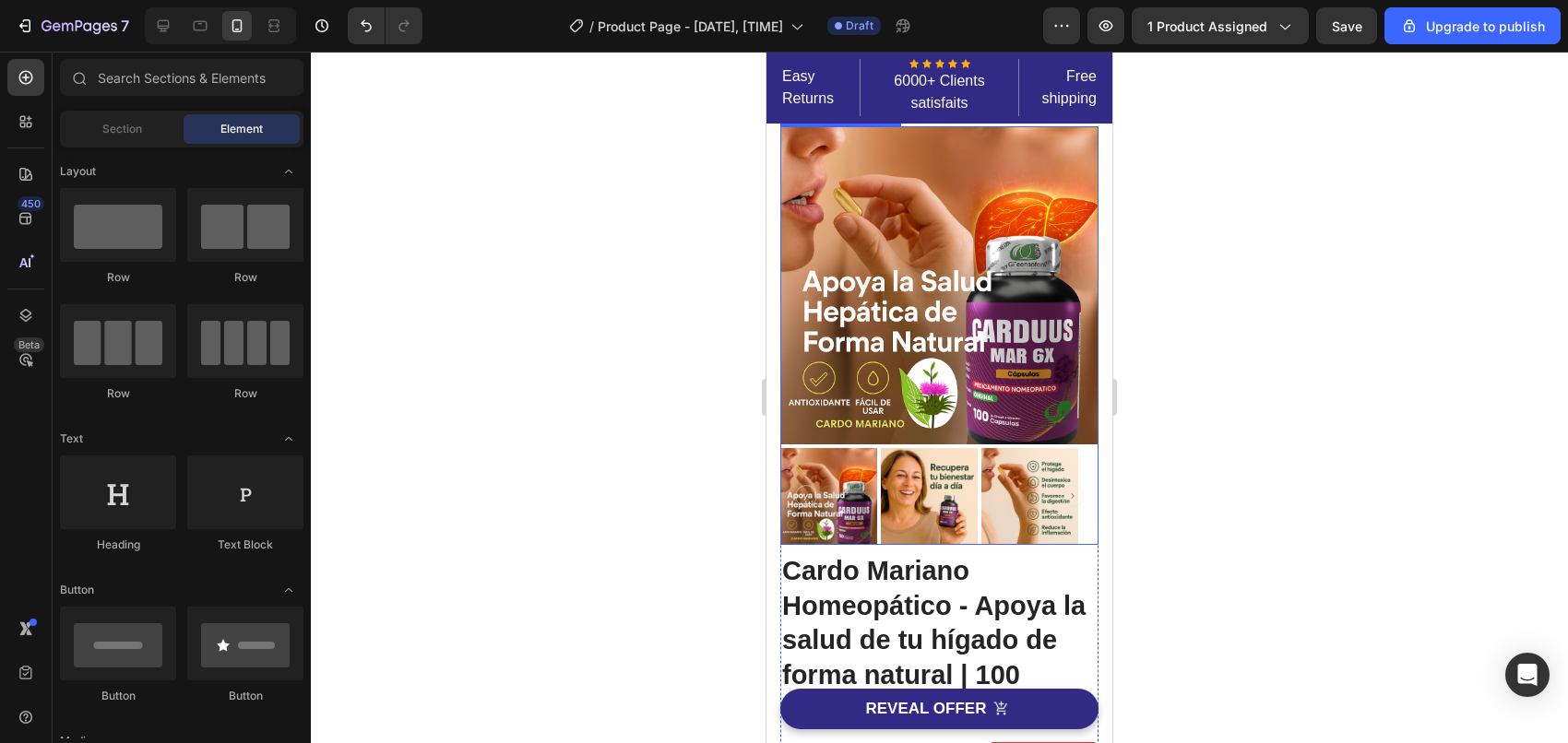 click at bounding box center [939, 285] 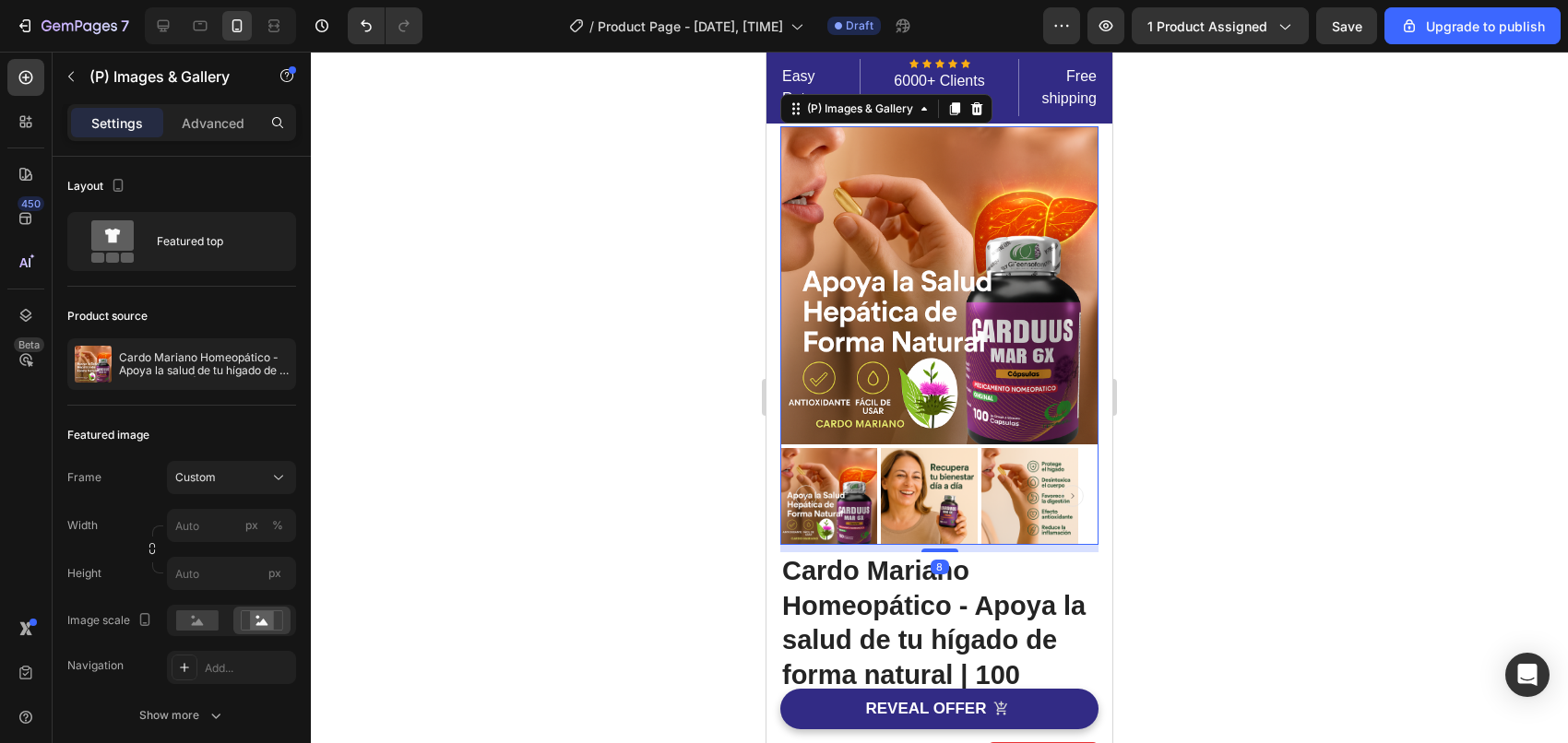 click on "Settings Advanced" at bounding box center [182, 123] 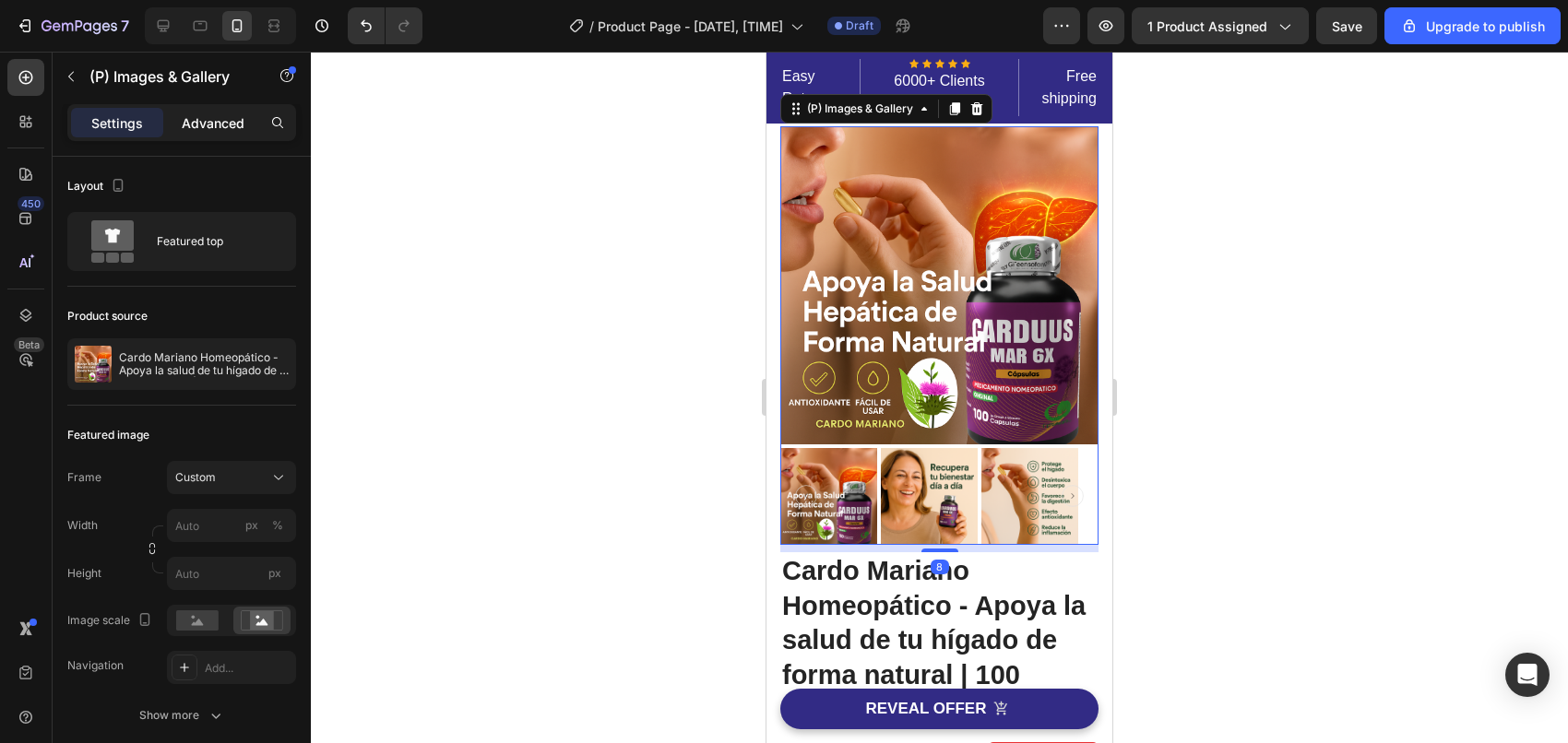click on "Advanced" at bounding box center [213, 123] 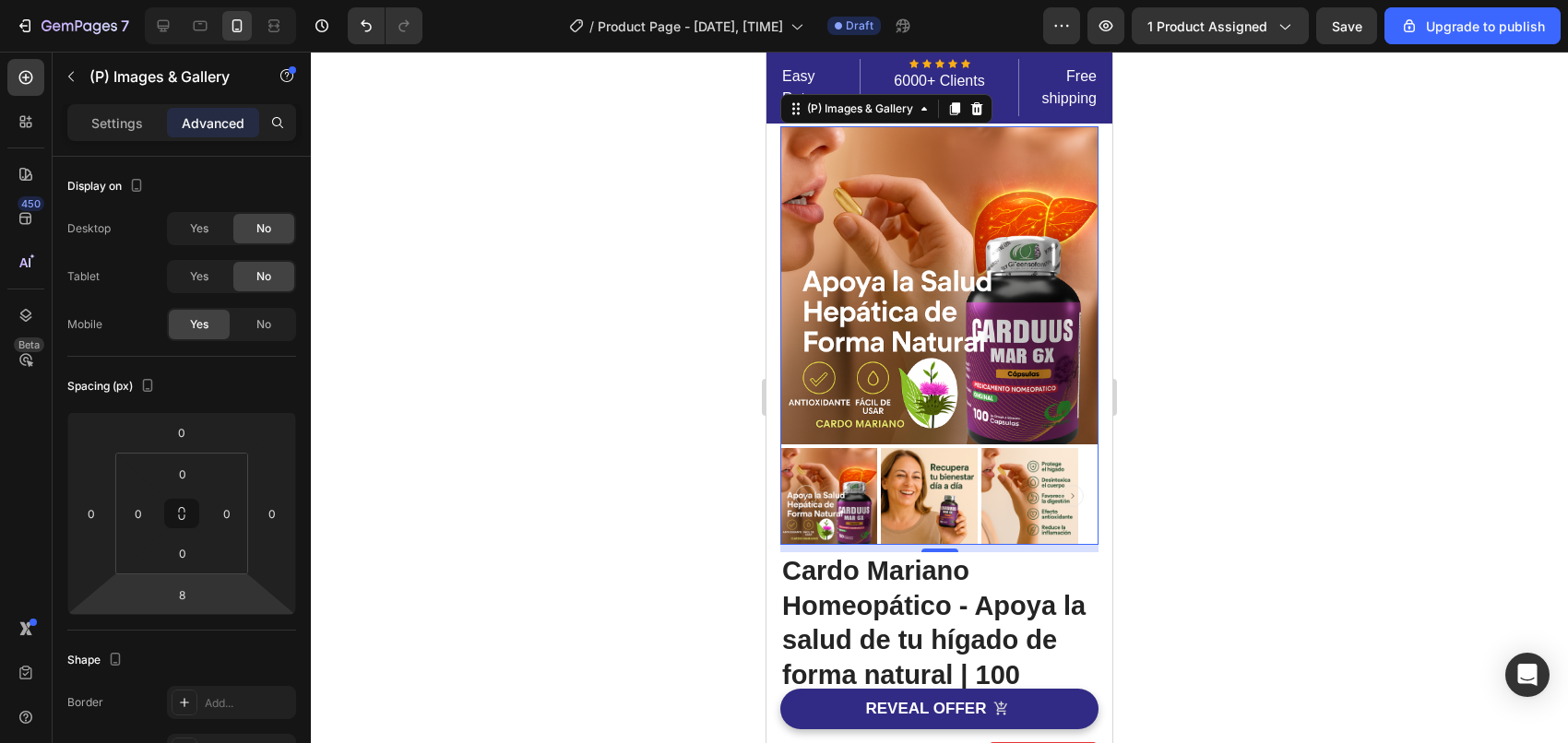 scroll, scrollTop: 643, scrollLeft: 0, axis: vertical 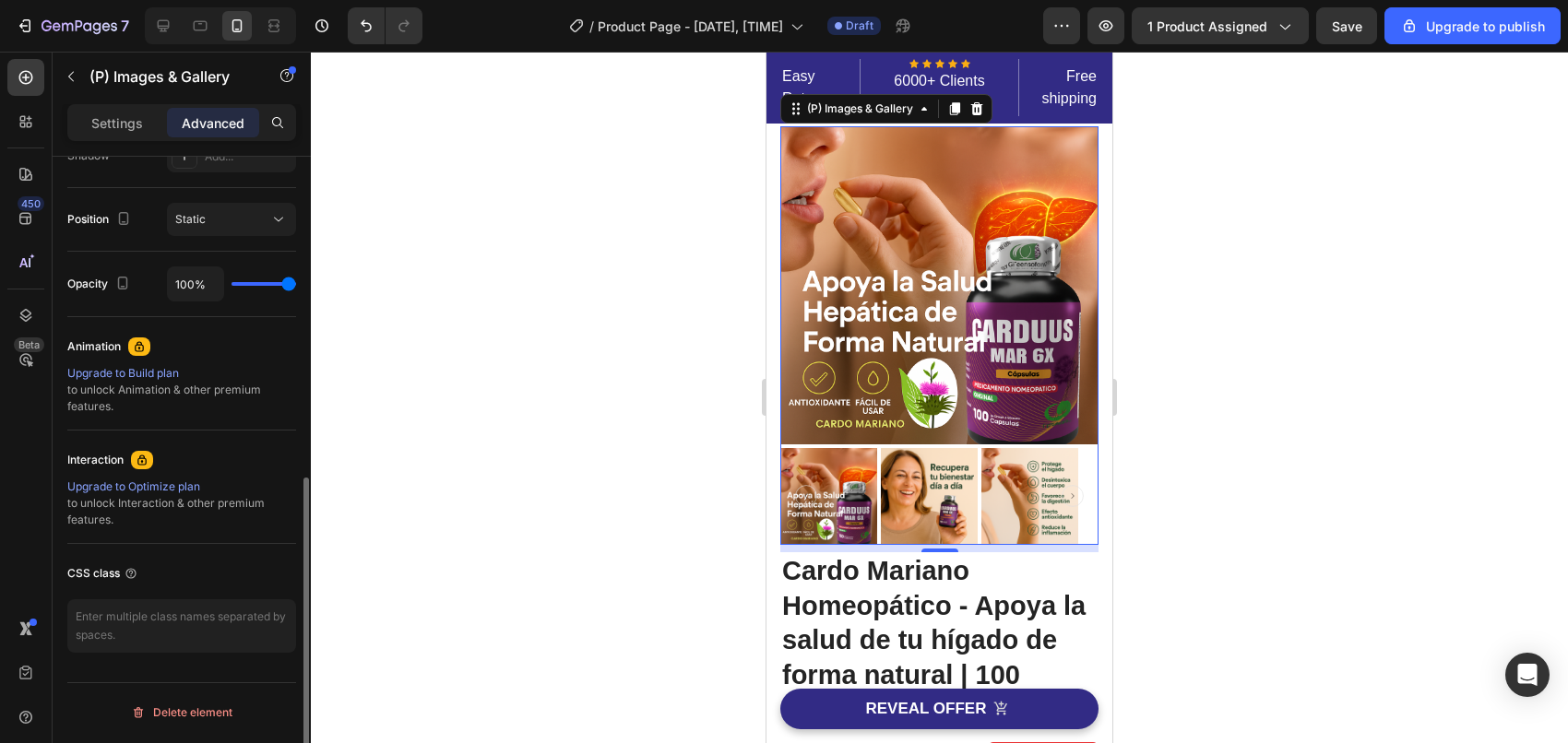 click on "Settings Advanced" at bounding box center [182, 123] 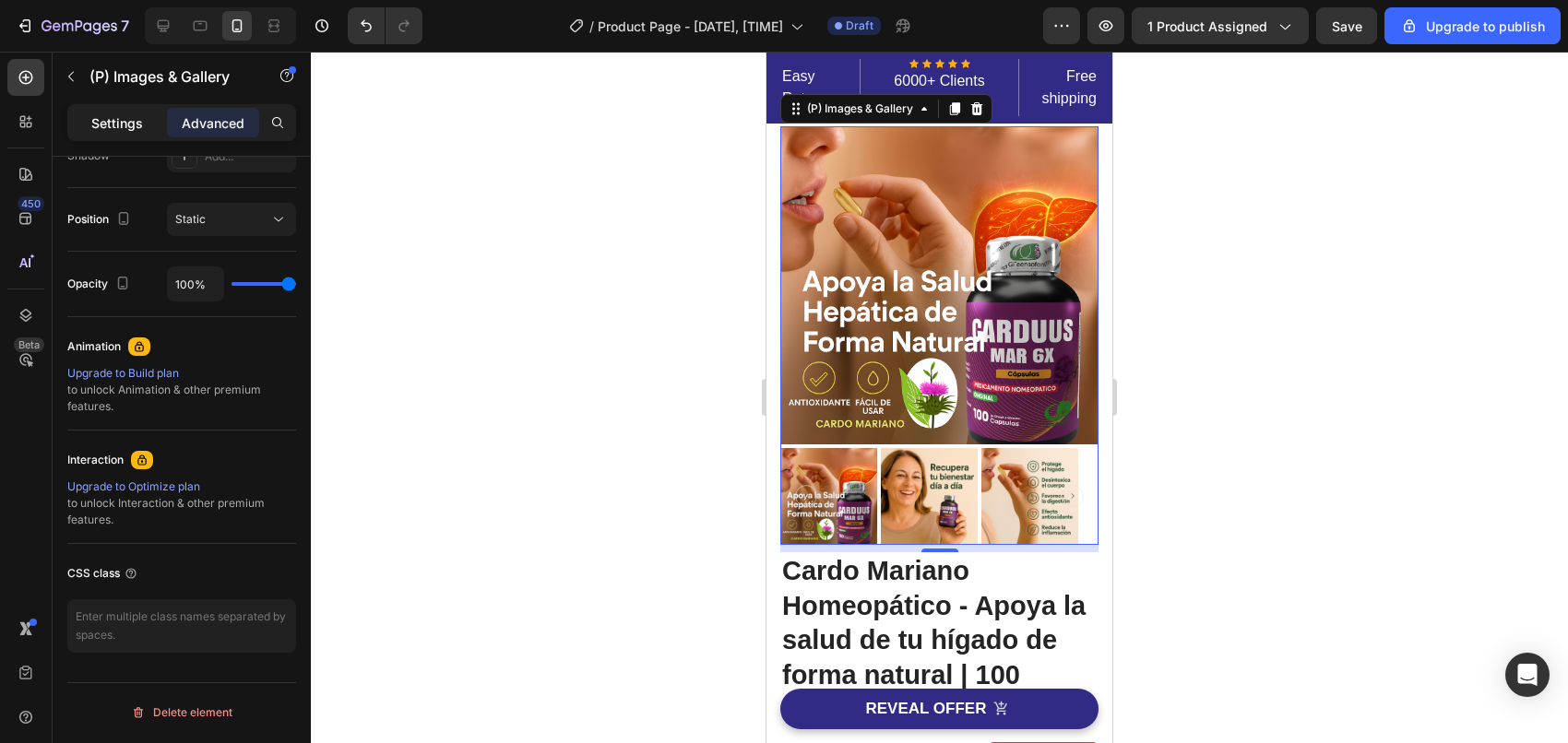 click on "Settings" 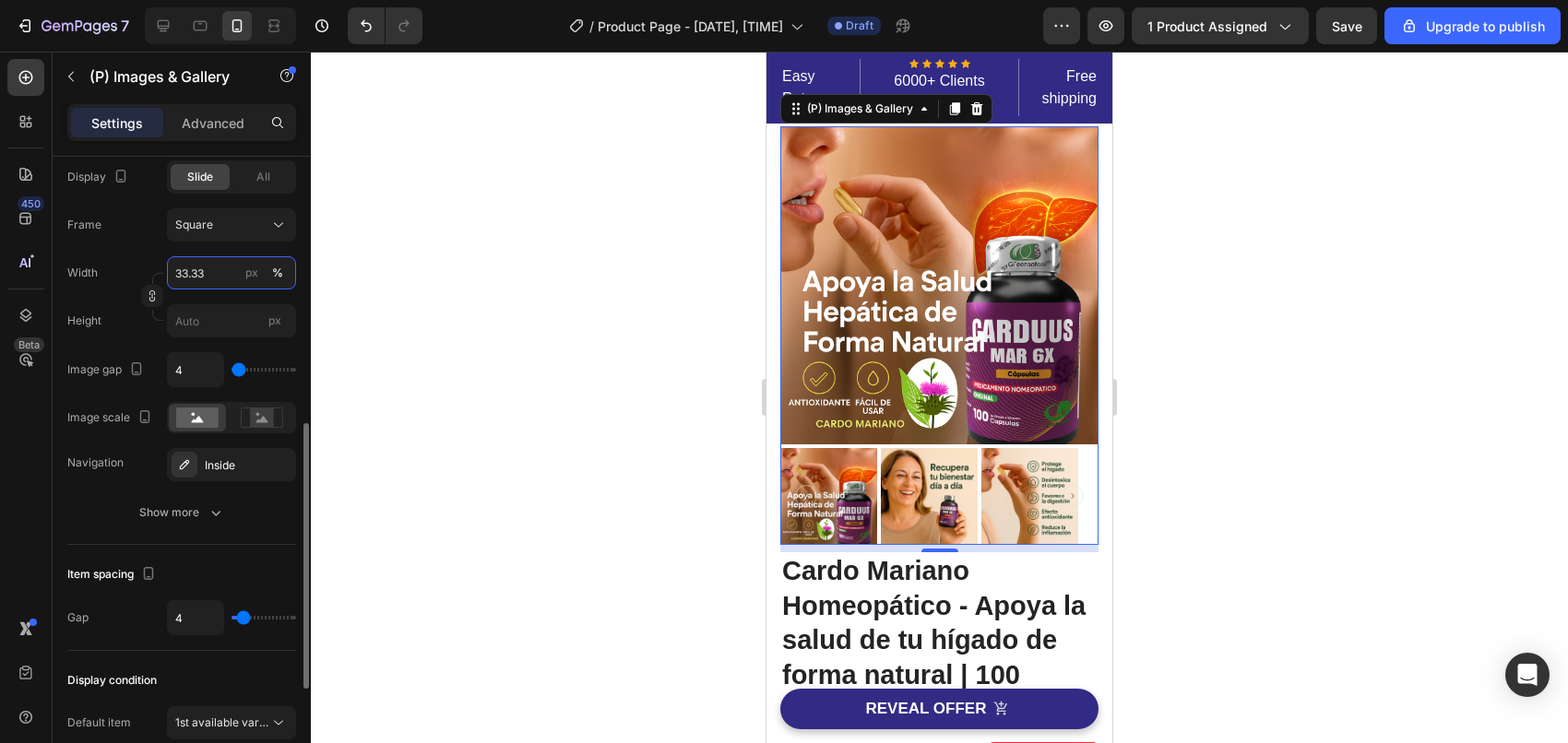 click on "33.33" at bounding box center (232, 273) 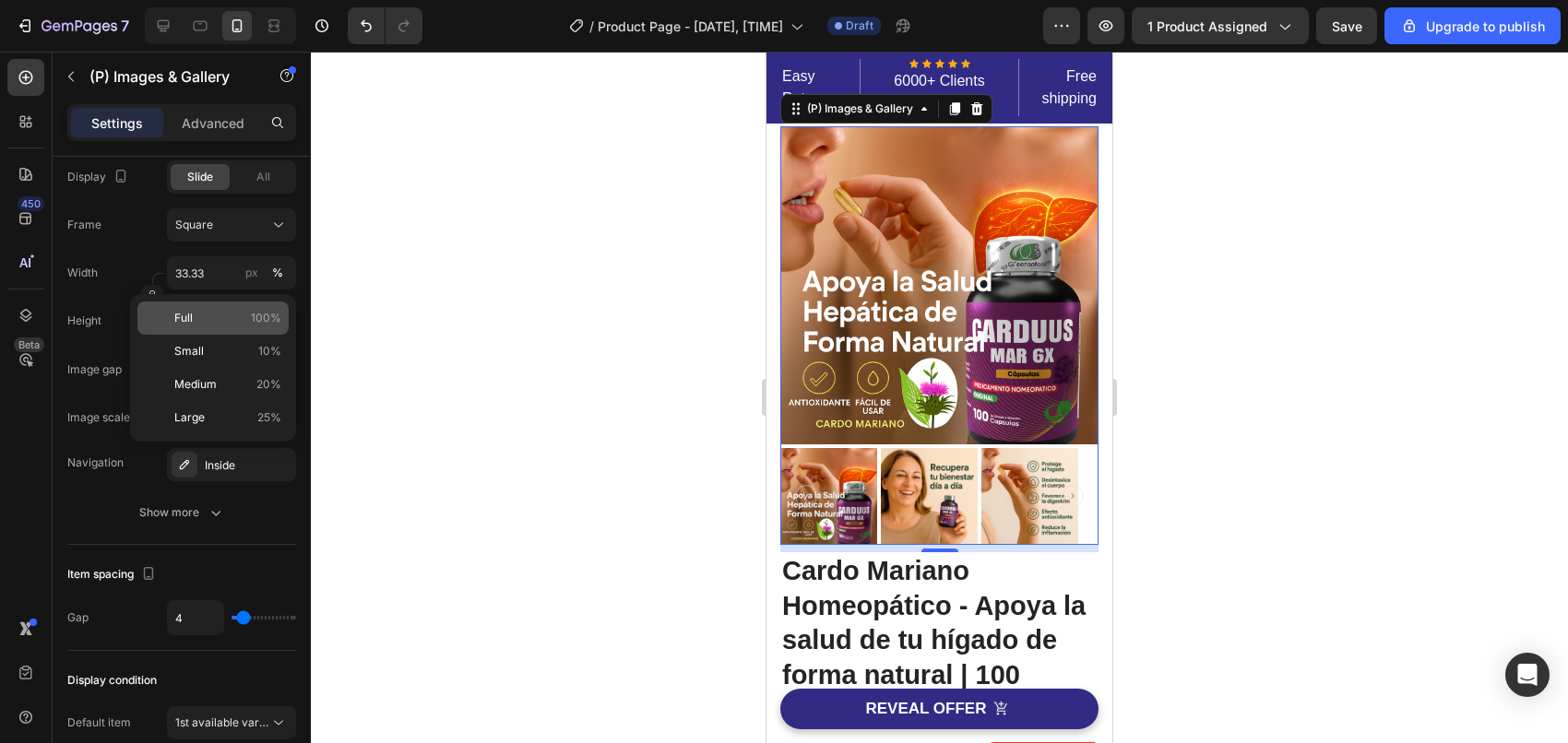click on "Full 100%" at bounding box center [228, 318] 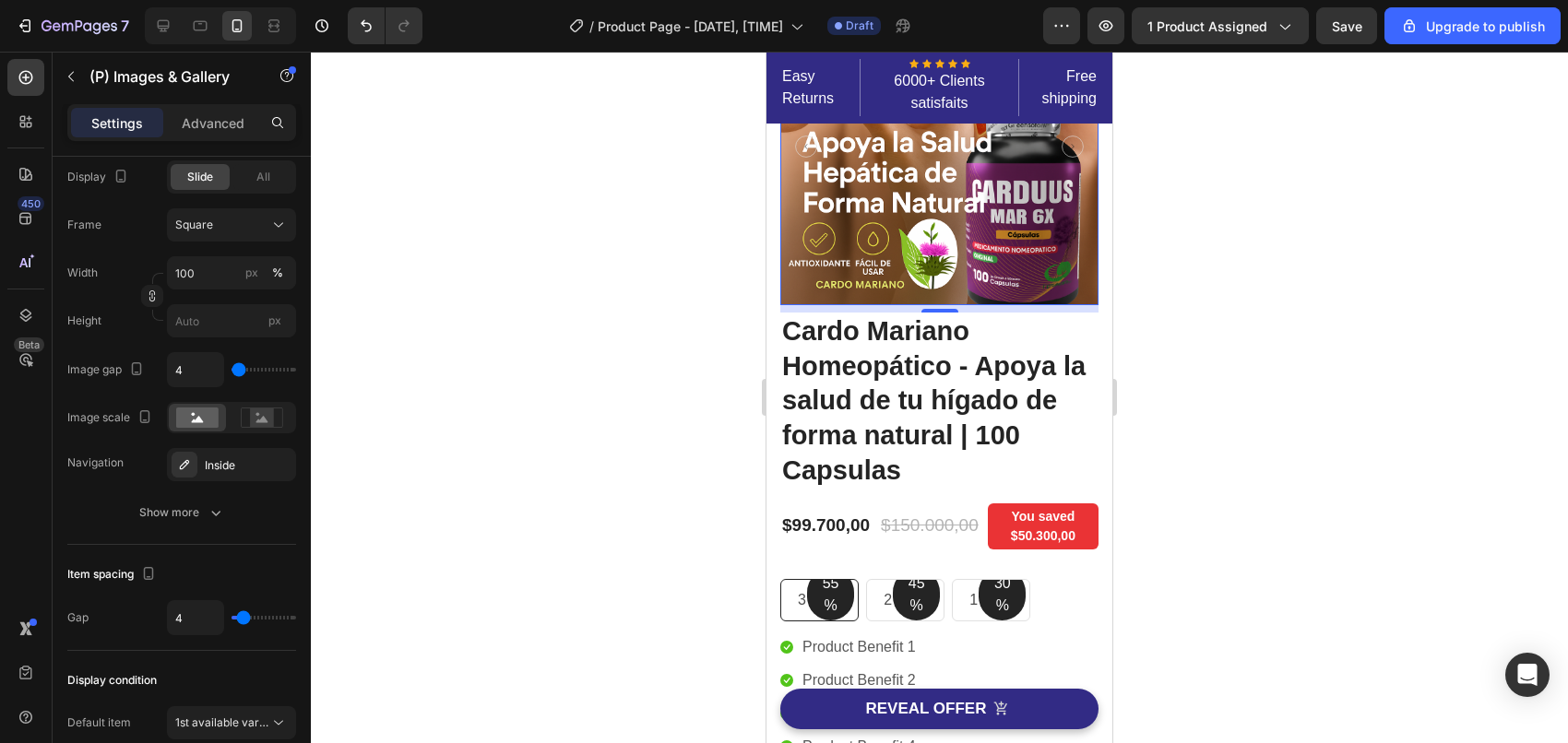 scroll, scrollTop: 0, scrollLeft: 0, axis: both 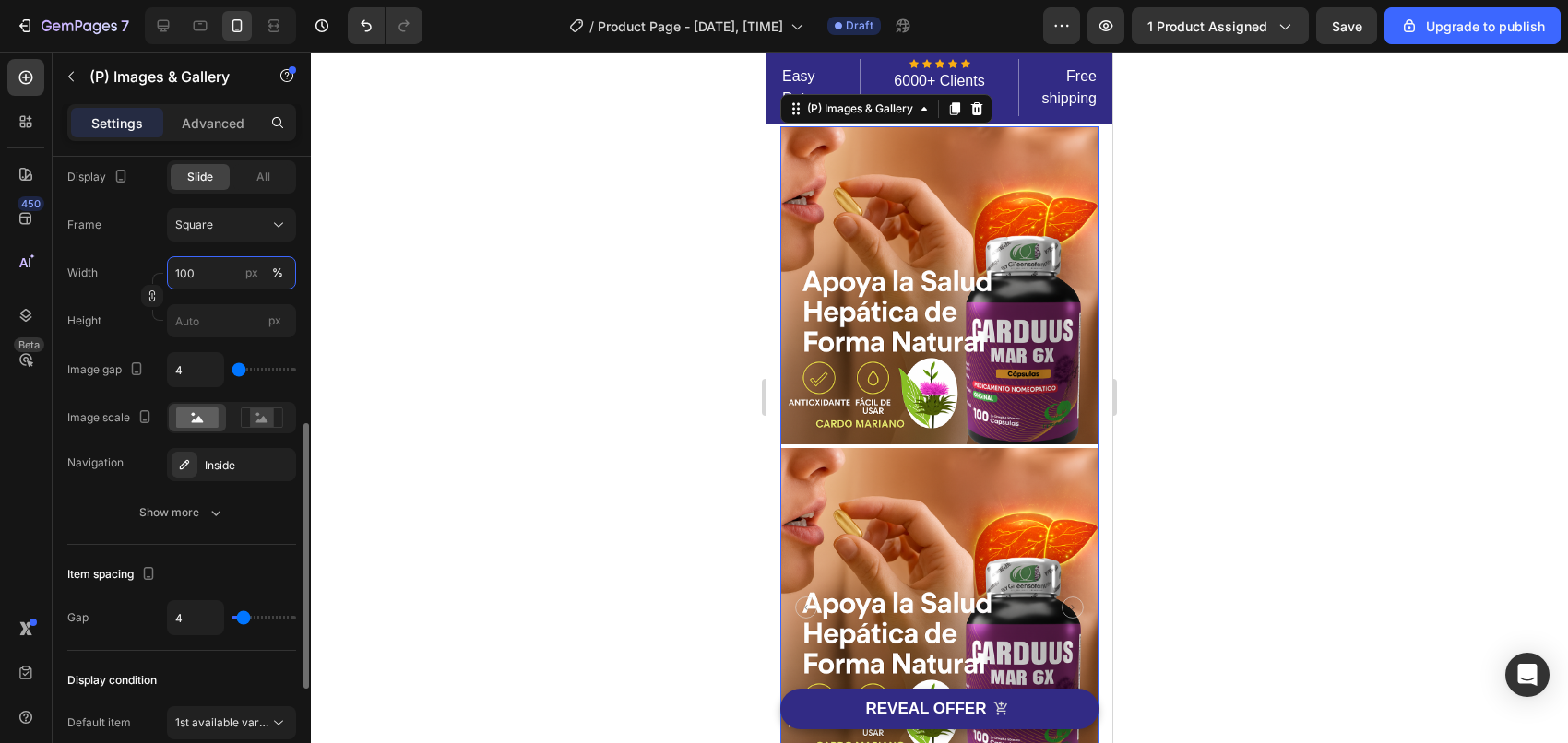 click on "100" at bounding box center (232, 273) 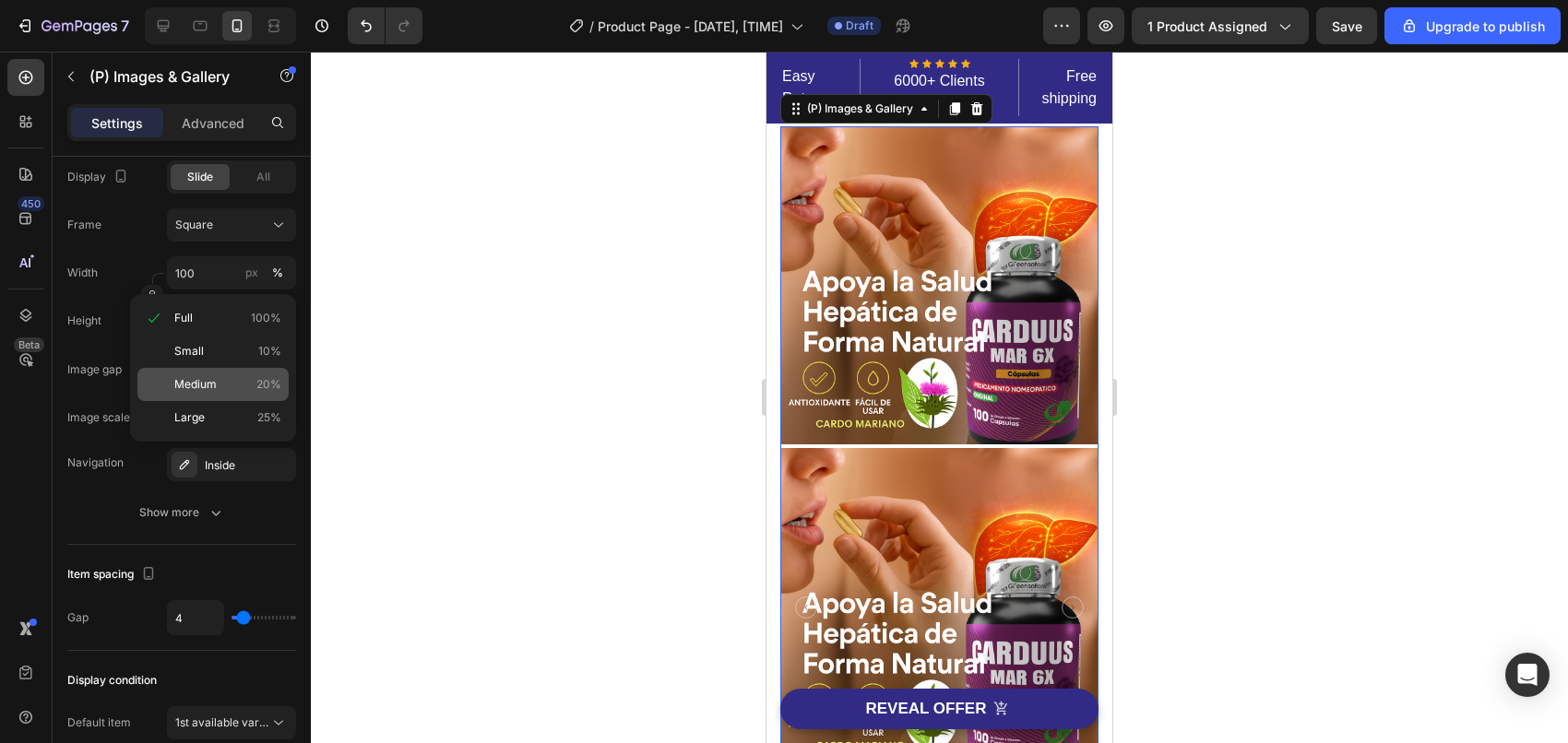 click on "Medium 20%" at bounding box center [228, 384] 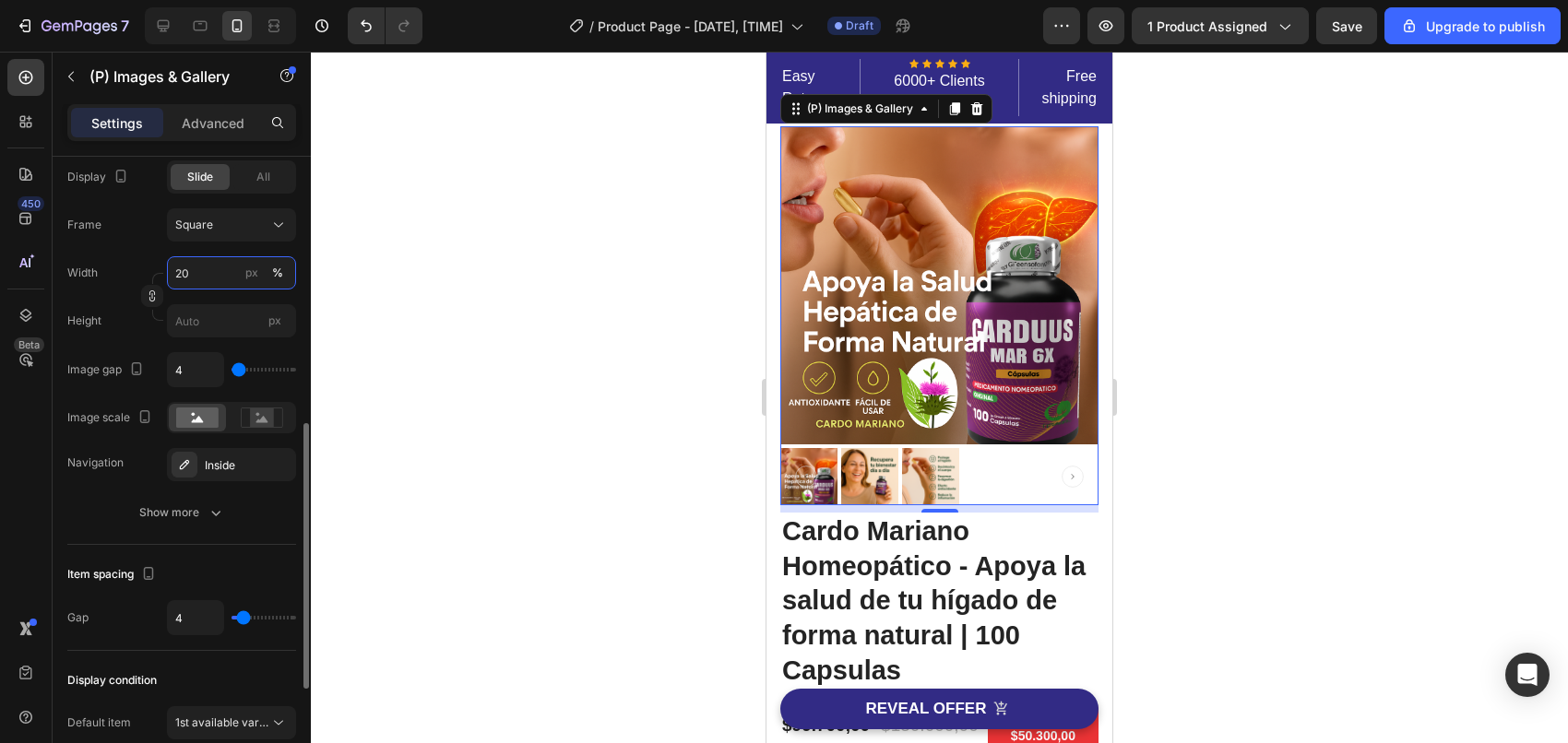 click on "20" at bounding box center [232, 273] 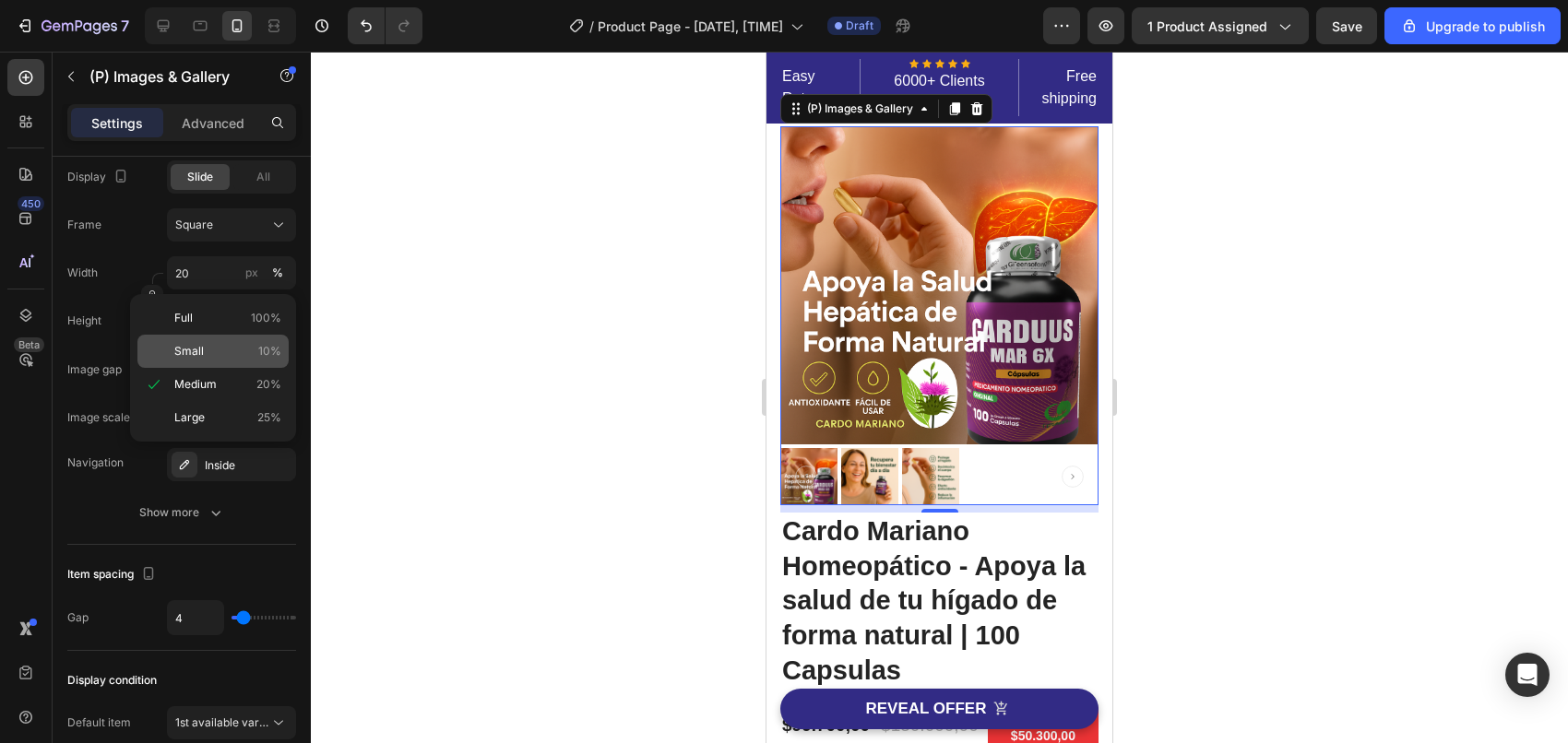 click on "Small 10%" 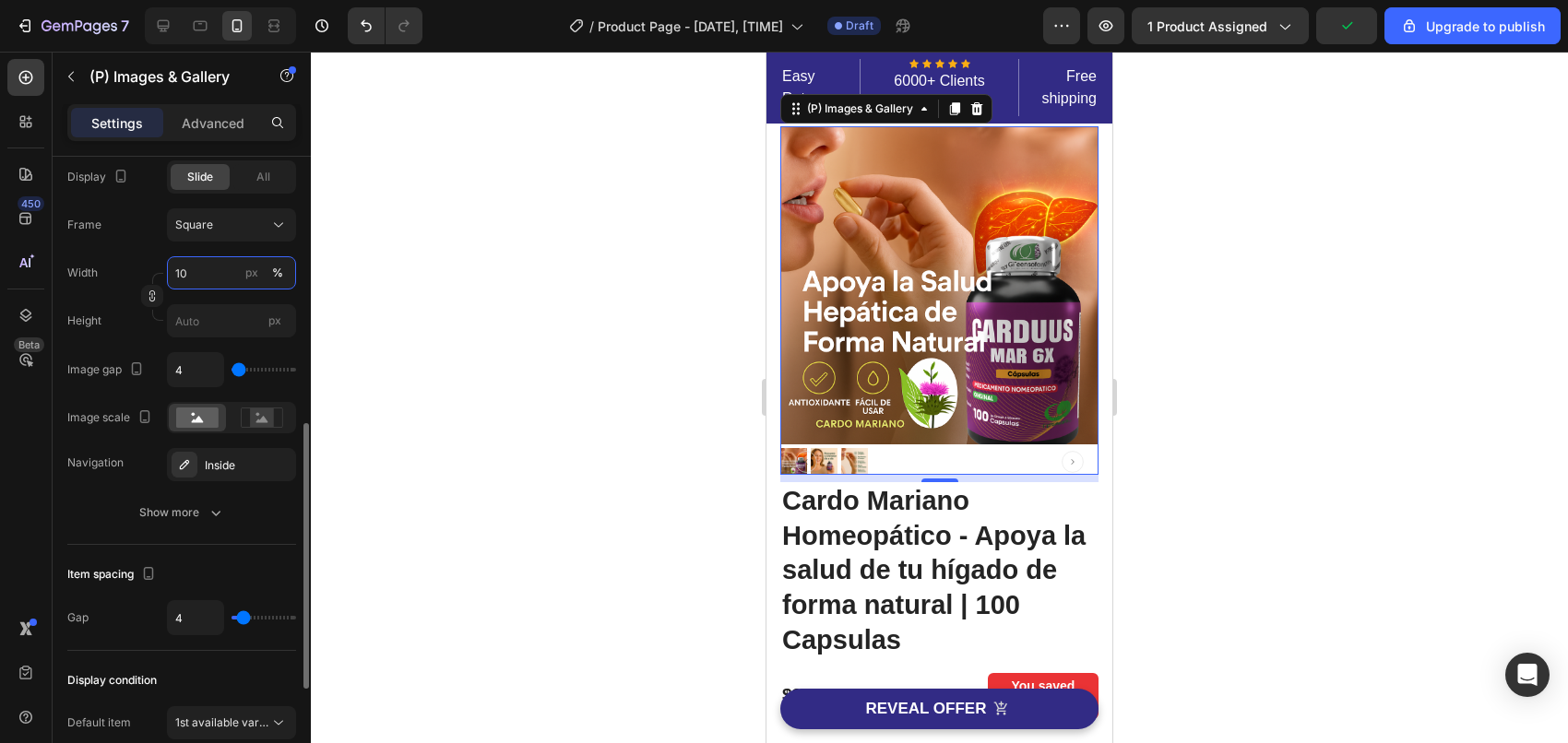 click on "10" at bounding box center (232, 273) 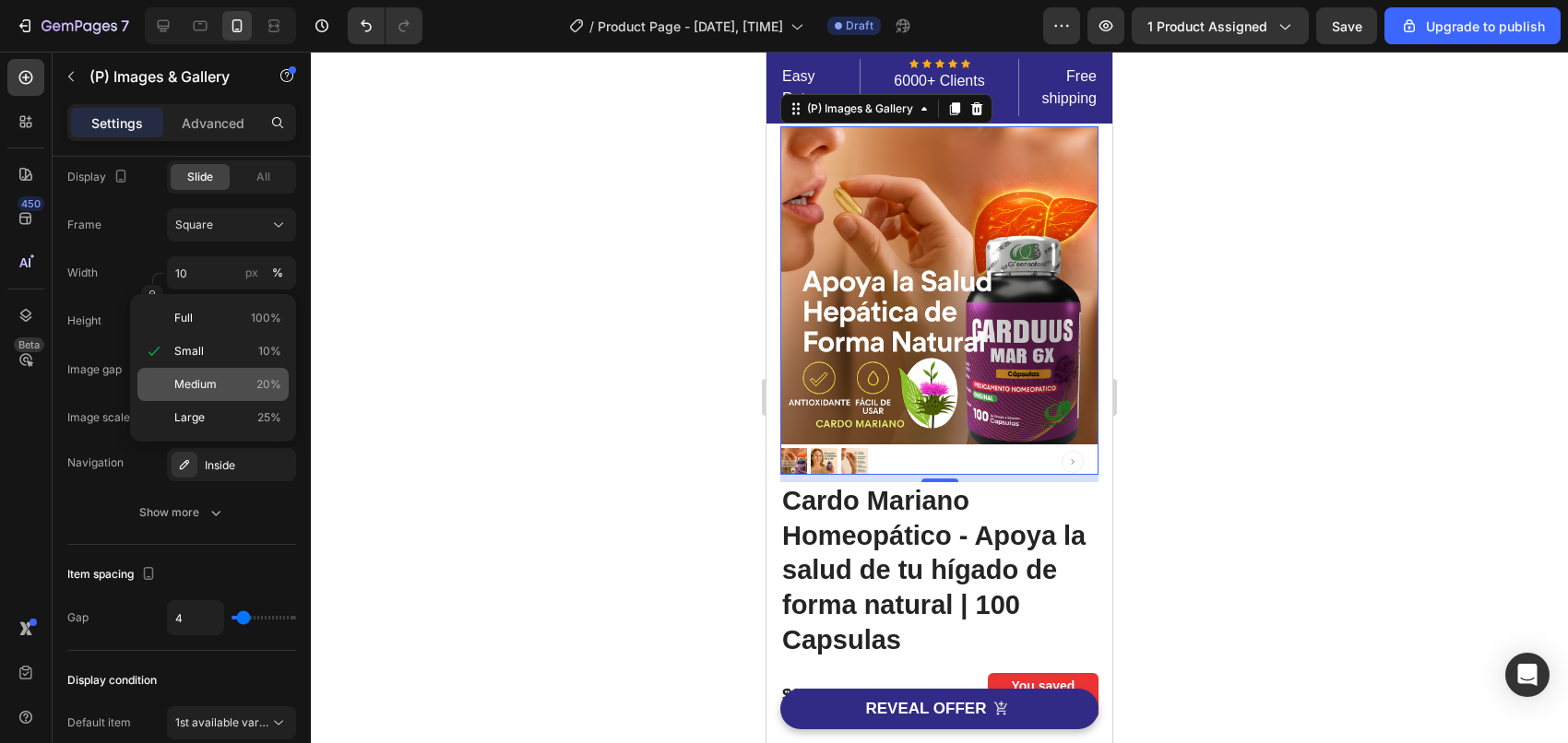 click on "Medium 20%" at bounding box center [228, 384] 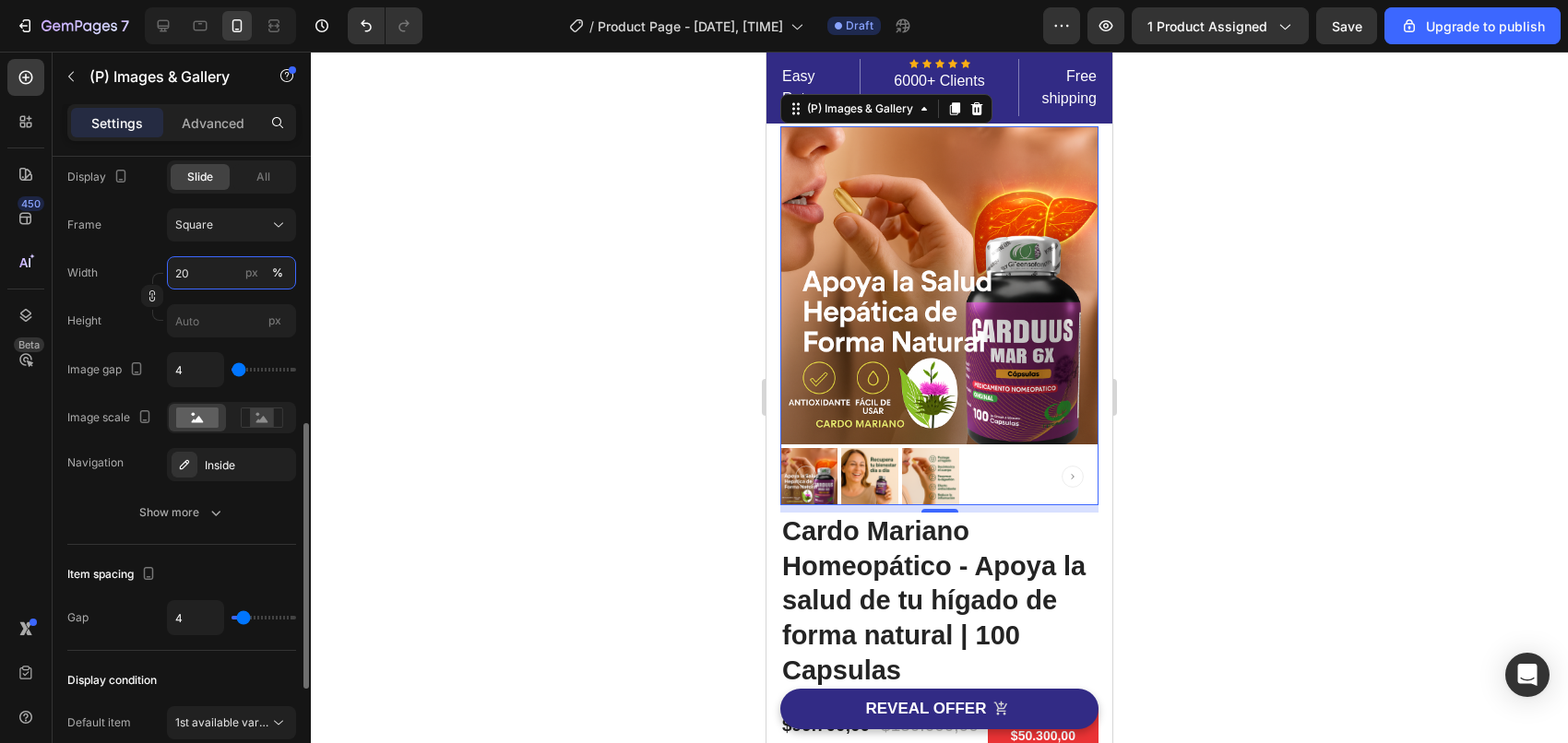 click on "20" at bounding box center (232, 273) 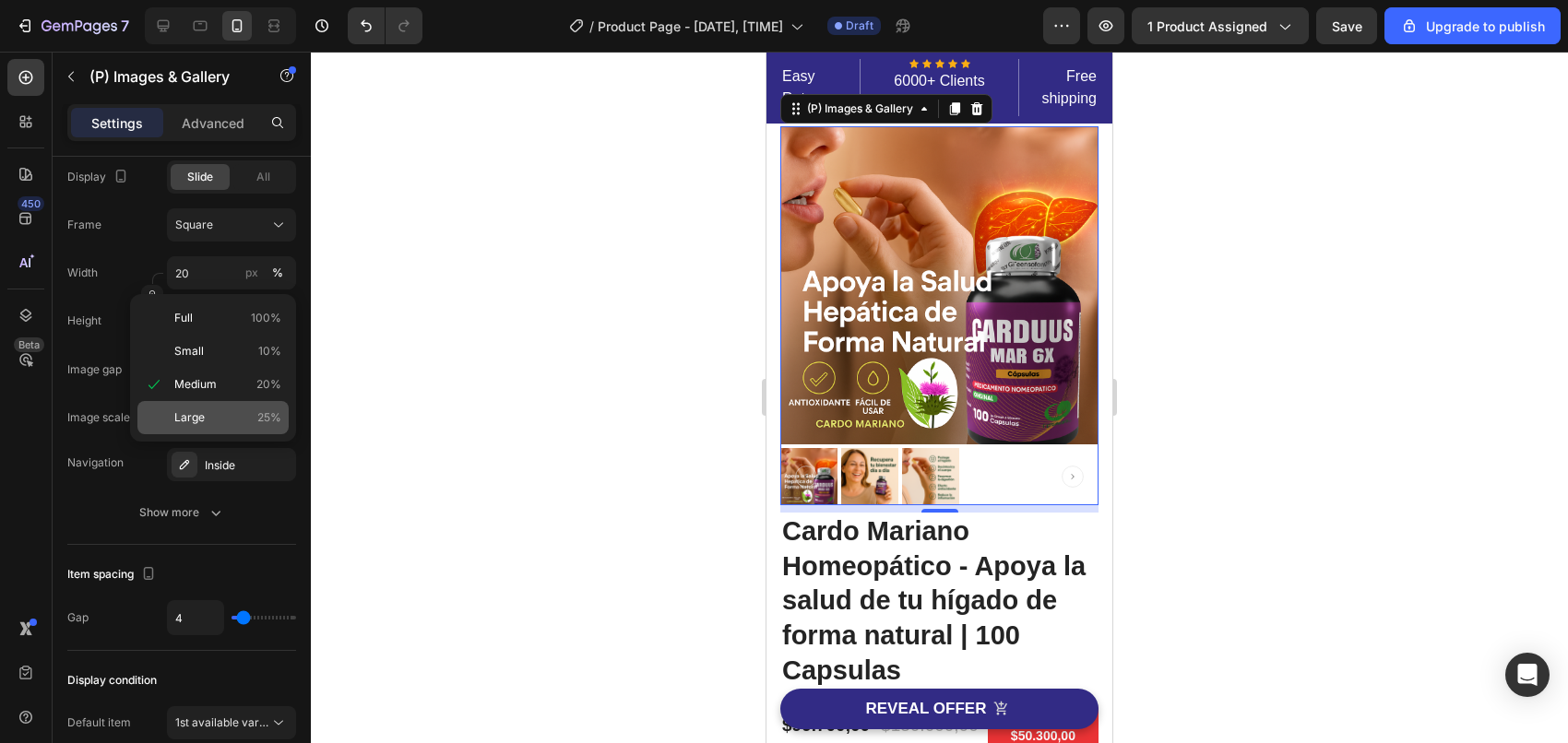 click on "Large 25%" at bounding box center (228, 418) 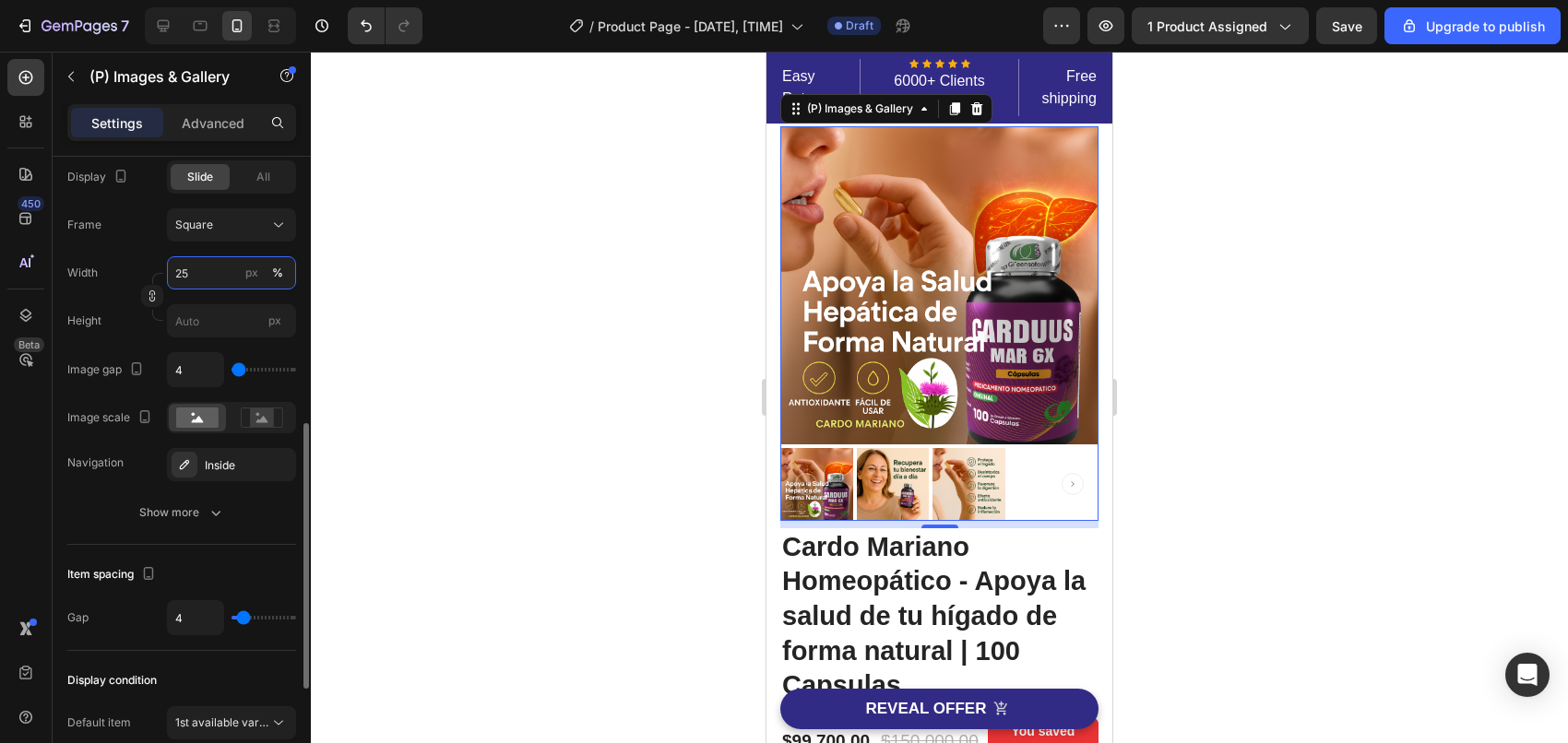 drag, startPoint x: 228, startPoint y: 275, endPoint x: 228, endPoint y: 287, distance: 12 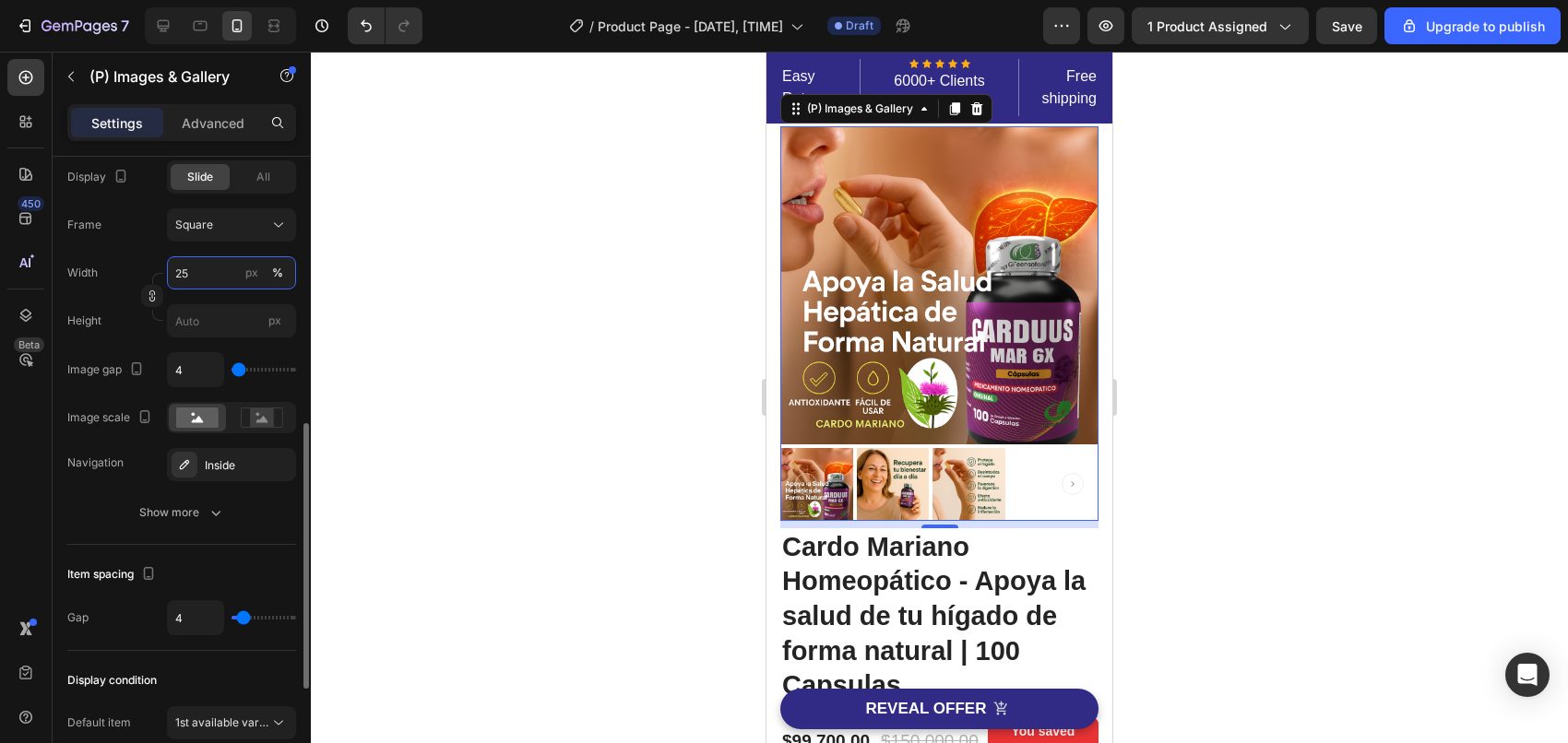 click on "25" at bounding box center (232, 273) 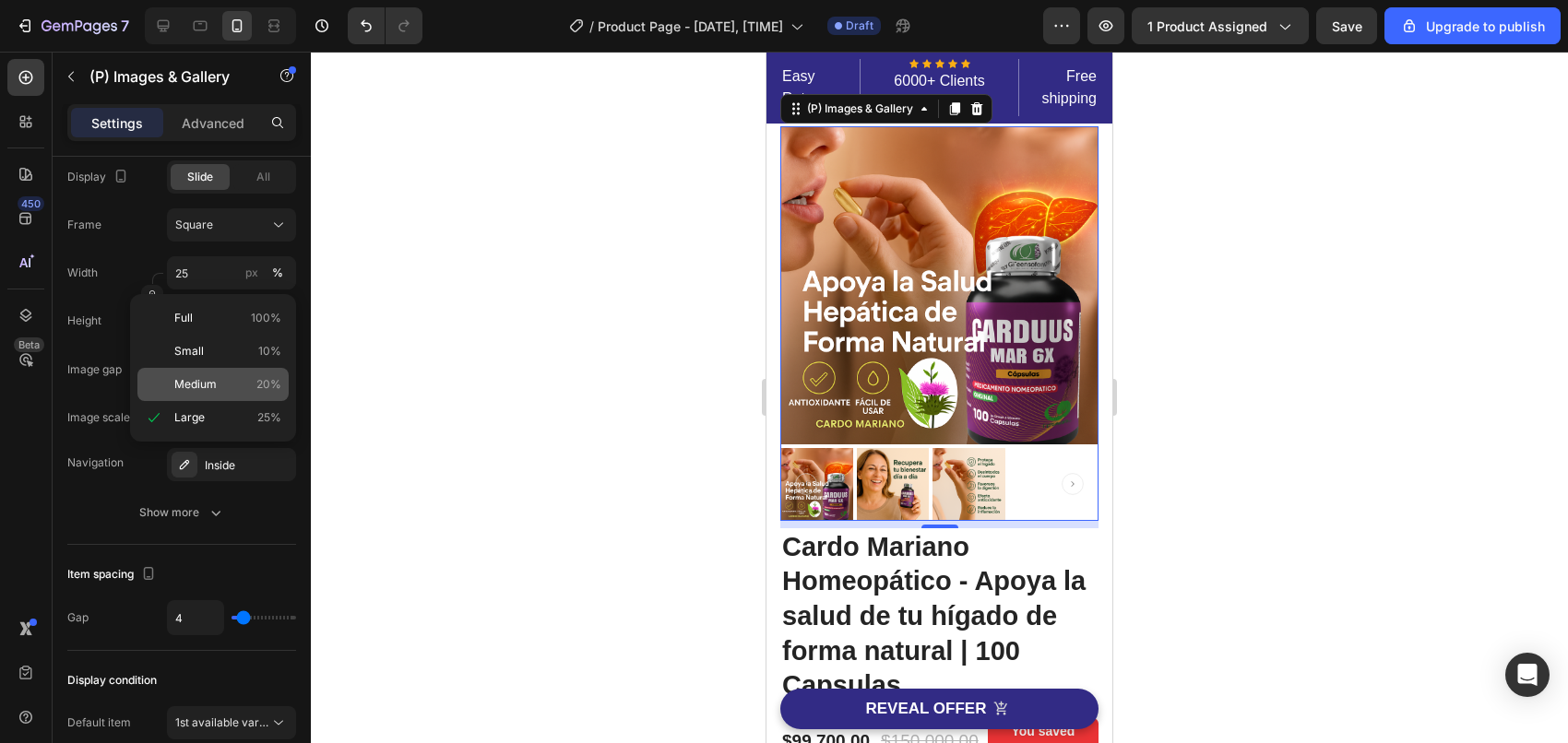 click on "Medium 20%" at bounding box center (228, 384) 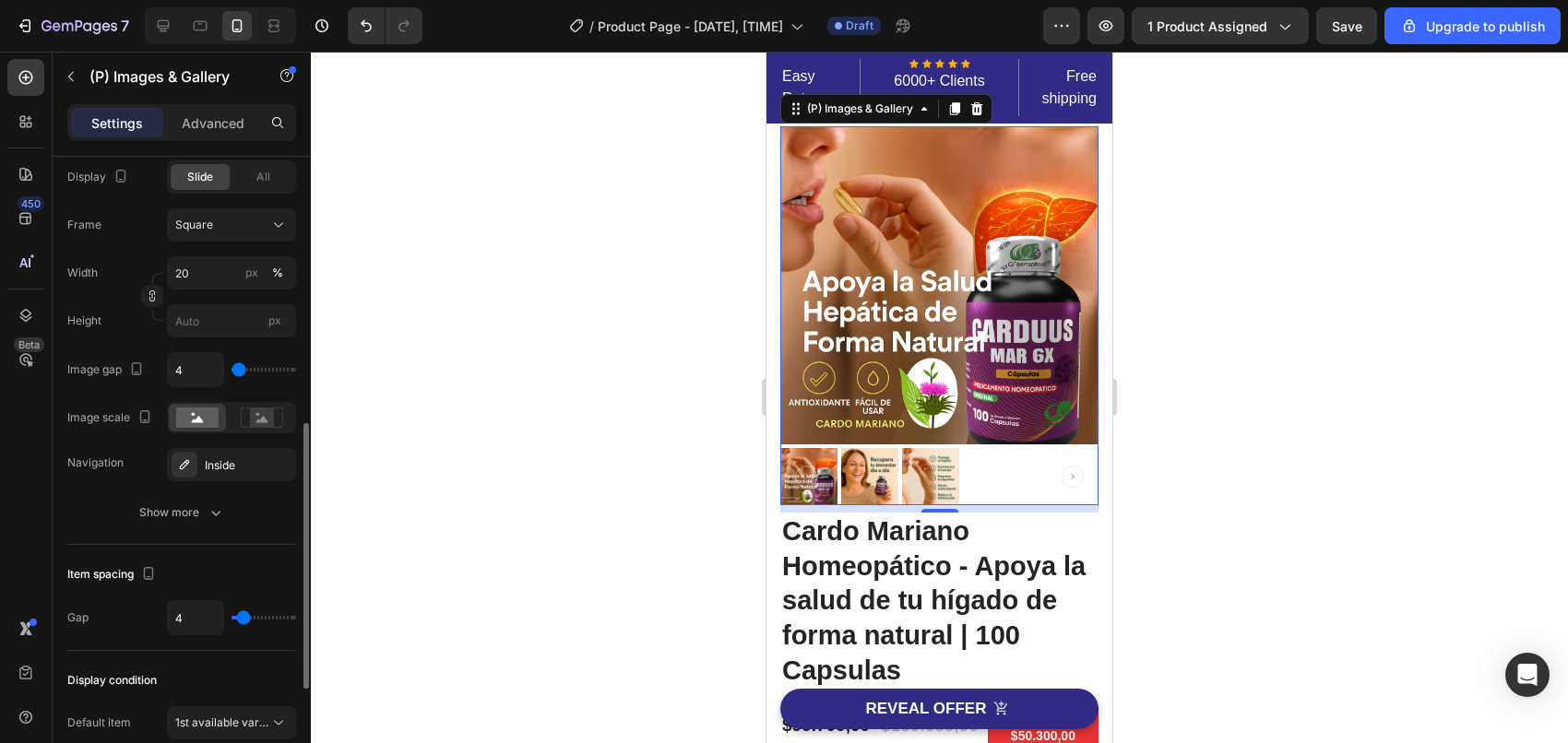 click on "Display Slide All Frame Square Width 20 px % Height px Image gap 4 Image scale Navigation Inside" at bounding box center [182, 321] 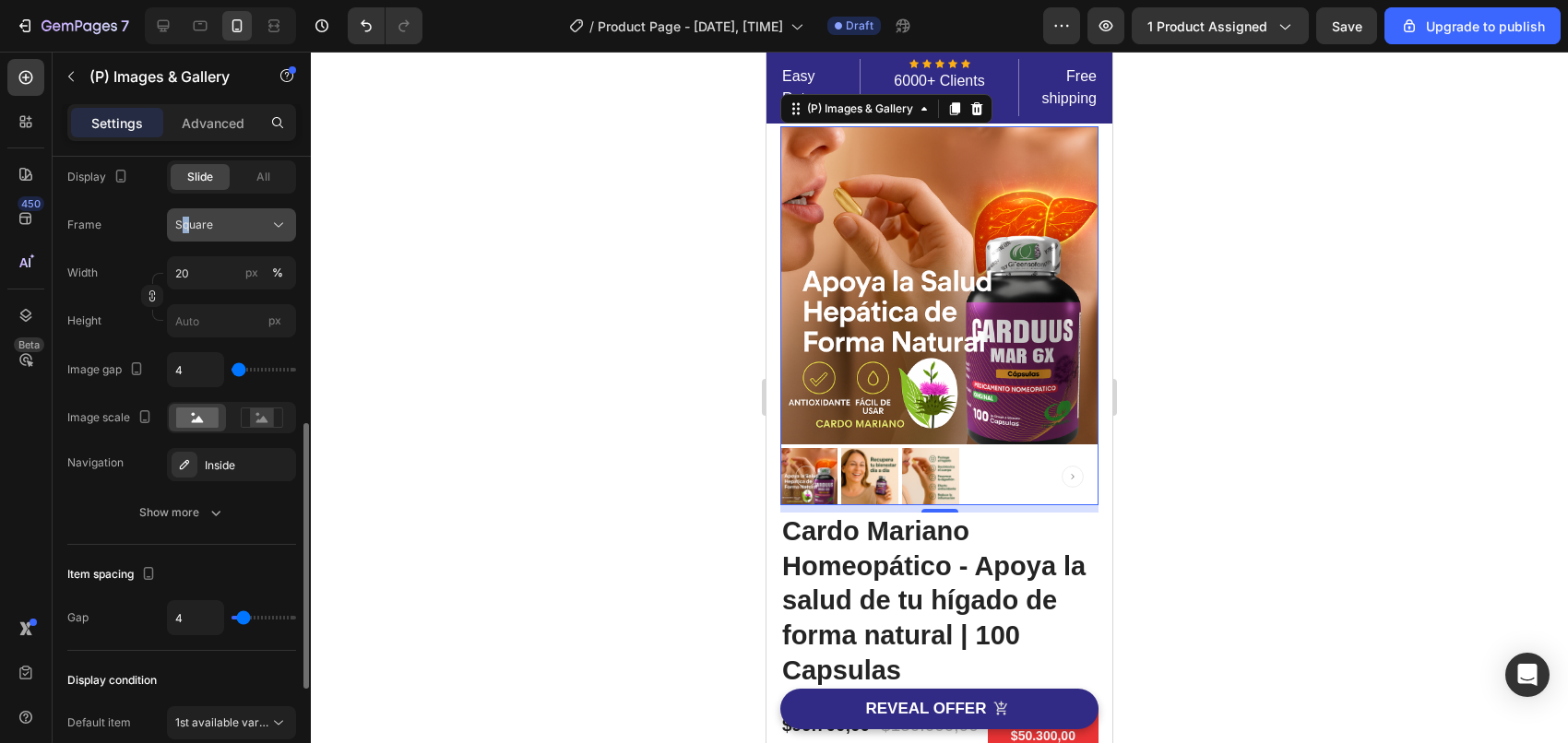 click on "Square" at bounding box center (232, 225) 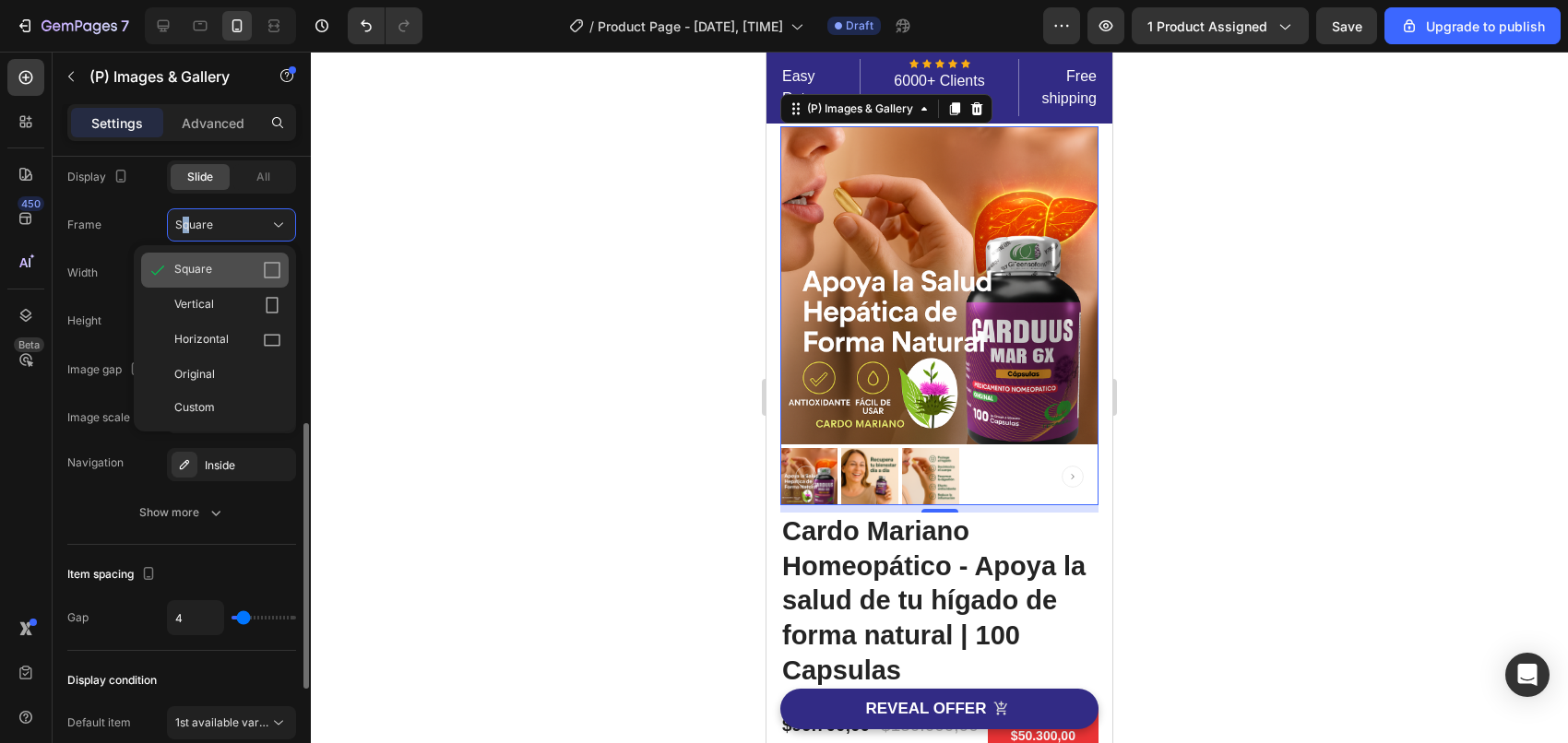 click on "Square" 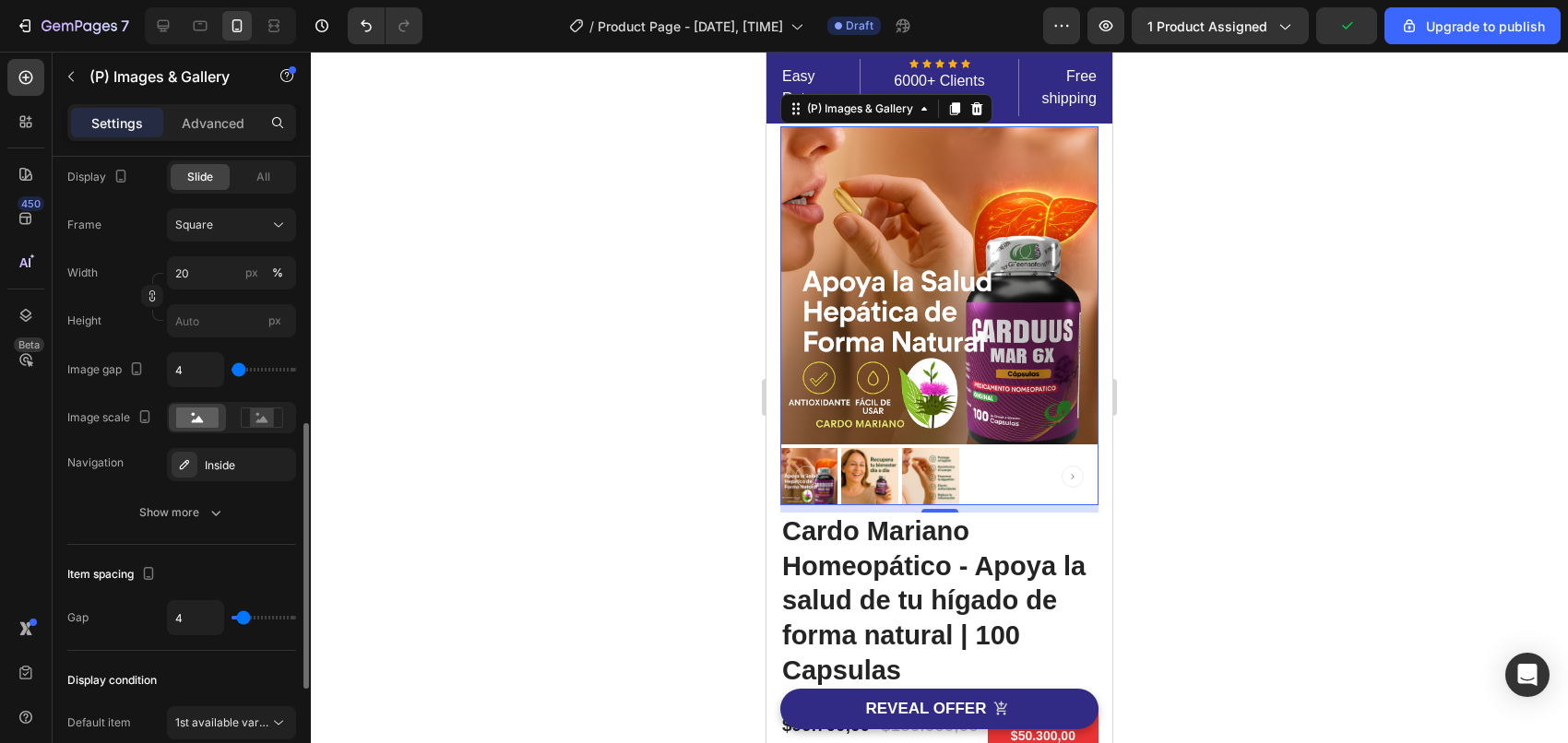 click 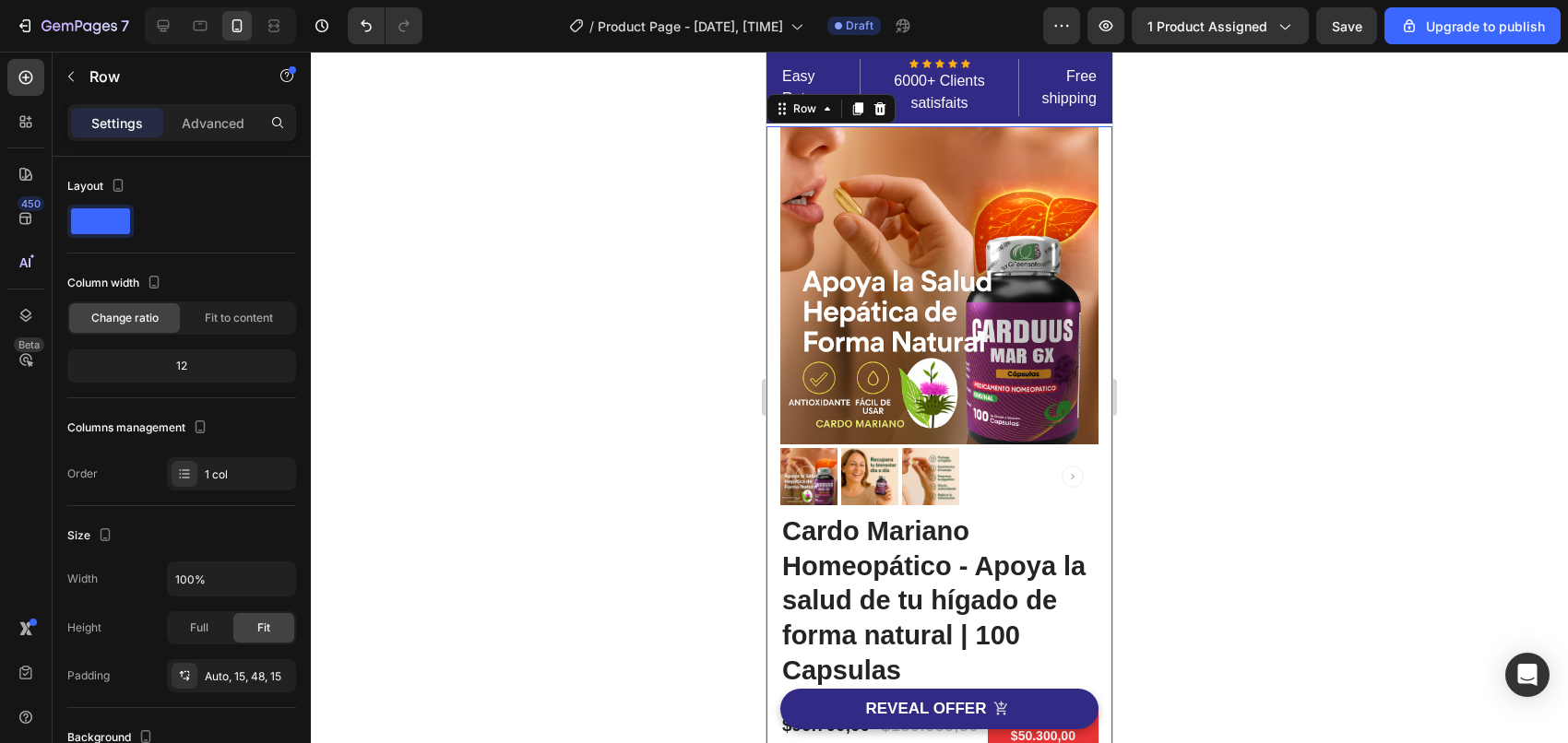 click on "Image Image Free Shipping Heading On oders over $70 Text block Row Image Money-back guarantee Heading 30- day refund or replacement Text block Row Row Row             (P) Images & Gallery Cardo Mariano Homeopático - Apoya la salud de tu hígado de forma natural | 100 Capsulas (P) Title                Icon                Icon                Icon                Icon                Icon Icon List Hoz 6000+ Clients satisfaits Text block Row
Icon Product Benefit 1 Text block
Icon Product Benefit 2 Text block
Icon Product Benefit 3 Text block
Icon Product Benefit 4 Text block Icon List $99.700,00 (P) Price (P) Price $150.000,00 (P) Price (P) Price You saved $50.300,00 Product Badge Row 55% Text block Row 3 pack Text block Row 45% Text block Row 2 pack Text block Row 30% Text block Row 1 pack Text block Row Row
Icon Product Benefit 1 Text block
Icon Product Benefit 2 Text block
Icon Product Benefit 3 Icon" at bounding box center (939, 650) 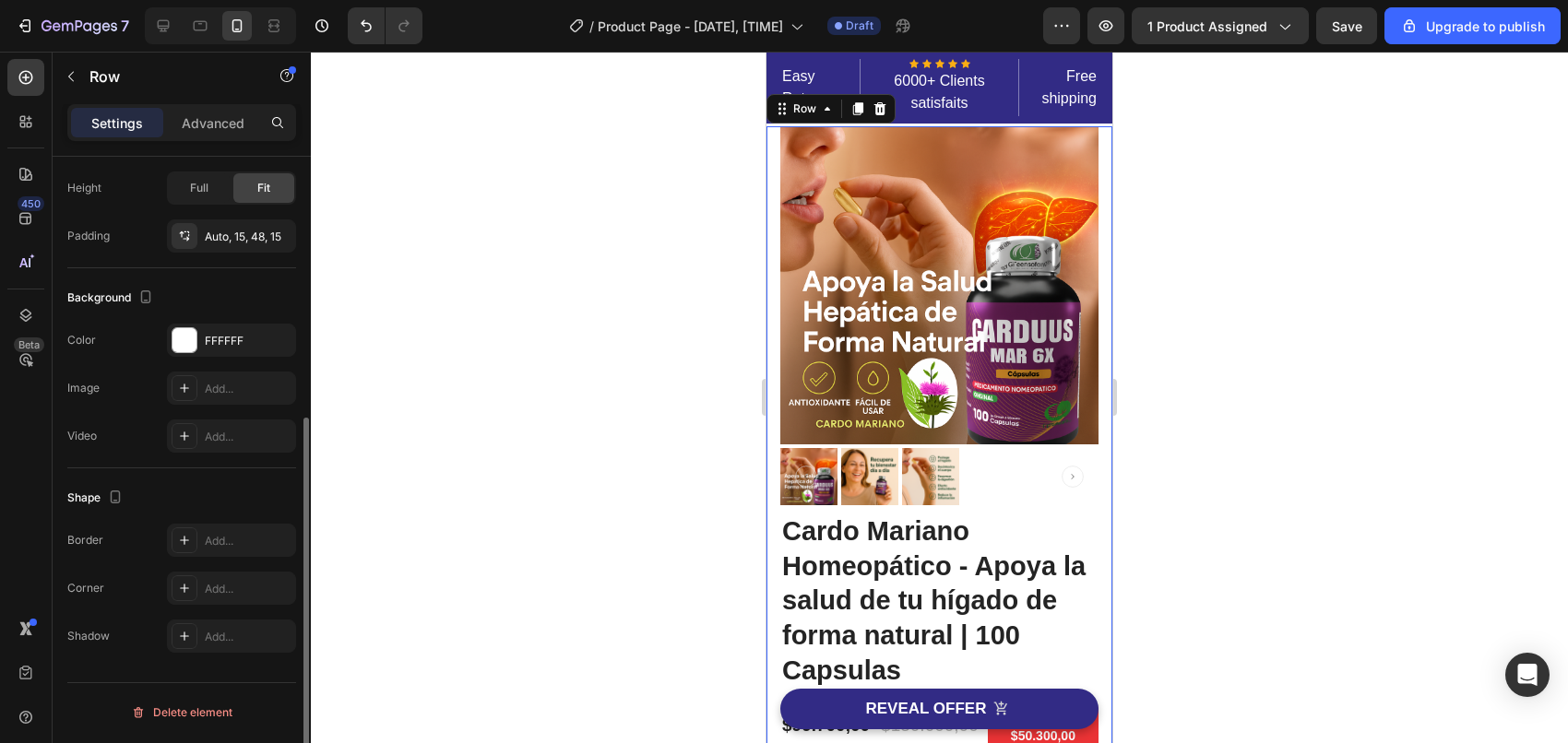 scroll, scrollTop: 0, scrollLeft: 0, axis: both 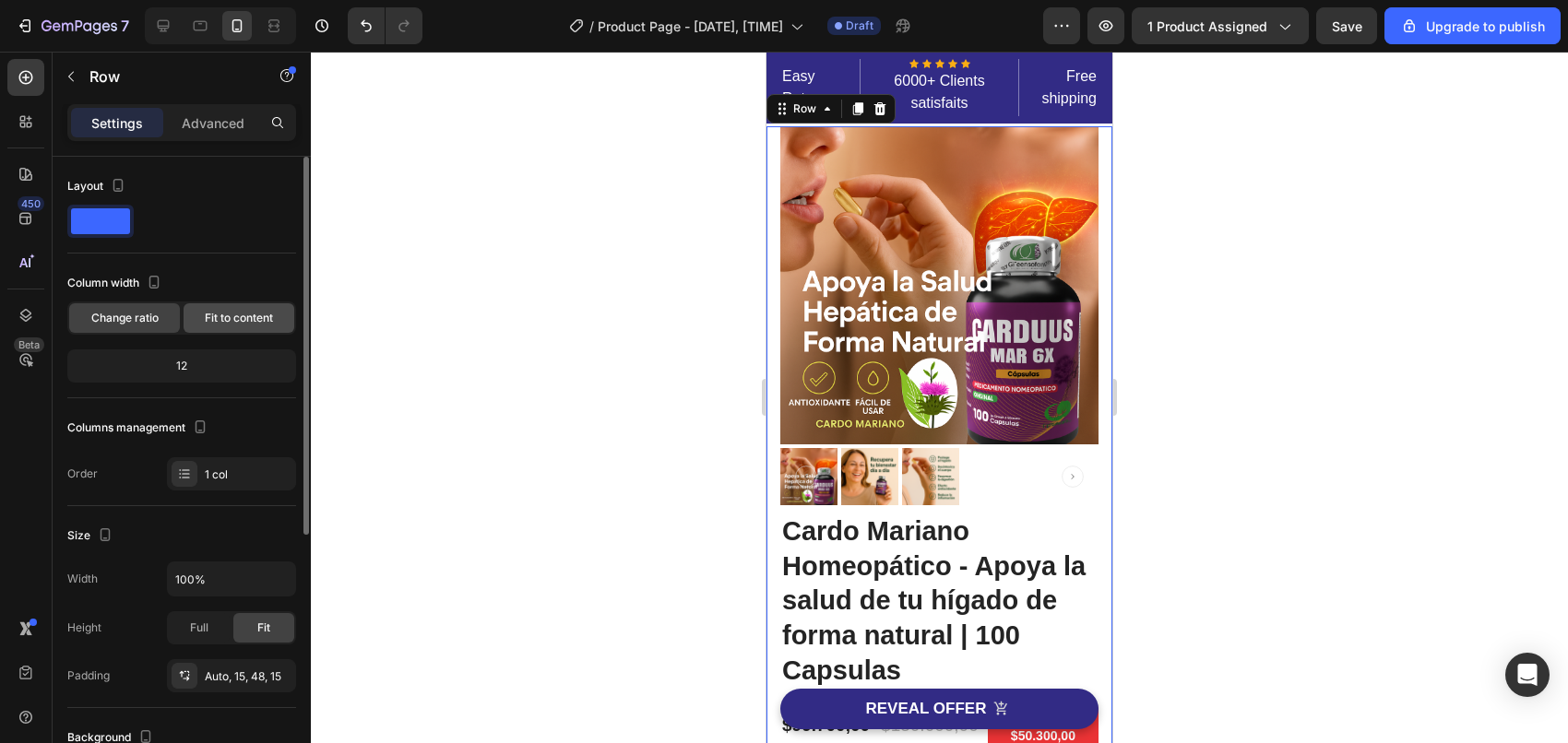 click on "Fit to content" 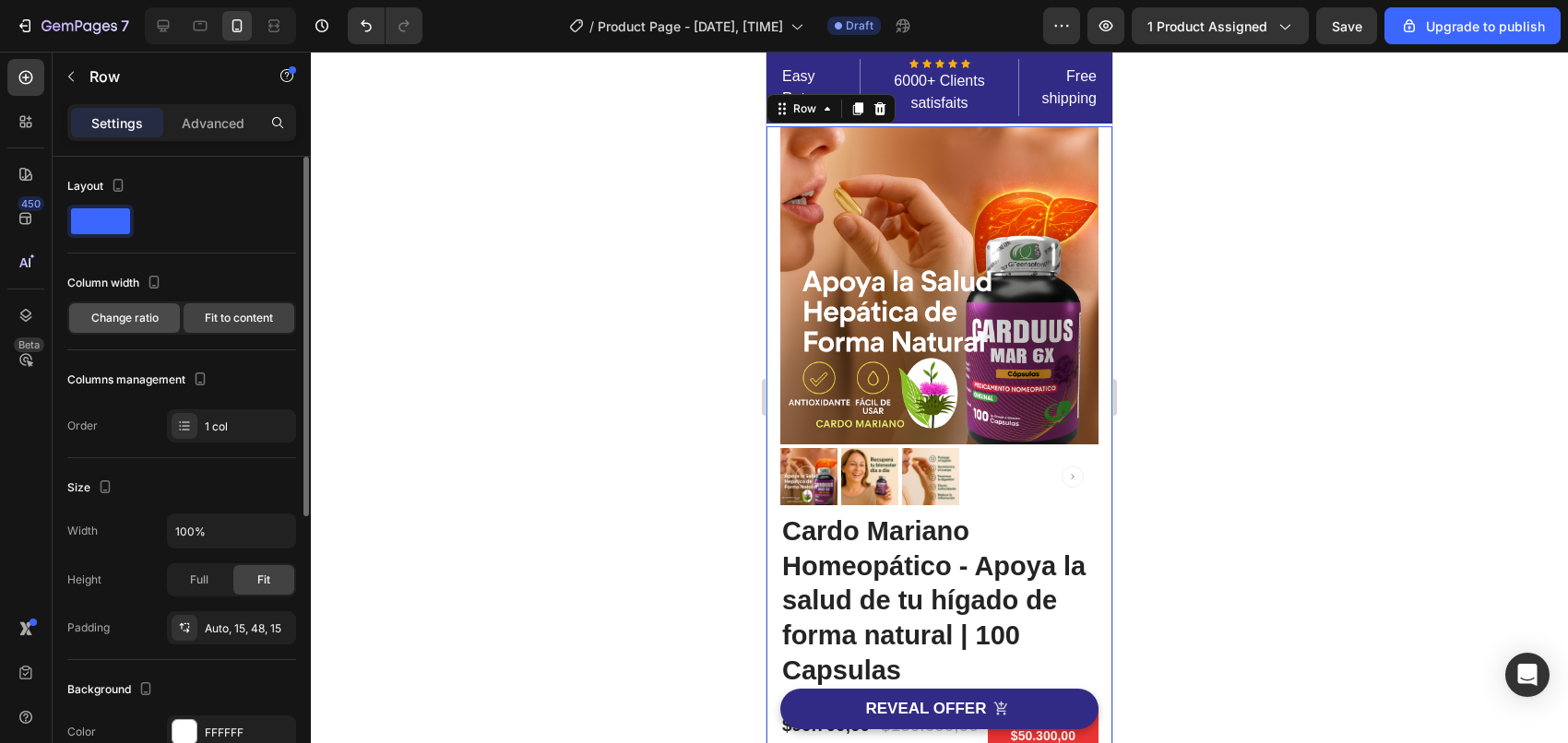 click on "Change ratio" 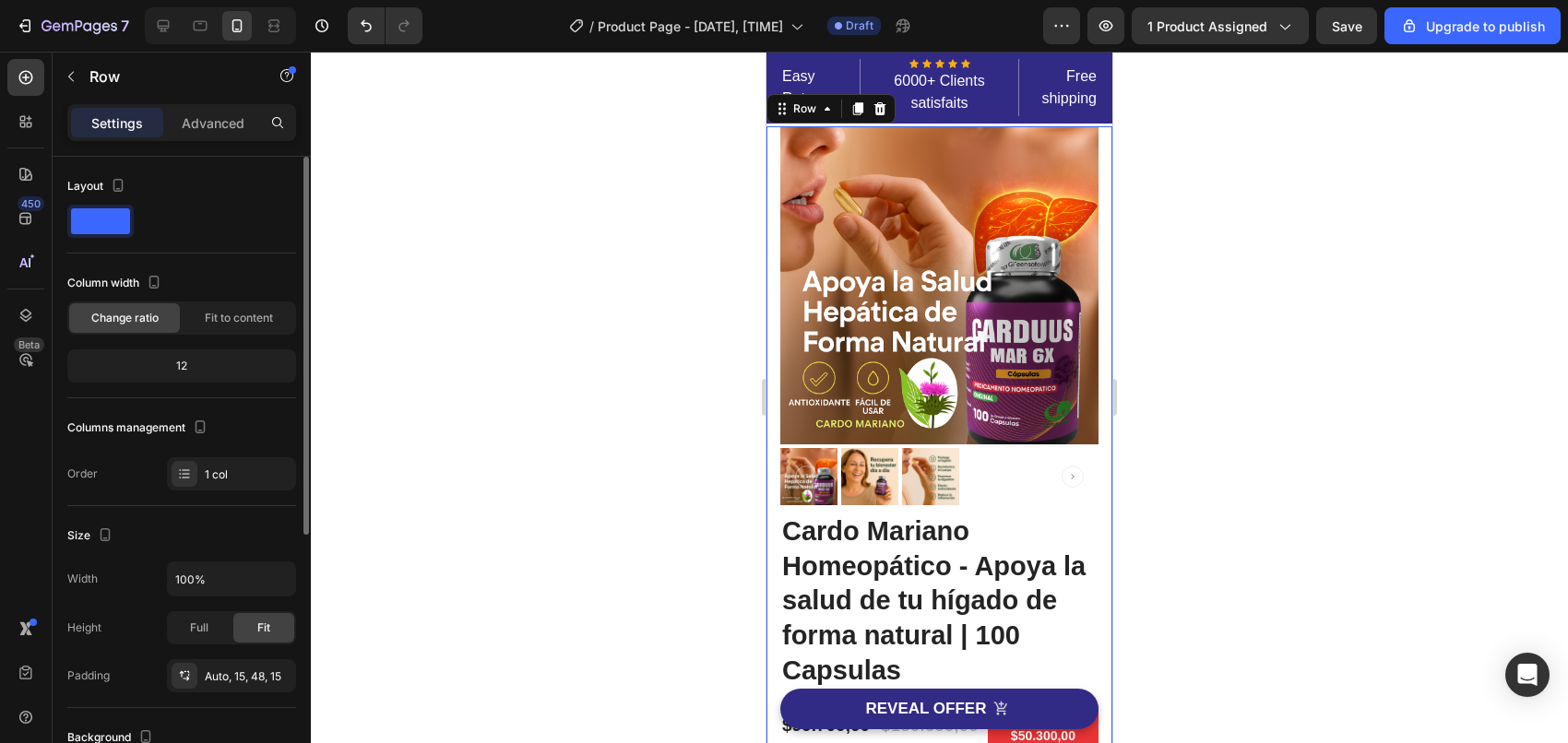 click on "12" 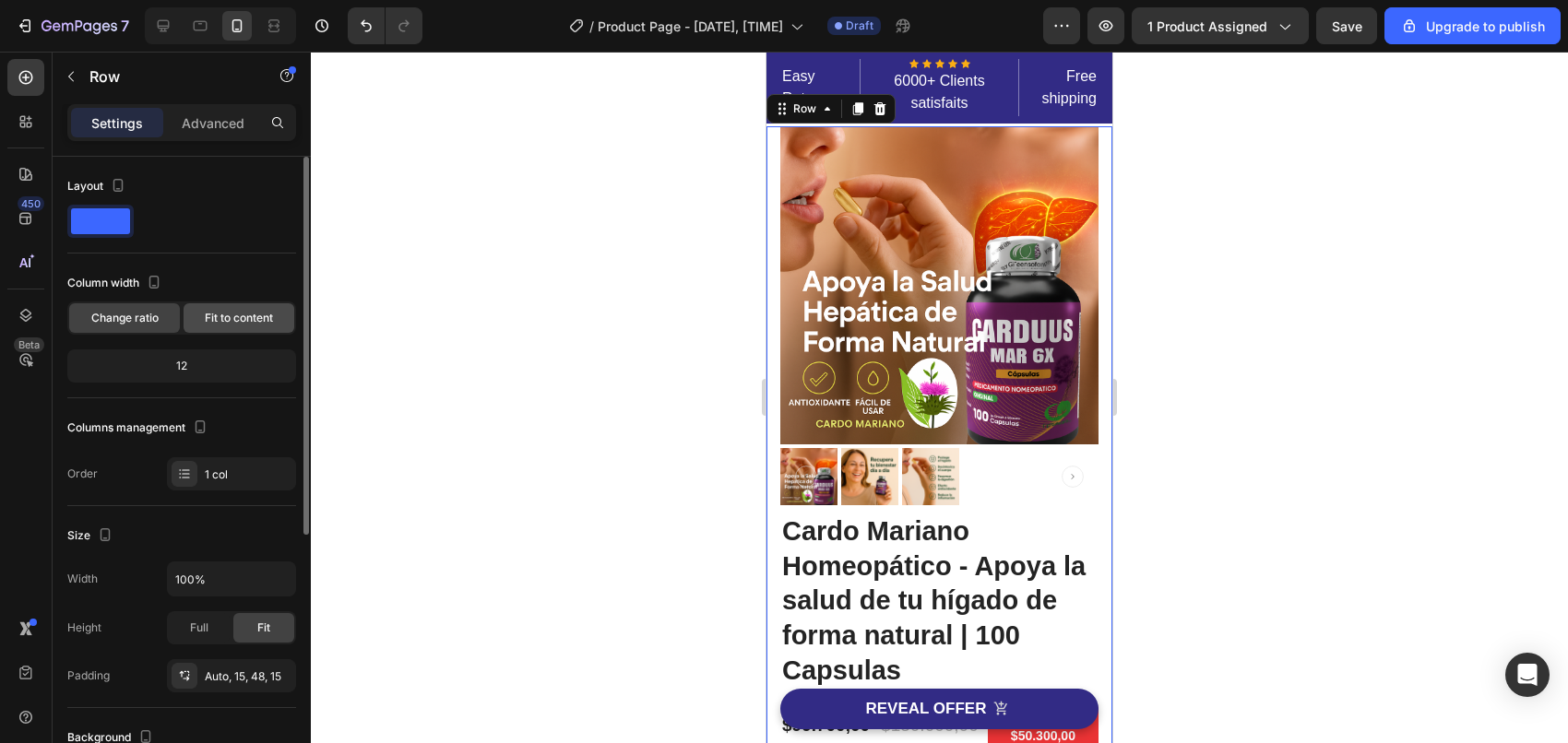 click on "Fit to content" 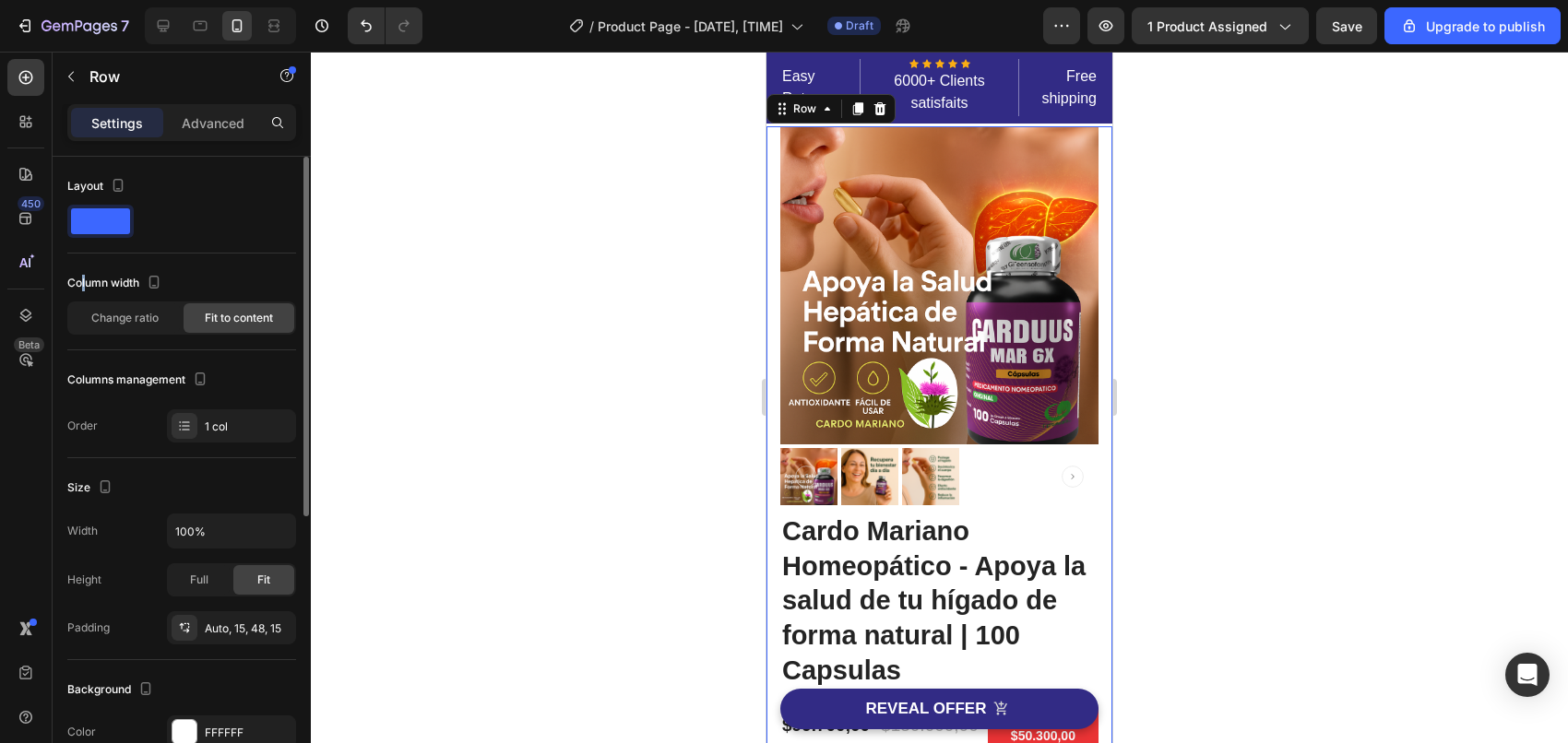 drag, startPoint x: 84, startPoint y: 274, endPoint x: 104, endPoint y: 298, distance: 31.240999 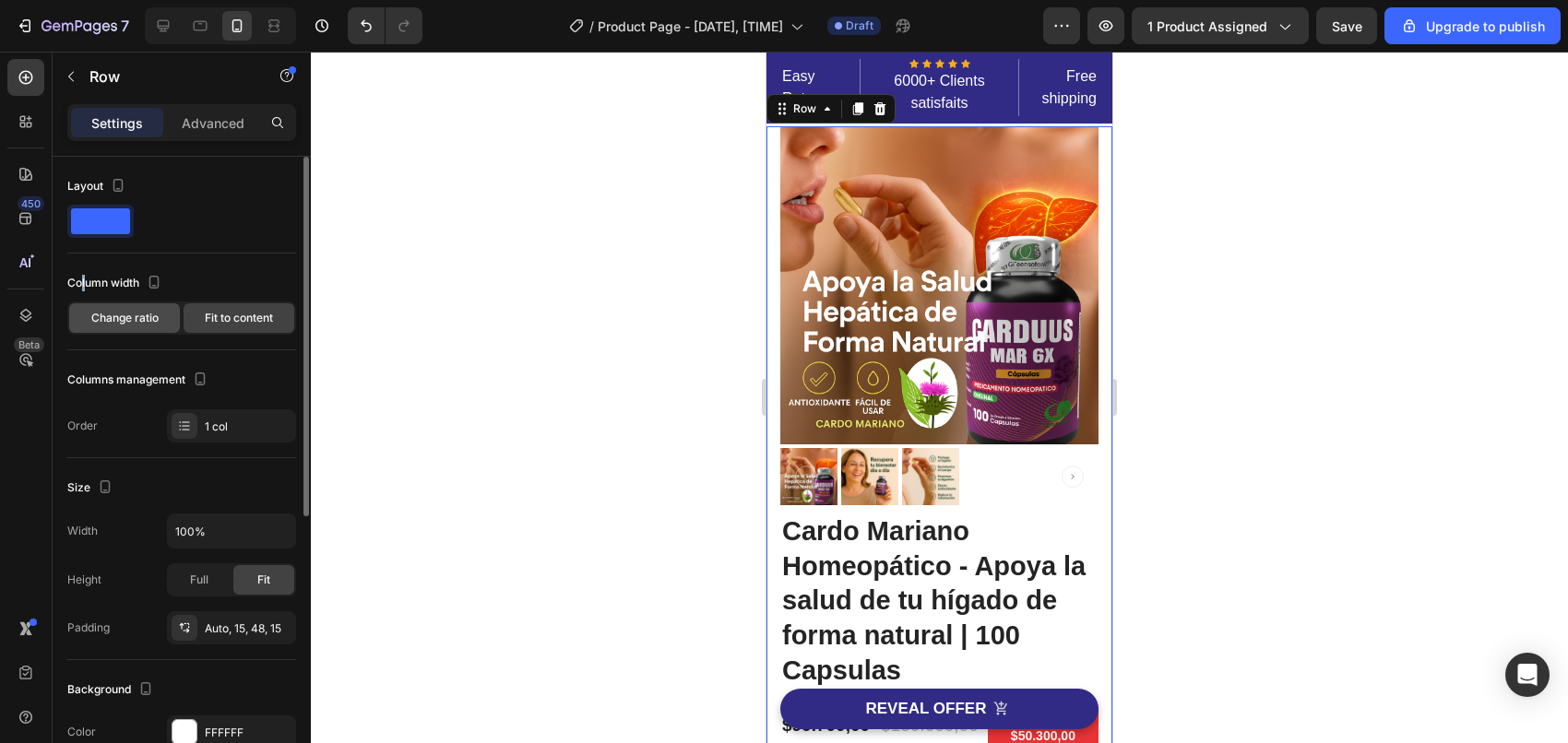 click on "Change ratio" 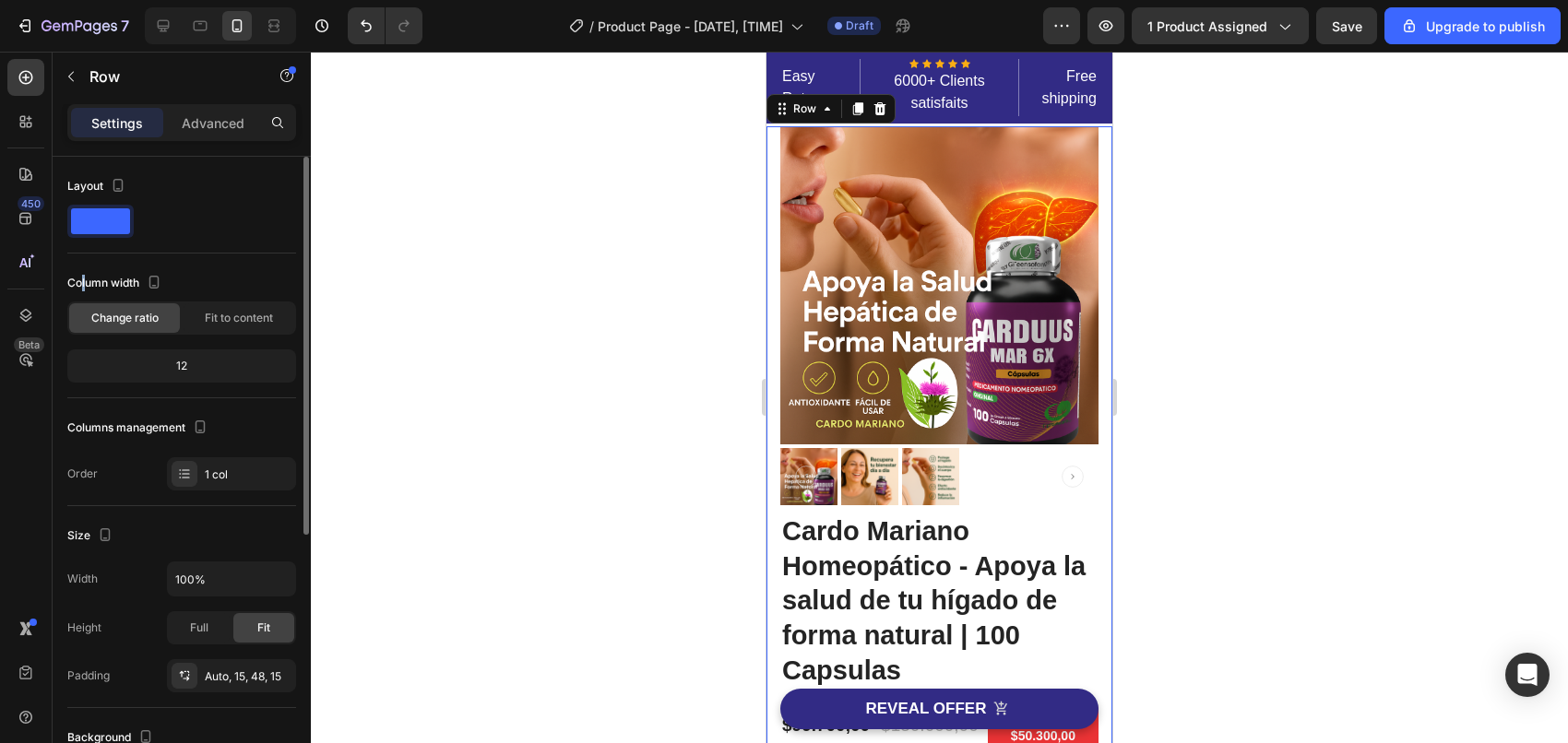click on "12" 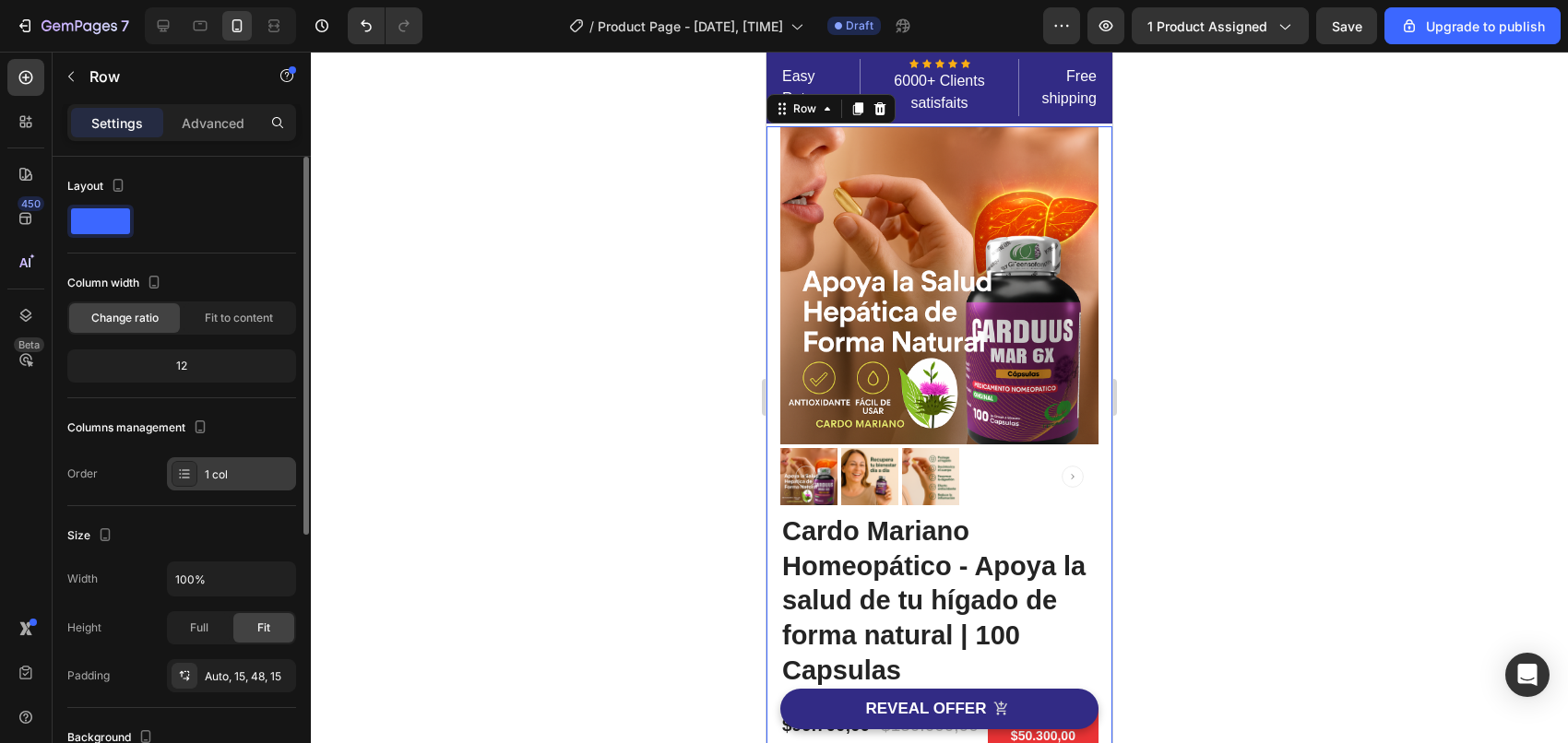 click on "1 col" at bounding box center (232, 474) 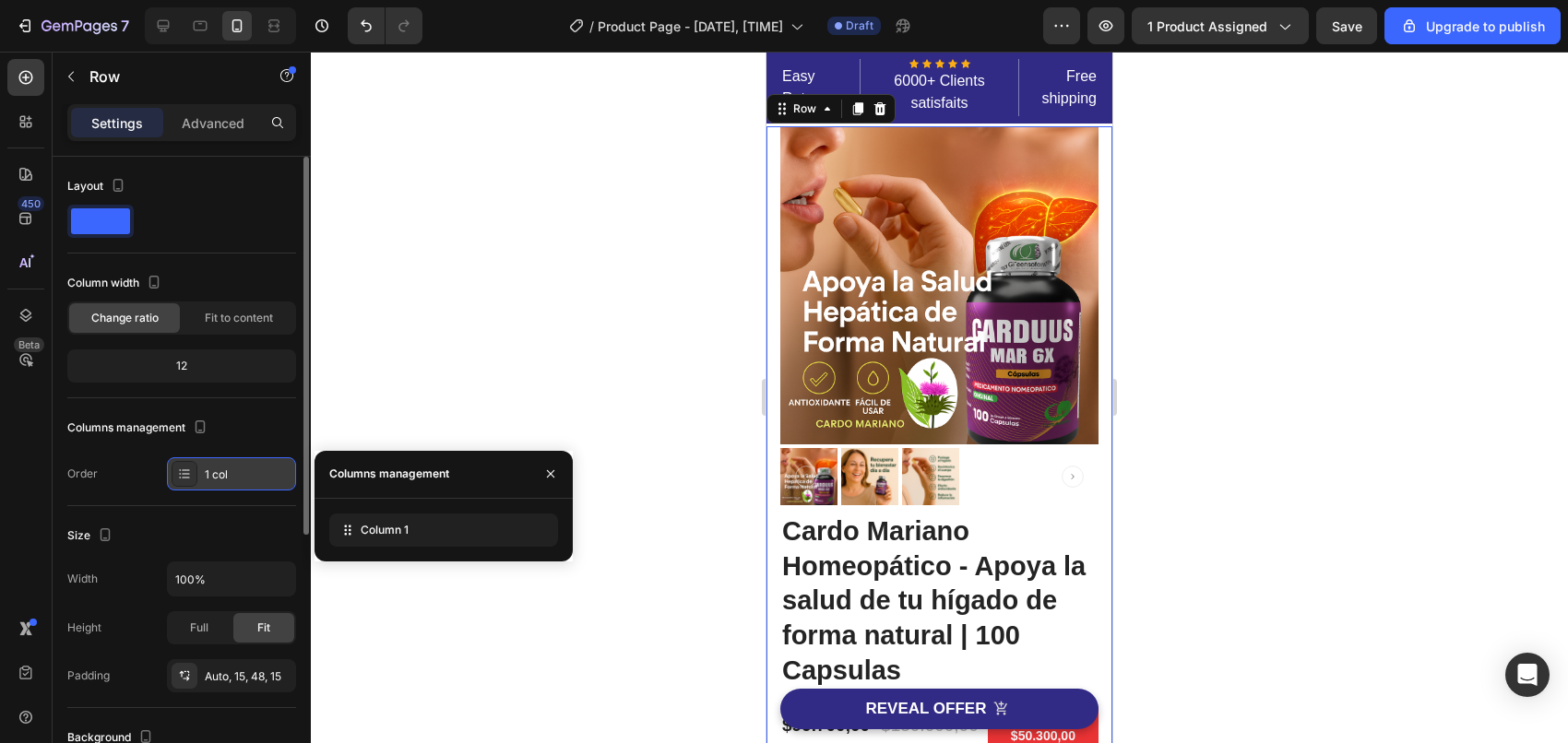 click 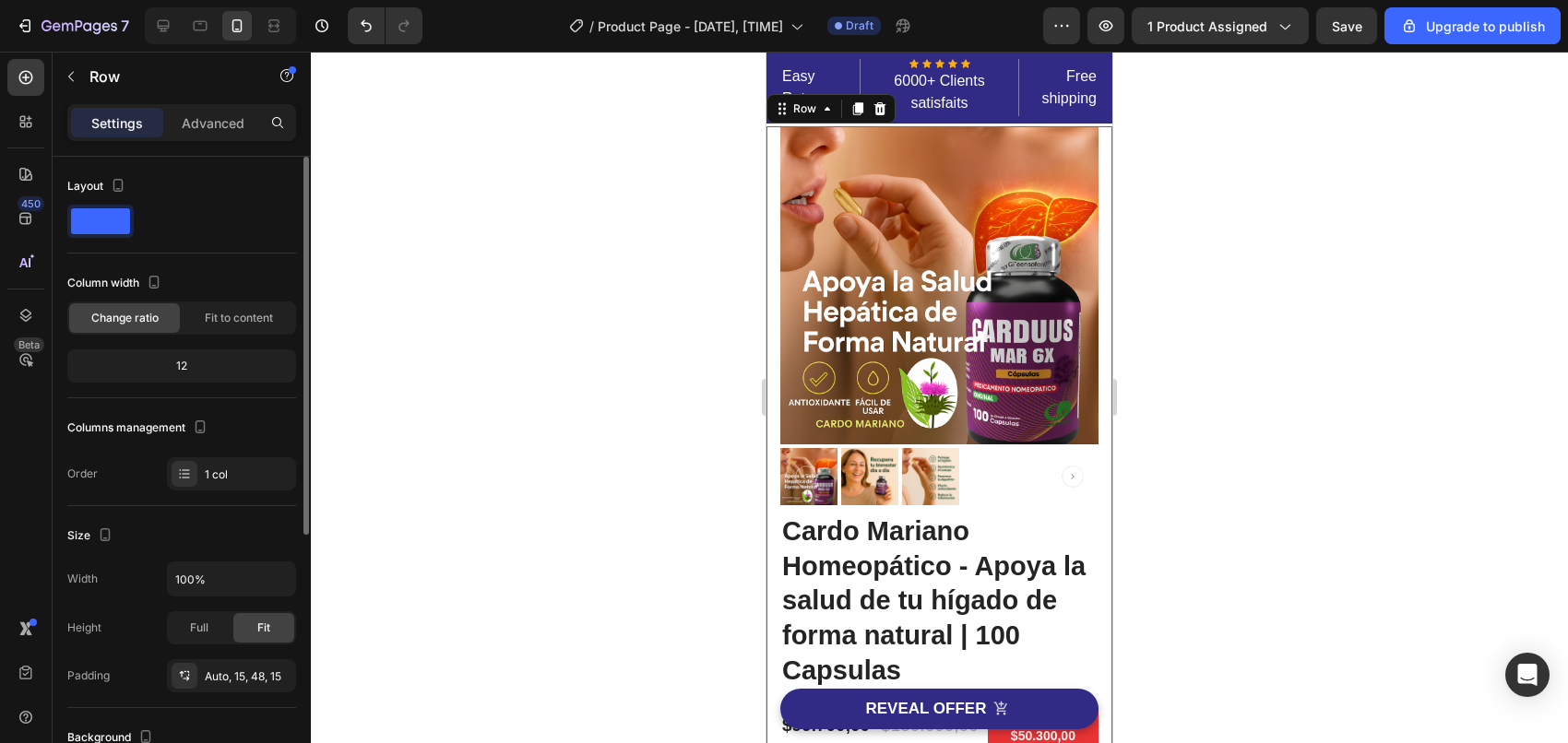 scroll, scrollTop: 230, scrollLeft: 0, axis: vertical 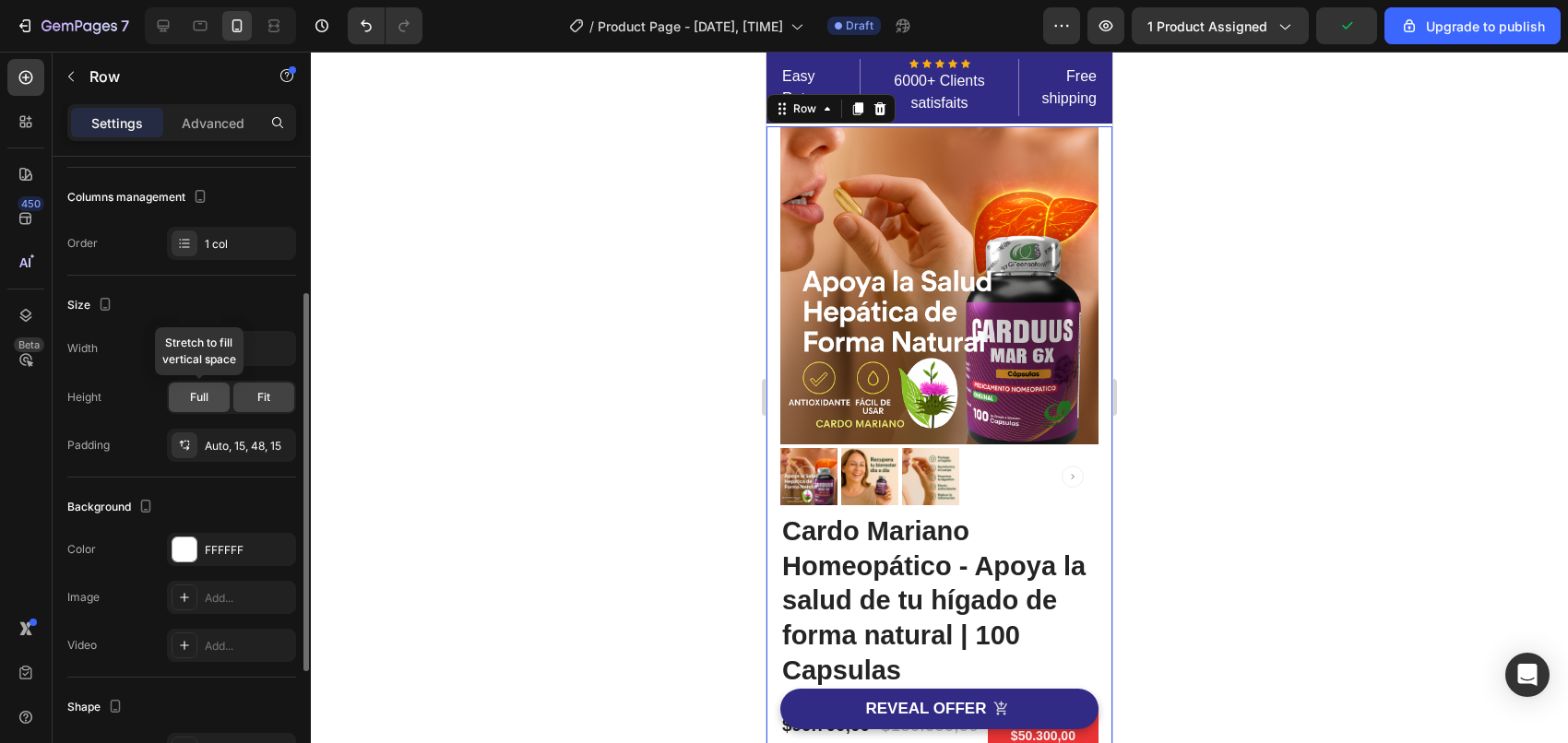 click on "Full" 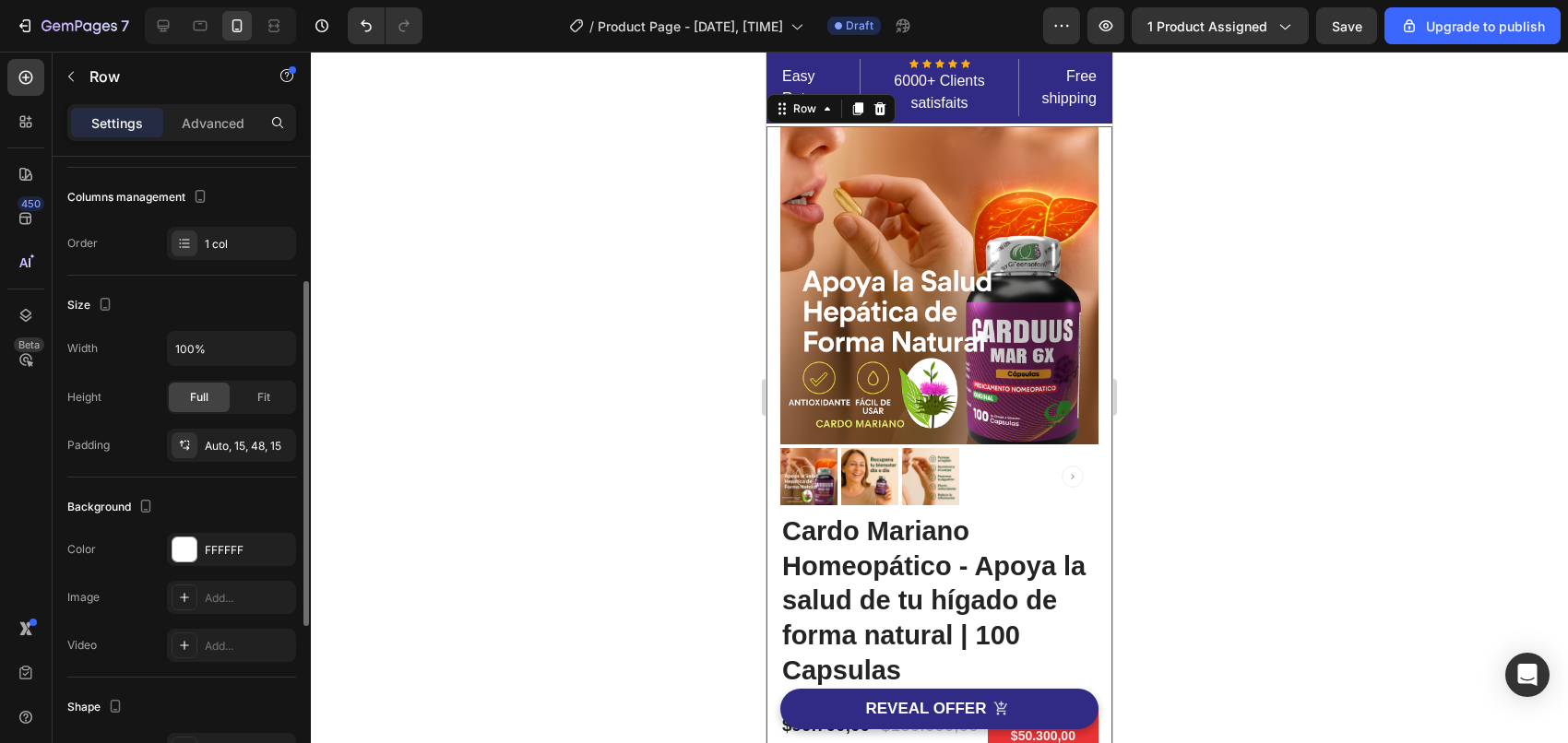 click on "Height Full Fit" at bounding box center [182, 397] 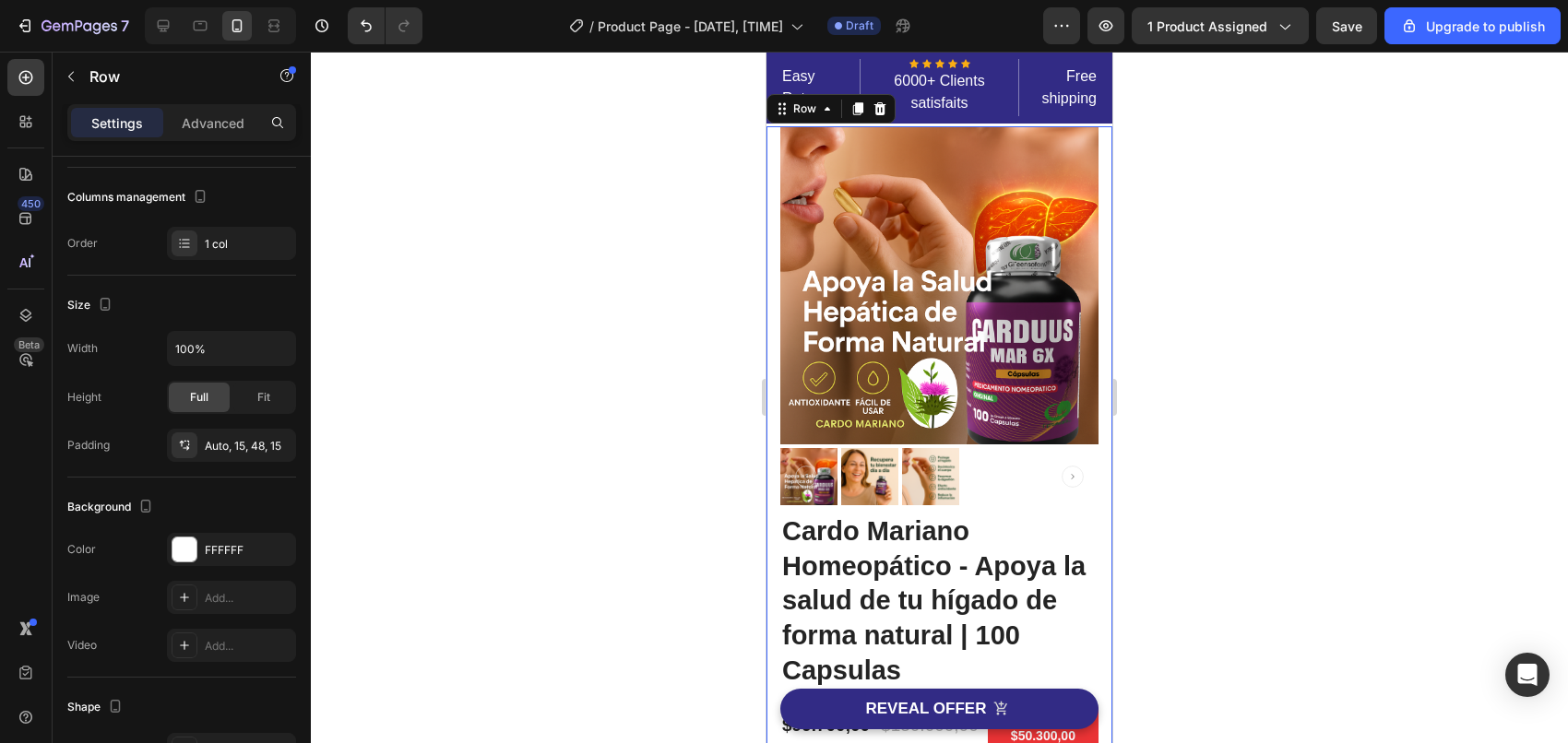 drag, startPoint x: 612, startPoint y: 371, endPoint x: 560, endPoint y: 381, distance: 52.952809 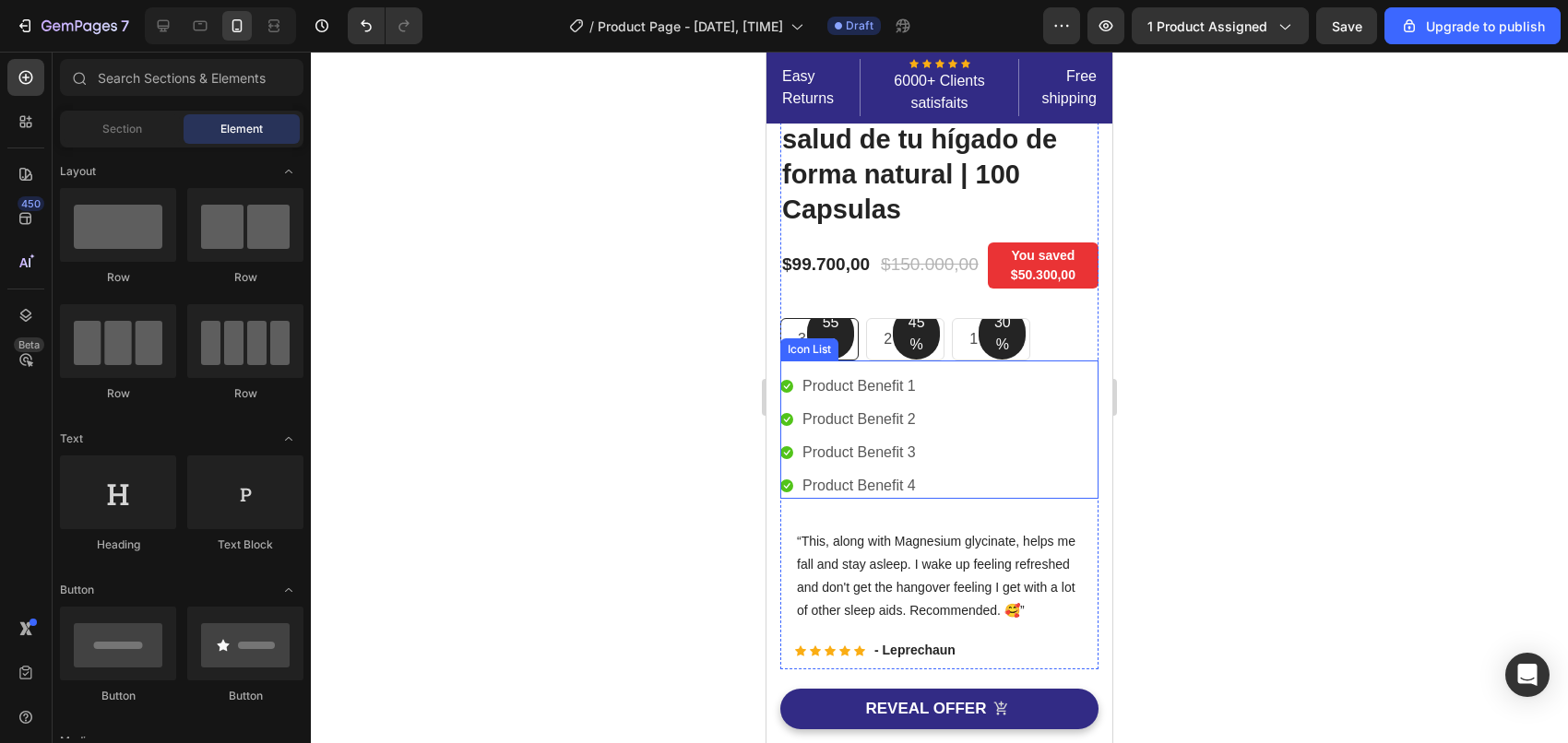 scroll, scrollTop: 0, scrollLeft: 0, axis: both 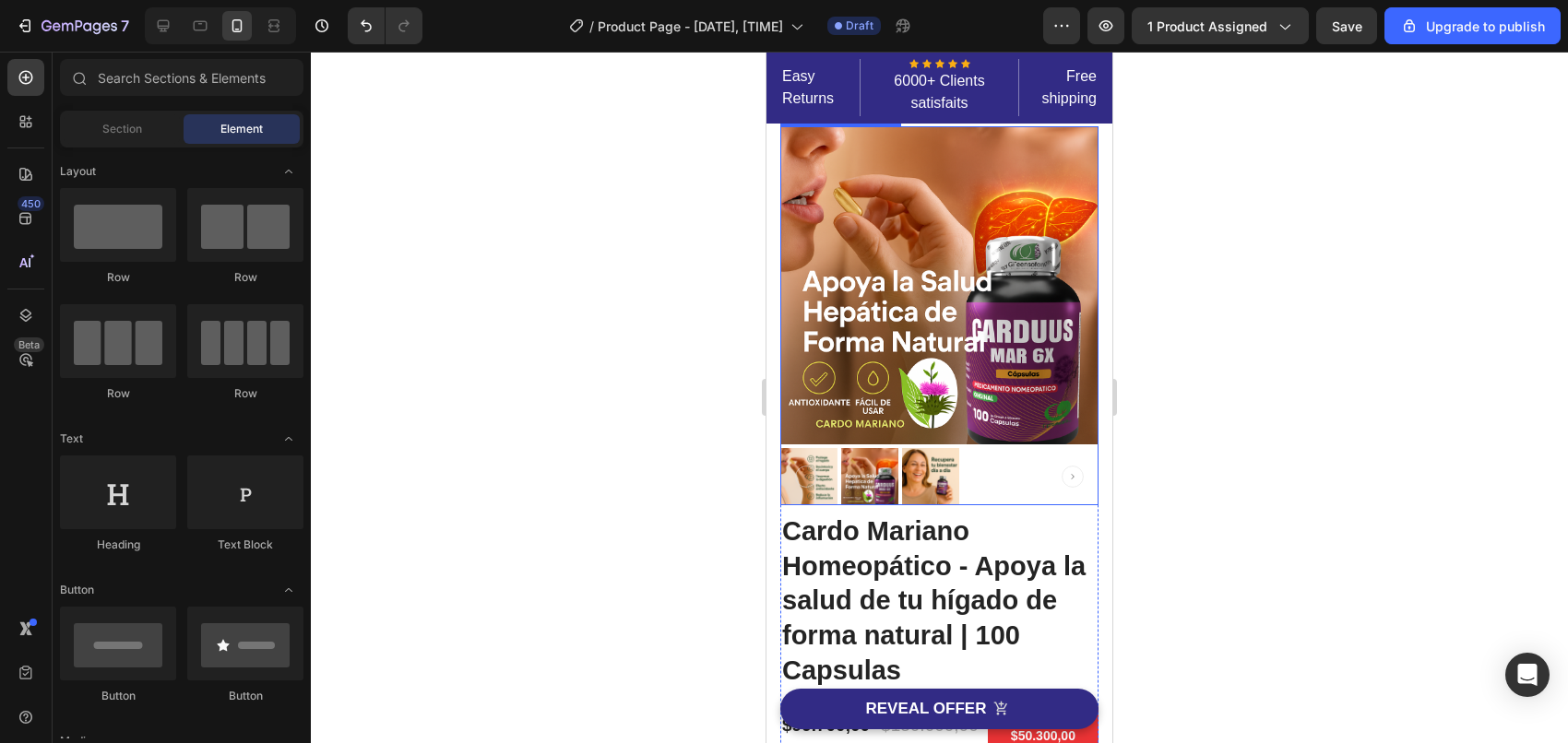 click at bounding box center [939, 285] 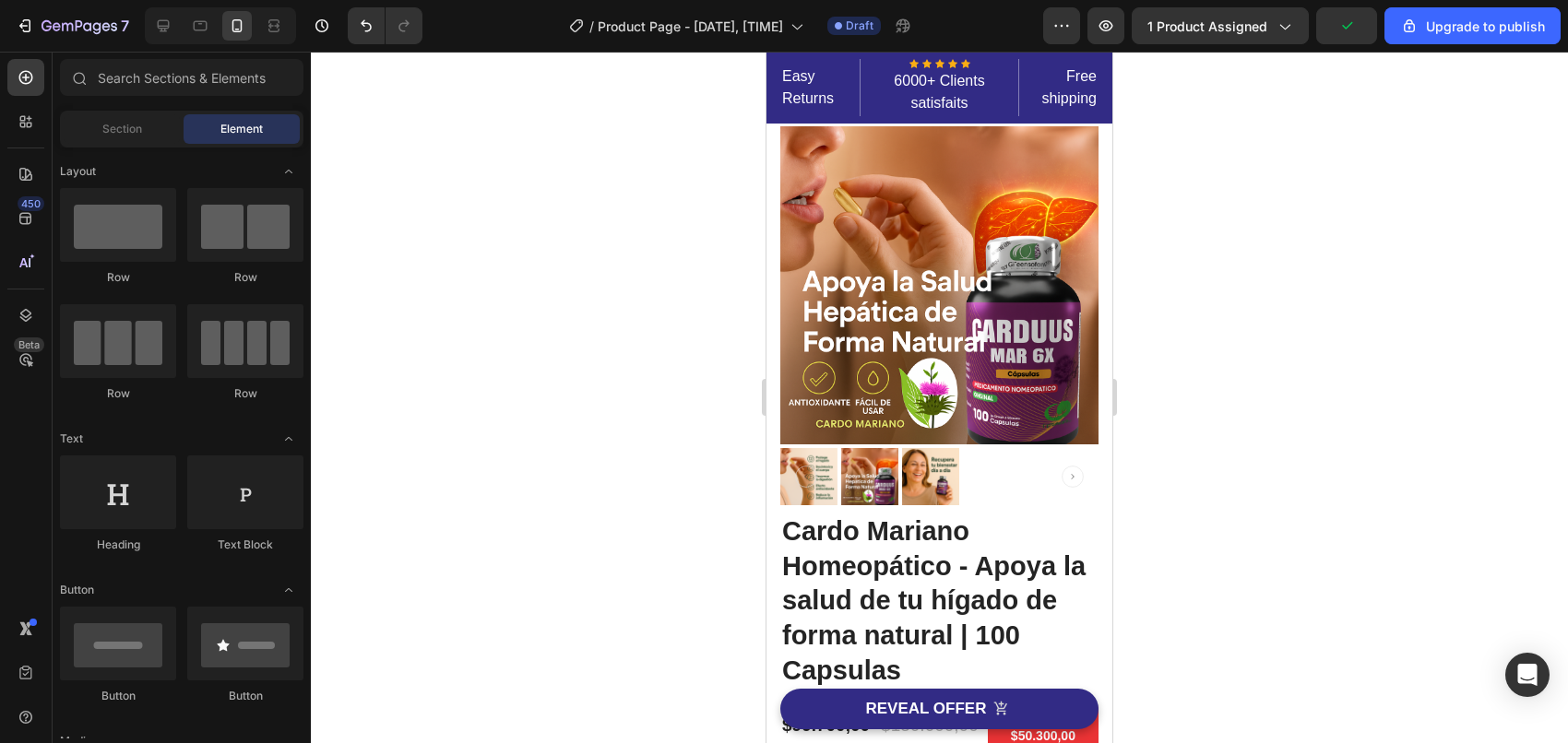 scroll, scrollTop: 605, scrollLeft: 0, axis: vertical 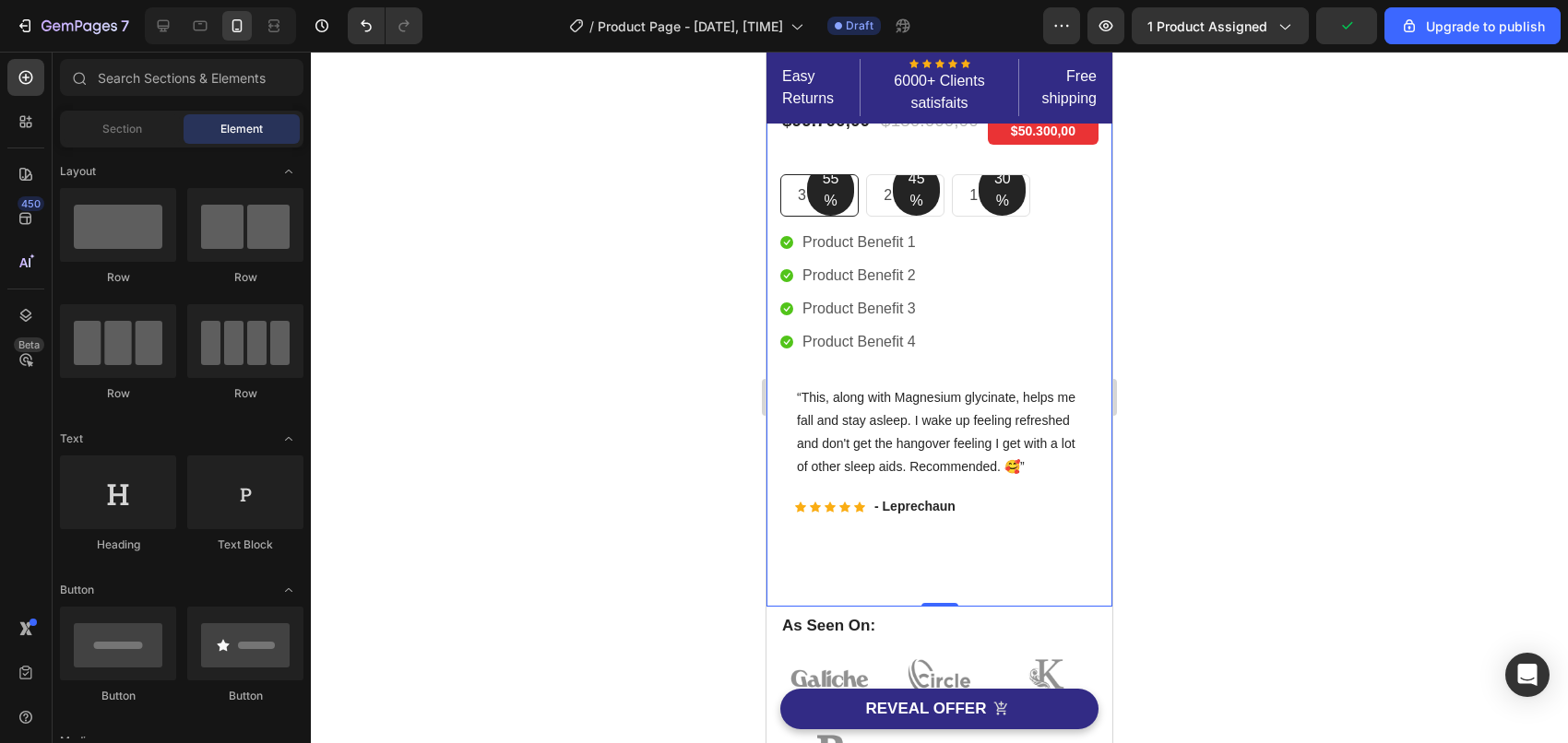 click on "Image Image Free Shipping Heading On oders over $70 Text block Row Image Money-back guarantee Heading 30- day refund or replacement Text block Row Row Row             (P) Images & Gallery Cardo Mariano Homeopático - Apoya la salud de tu hígado de forma natural | 100 Capsulas (P) Title                Icon                Icon                Icon                Icon                Icon Icon List Hoz 6000+ Clients satisfaits Text block Row
Icon Product Benefit 1 Text block
Icon Product Benefit 2 Text block
Icon Product Benefit 3 Text block
Icon Product Benefit 4 Text block Icon List $99.700,00 (P) Price (P) Price $150.000,00 (P) Price (P) Price You saved $50.300,00 Product Badge Row 55% Text block Row 3 pack Text block Row 45% Text block Row 2 pack Text block Row 30% Text block Row 1 pack Text block Row Row
Icon Product Benefit 1 Text block
Icon Product Benefit 2 Text block
Icon Product Benefit 3 Icon" at bounding box center (939, 64) 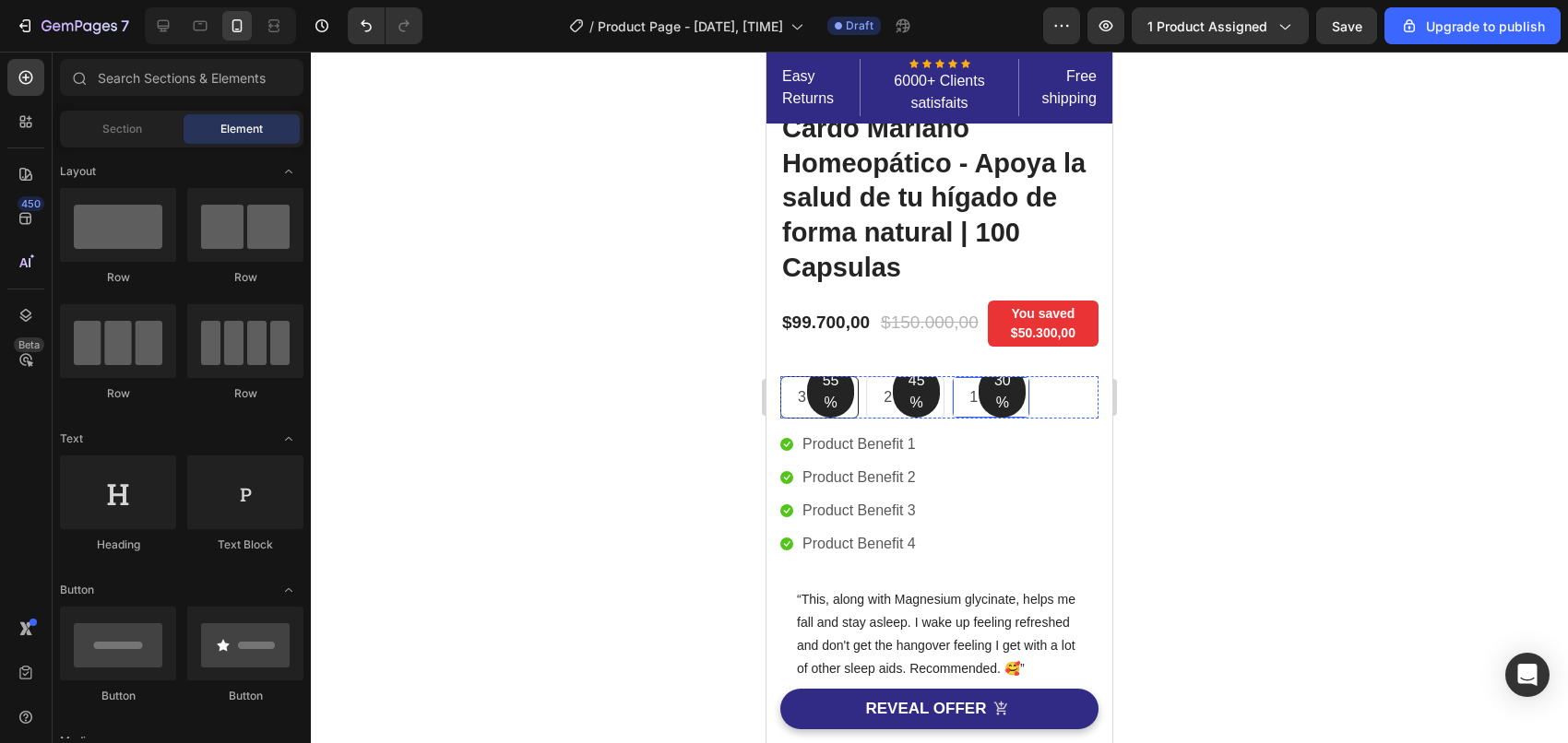 scroll, scrollTop: 0, scrollLeft: 0, axis: both 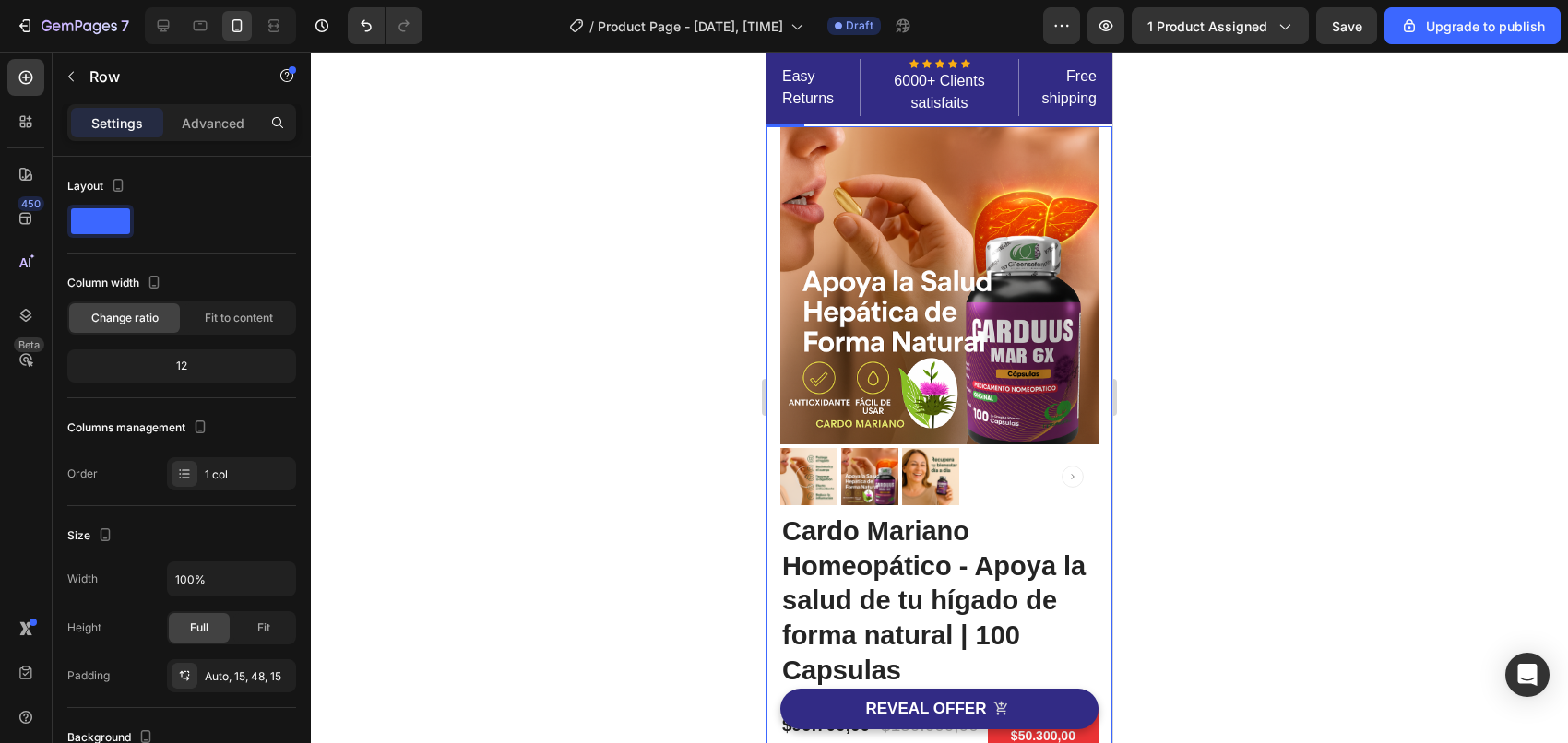click on "Image Image Free Shipping Heading On oders over $70 Text block Row Image Money-back guarantee Heading 30- day refund or replacement Text block Row Row Row             (P) Images & Gallery Cardo Mariano Homeopático - Apoya la salud de tu hígado de forma natural | 100 Capsulas (P) Title                Icon                Icon                Icon                Icon                Icon Icon List Hoz 6000+ Clients satisfaits Text block Row
Icon Product Benefit 1 Text block
Icon Product Benefit 2 Text block
Icon Product Benefit 3 Text block
Icon Product Benefit 4 Text block Icon List $99.700,00 (P) Price (P) Price $150.000,00 (P) Price (P) Price You saved $50.300,00 Product Badge Row 55% Text block Row 3 pack Text block Row 45% Text block Row 2 pack Text block Row 30% Text block Row 1 pack Text block Row Row
Icon Product Benefit 1 Text block
Icon Product Benefit 2 Text block
Icon Product Benefit 3 Icon" at bounding box center [939, 668] 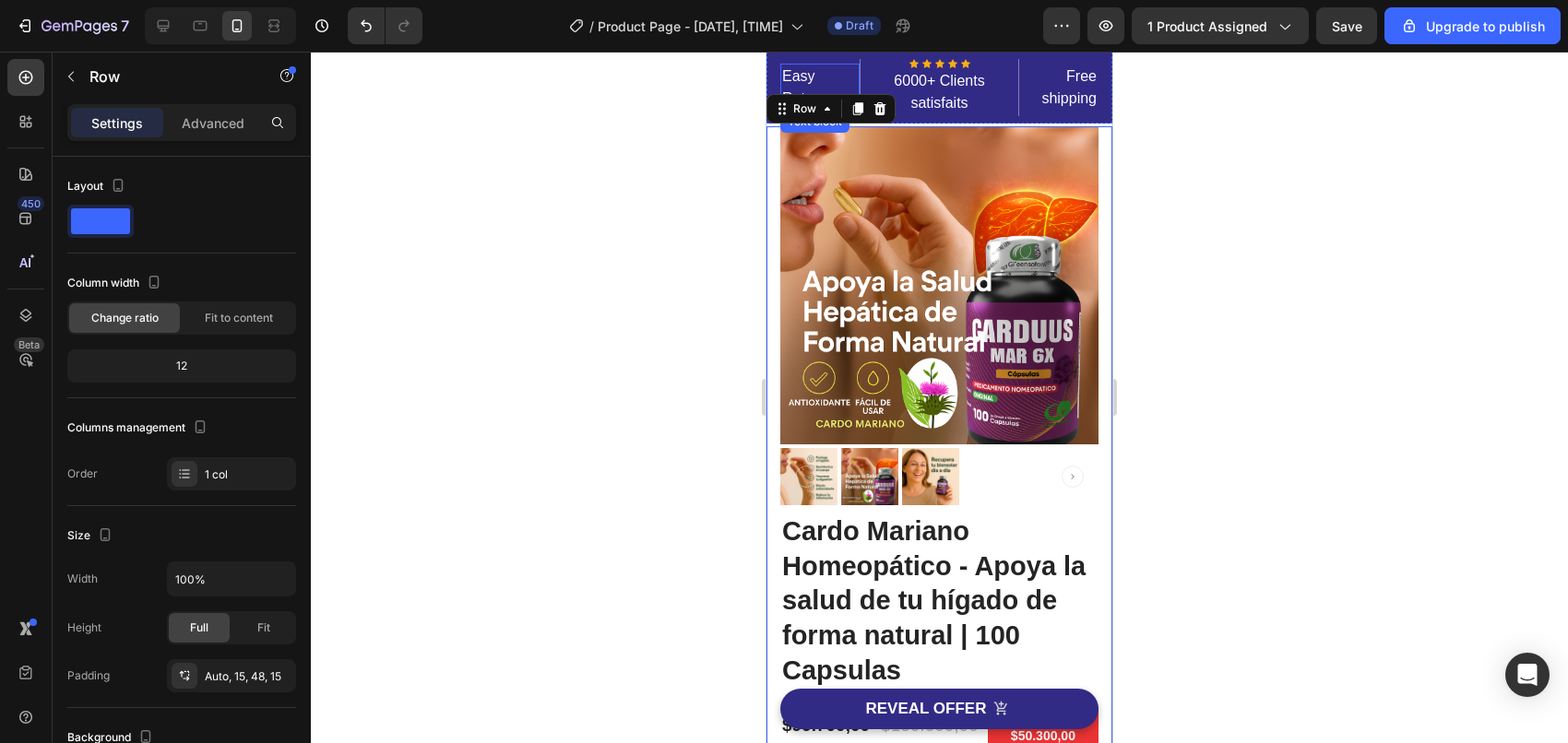 click on "Easy Returns" at bounding box center [820, 88] 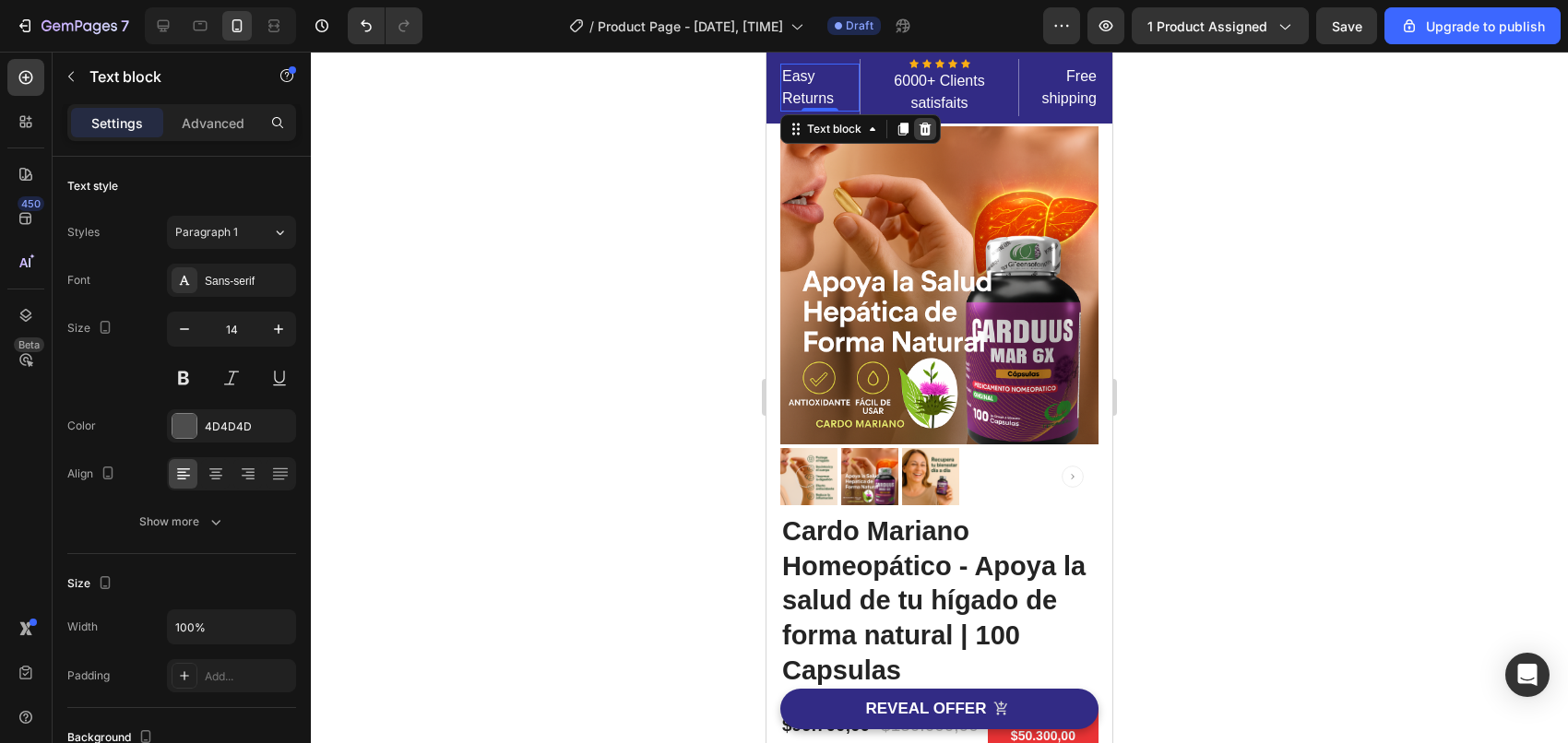 click 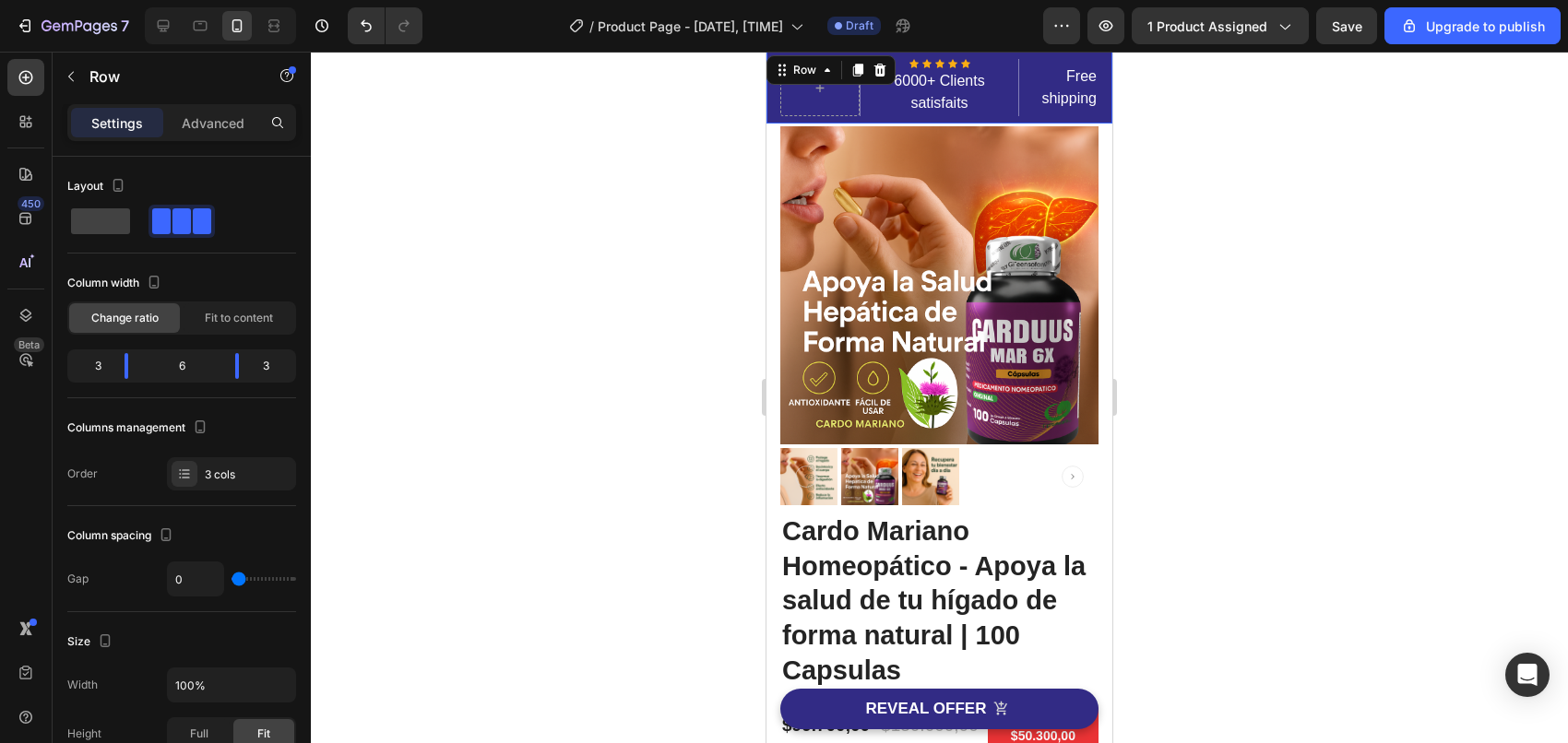click on "Icon                Icon                Icon                Icon                Icon Icon List Hoz 6000+ Clients satisfaits Text block Row Free shipping Text block Row   0" at bounding box center [939, 88] 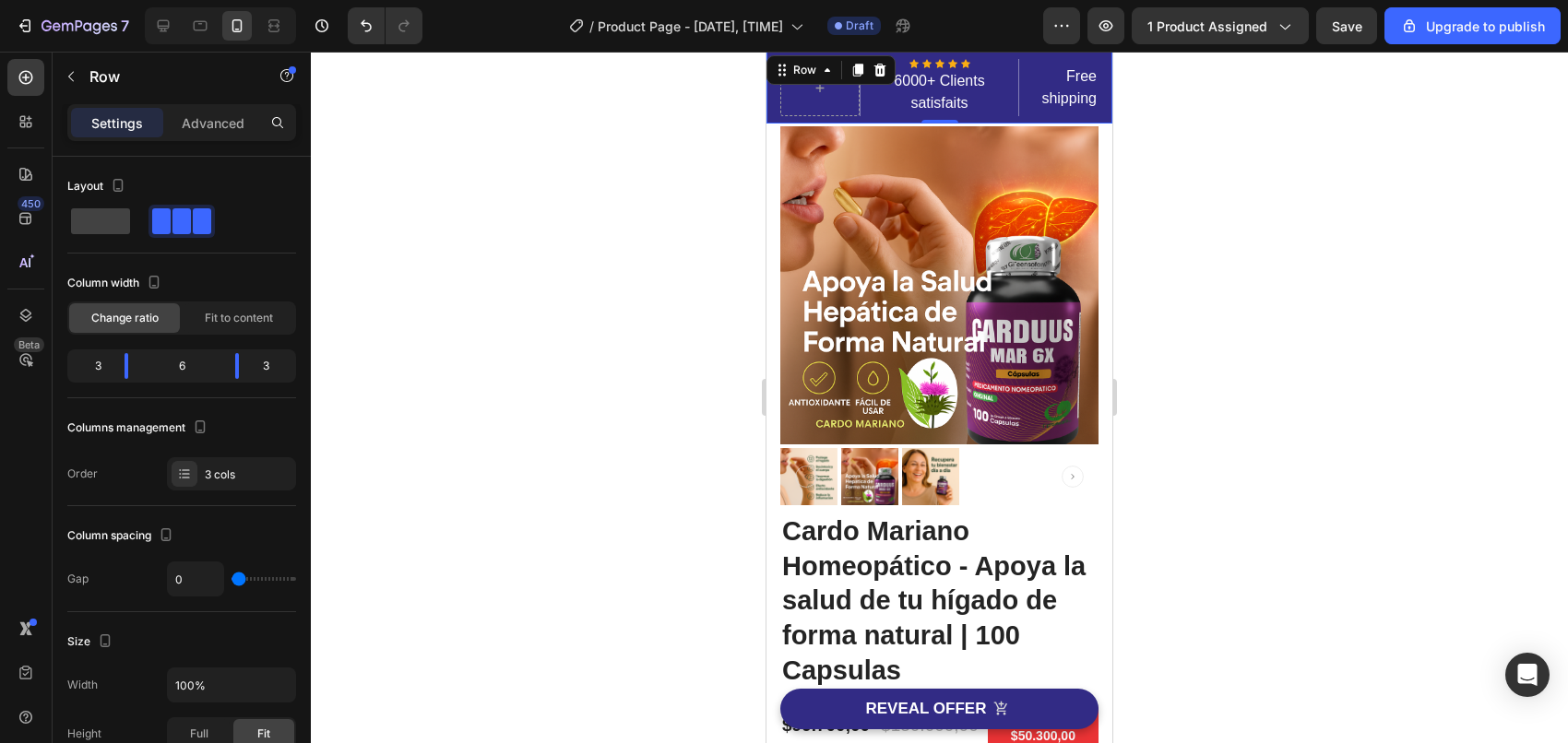 click at bounding box center [880, 70] 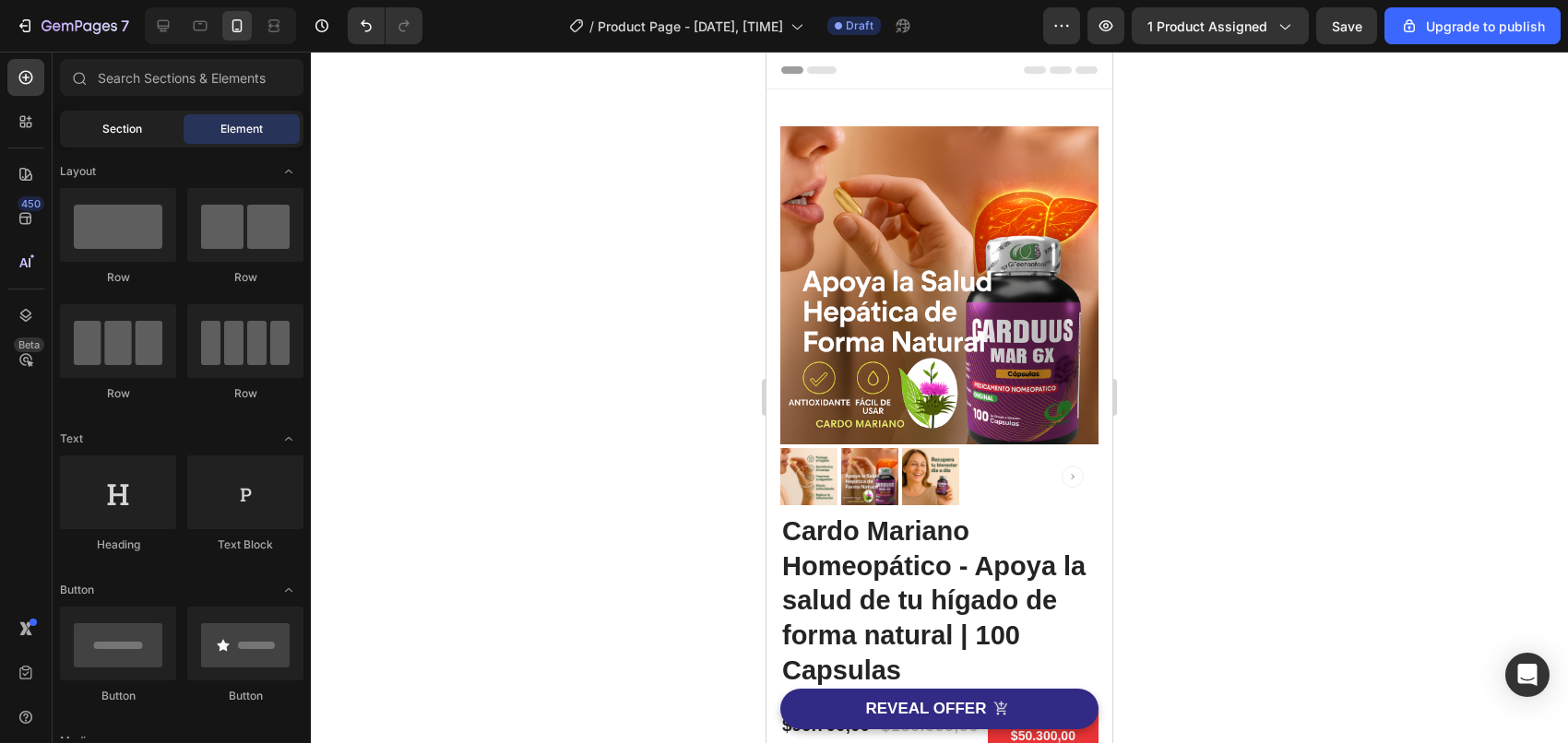 click on "Section" 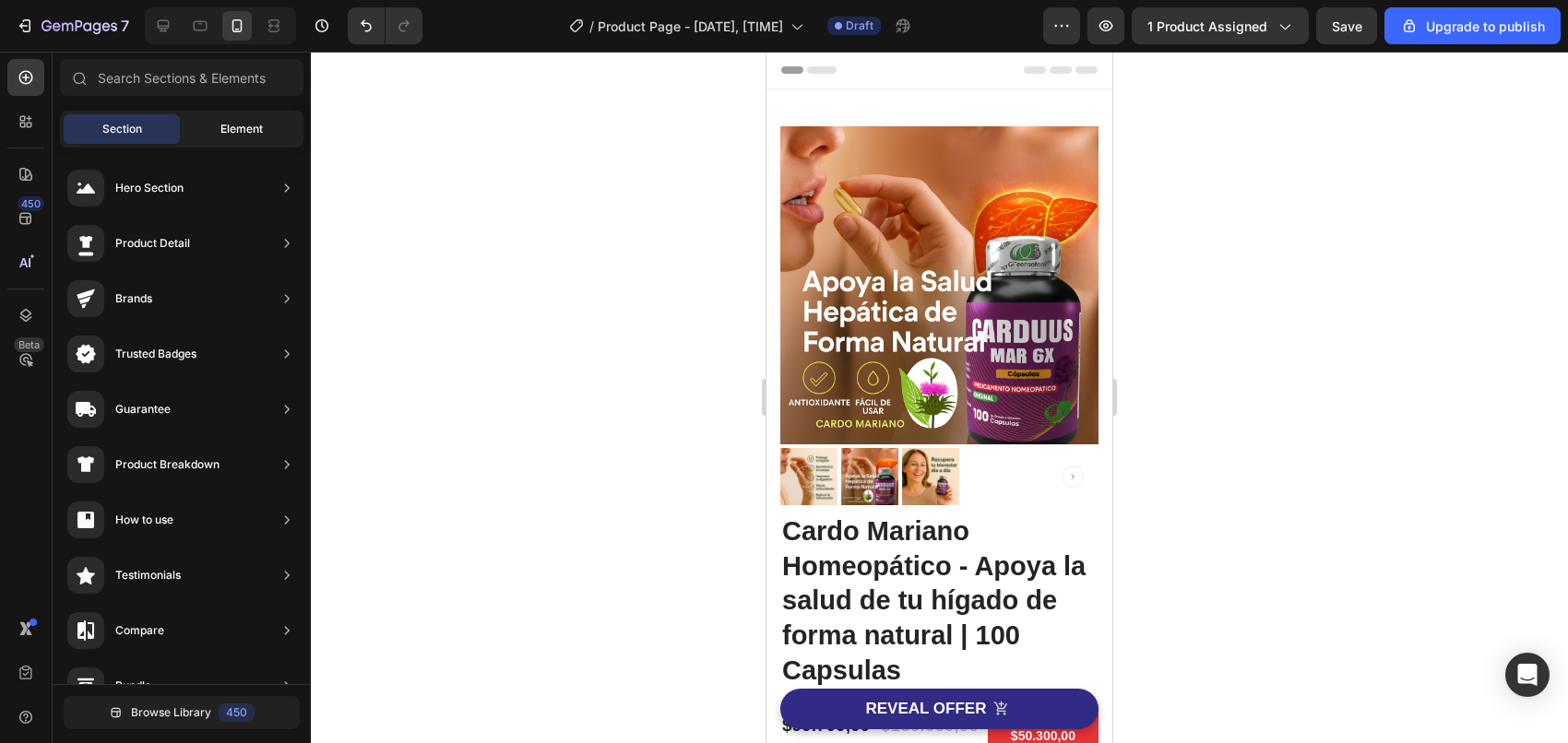 click on "Element" 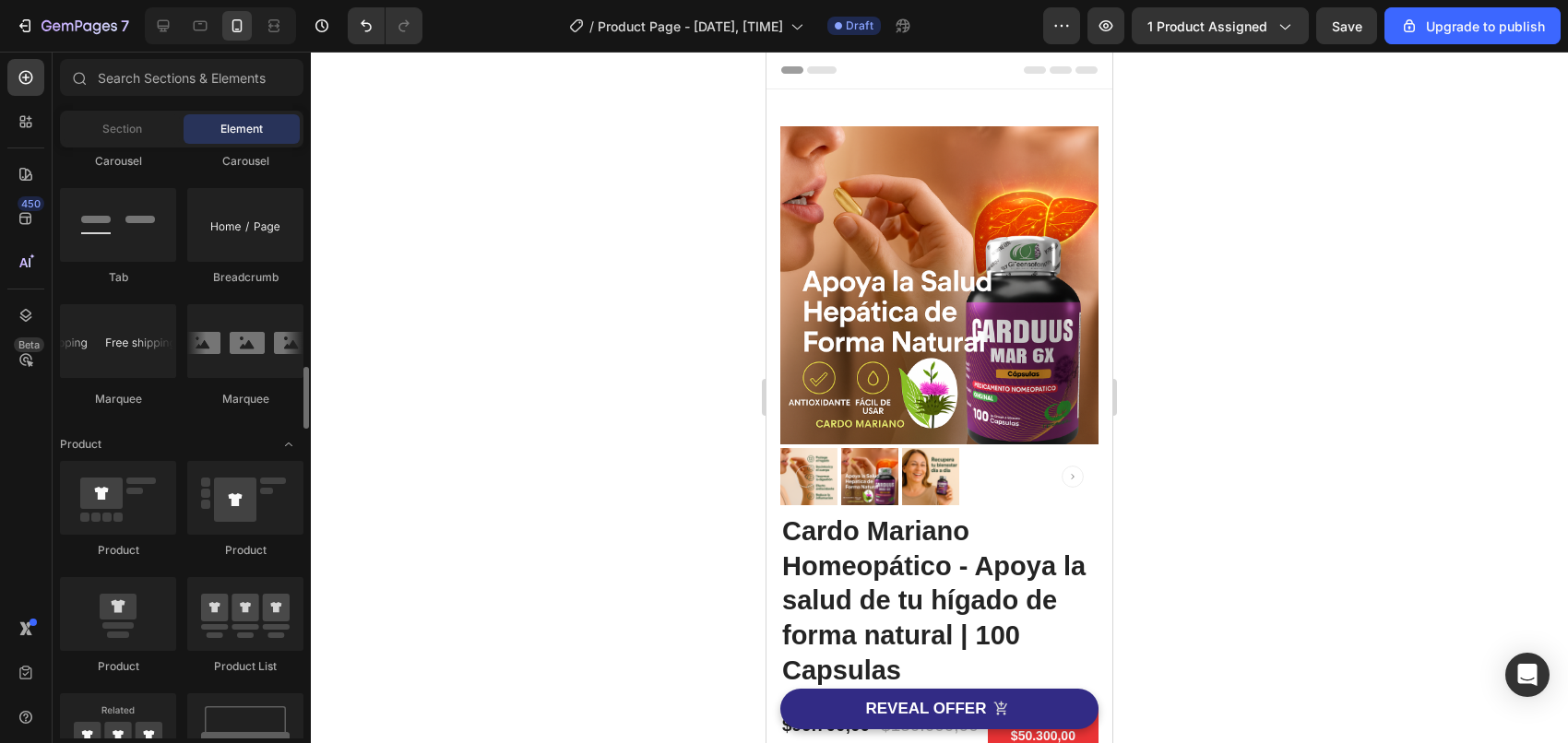 scroll, scrollTop: 1959, scrollLeft: 0, axis: vertical 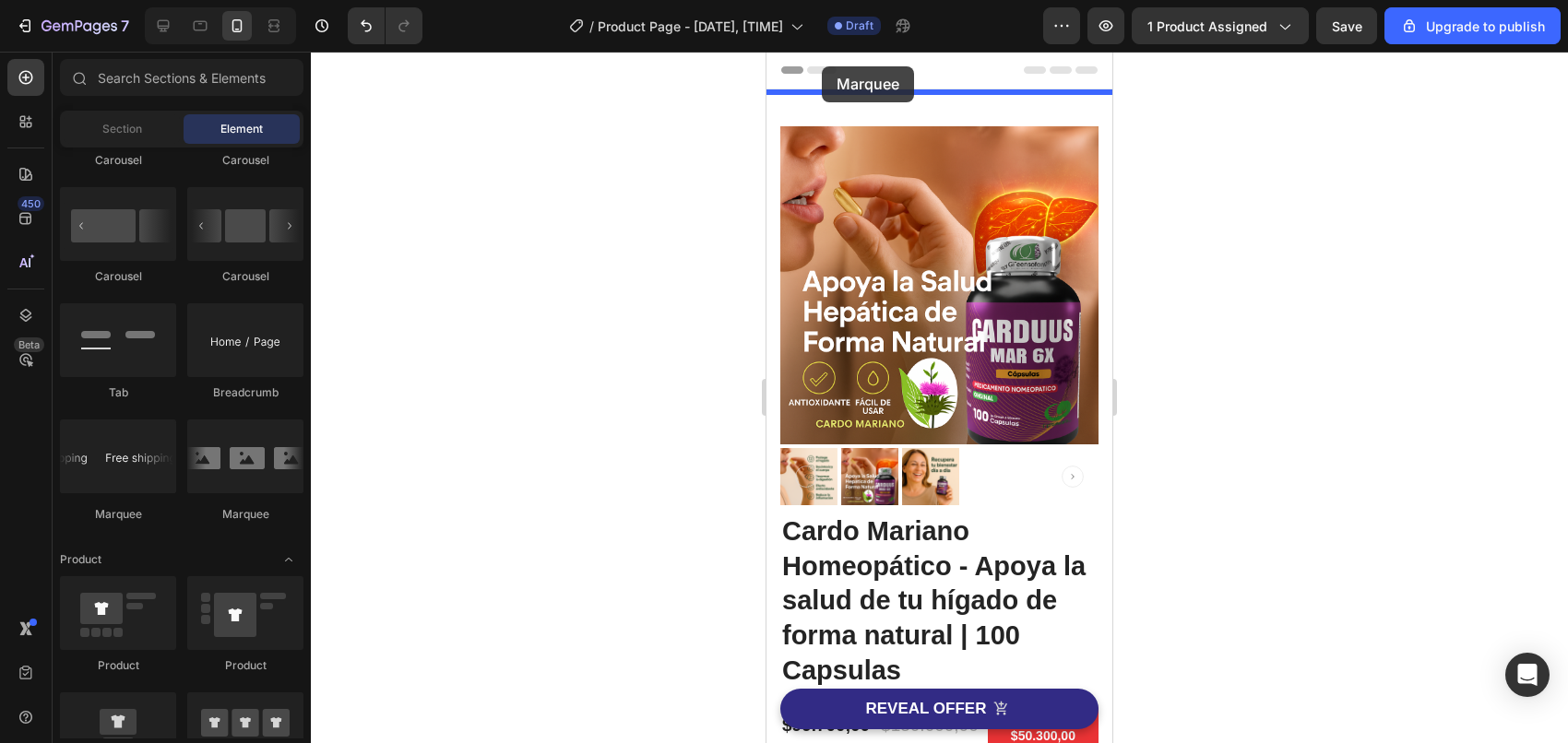 drag, startPoint x: 887, startPoint y: 513, endPoint x: 822, endPoint y: 66, distance: 451.70123 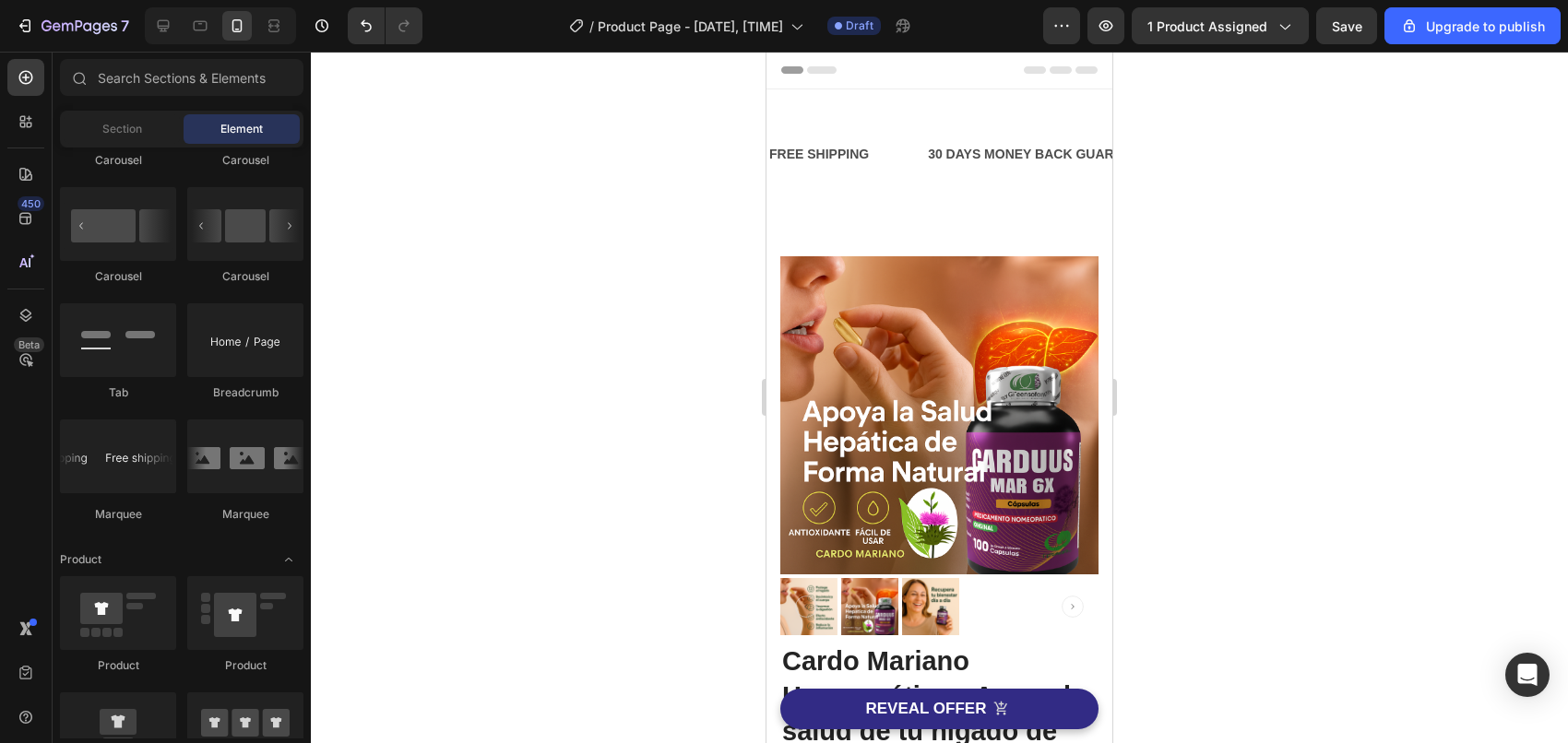 click on "Header" at bounding box center [939, 70] 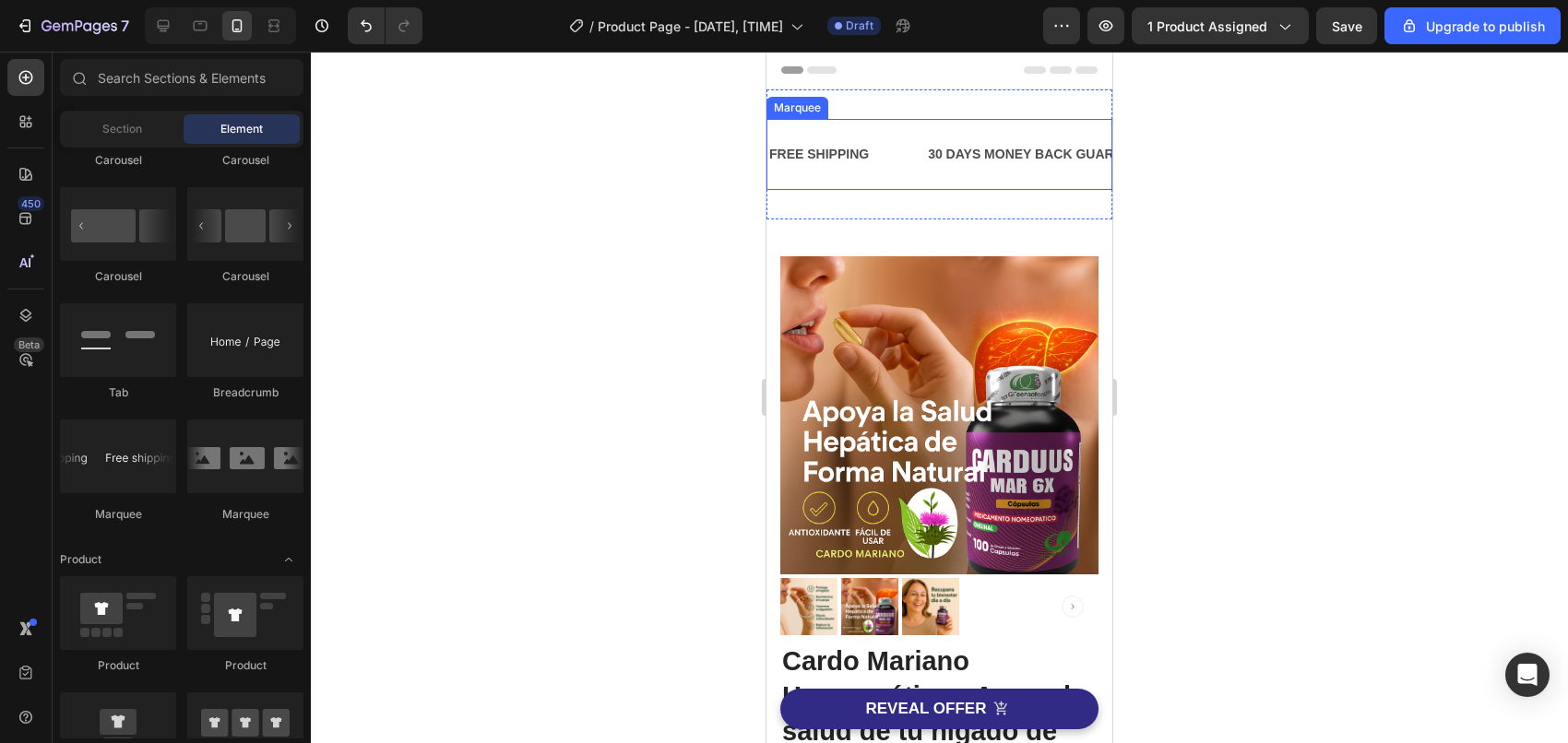 click on "FREE SHIPPING Text Block" at bounding box center [847, 154] 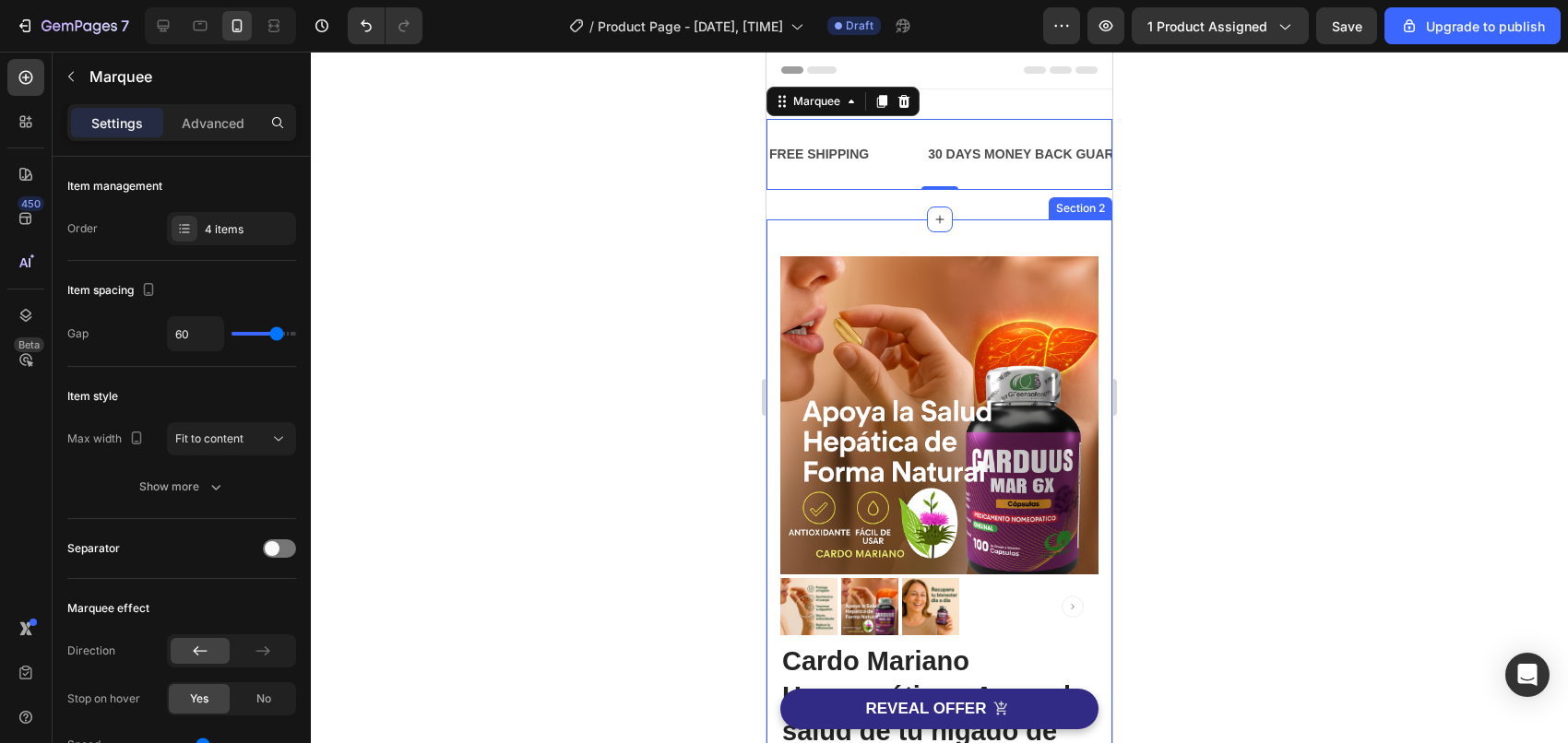 click on "Image Image Free Shipping Heading On oders over $70 Text block Row Image Money-back guarantee Heading 30- day refund or replacement Text block Row Row Row             (P) Images & Gallery Cardo Mariano Homeopático - Apoya la salud de tu hígado de forma natural | 100 Capsulas (P) Title                Icon                Icon                Icon                Icon                Icon Icon List Hoz 6000+ Clients satisfaits Text block Row
Icon Product Benefit 1 Text block
Icon Product Benefit 2 Text block
Icon Product Benefit 3 Text block
Icon Product Benefit 4 Text block Icon List $99.700,00 (P) Price (P) Price $150.000,00 (P) Price (P) Price You saved $50.300,00 Product Badge Row 55% Text block Row 3 pack Text block Row 45% Text block Row 2 pack Text block Row 30% Text block Row 1 pack Text block Row Row
Icon Product Benefit 1 Text block
Icon Product Benefit 2 Text block
Icon Product Benefit 3 Icon" at bounding box center [939, 761] 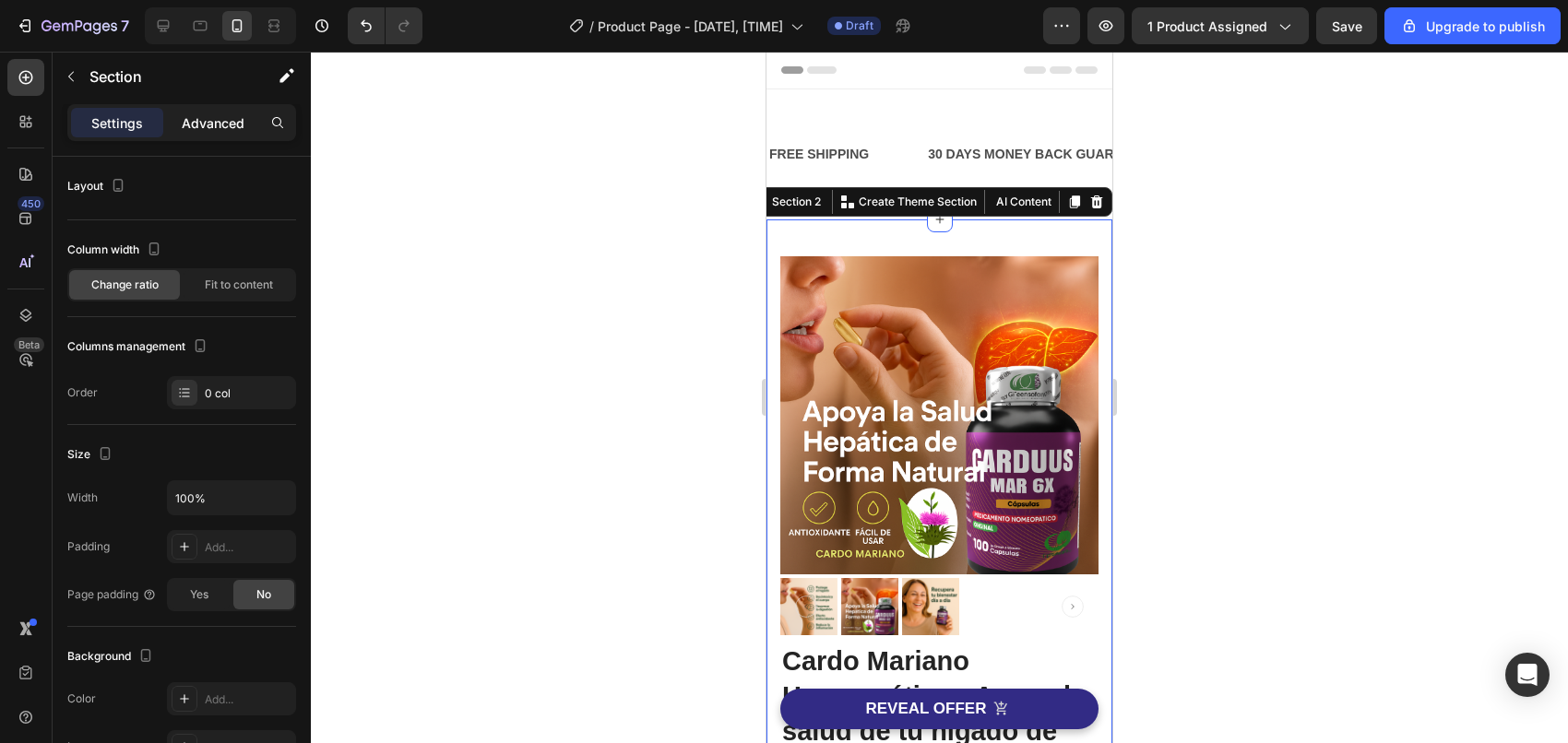 click on "Advanced" at bounding box center (213, 123) 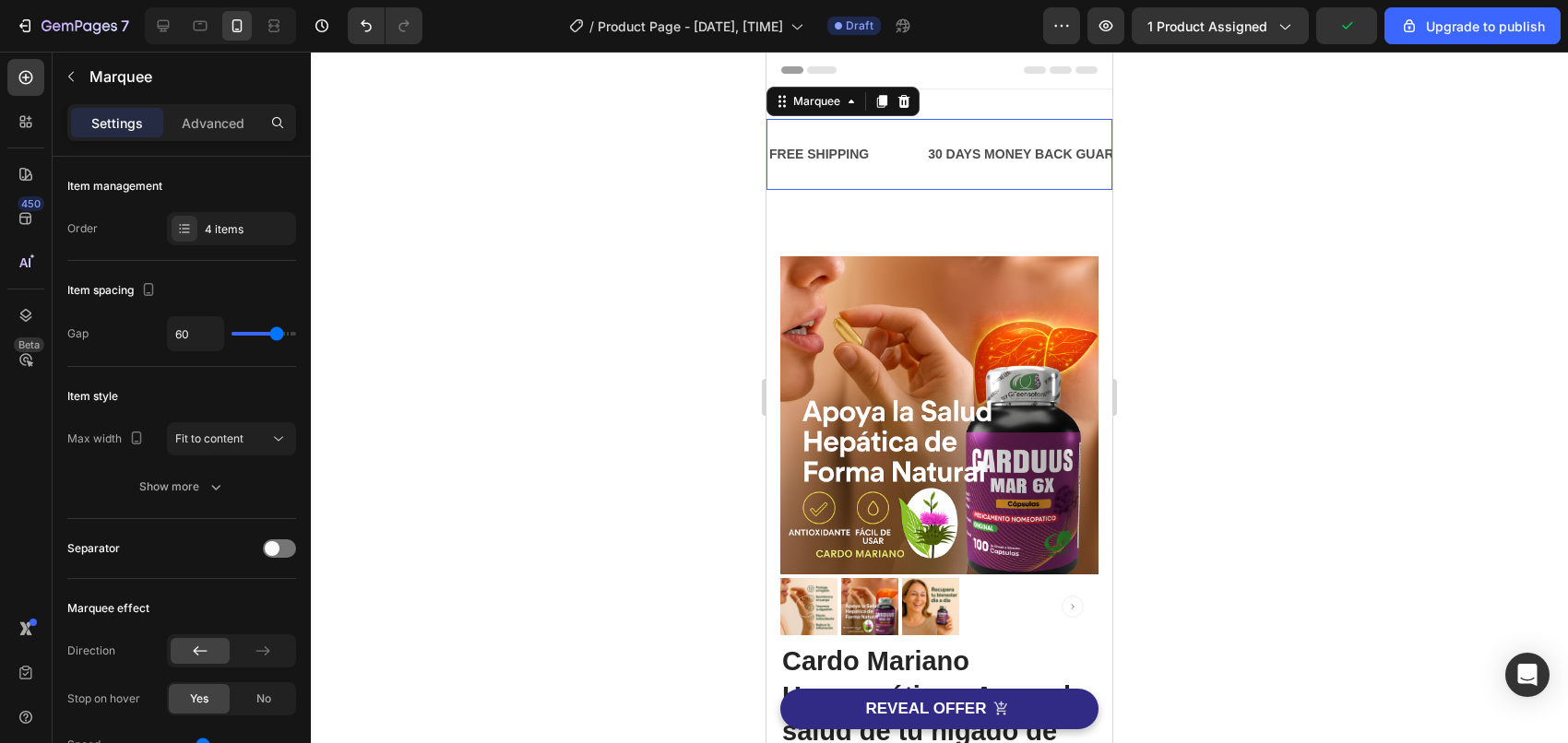 click on "FREE SHIPPING Text Block" at bounding box center (847, 154) 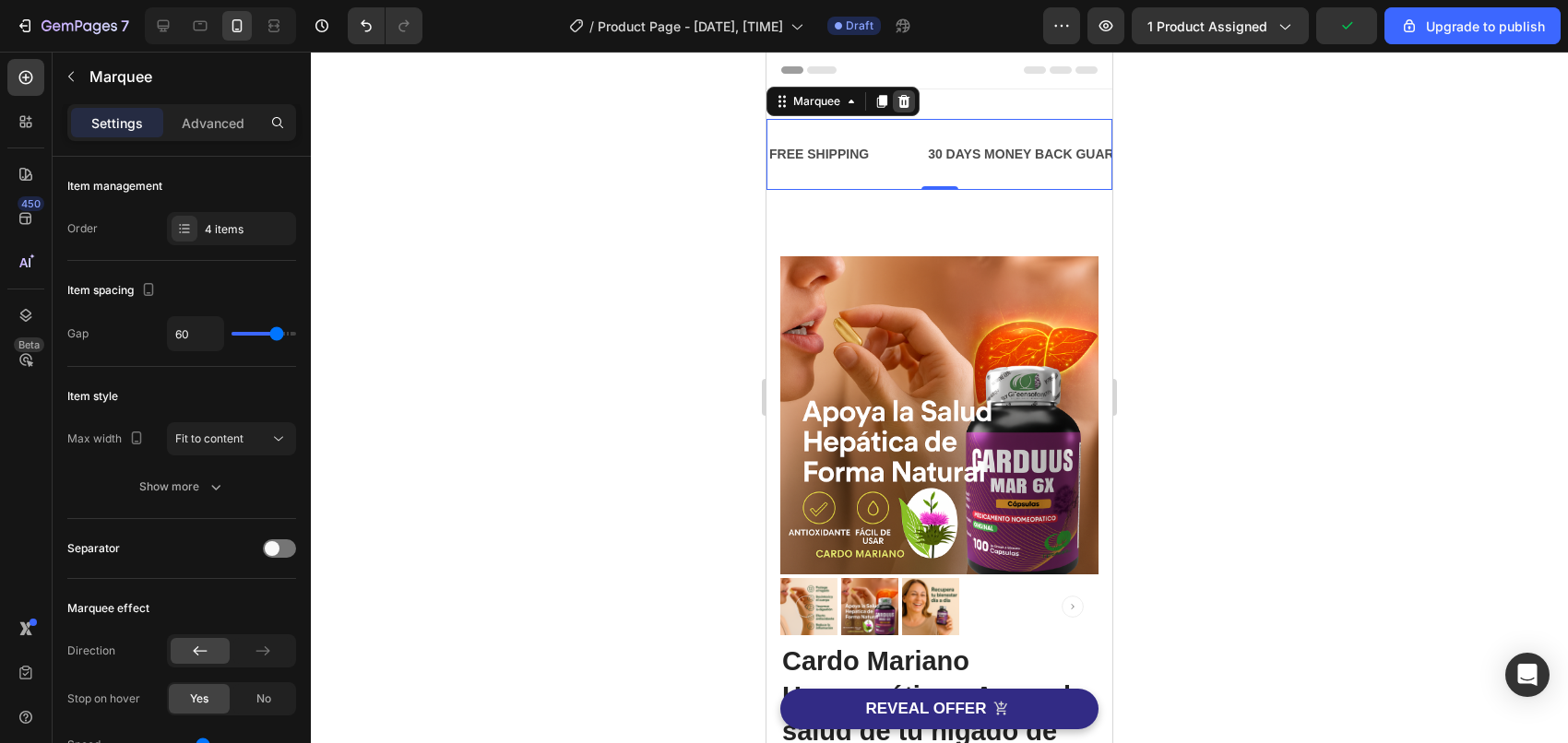 click 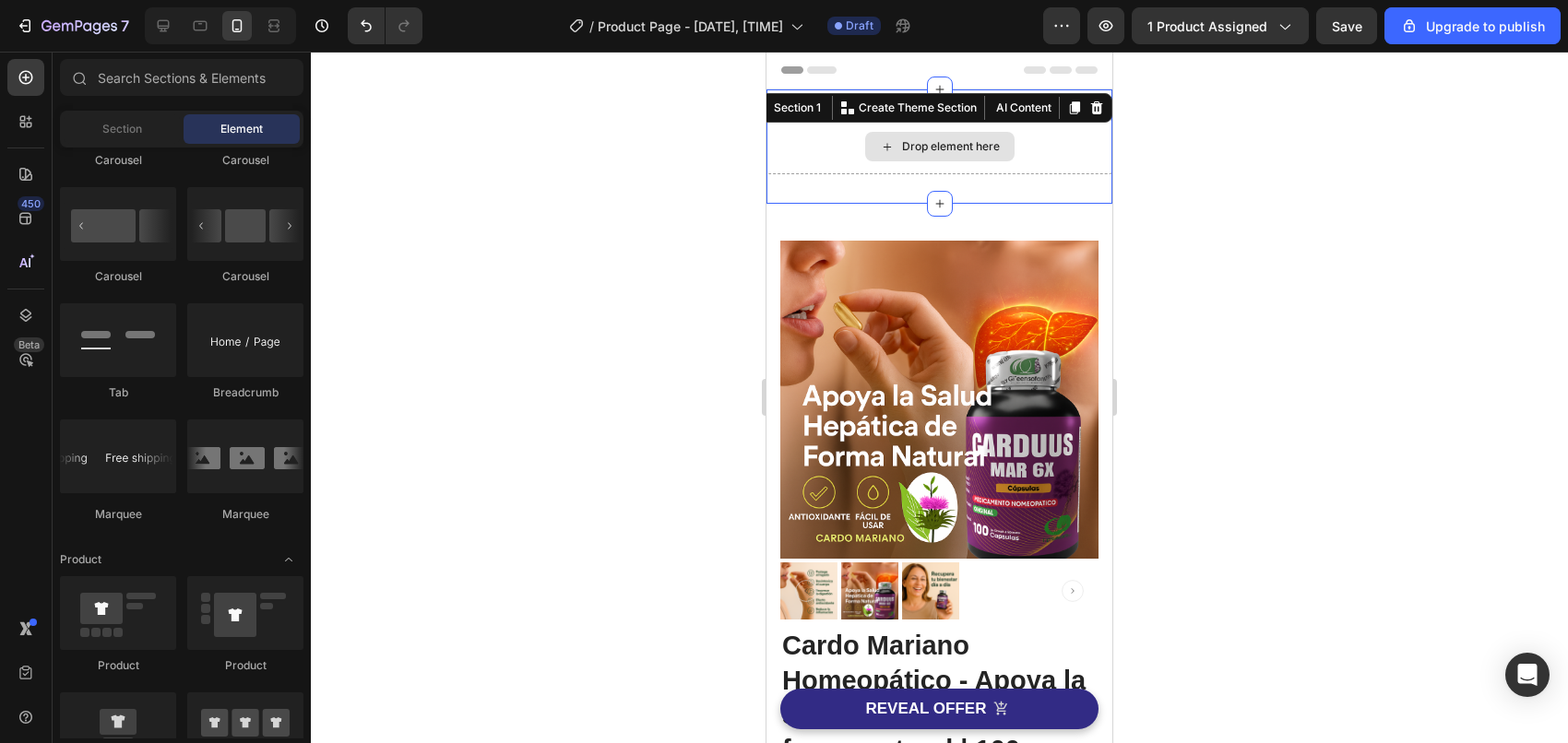 click on "Drop element here" at bounding box center (939, 147) 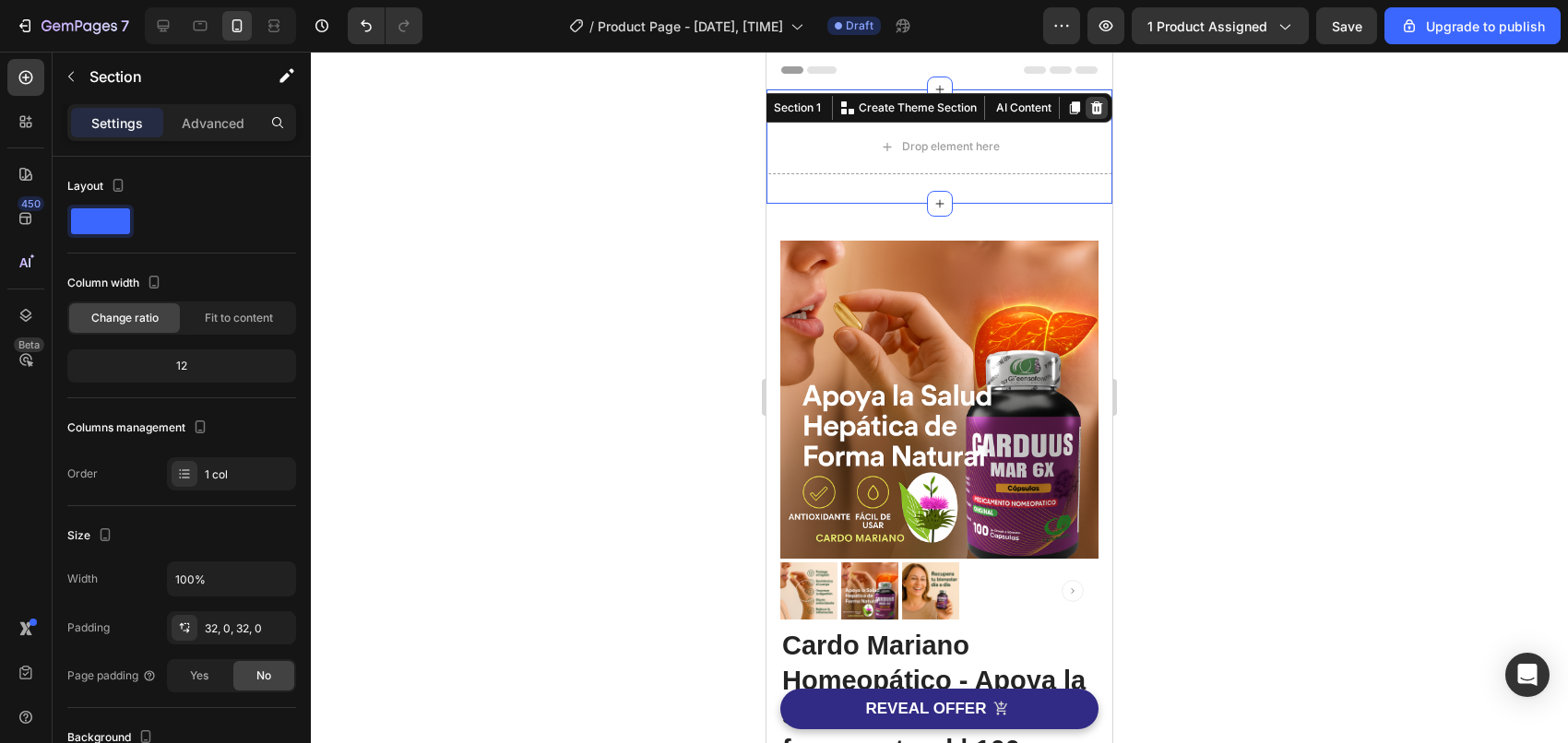 click 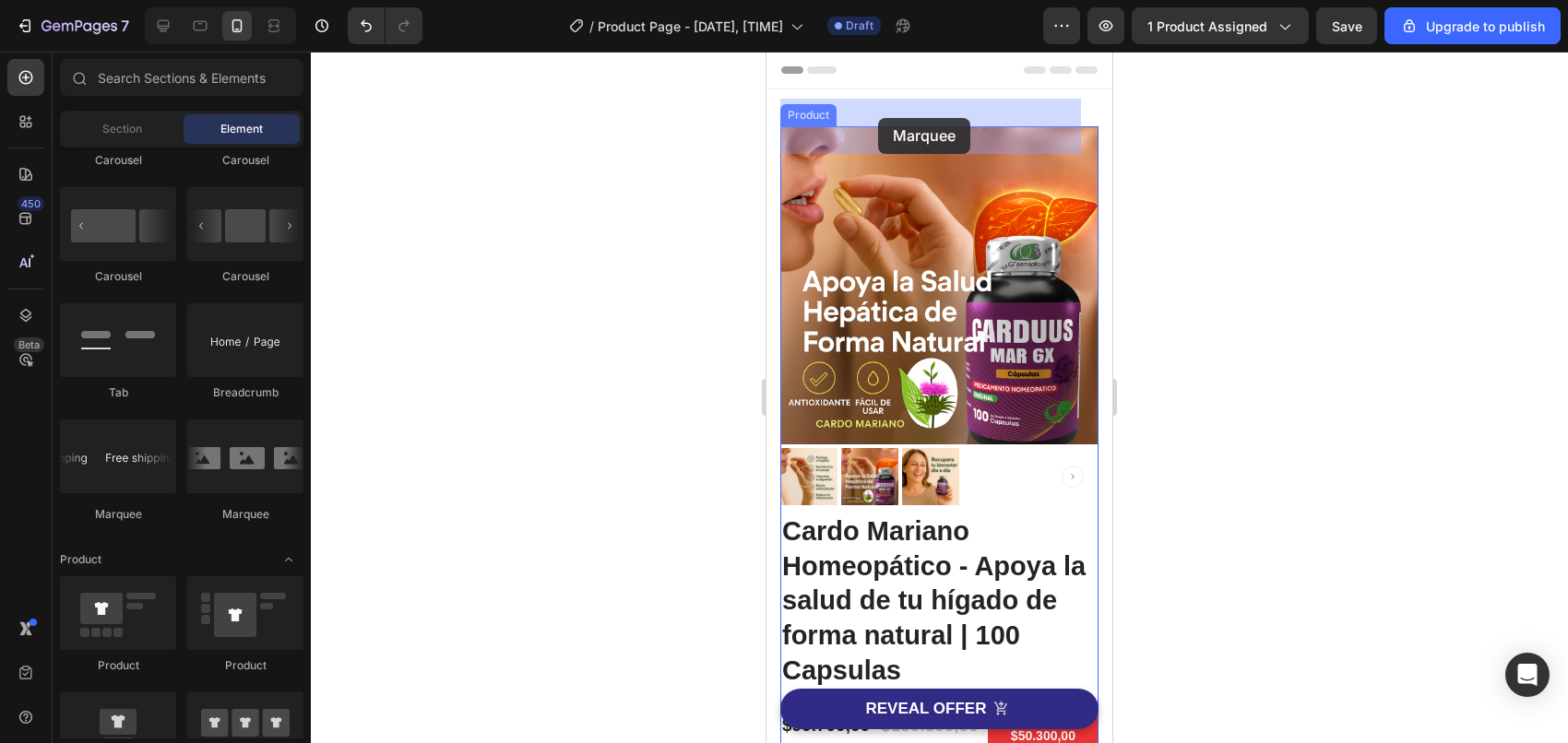 drag, startPoint x: 1053, startPoint y: 444, endPoint x: 878, endPoint y: 118, distance: 370.0014 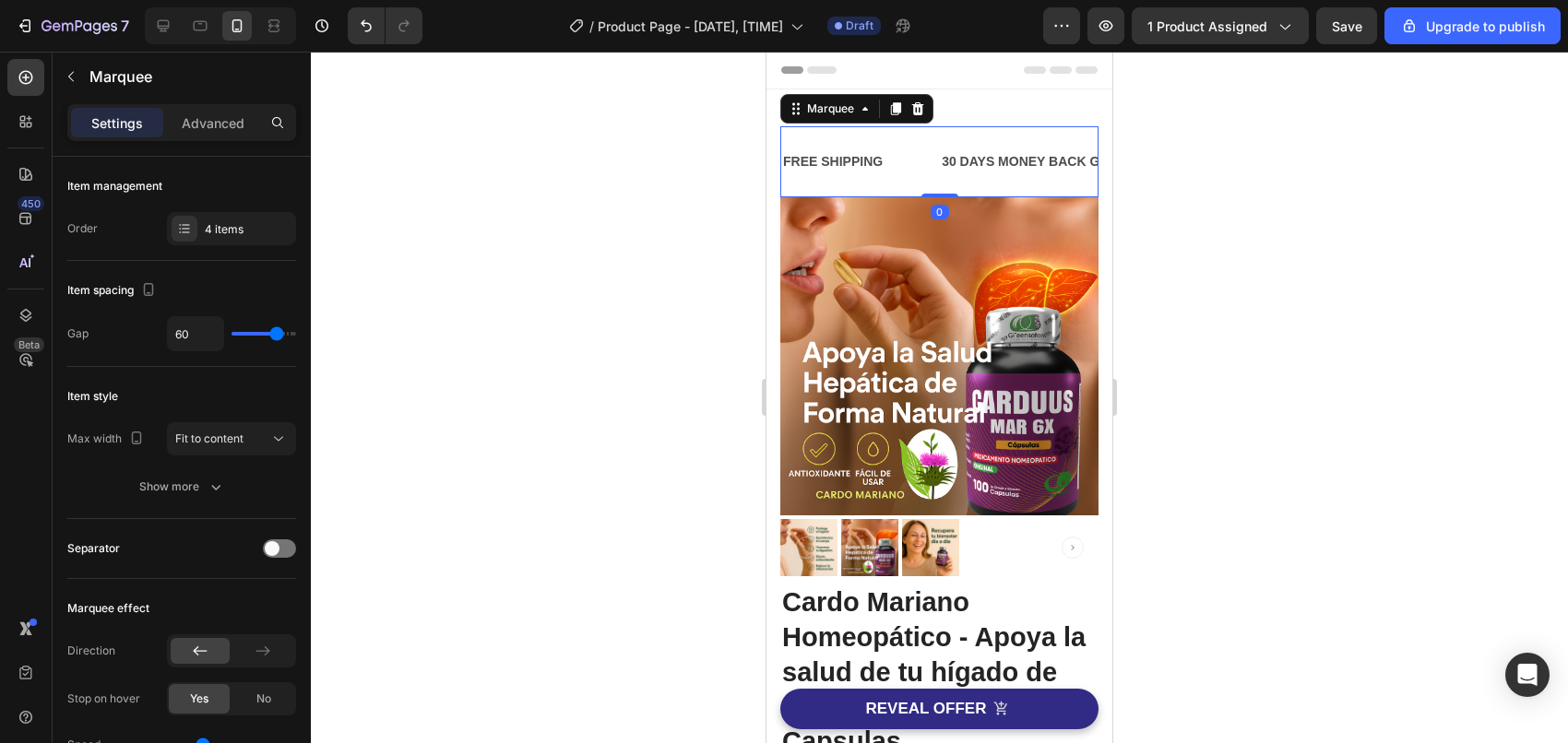 click 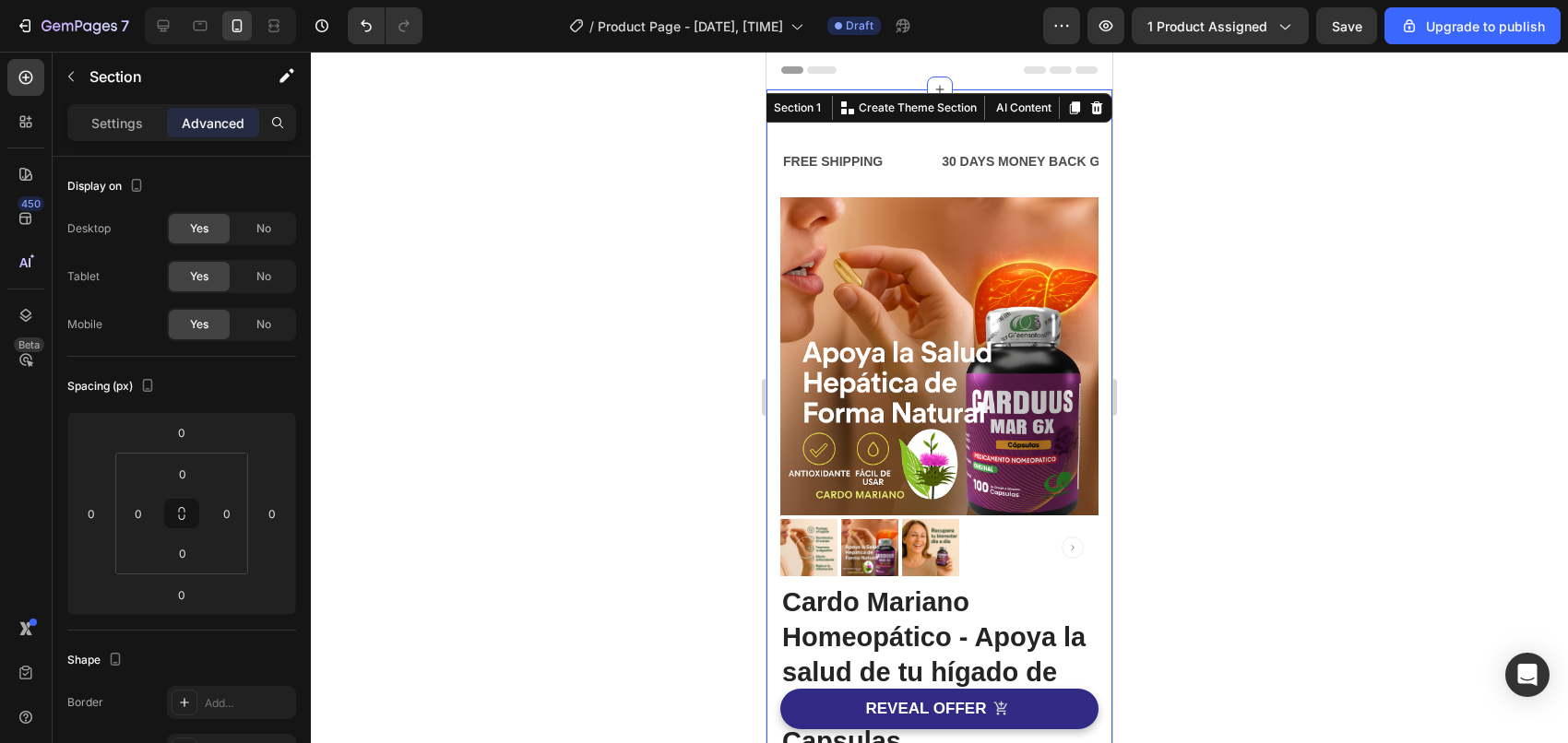 click on "Image Image Free Shipping Heading On oders over $70 Text block Row Image Money-back guarantee Heading 30- day refund or replacement Text block Row Row Row FREE SHIPPING Text Block 30 DAYS MONEY BACK GUARANTEE Text Block LIMITED TIME 50% OFF SALE Text Block LIFE TIME WARRANTY Text Block FREE SHIPPING Text Block 30 DAYS MONEY BACK GUARANTEE Text Block LIMITED TIME 50% OFF SALE Text Block LIFE TIME WARRANTY Text Block Marquee             (P) Images & Gallery Cardo Mariano Homeopático - Apoya la salud de tu hígado de forma natural | 100 Capsulas (P) Title                Icon                Icon                Icon                Icon                Icon Icon List Hoz 6000+ Clients satisfaits Text block Row
Icon Product Benefit 1 Text block
Icon Product Benefit 2 Text block
Icon Product Benefit 3 Text block
Icon Product Benefit 4 Text block Icon List $99.700,00 (P) Price (P) Price $150.000,00 (P) Price (P) Price You saved $50.300,00 Product Badge" at bounding box center [939, 667] 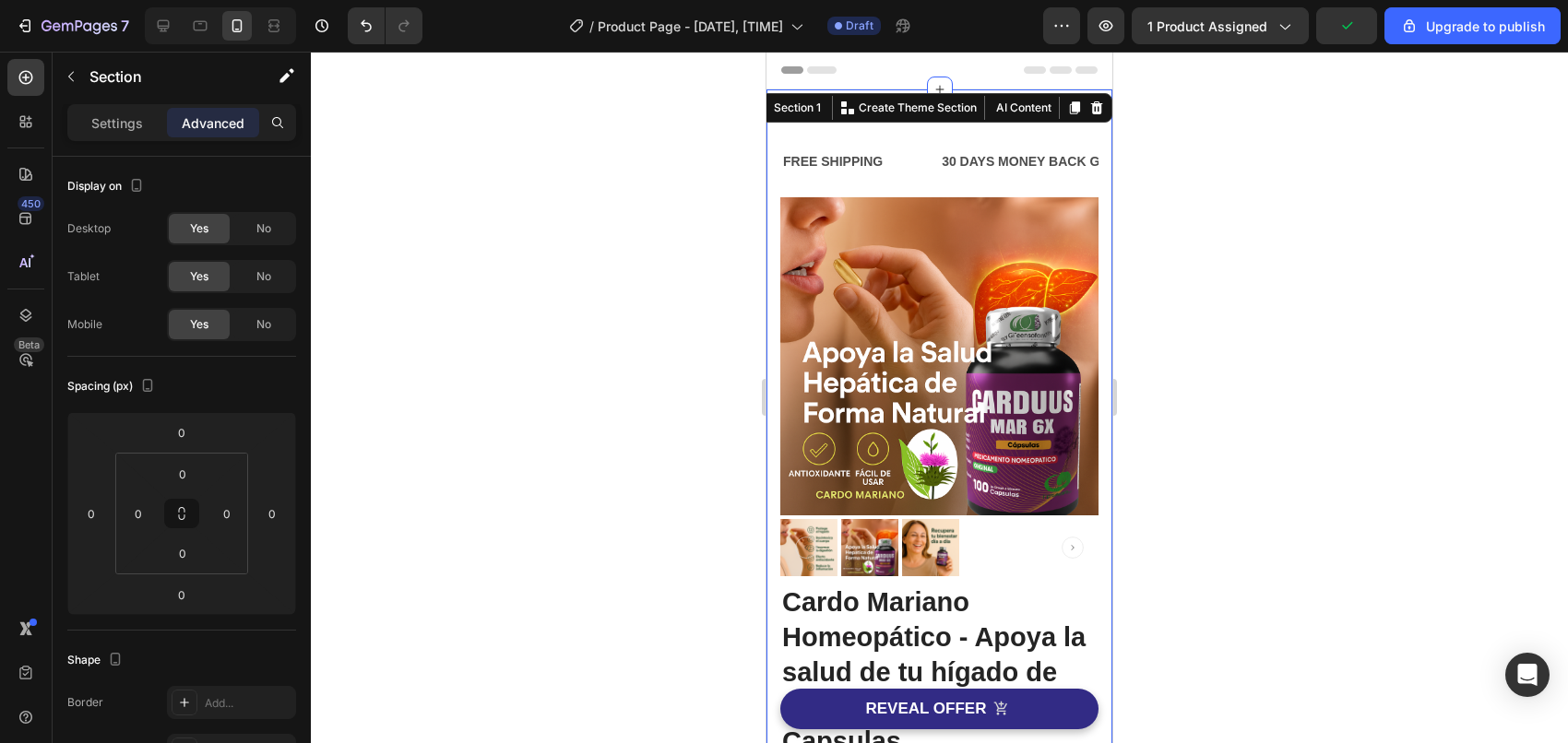 click on "Header" at bounding box center (939, 70) 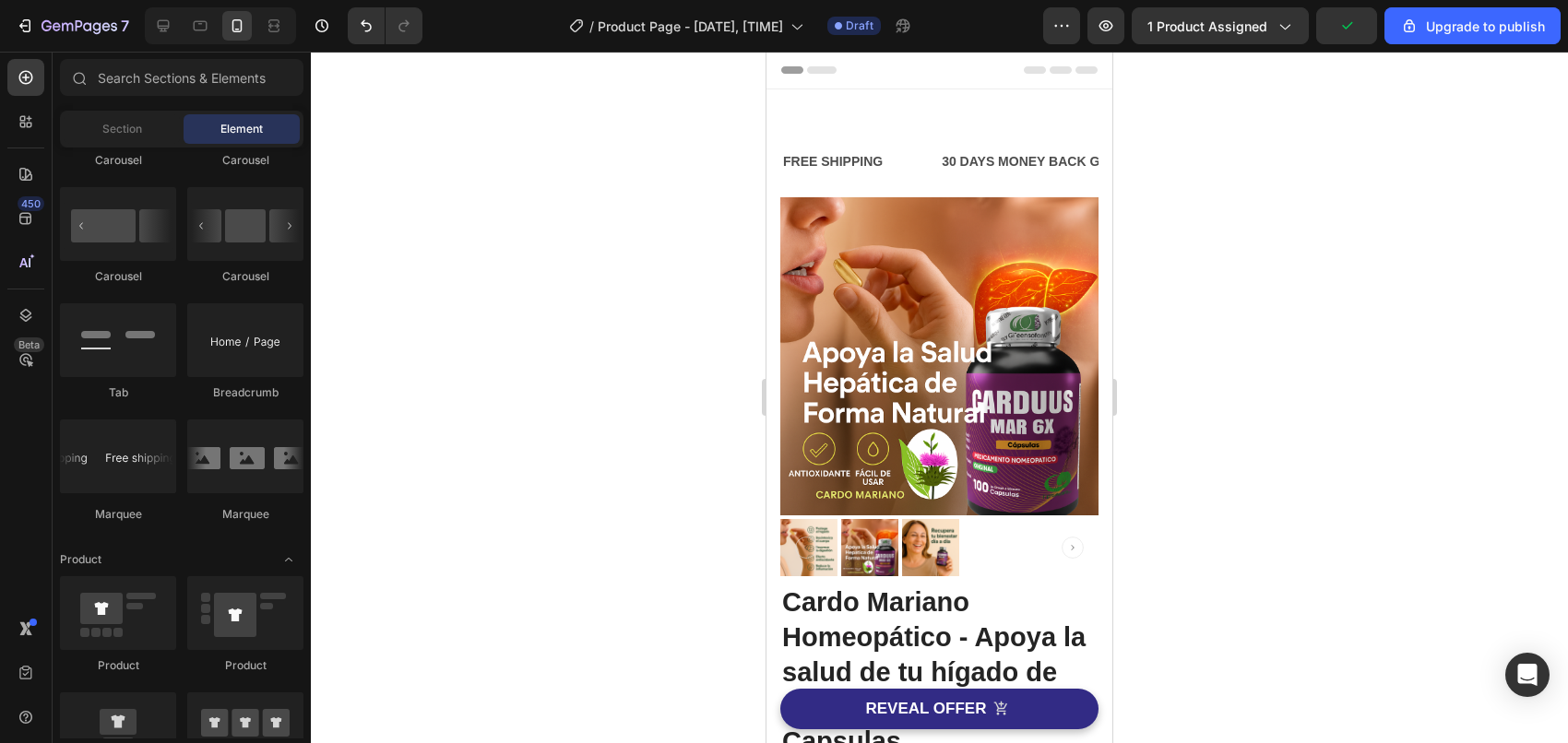 click on "Header" at bounding box center (819, 70) 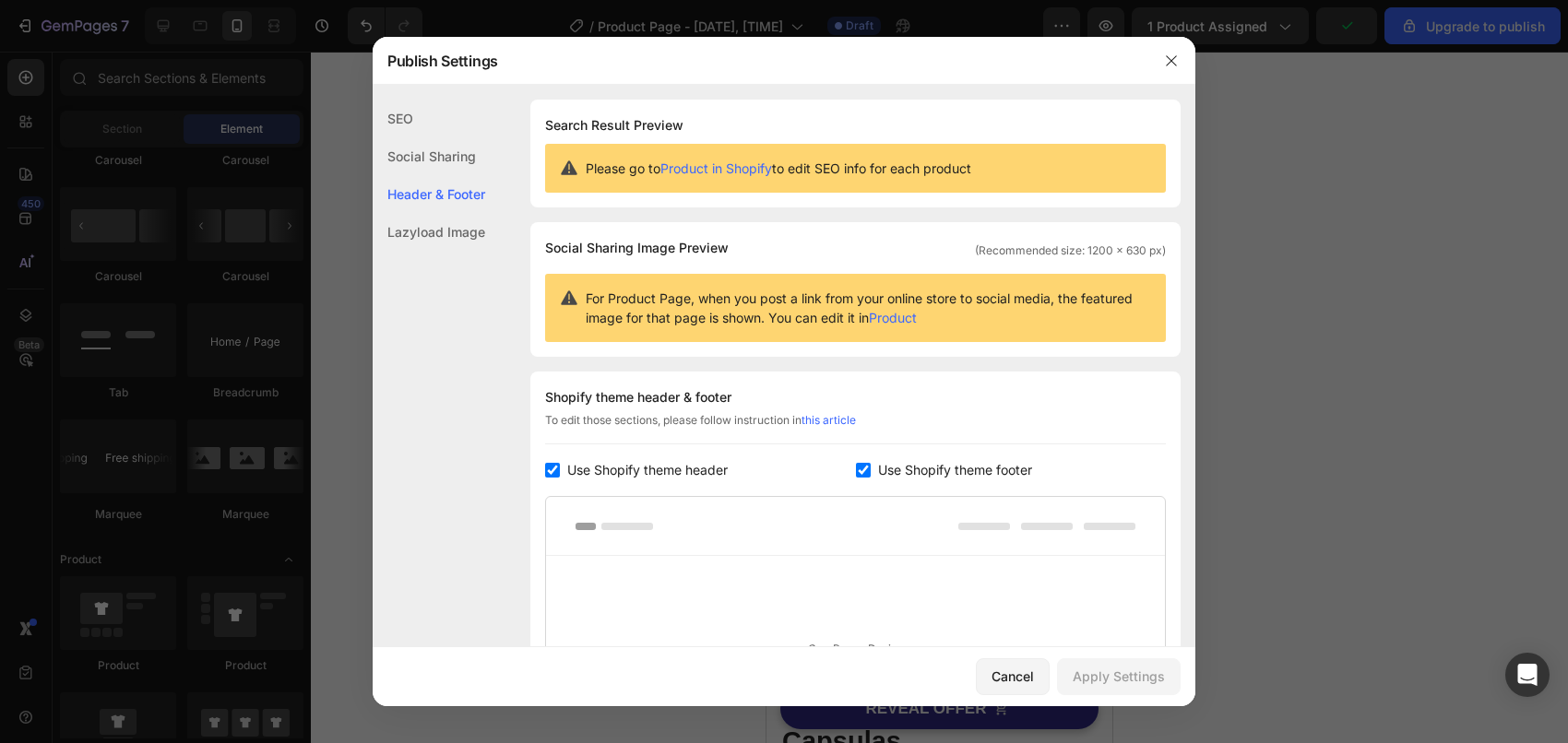 scroll, scrollTop: 268, scrollLeft: 0, axis: vertical 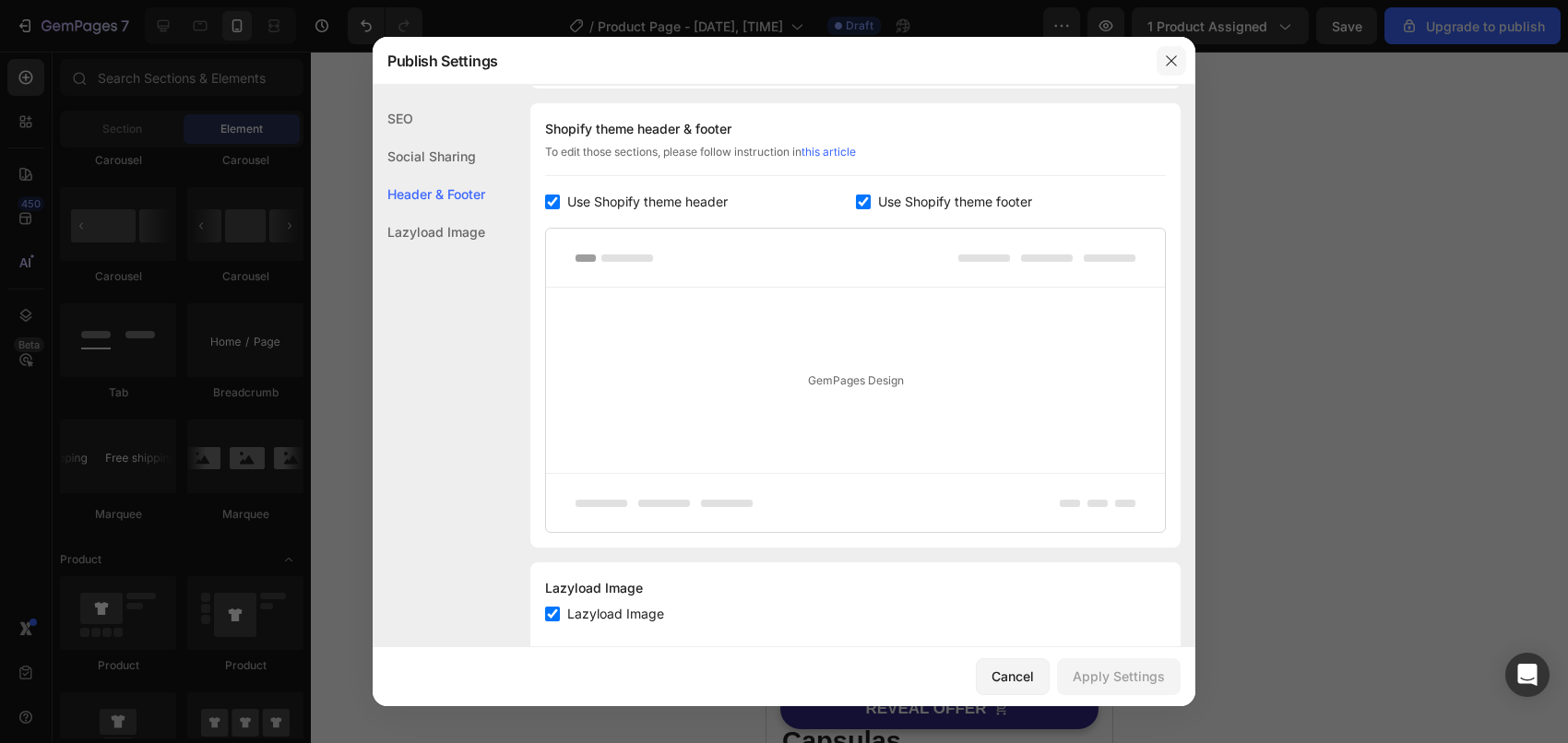click 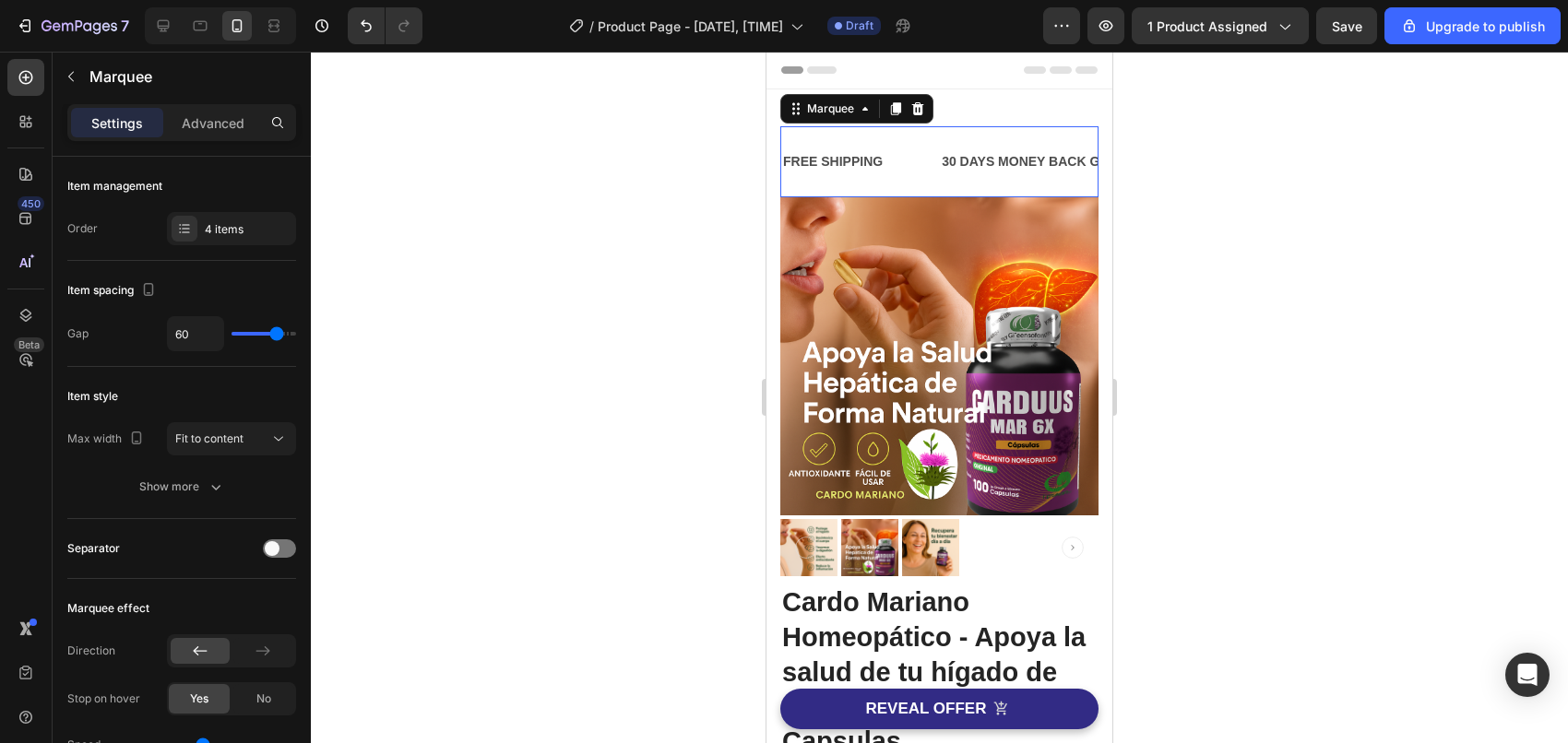 click on "FREE SHIPPING Text Block" at bounding box center (861, 161) 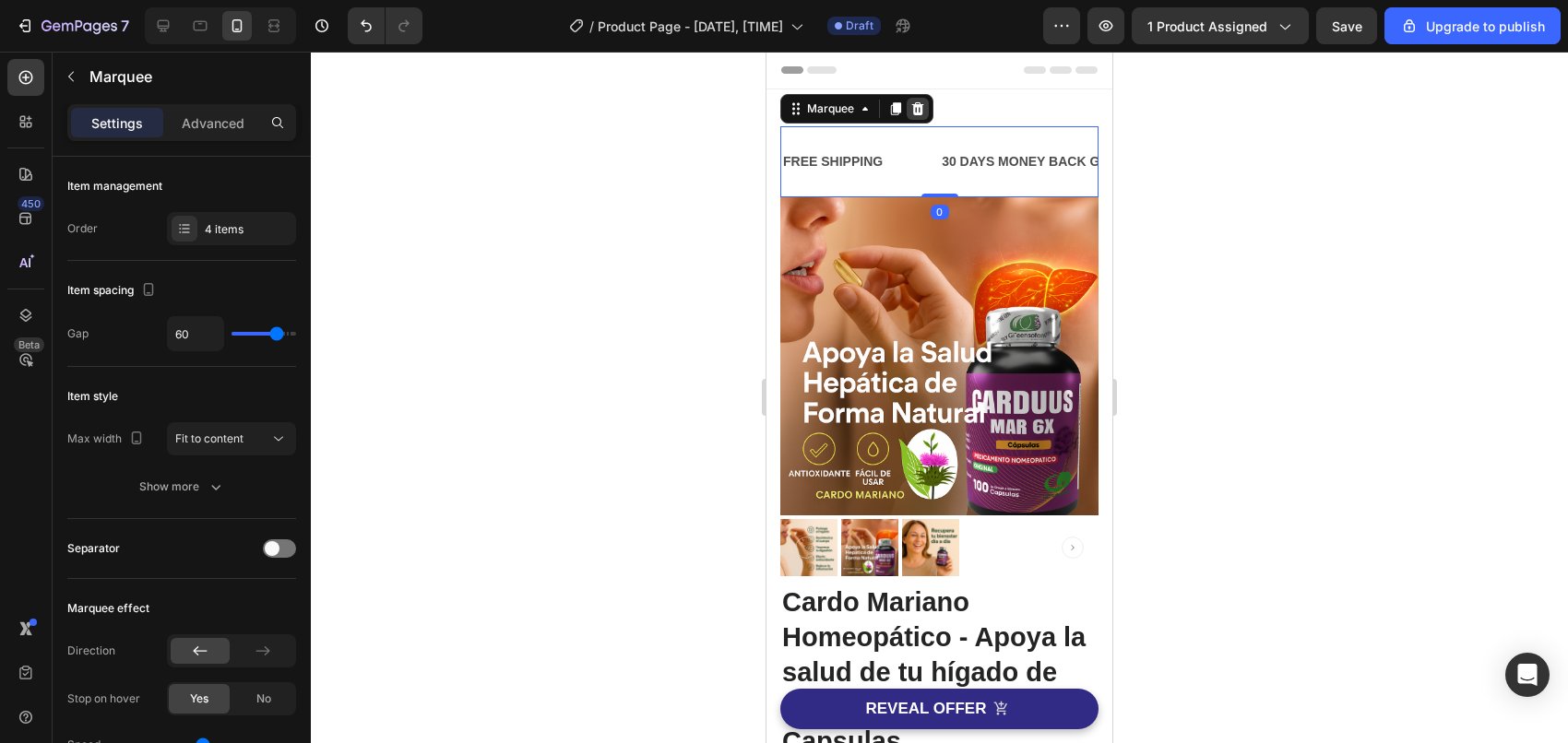 click 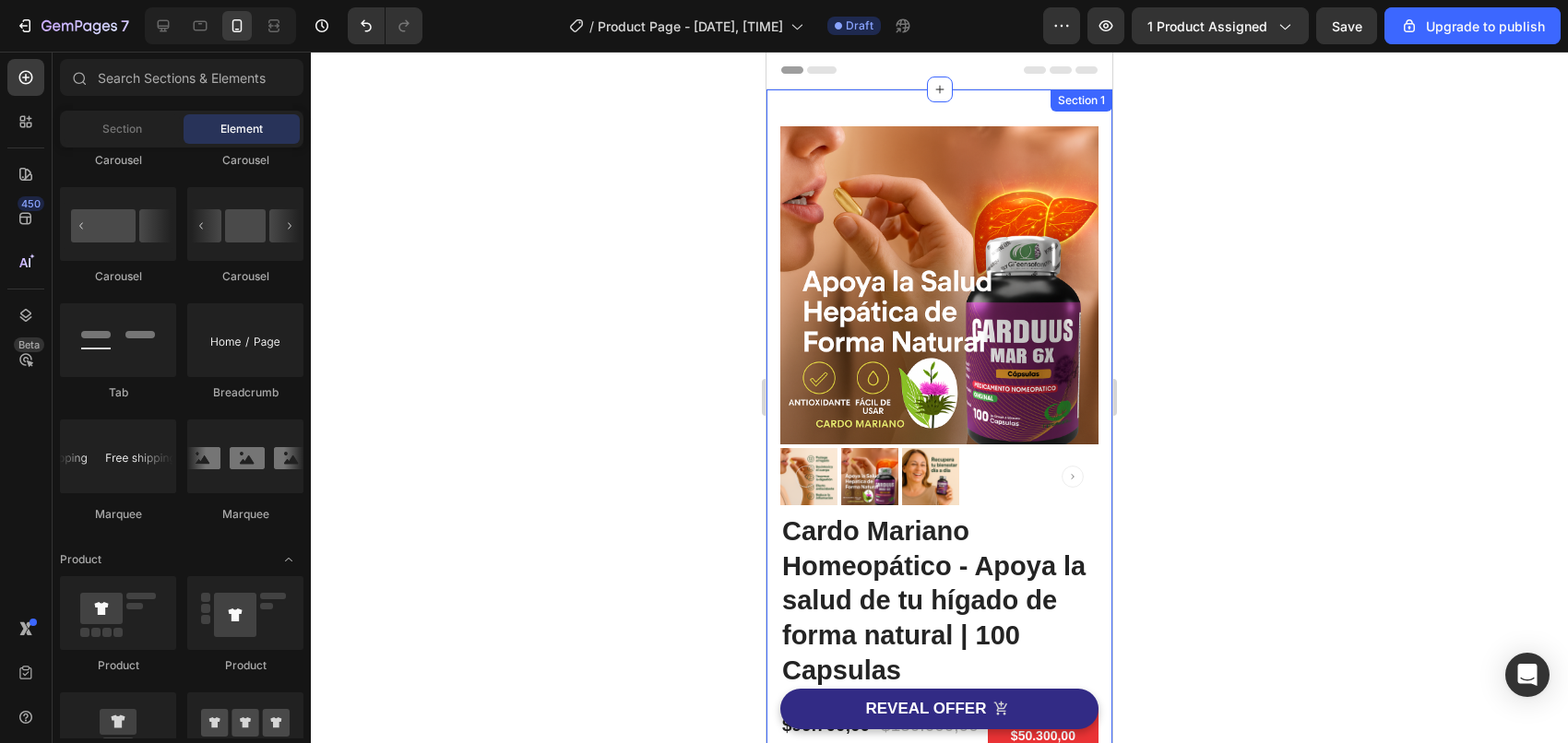 click on "Image Image Free Shipping Heading On oders over $70 Text block Row Image Money-back guarantee Heading 30- day refund or replacement Text block Row Row Row             (P) Images & Gallery Cardo Mariano Homeopático - Apoya la salud de tu hígado de forma natural | 100 Capsulas (P) Title                Icon                Icon                Icon                Icon                Icon Icon List Hoz 6000+ Clients satisfaits Text block Row
Icon Product Benefit 1 Text block
Icon Product Benefit 2 Text block
Icon Product Benefit 3 Text block
Icon Product Benefit 4 Text block Icon List $99.700,00 (P) Price (P) Price $150.000,00 (P) Price (P) Price You saved $50.300,00 Product Badge Row 55% Text block Row 3 pack Text block Row 45% Text block Row 2 pack Text block Row 30% Text block Row 1 pack Text block Row Row
Icon Product Benefit 1 Text block
Icon Product Benefit 2 Text block
Icon Product Benefit 3 Icon" at bounding box center [939, 631] 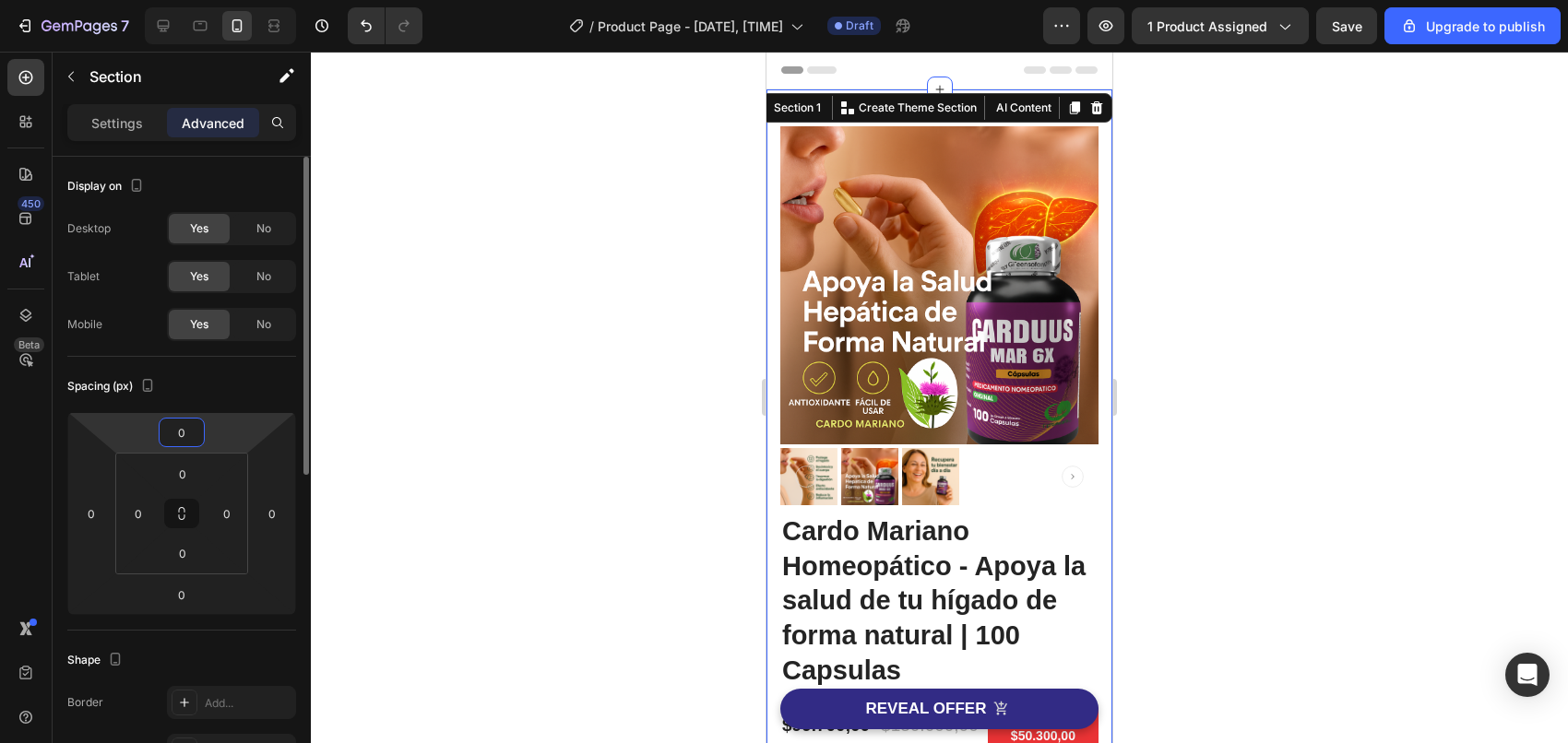 click on "0" at bounding box center [182, 432] 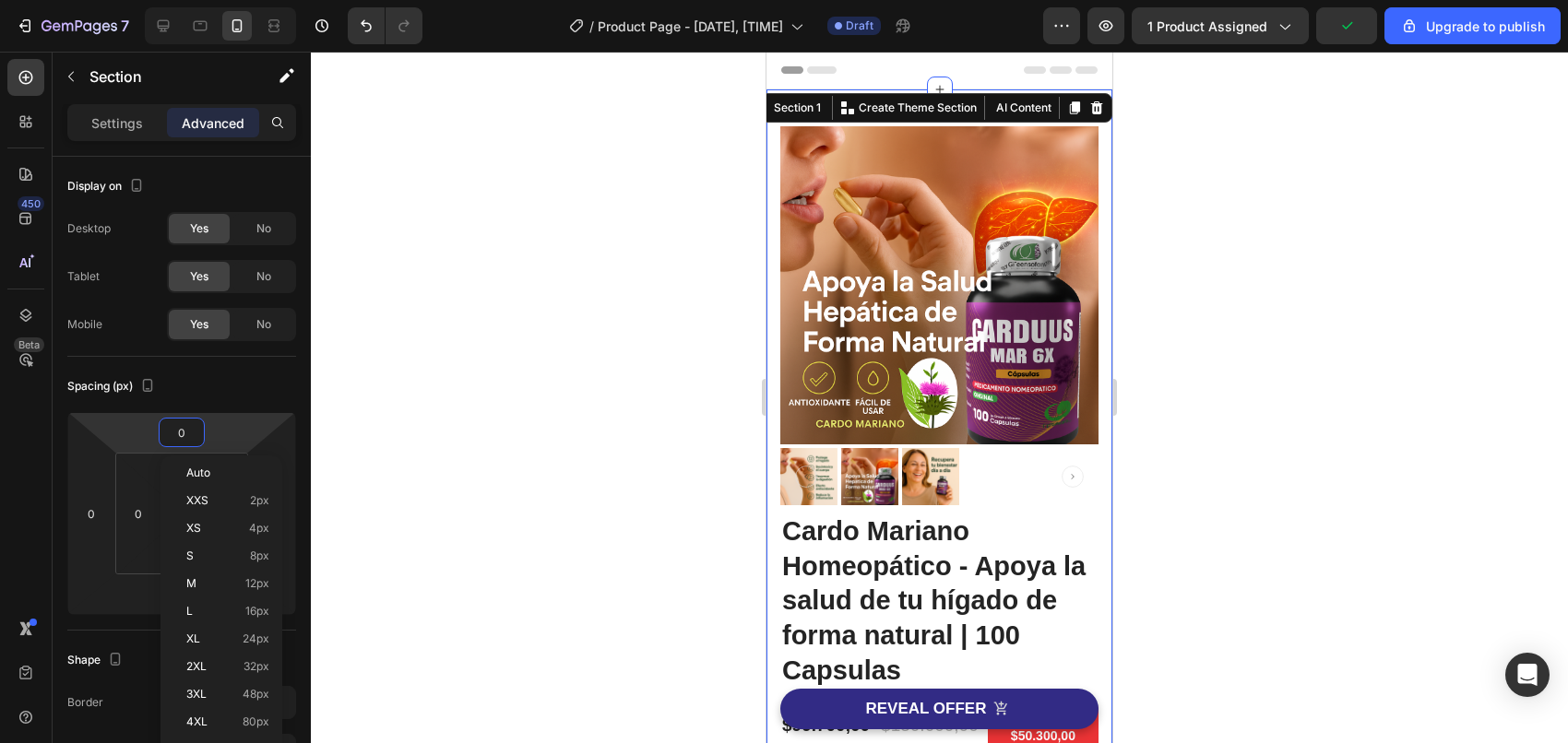 click 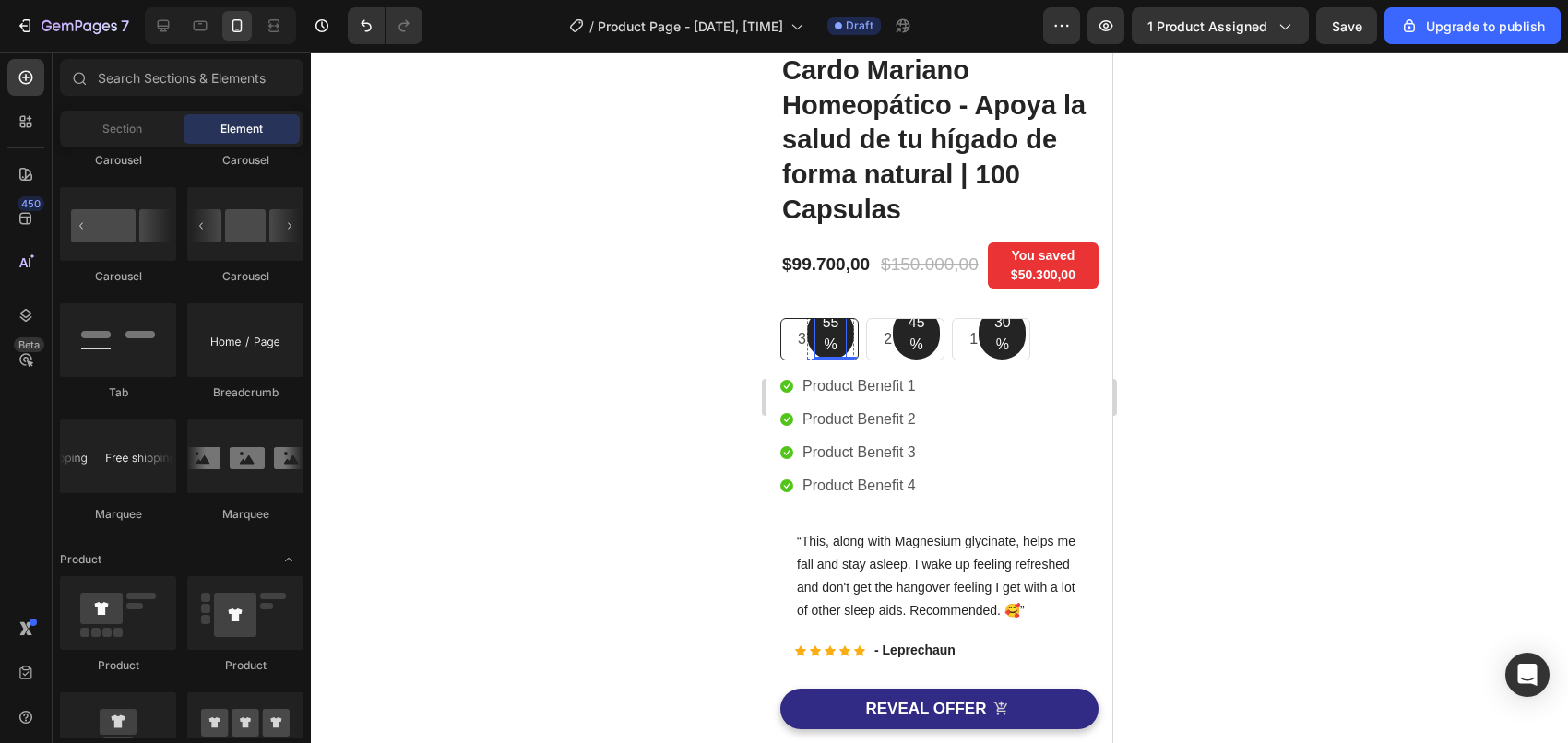 scroll, scrollTop: 230, scrollLeft: 0, axis: vertical 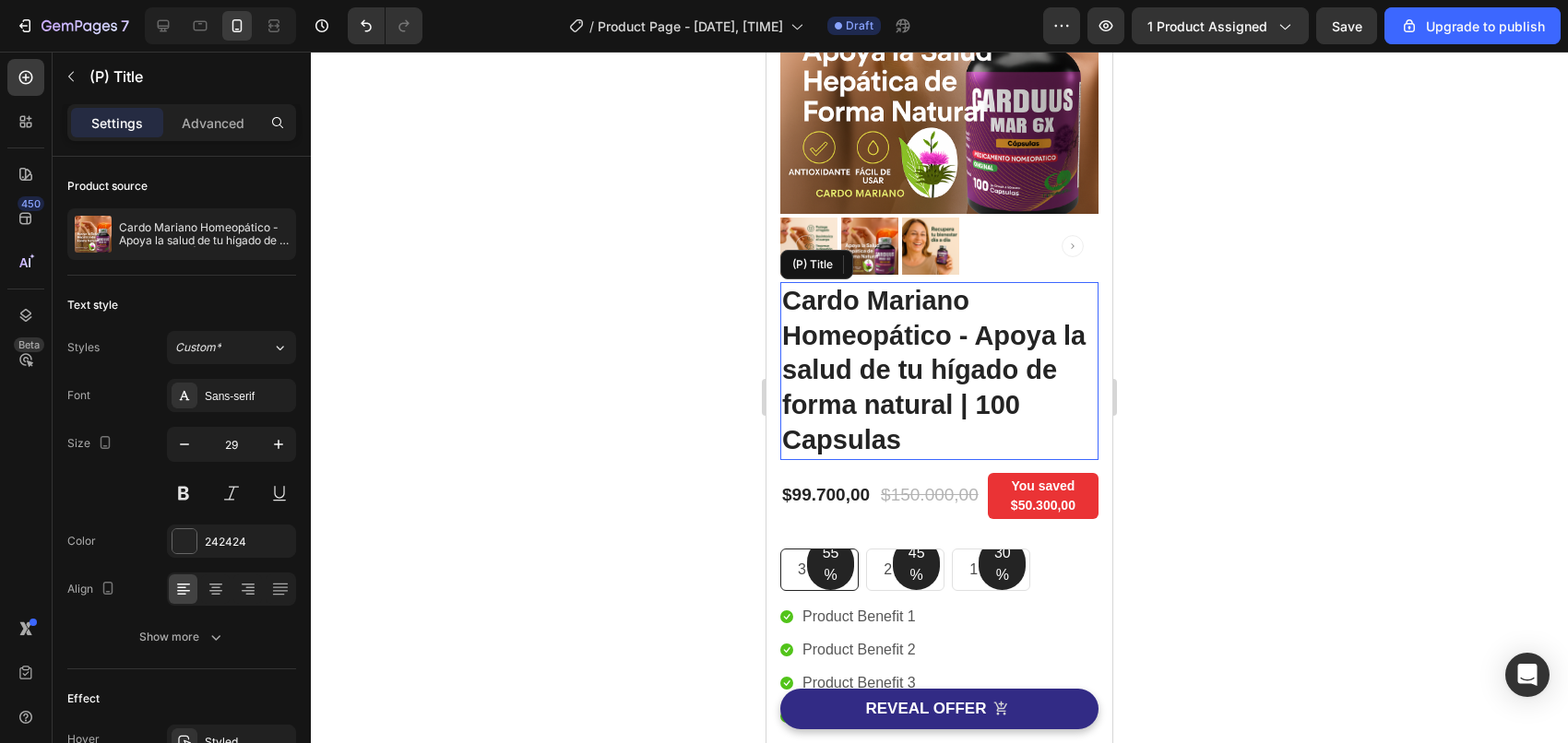 click on "Cardo Mariano Homeopático - Apoya la salud de tu hígado de forma natural | 100 Capsulas" at bounding box center [939, 371] 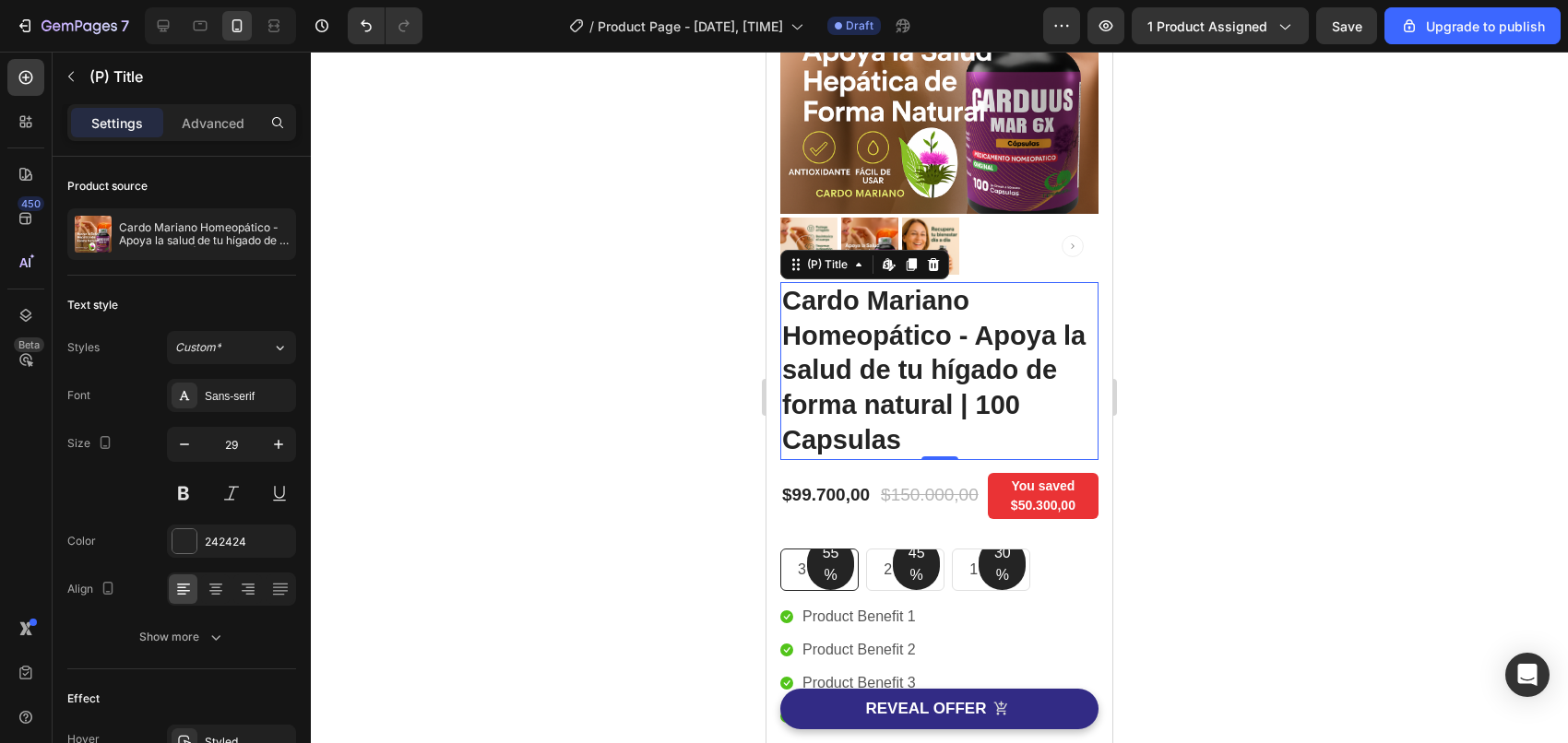 click on "Cardo Mariano Homeopático - Apoya la salud de tu hígado de forma natural | 100 Capsulas" at bounding box center [939, 371] 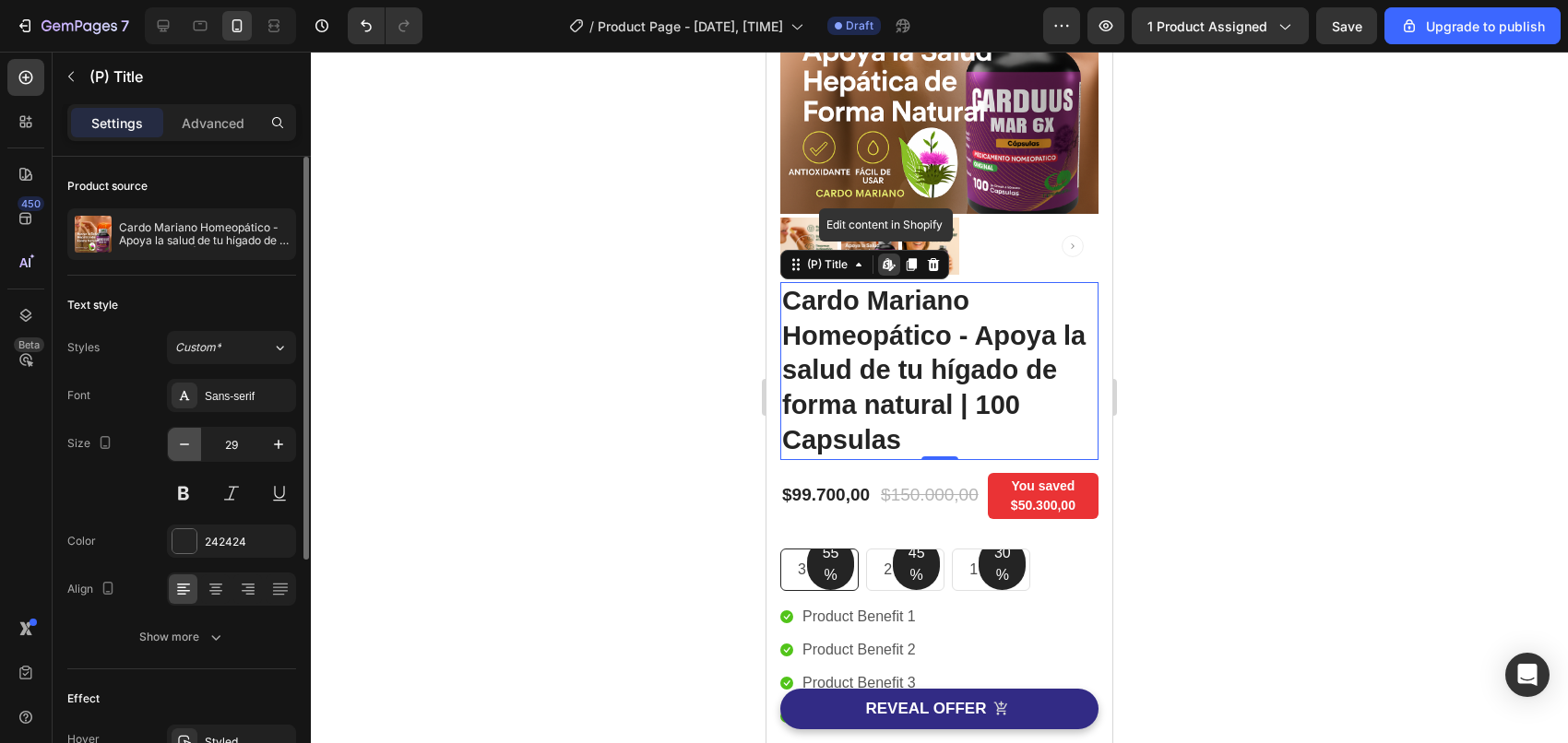 click 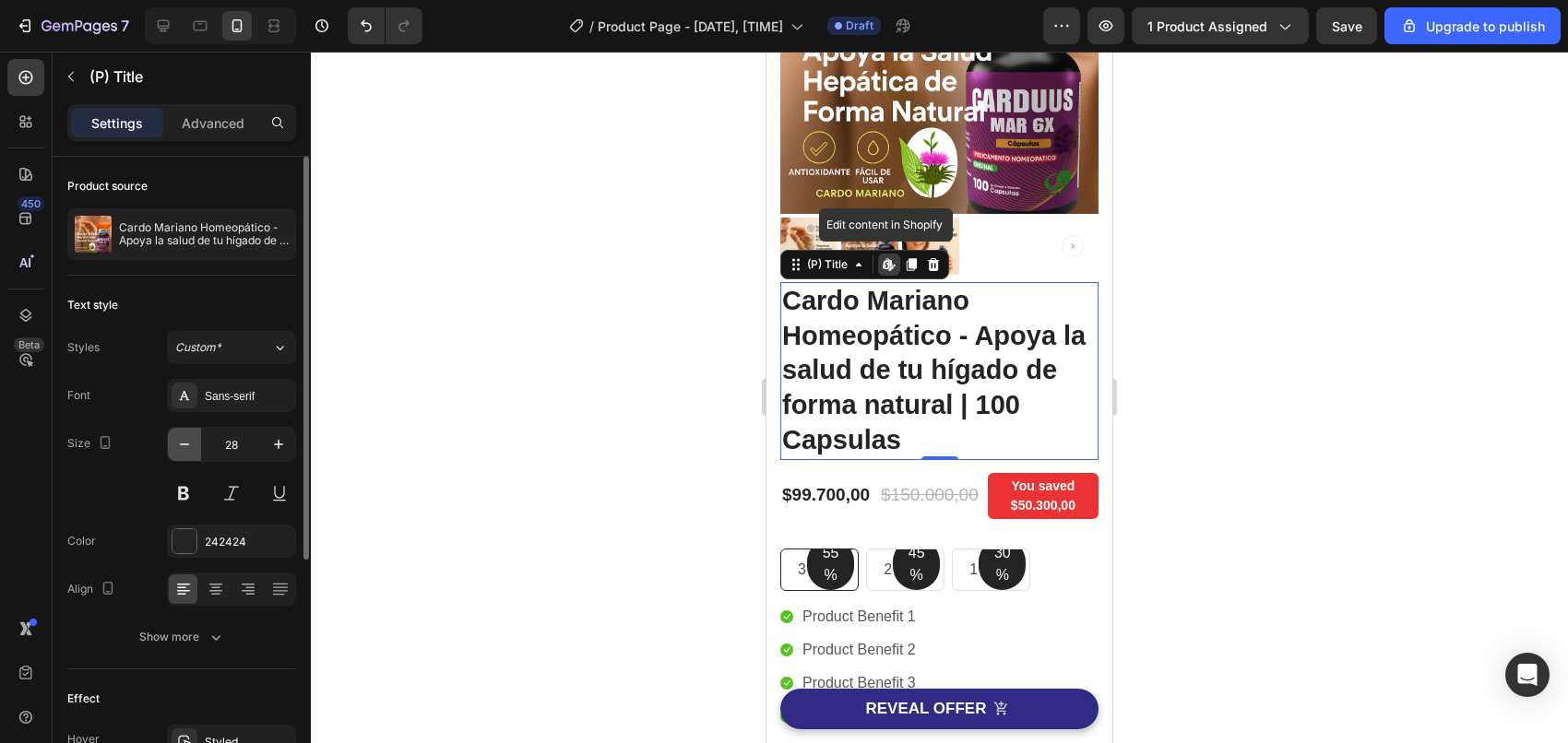 click 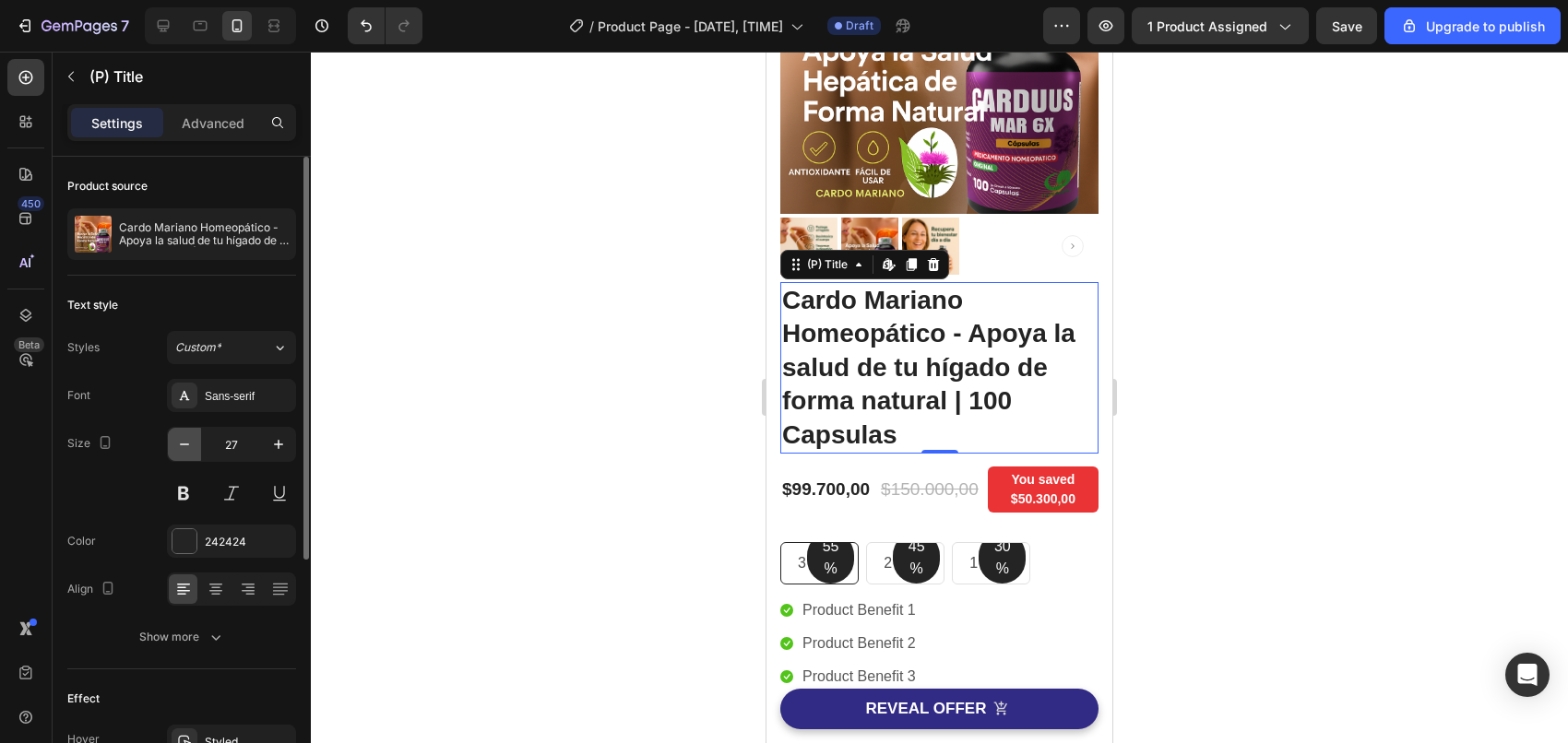 click 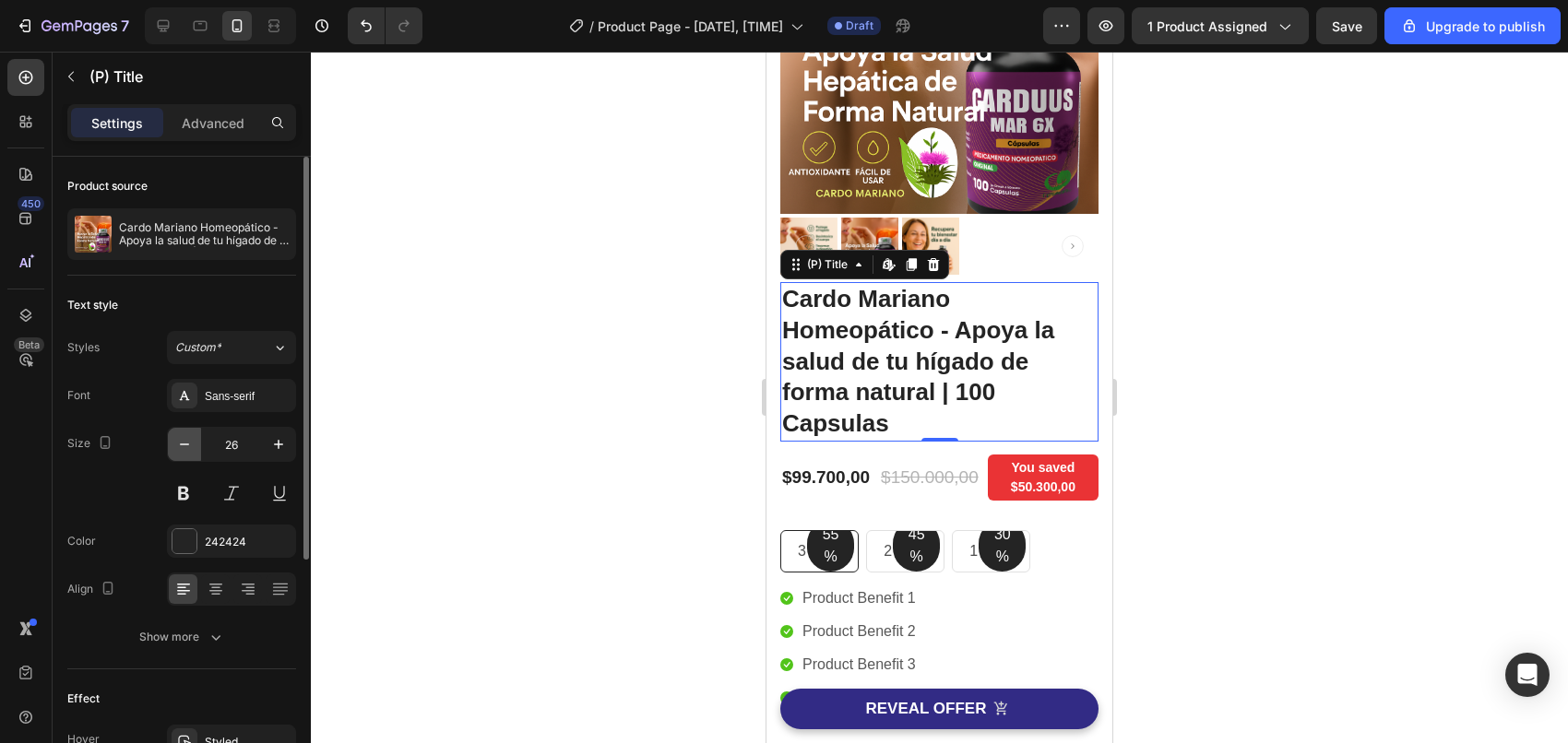 click 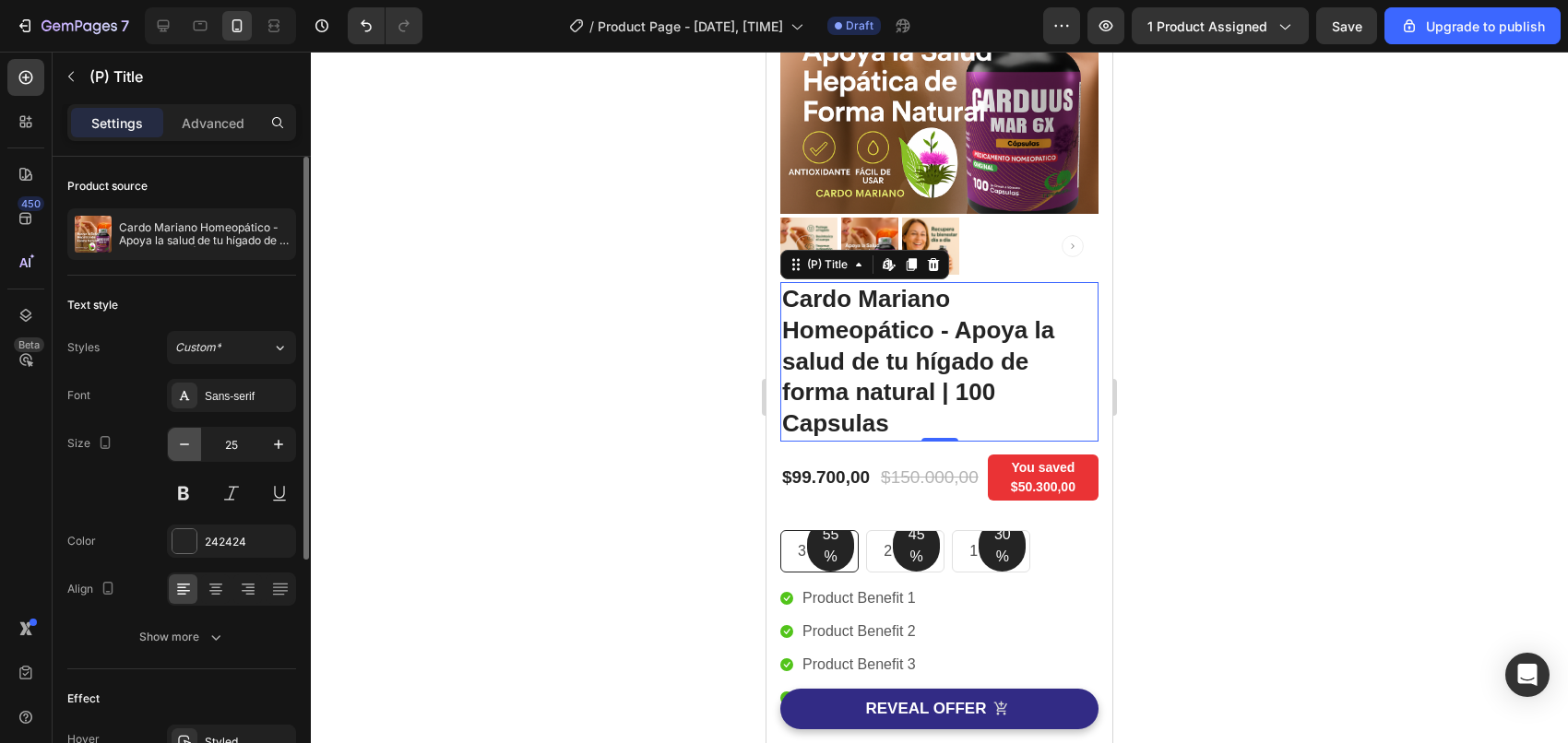 click 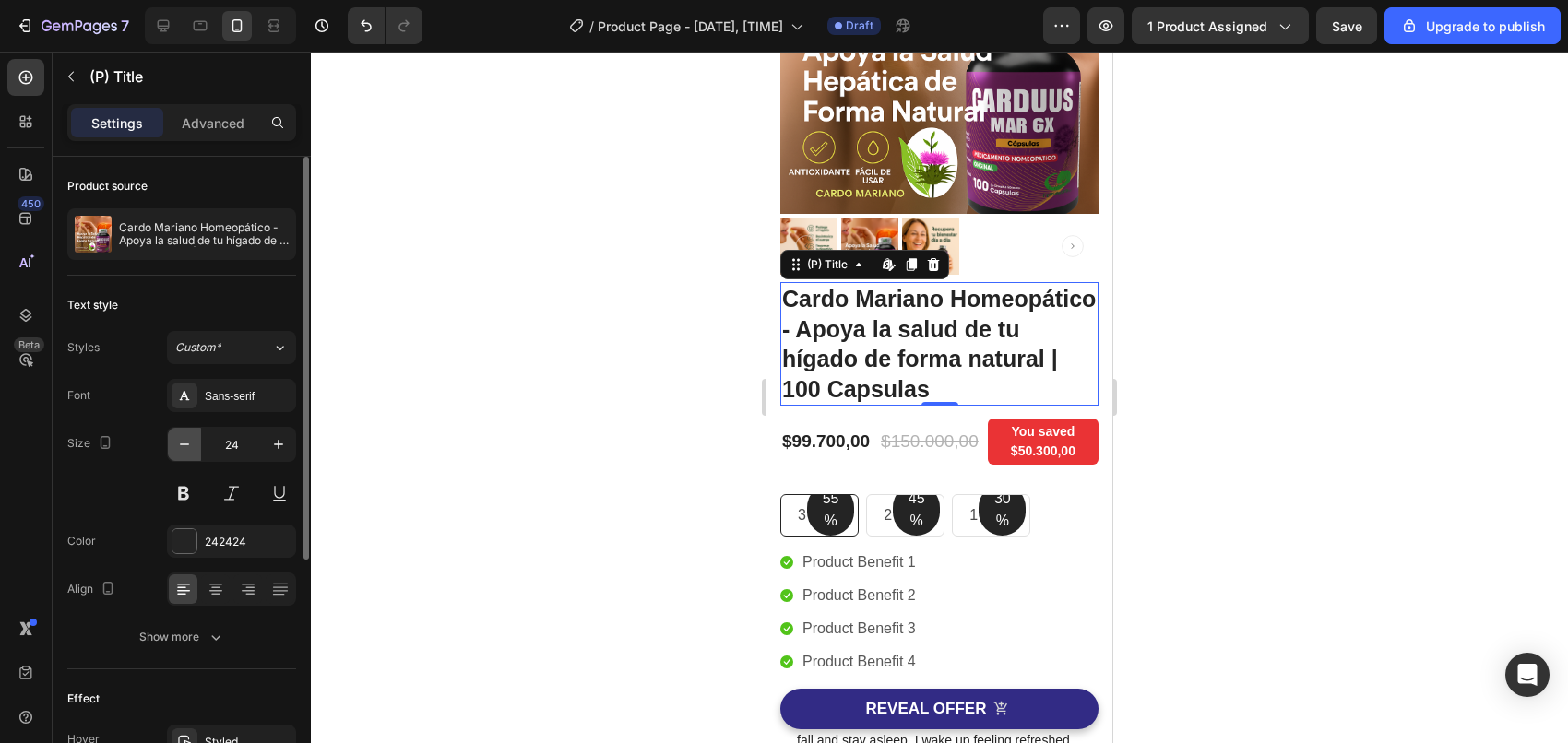 click 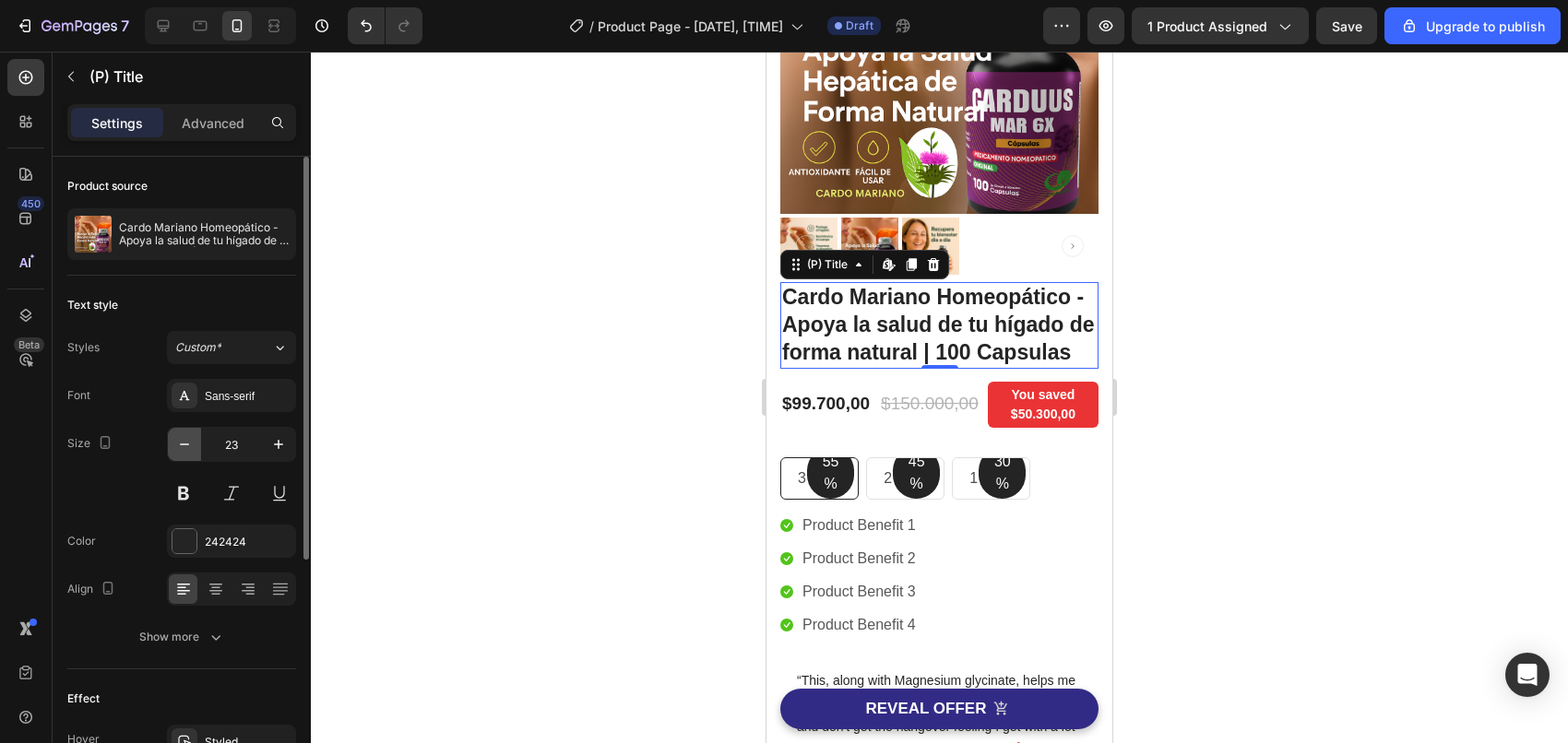 click 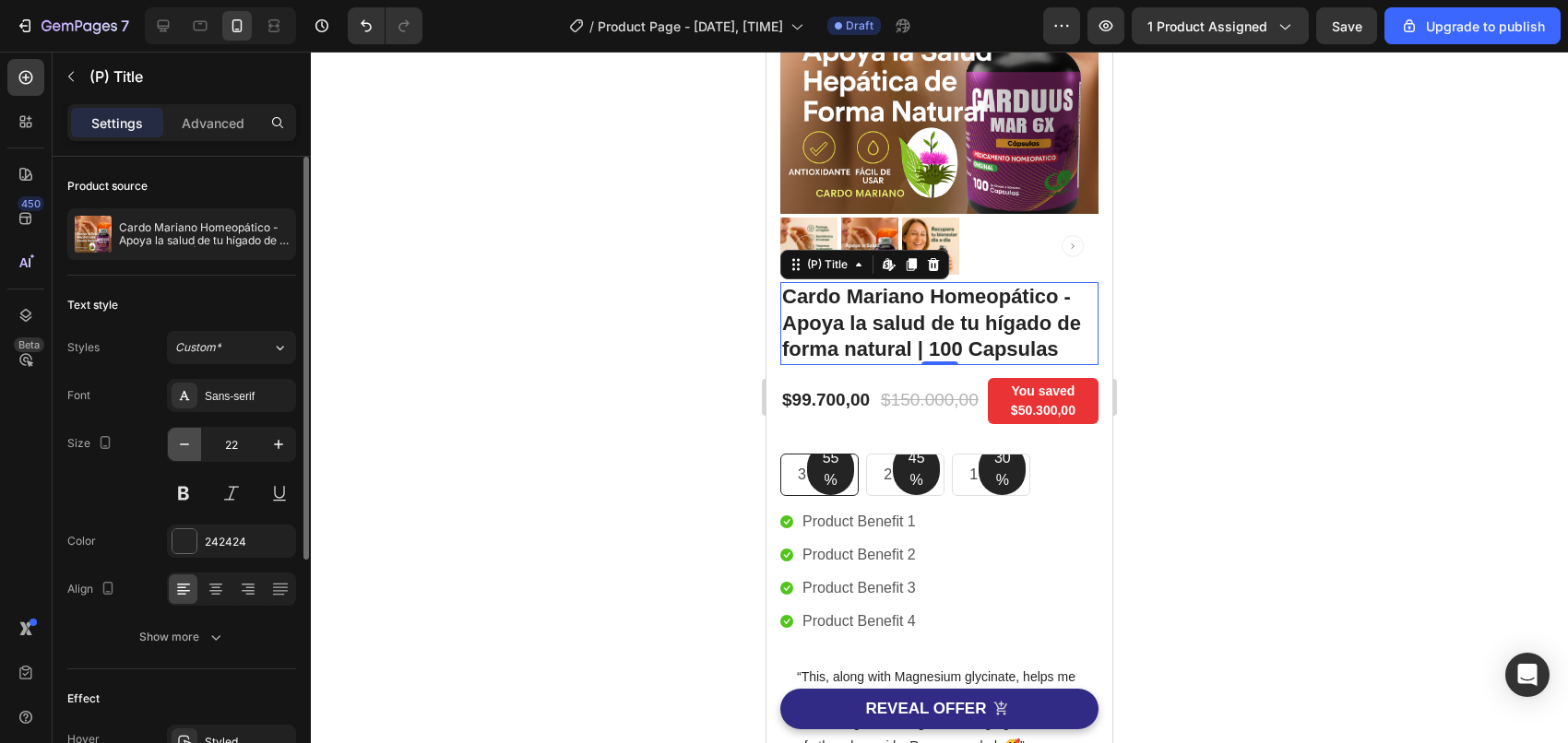 click 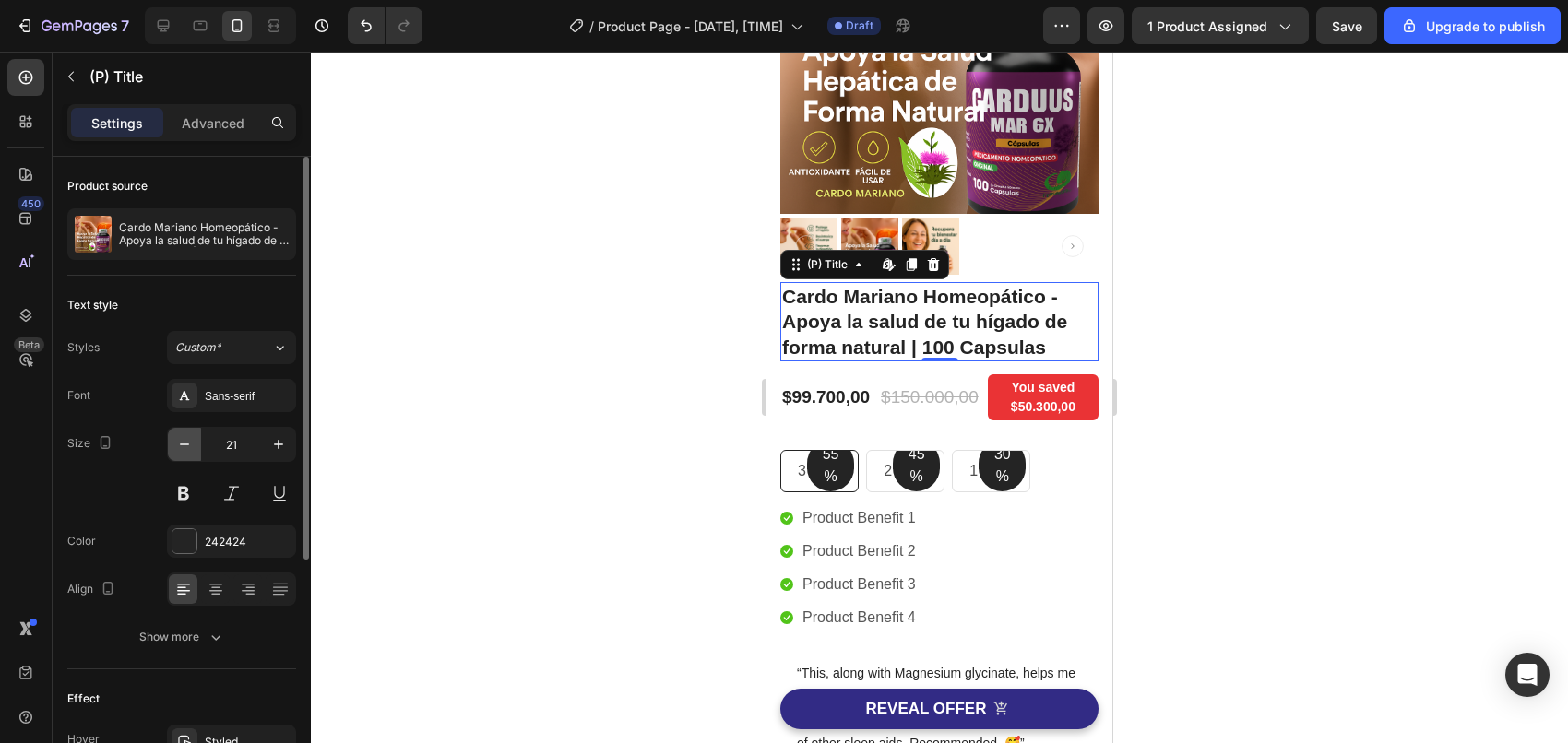 click 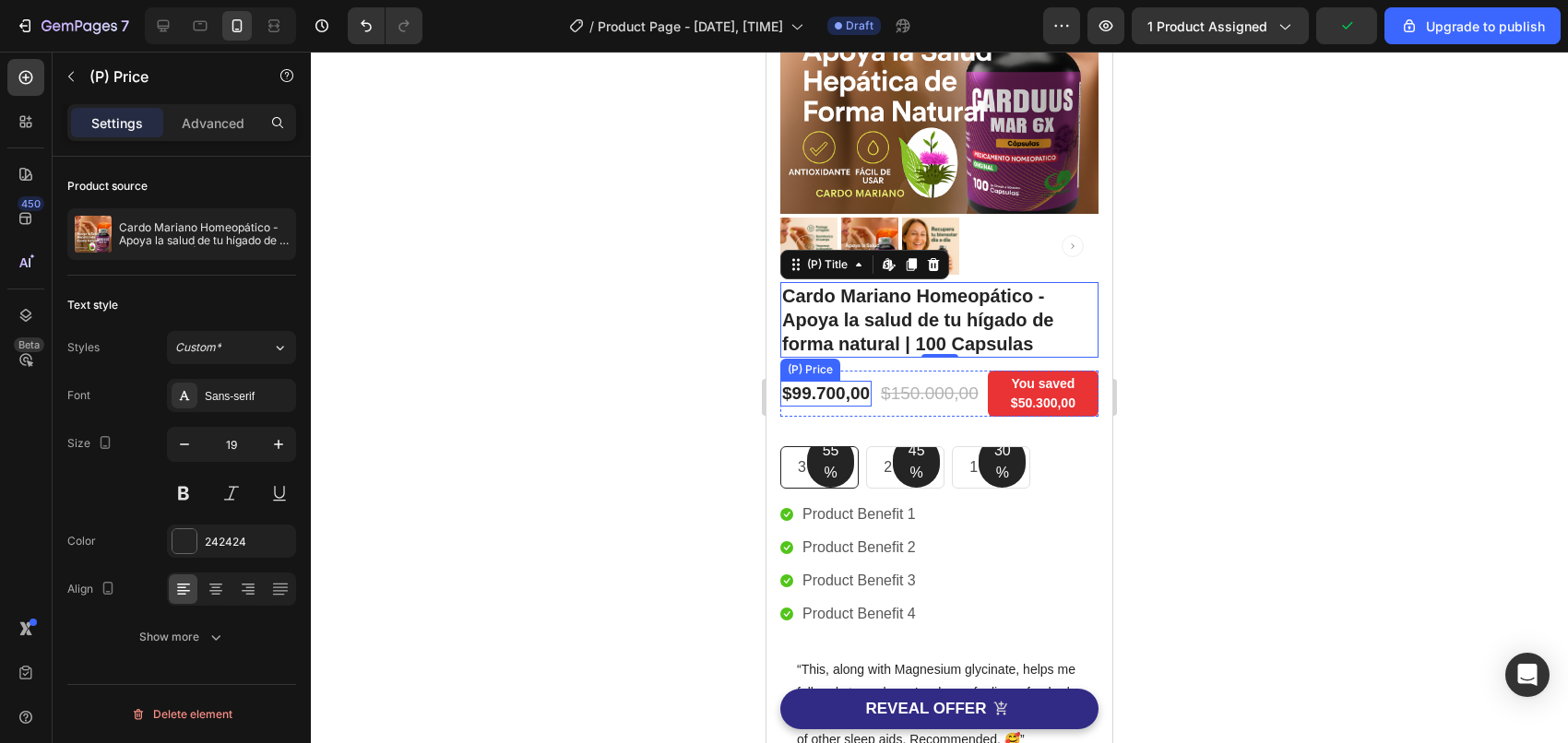 click on "$99.700,00" at bounding box center (826, 394) 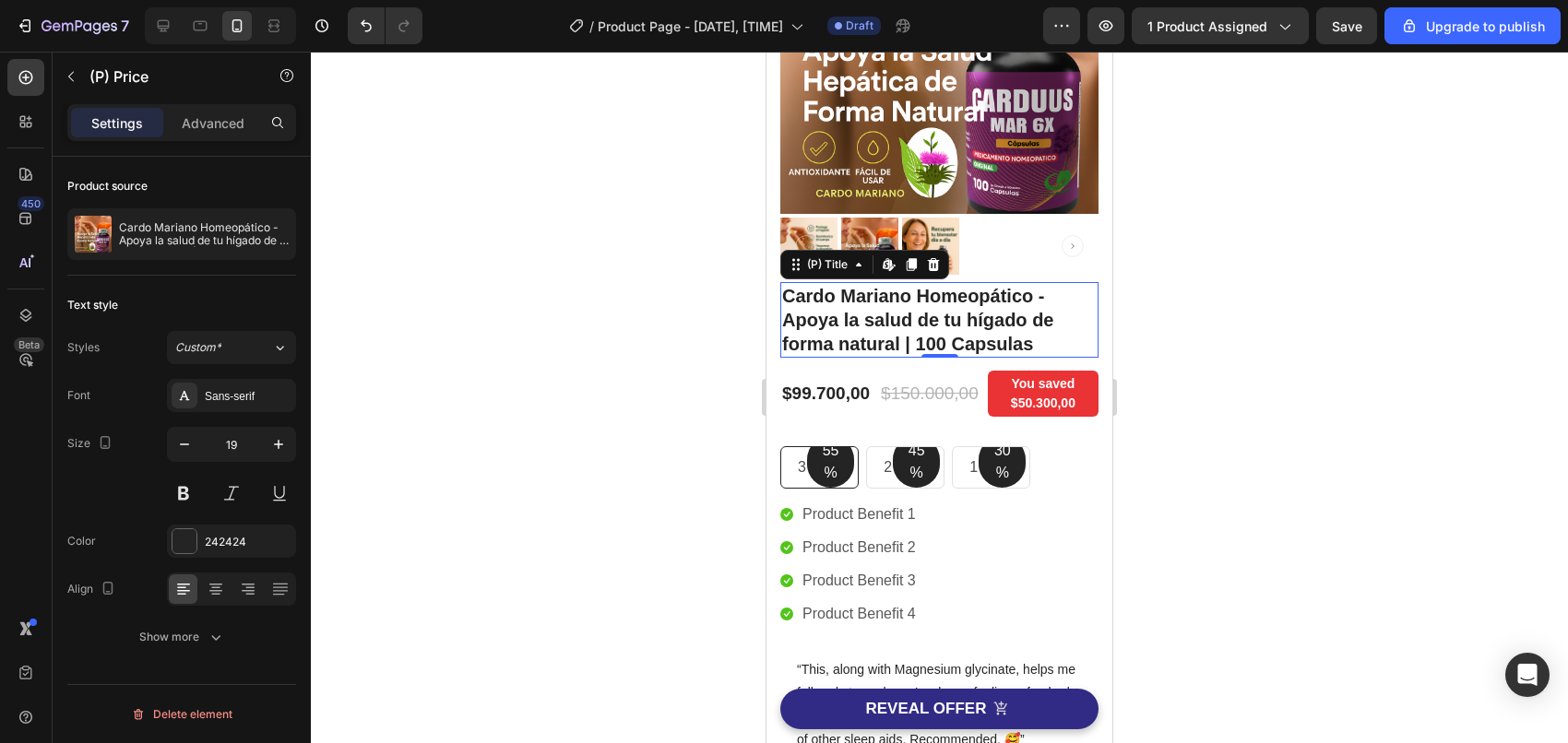 click on "Cardo Mariano Homeopático - Apoya la salud de tu hígado de forma natural | 100 Capsulas" at bounding box center [939, 320] 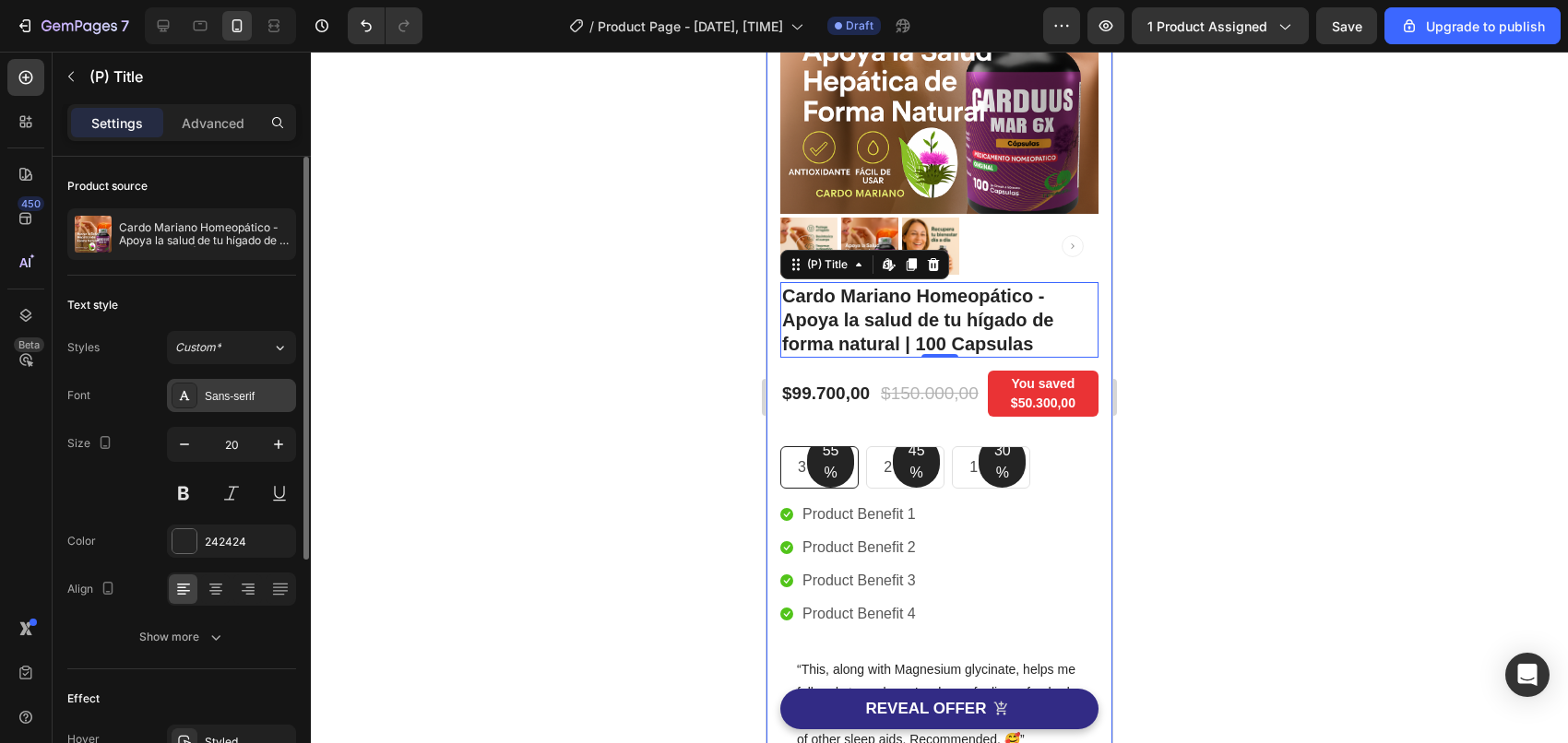 click on "Sans-serif" at bounding box center (248, 396) 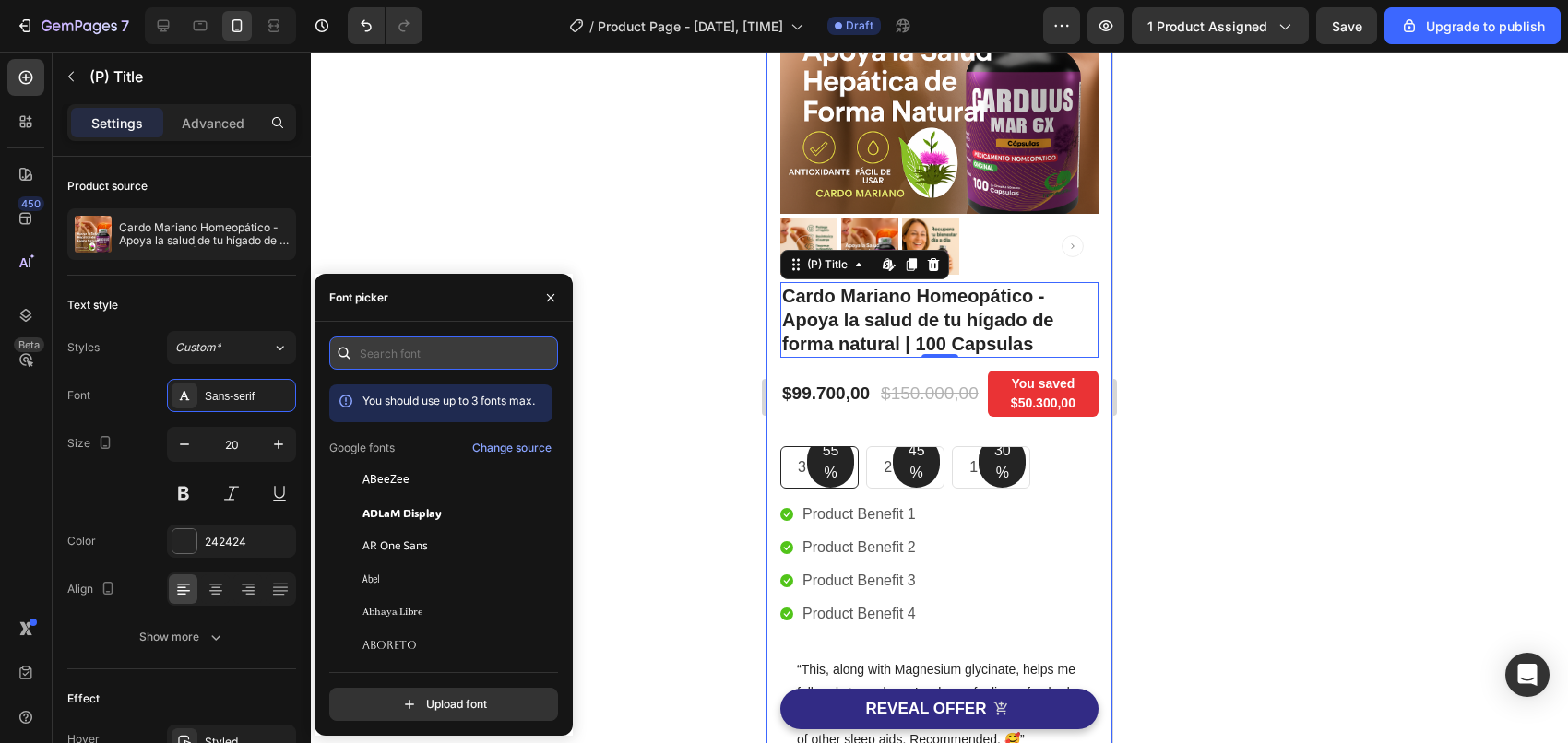 click at bounding box center (444, 353) 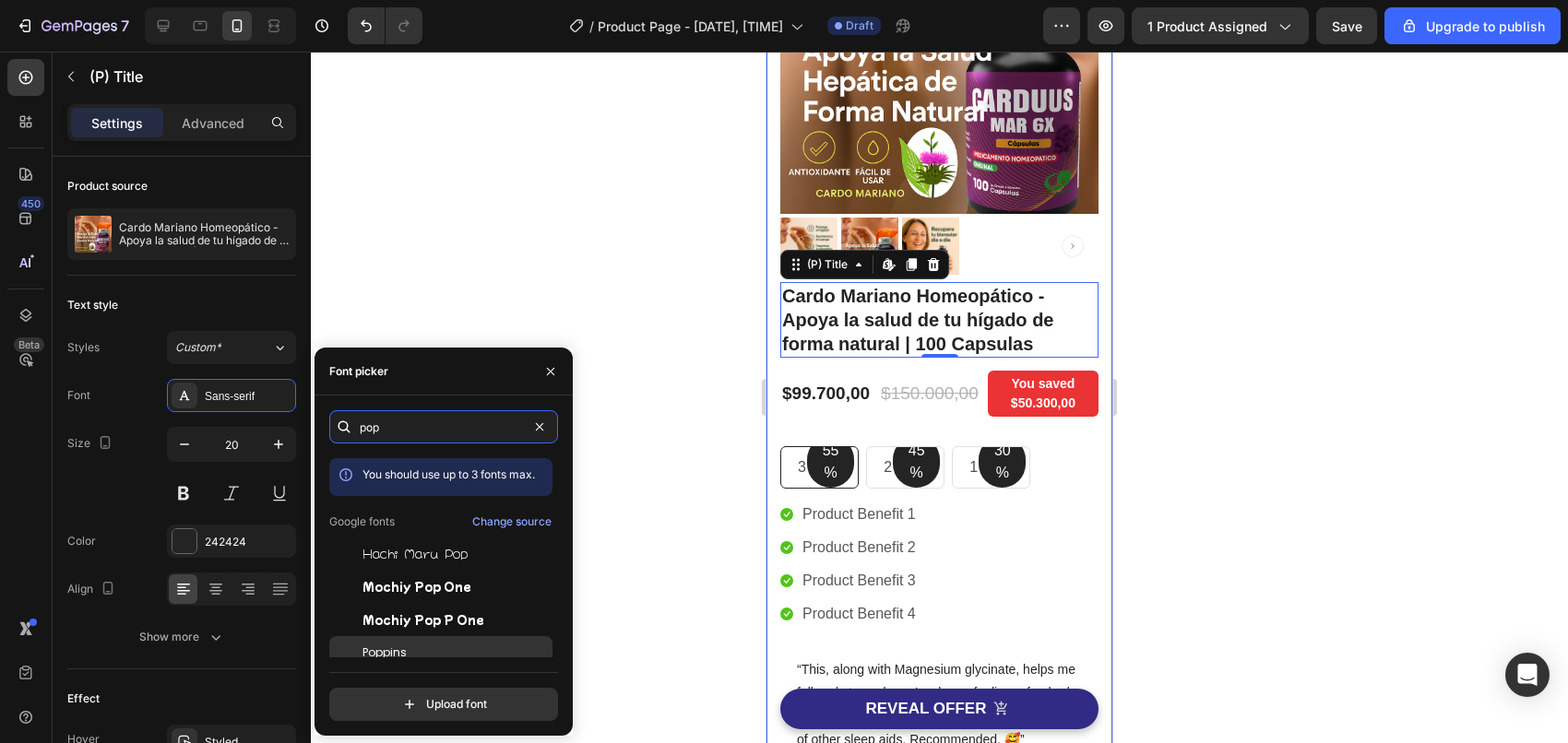 type on "pop" 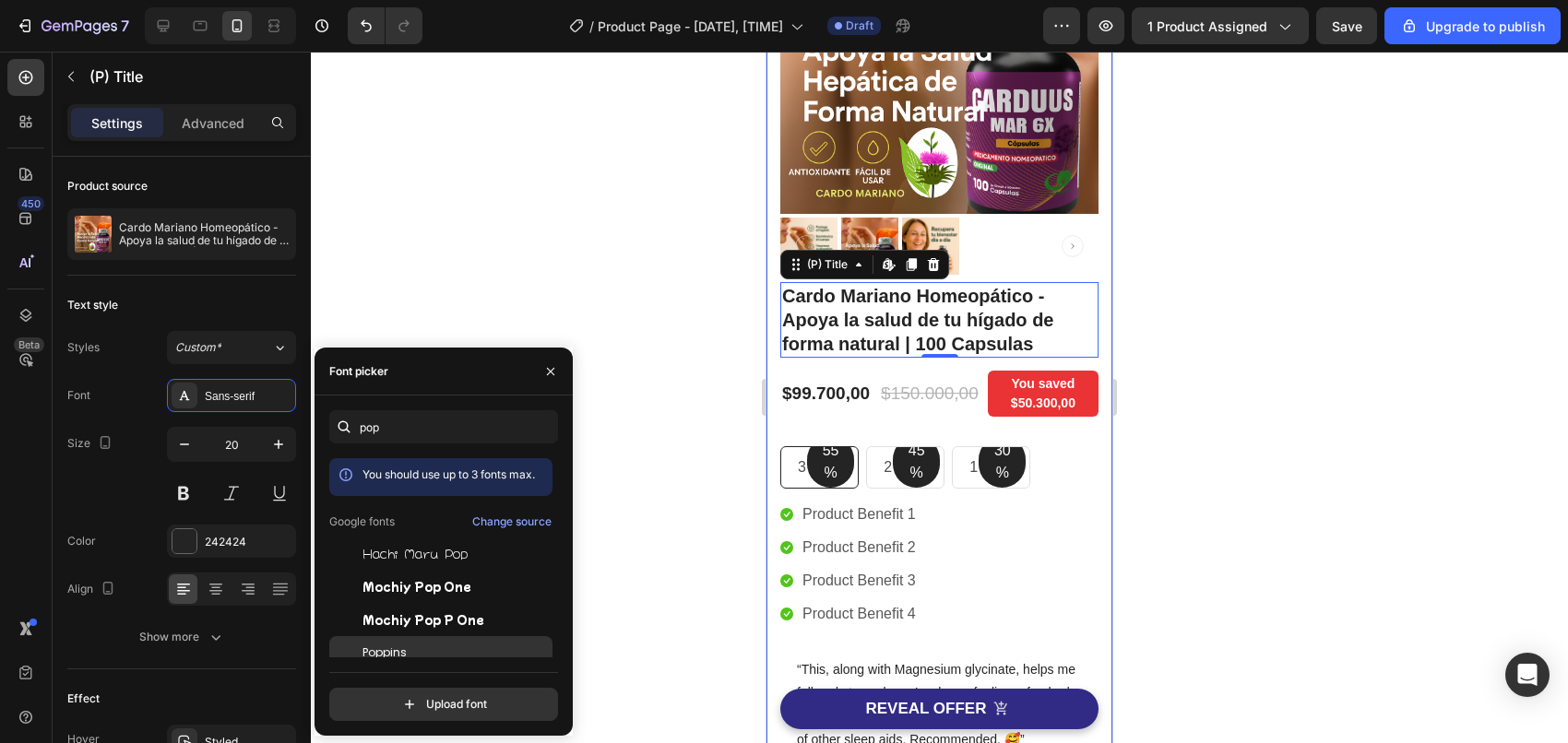 click on "Poppins" at bounding box center (456, 653) 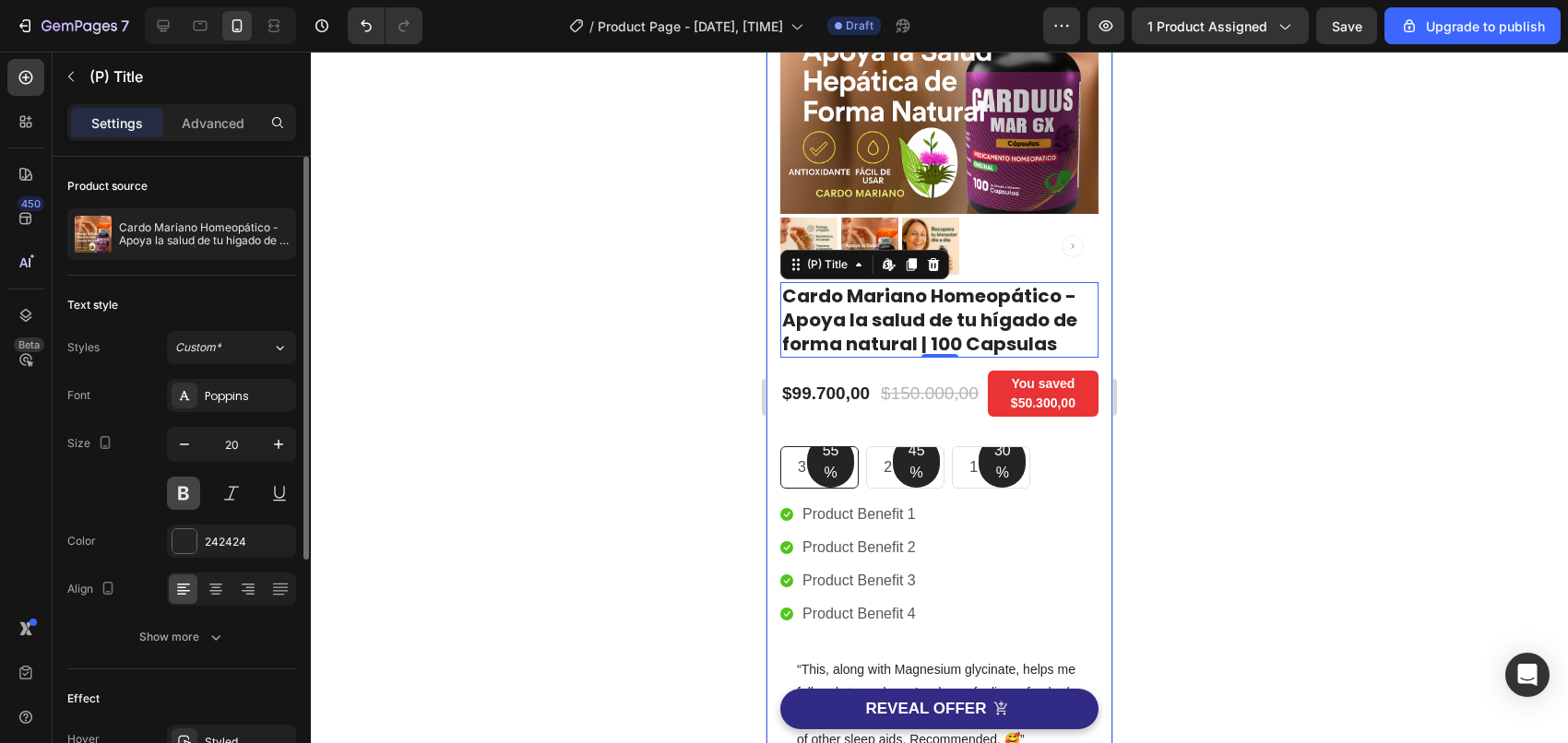 click at bounding box center [184, 493] 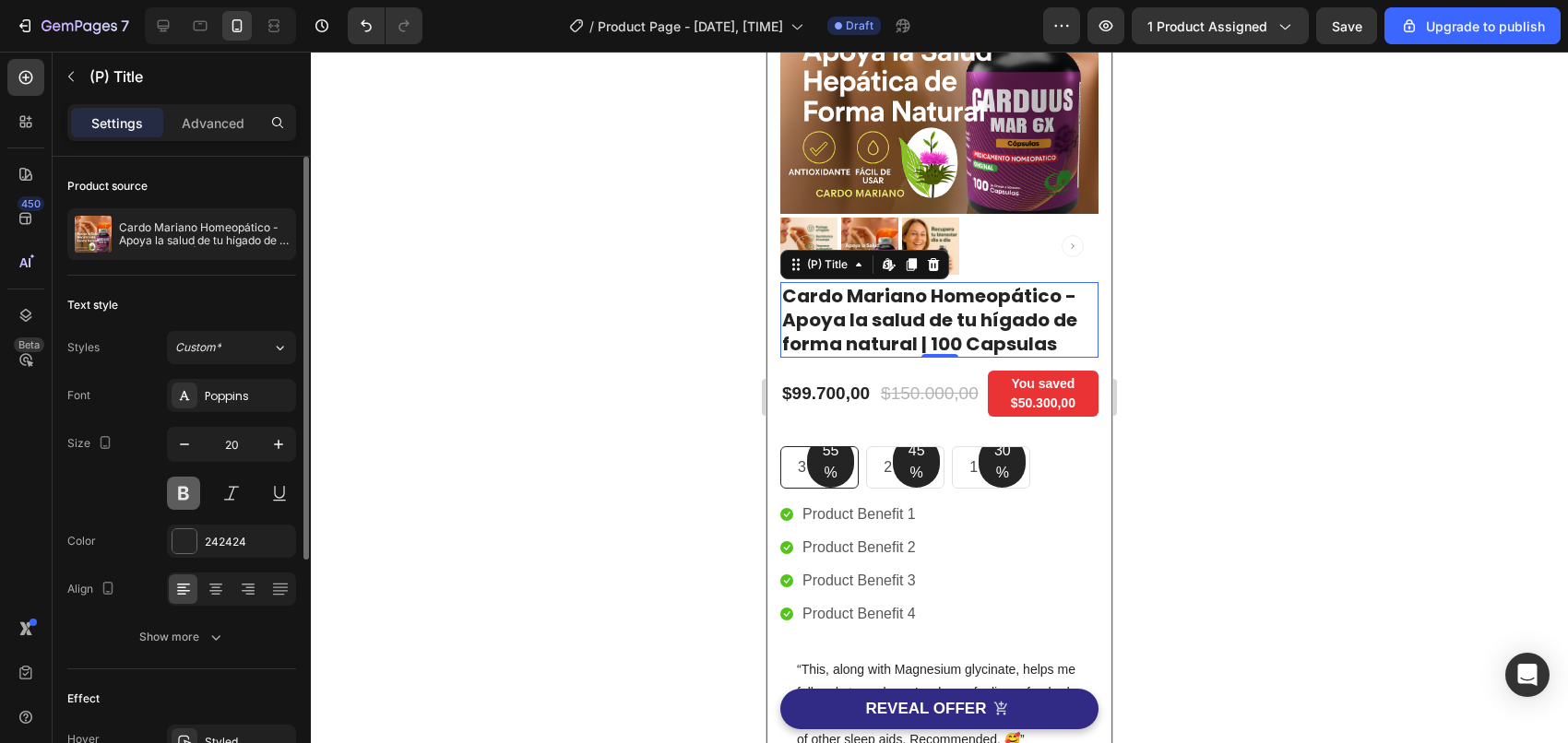 click at bounding box center (184, 493) 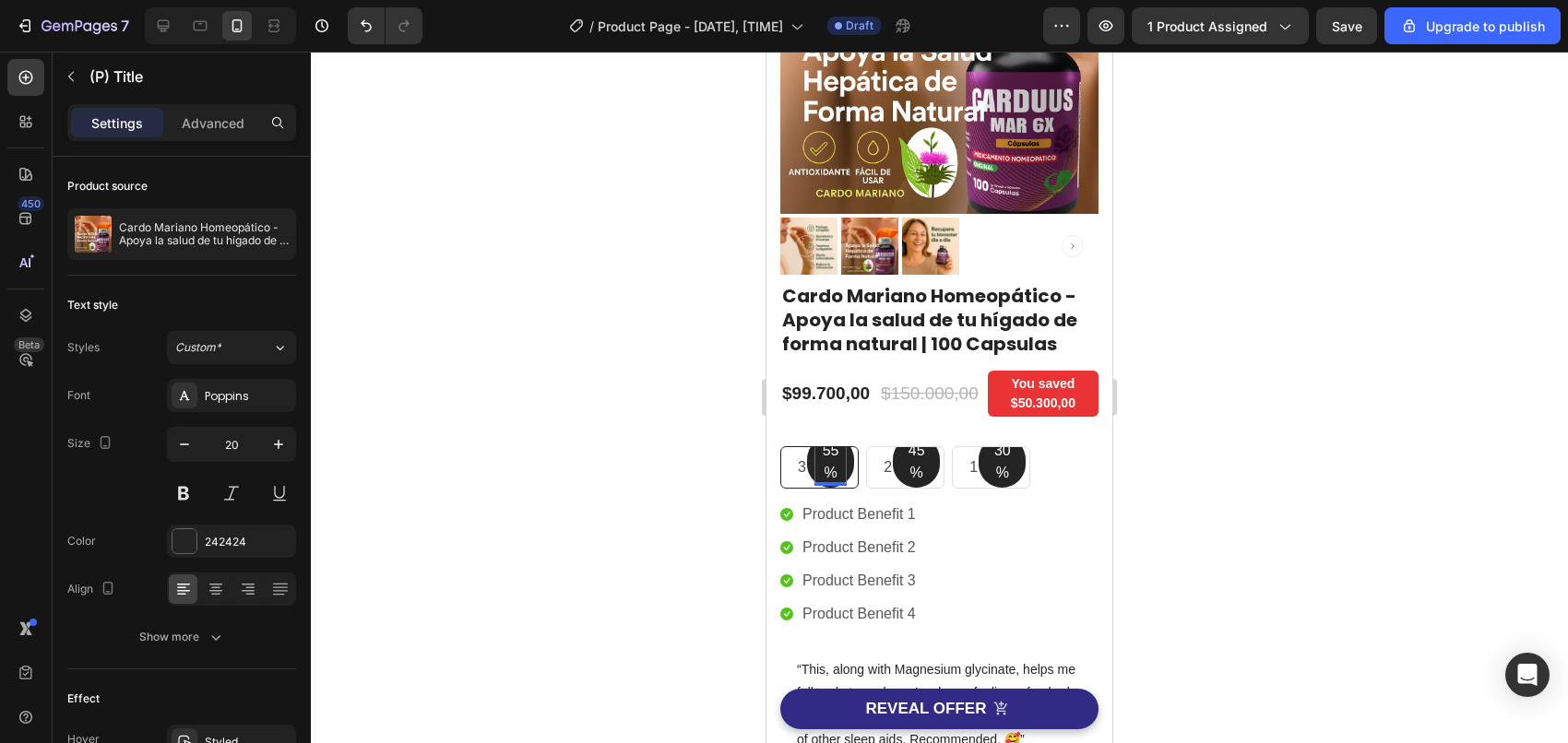 click on "55%" at bounding box center (830, 462) 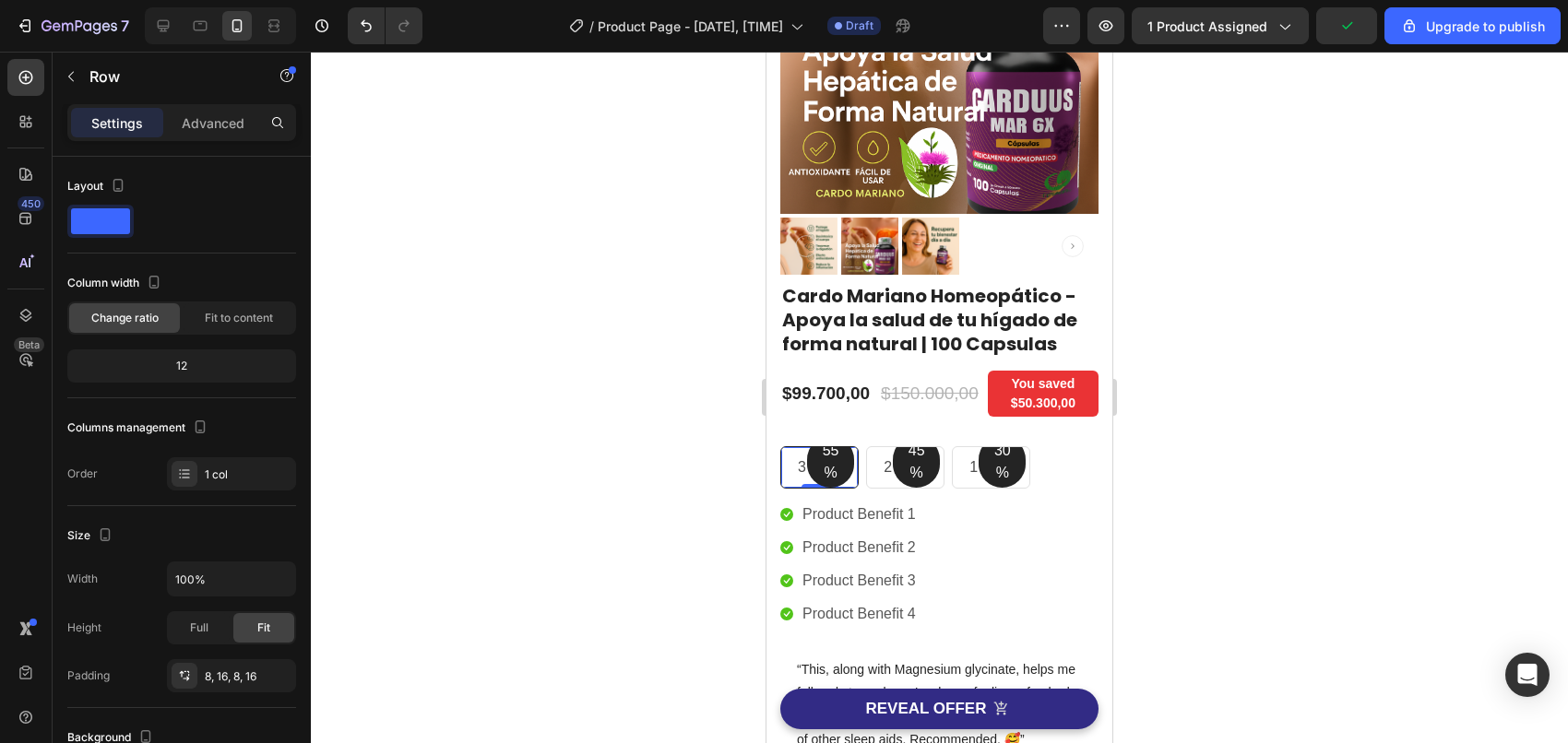 click on "55% Text block Row 3 pack Text block Row   0" at bounding box center (819, 467) 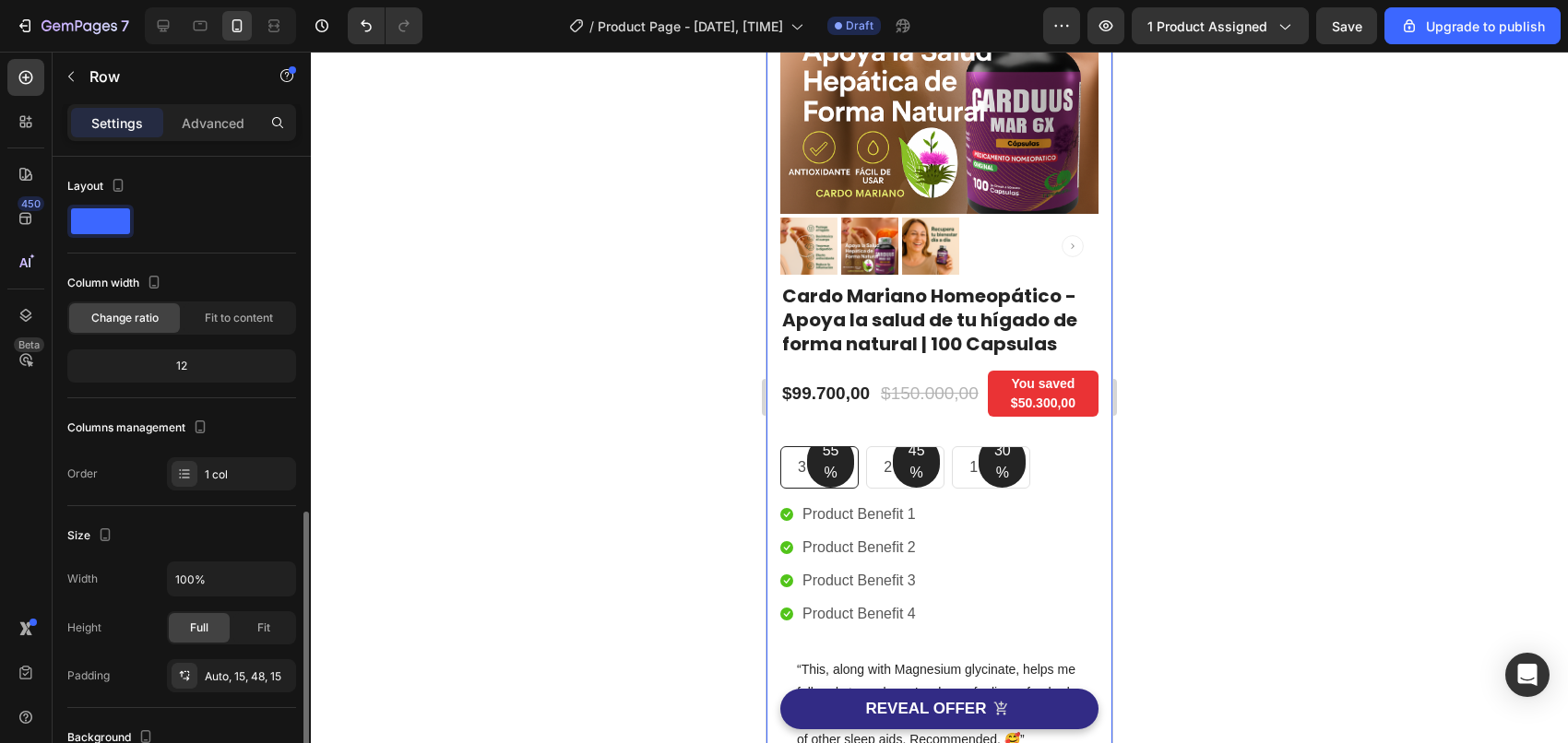 scroll, scrollTop: 230, scrollLeft: 0, axis: vertical 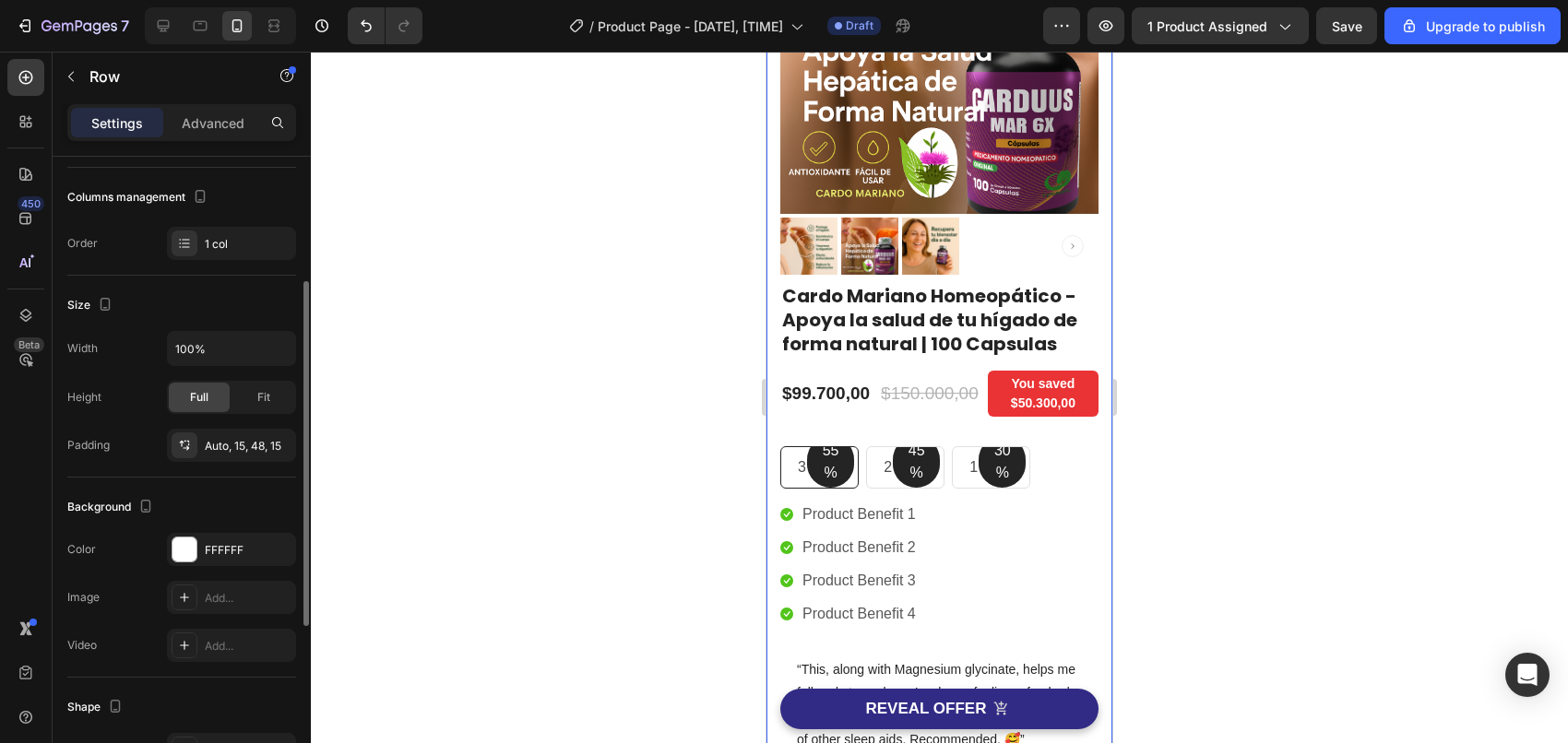 click on "Image Image Free Shipping Heading On oders over $70 Text block Row Image Money-back guarantee Heading 30- day refund or replacement Text block Row Row Row             (P) Images & Gallery Cardo Mariano Homeopático - Apoya la salud de tu hígado de forma natural | 100 Capsulas (P) Title                Icon                Icon                Icon                Icon                Icon Icon List Hoz 6000+ Clients satisfaits Text block Row
Icon Product Benefit 1 Text block
Icon Product Benefit 2 Text block
Icon Product Benefit 3 Text block
Icon Product Benefit 4 Text block Icon List $99.700,00 (P) Price (P) Price $150.000,00 (P) Price (P) Price You saved $50.300,00 Product Badge Row 55% Text block Row 3 pack Text block Row 45% Text block Row 2 pack Text block Row 30% Text block Row 1 pack Text block Row Row
Icon Product Benefit 1 Text block
Icon Product Benefit 2 Text block
Icon Product Benefit 3 Icon" at bounding box center (939, 387) 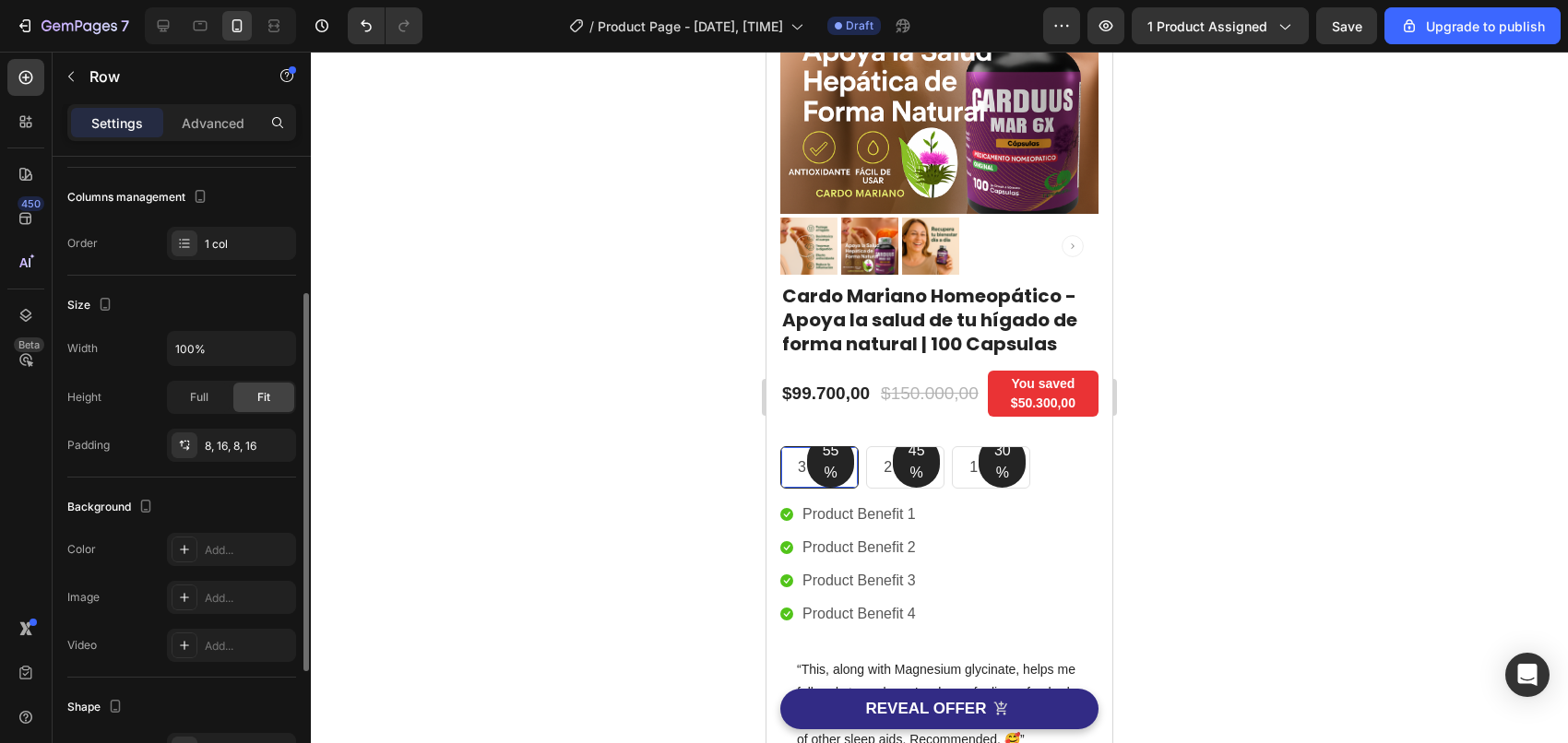 click on "55% Text block Row 3 pack Text block Row   0" at bounding box center [819, 467] 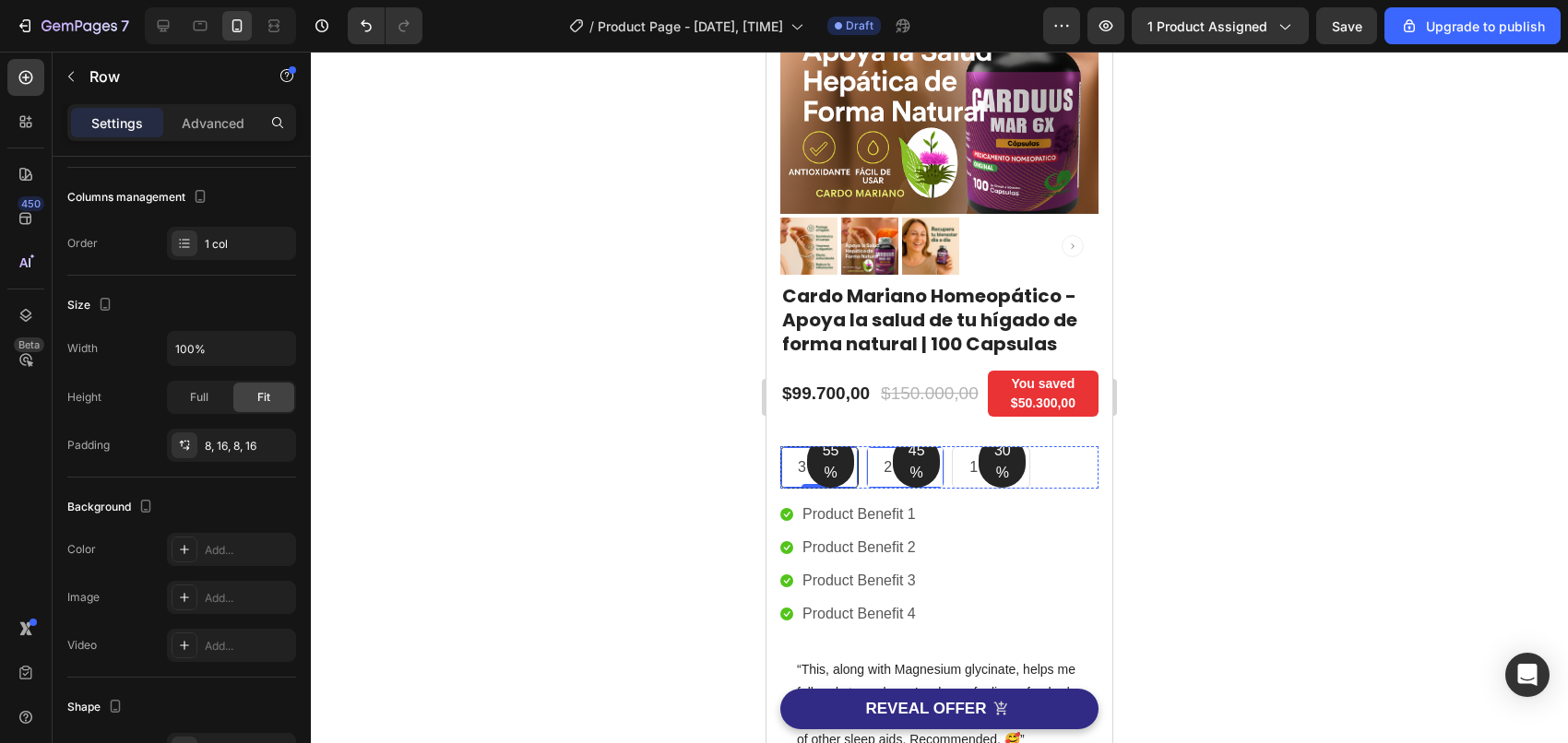 click on "45% Text block Row 2 pack Text block Row" at bounding box center (905, 467) 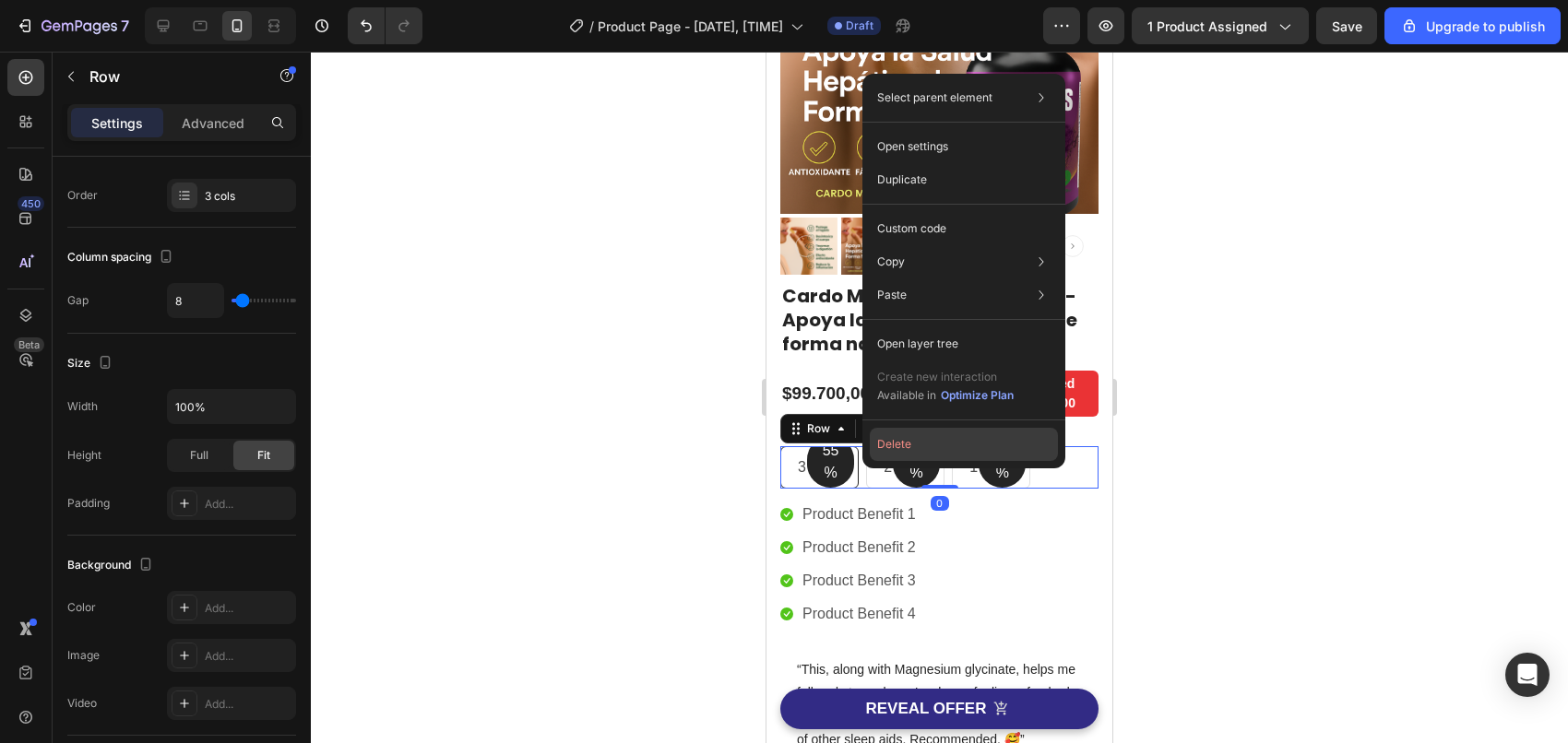 click on "Delete" 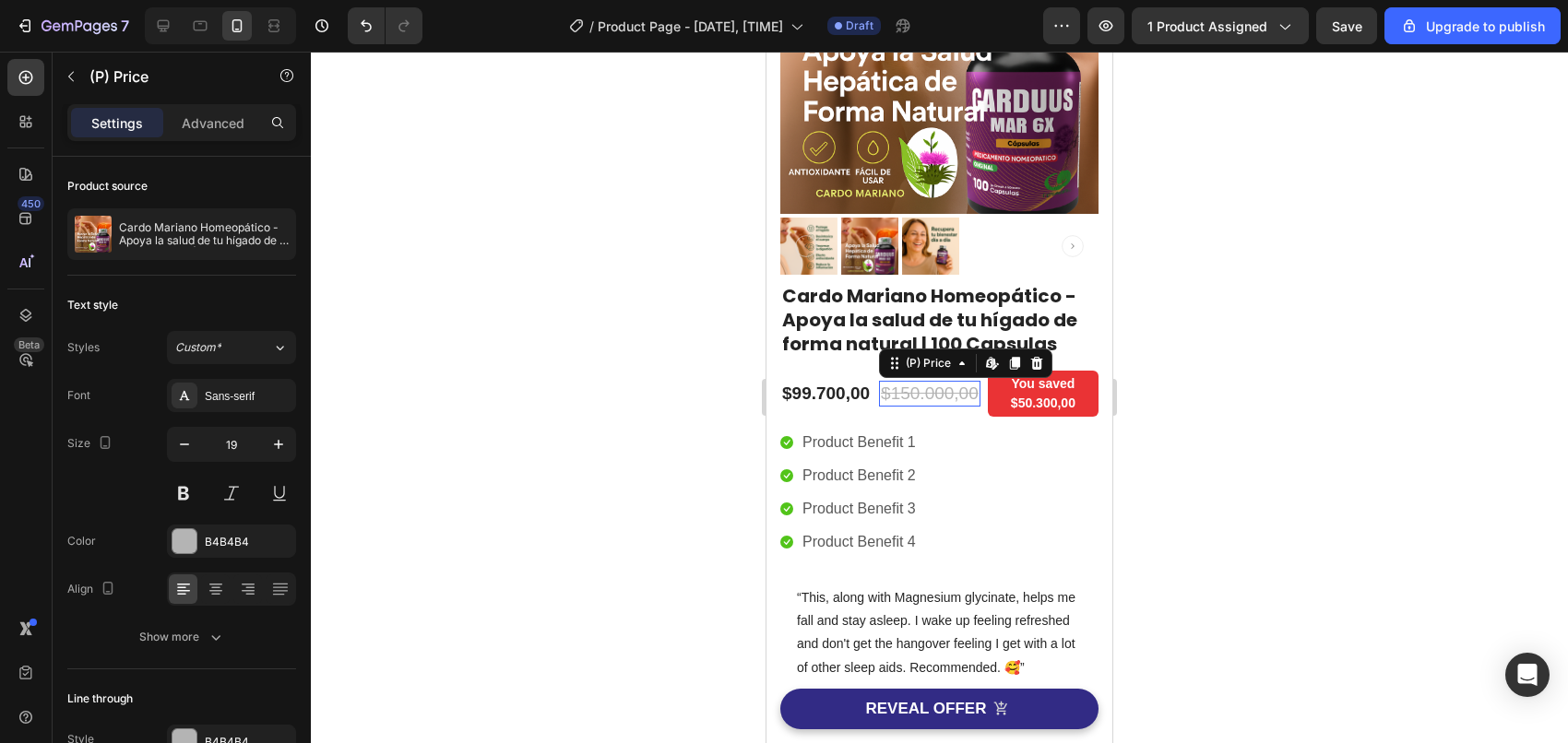 click on "$150.000,00" at bounding box center [930, 394] 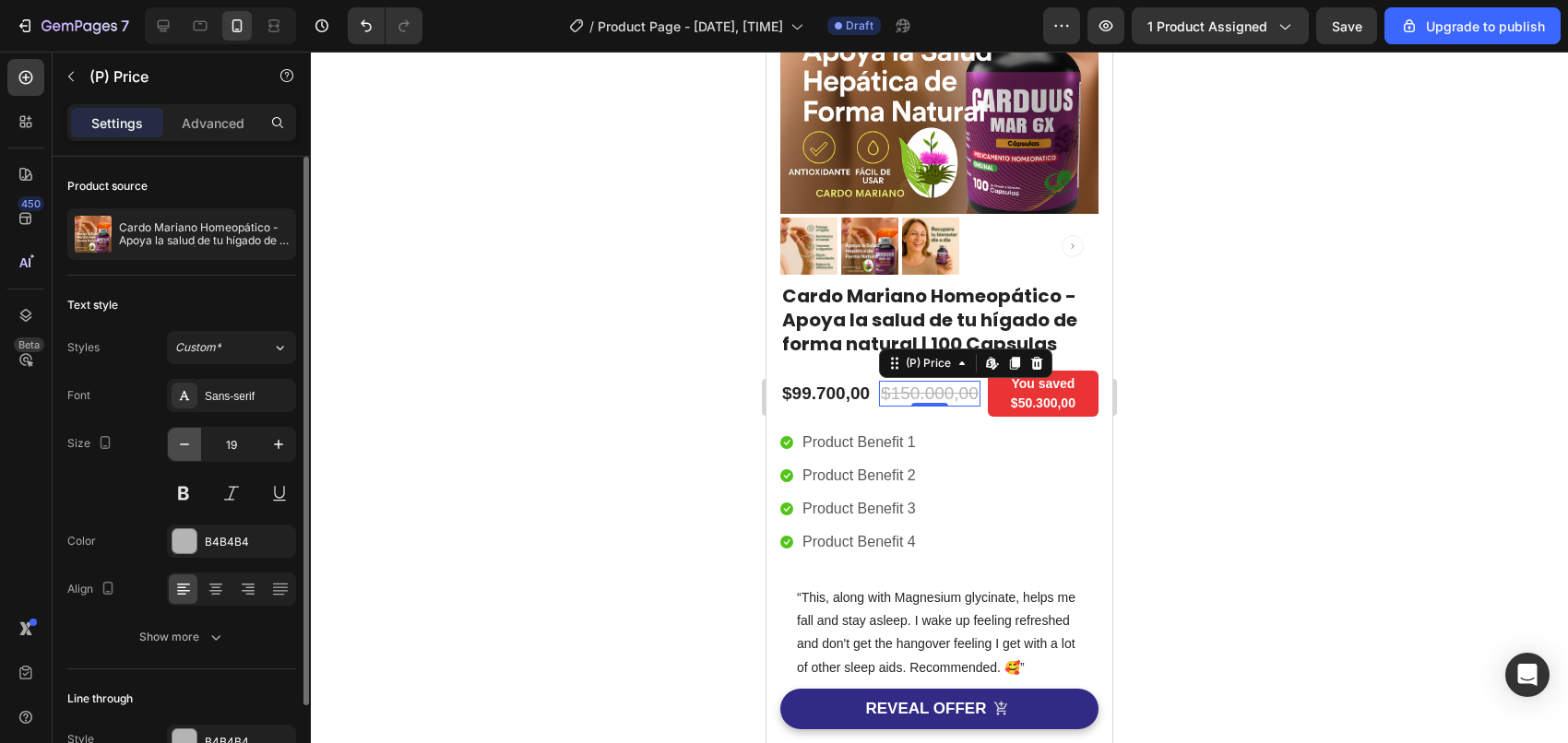 click at bounding box center [184, 444] 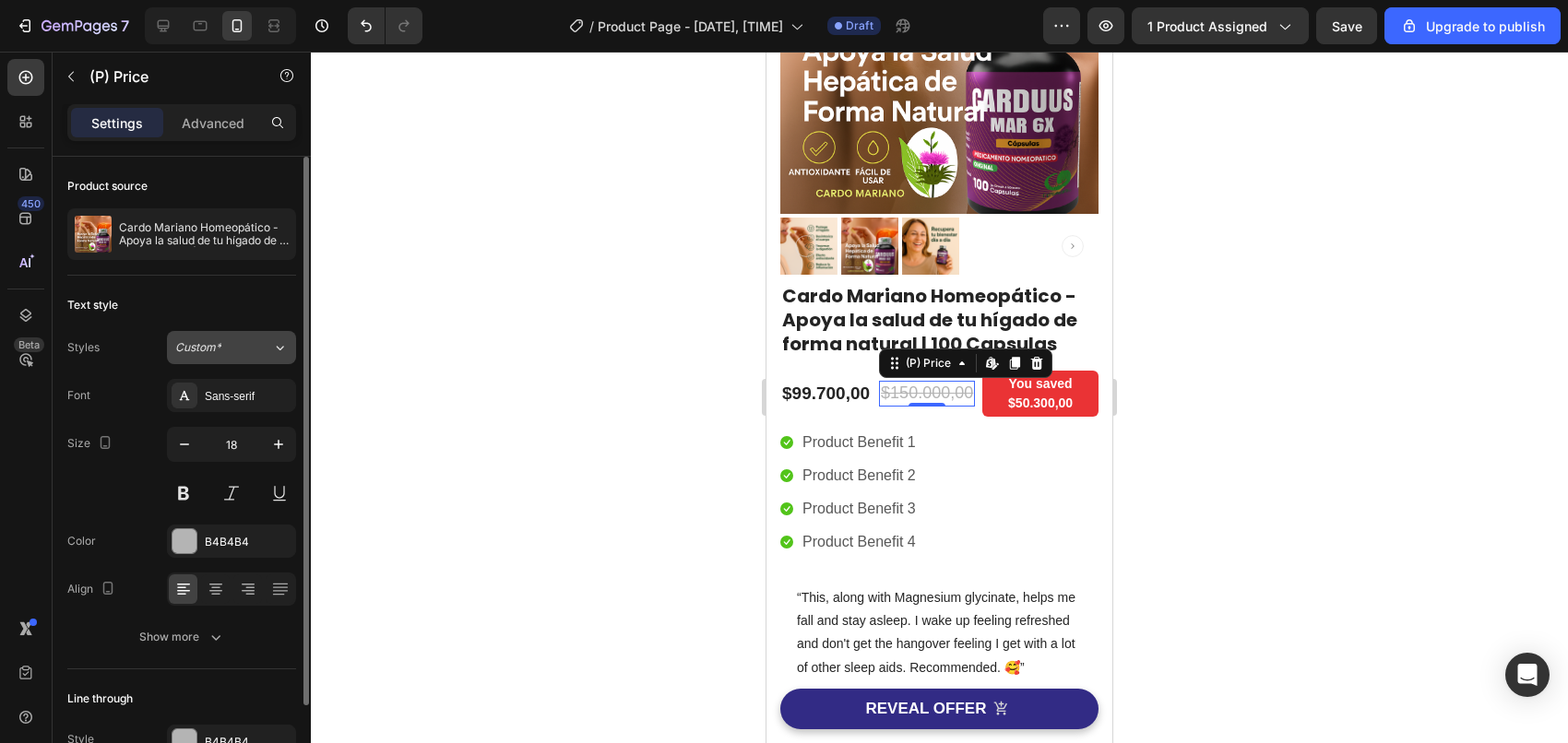 click on "Custom*" 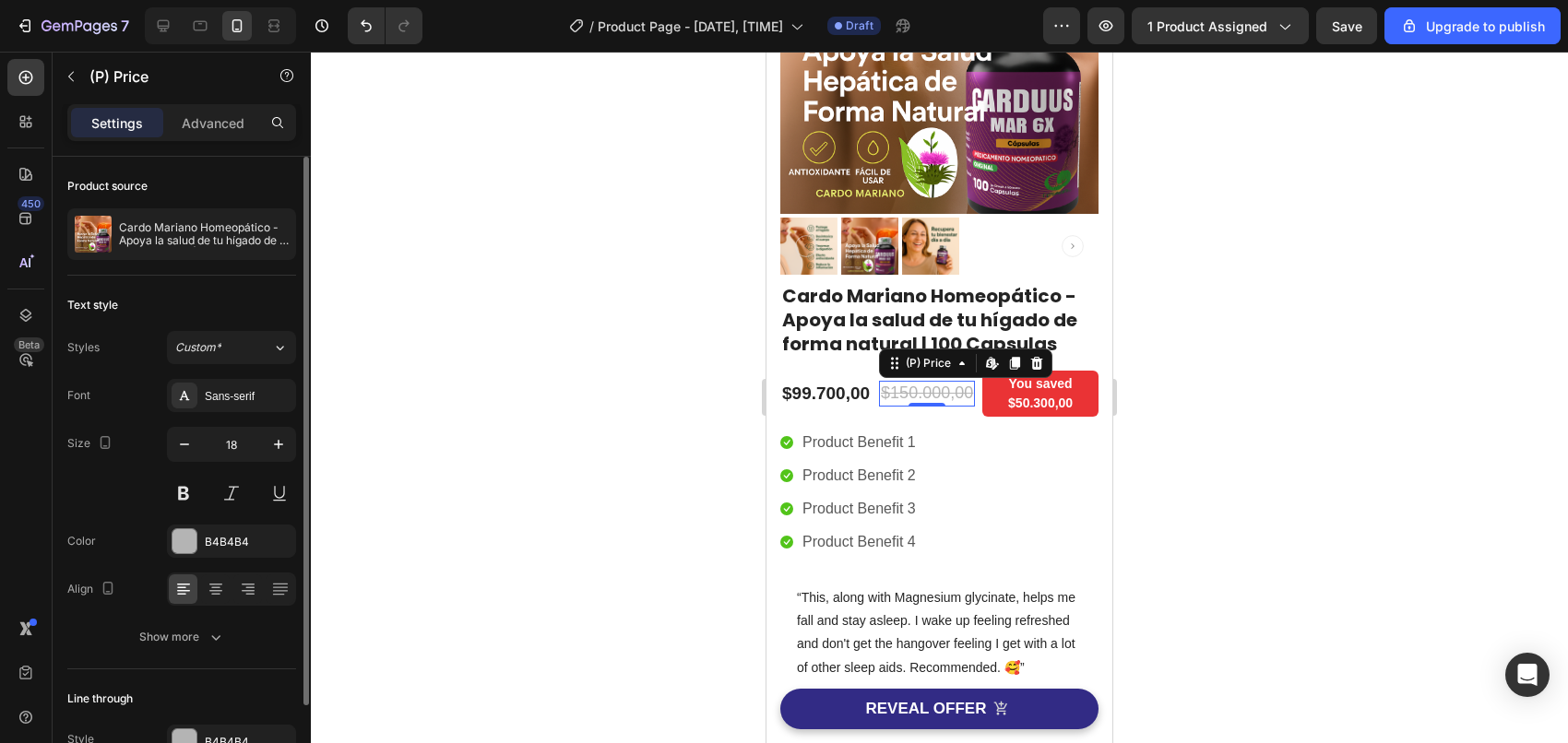 click on "Text style" at bounding box center (182, 305) 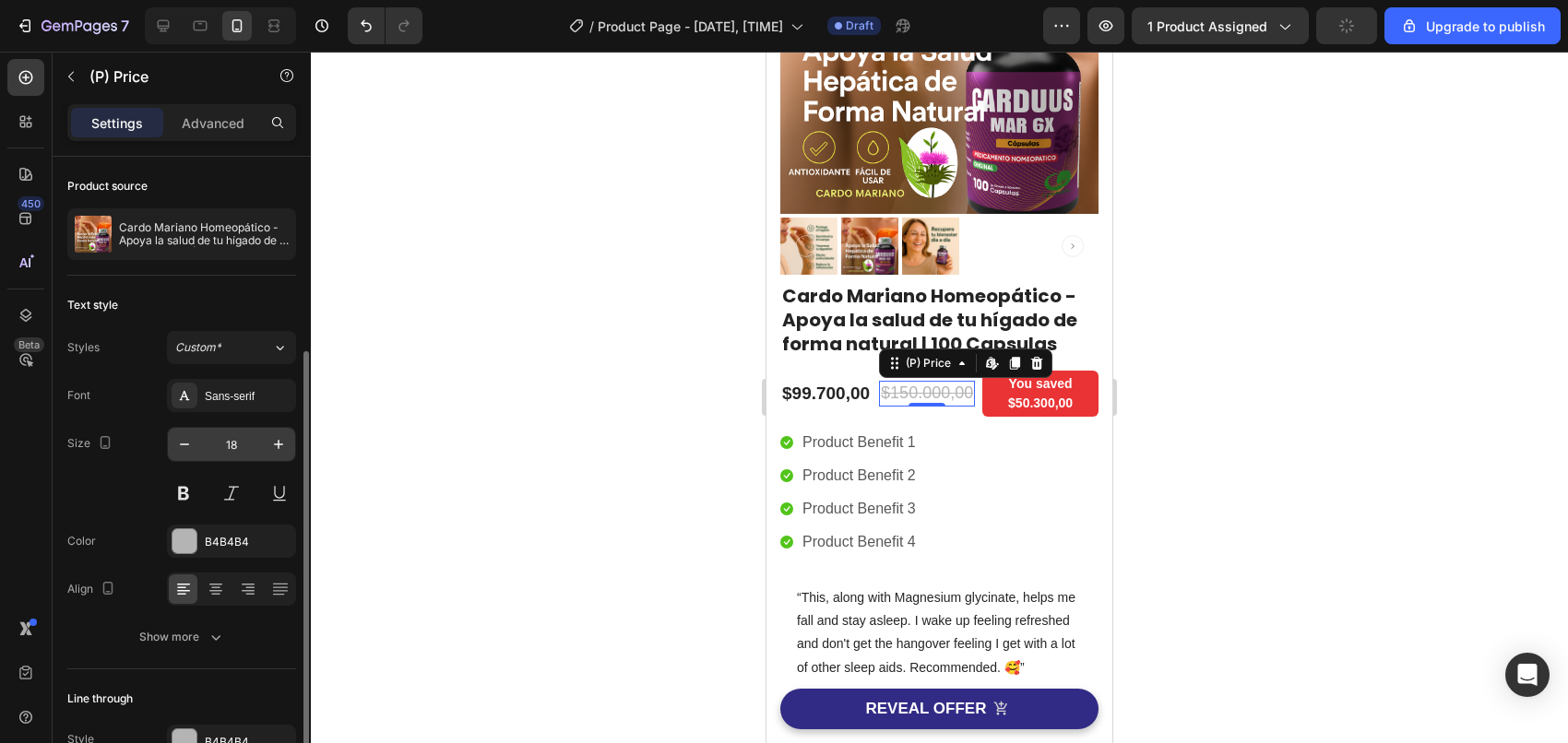 scroll, scrollTop: 104, scrollLeft: 0, axis: vertical 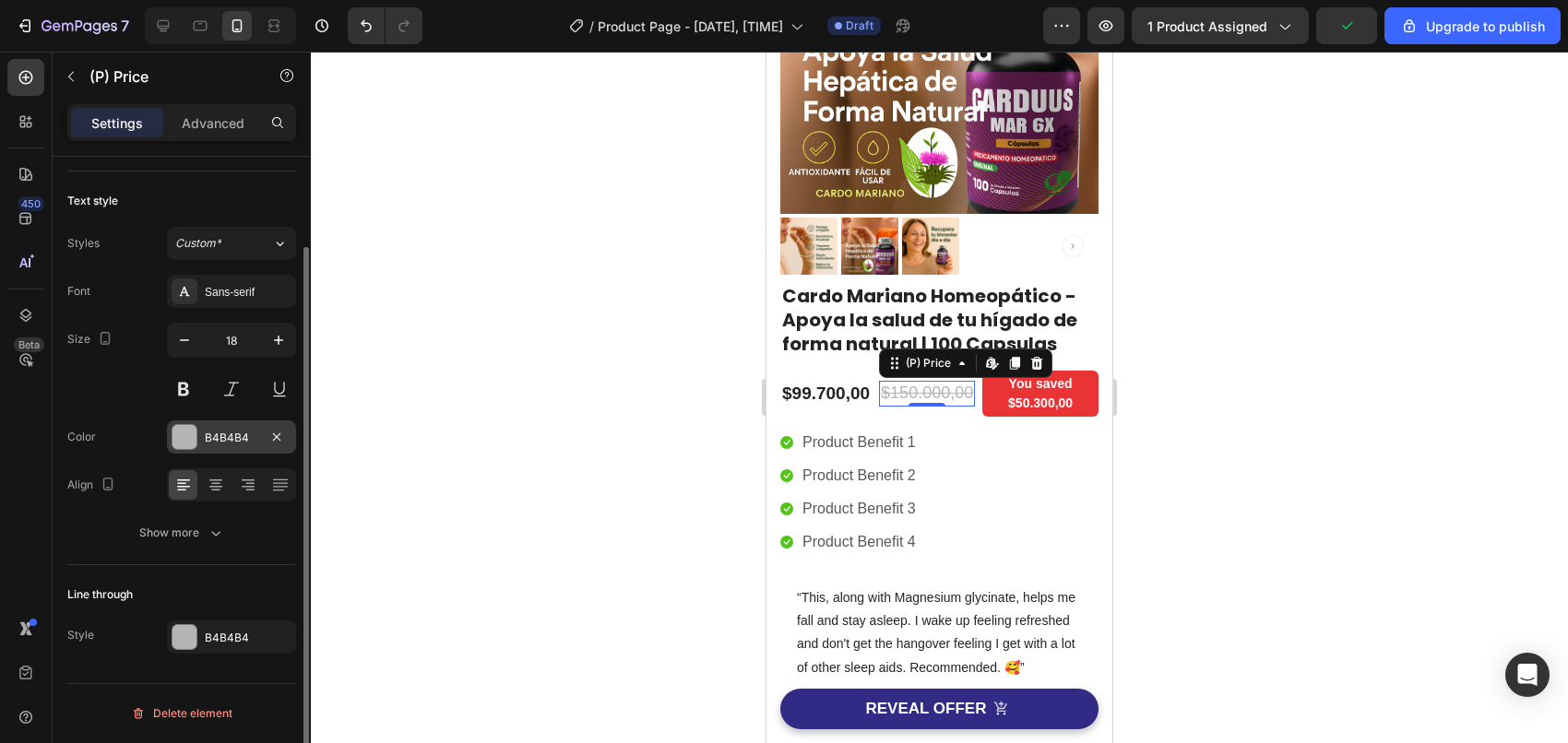 click on "B4B4B4" at bounding box center [232, 438] 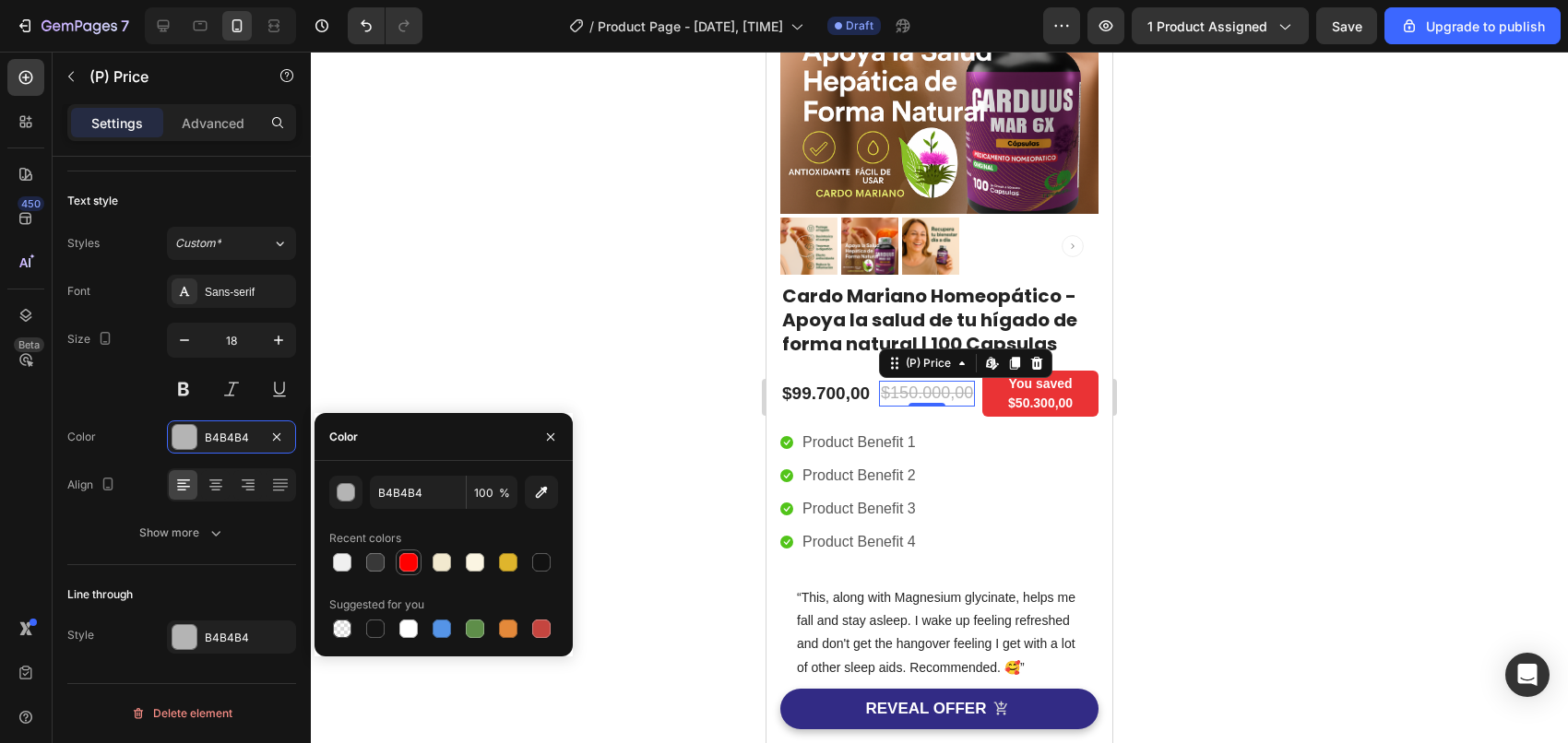 click at bounding box center (409, 562) 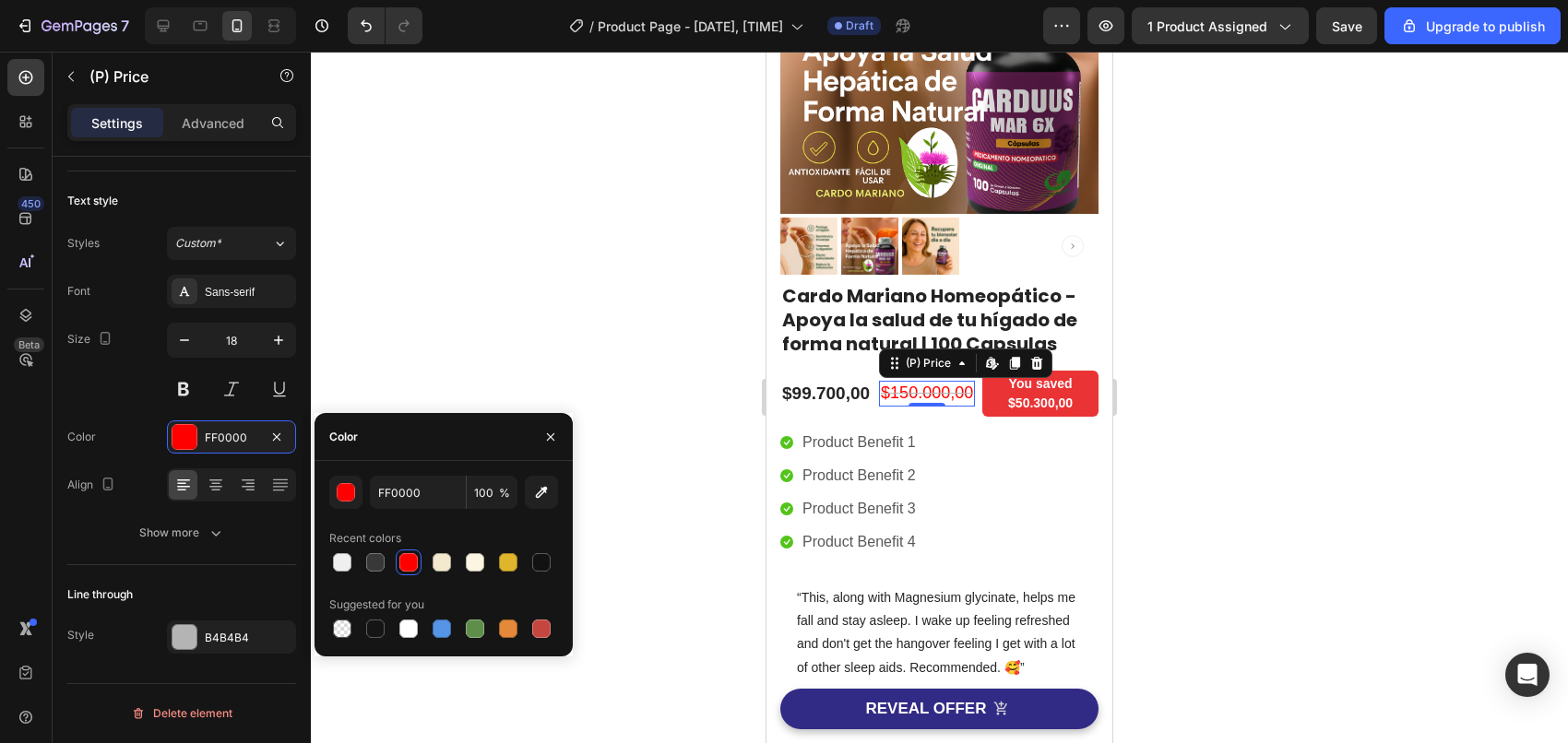 click 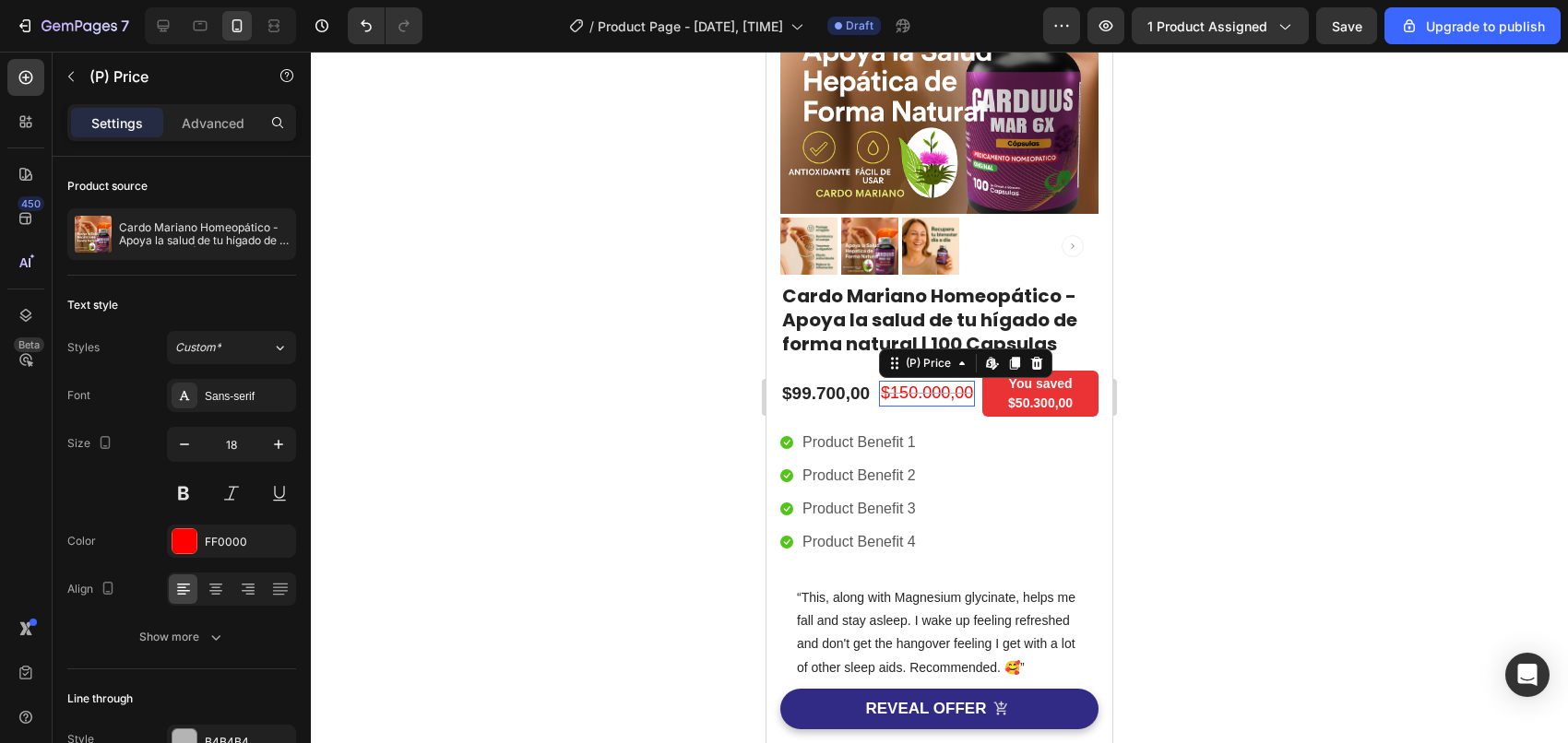 click on "$150.000,00" at bounding box center [927, 393] 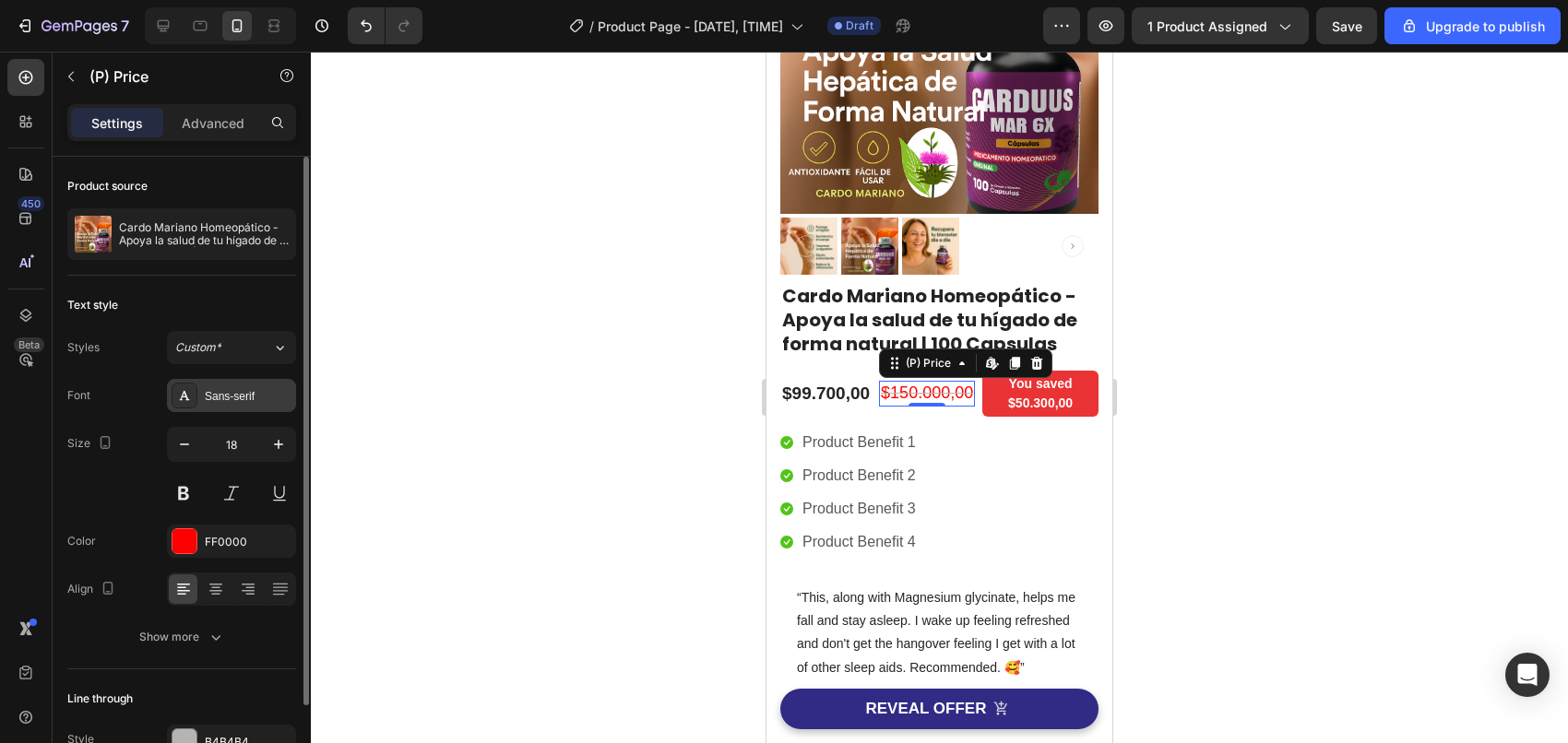 click on "Sans-serif" at bounding box center (248, 396) 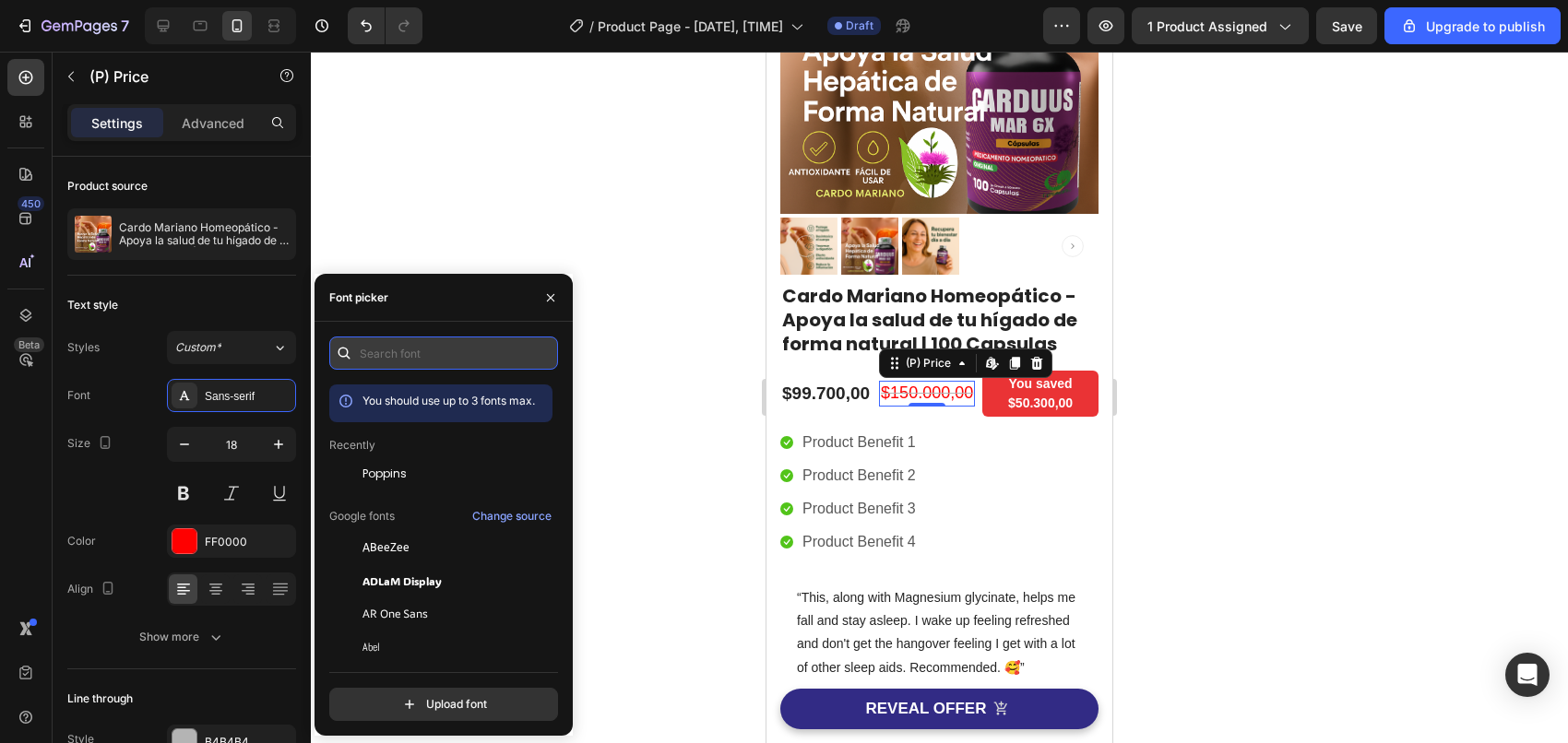 click at bounding box center [444, 353] 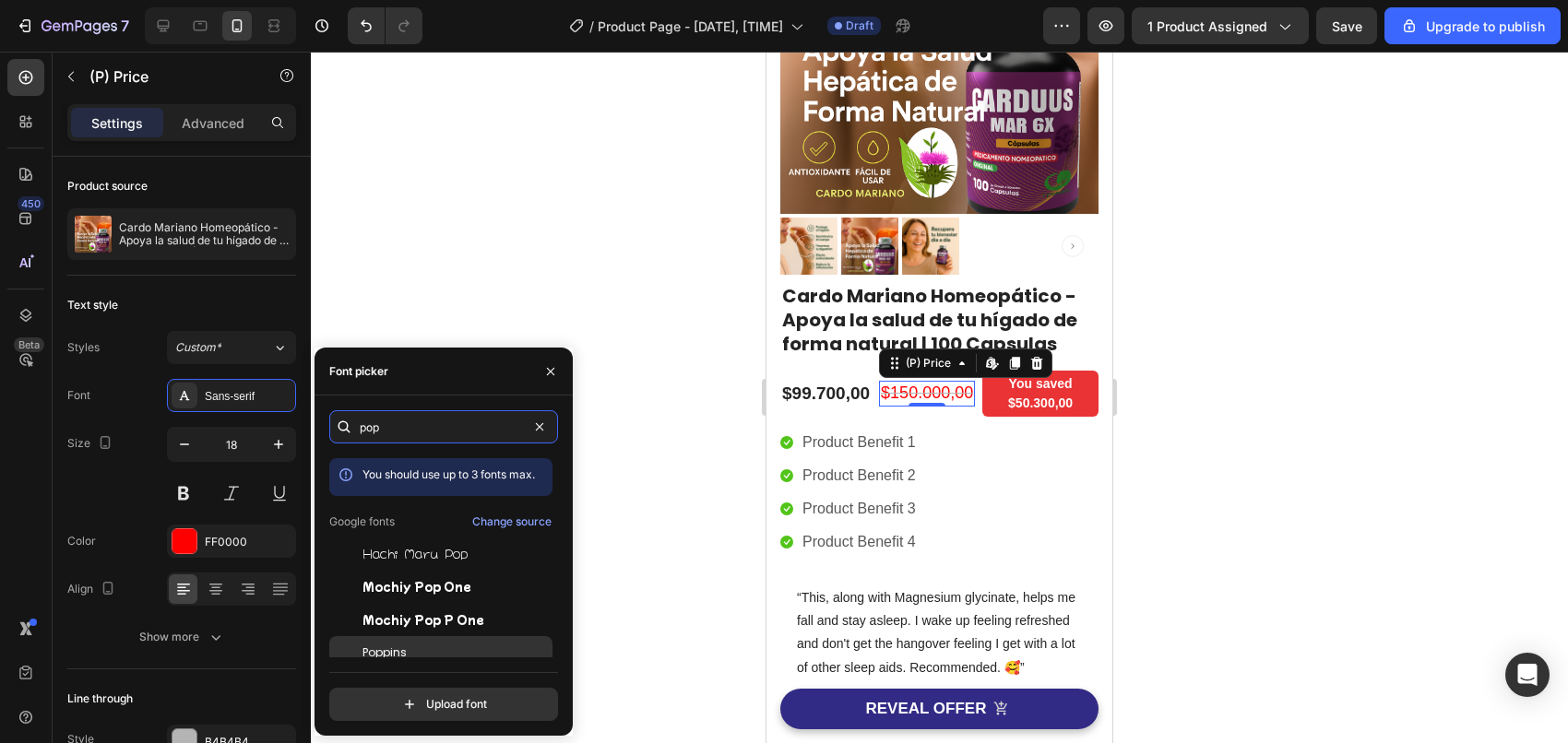 type on "pop" 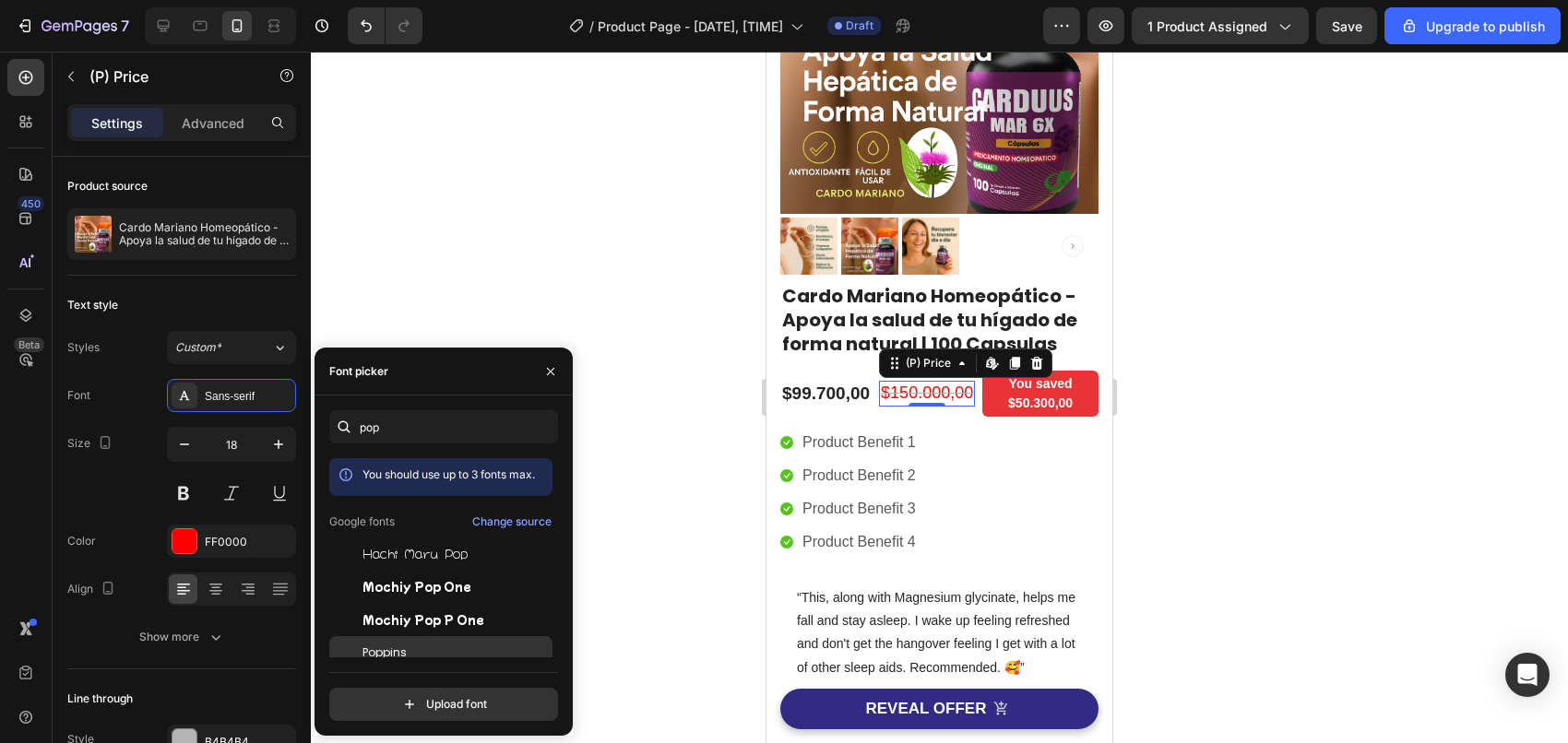 click on "Poppins" at bounding box center (456, 653) 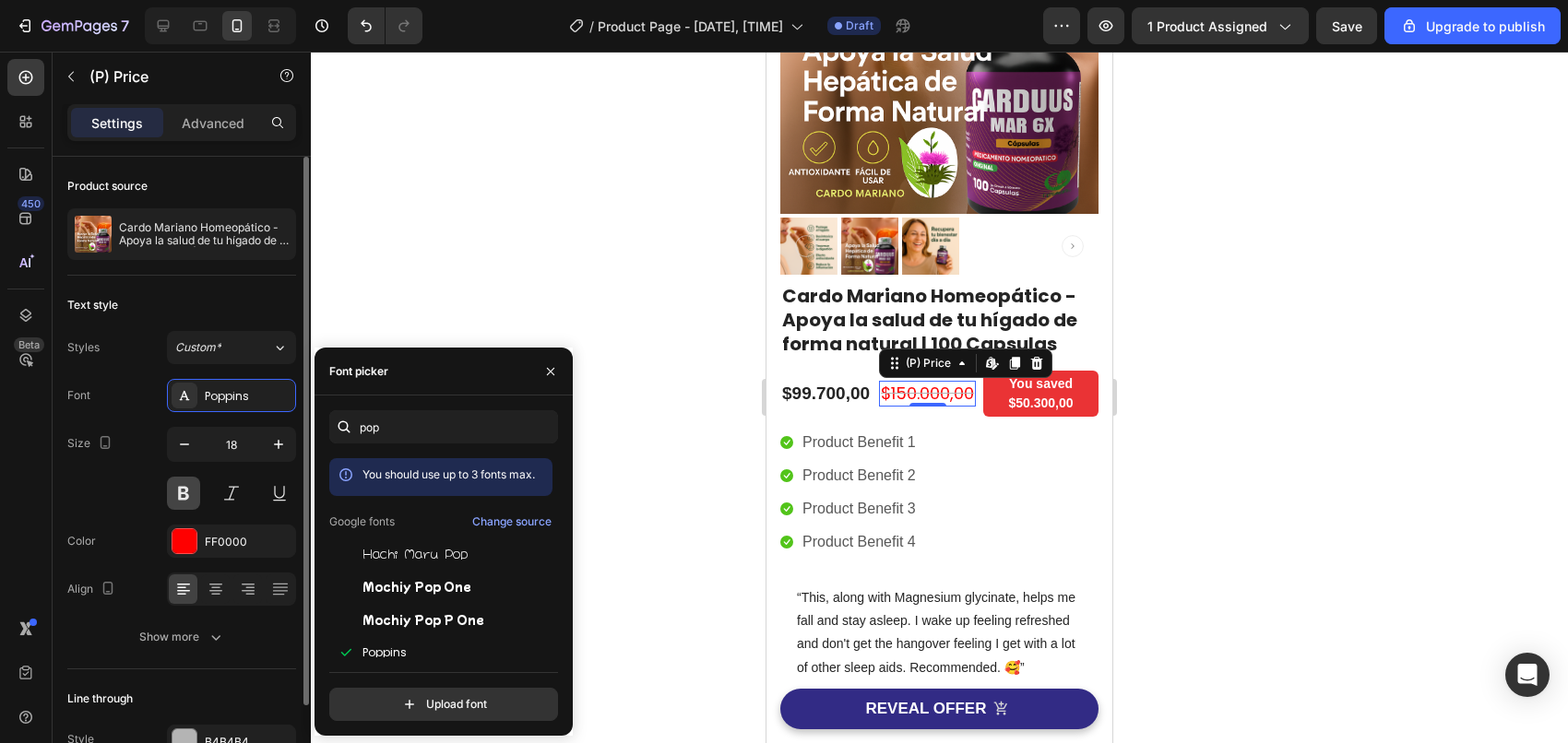 click at bounding box center (184, 493) 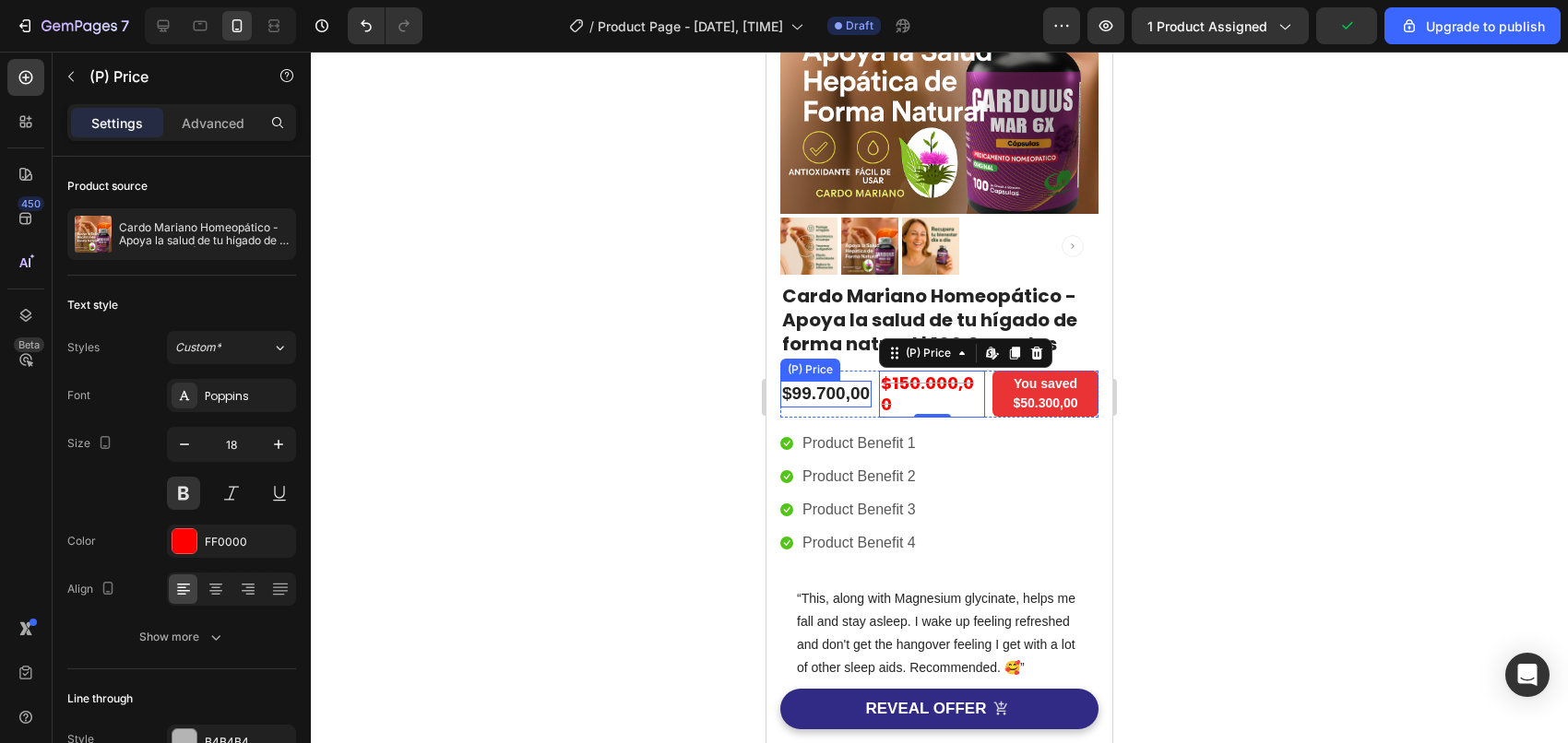 scroll, scrollTop: 0, scrollLeft: 0, axis: both 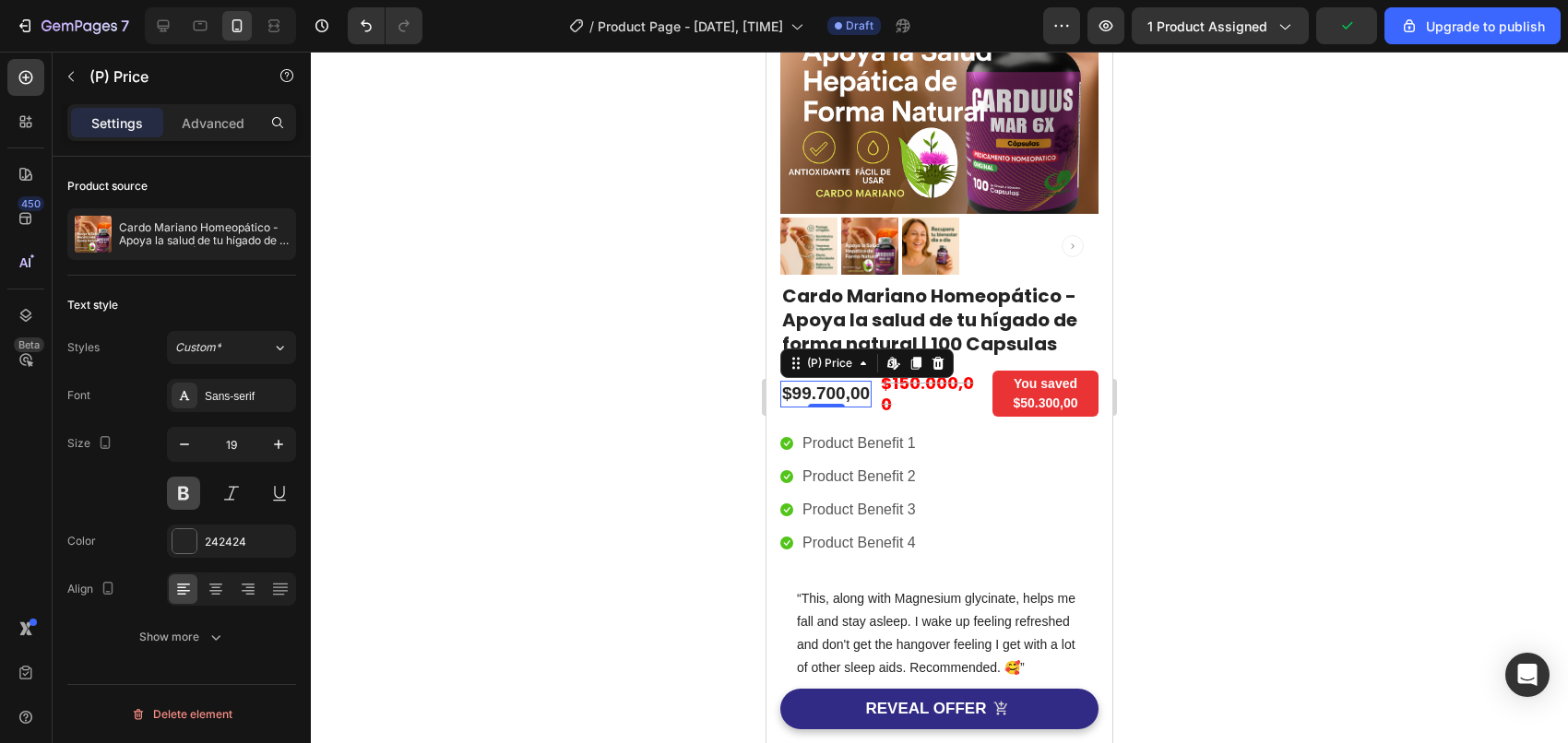 click at bounding box center (184, 493) 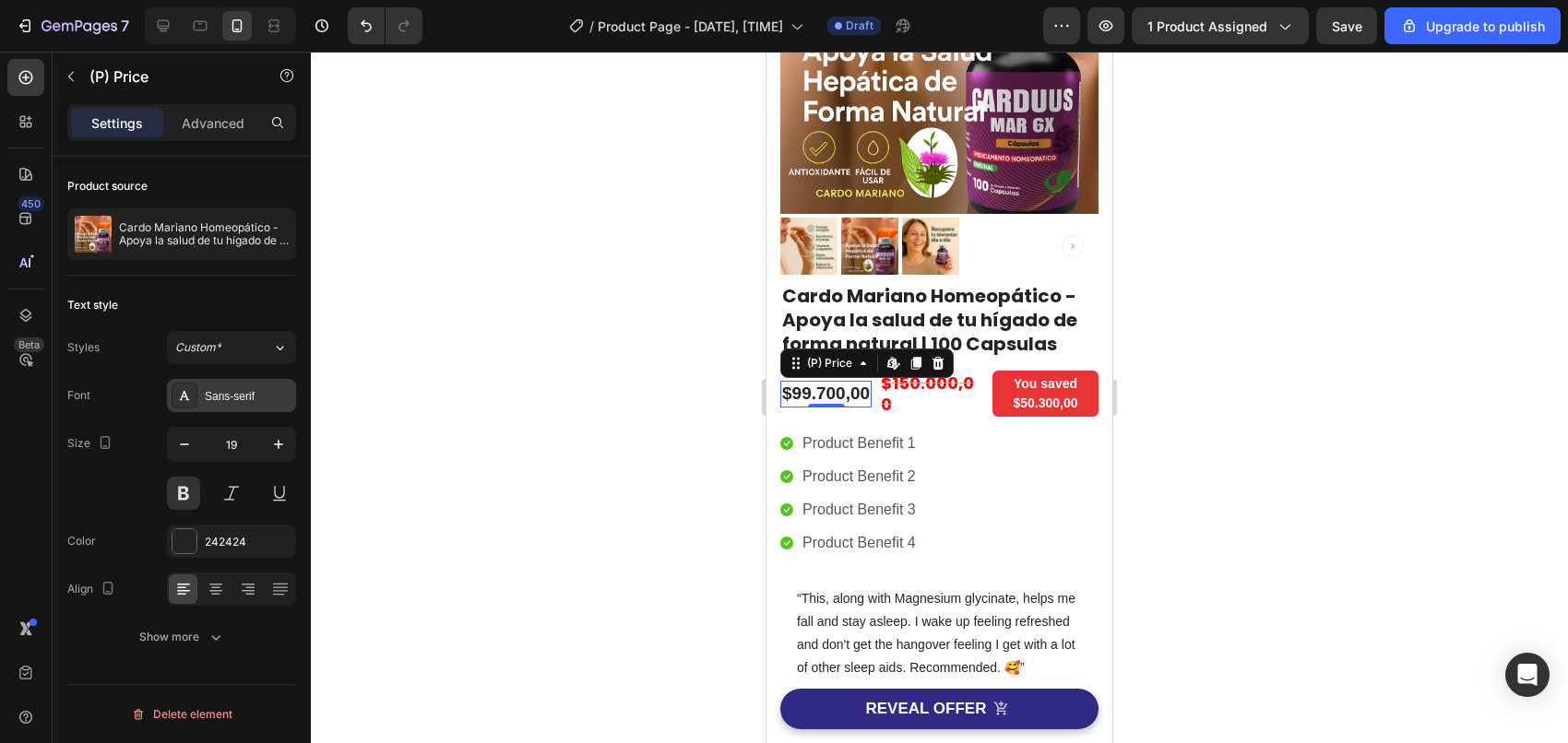 click on "Sans-serif" at bounding box center (232, 395) 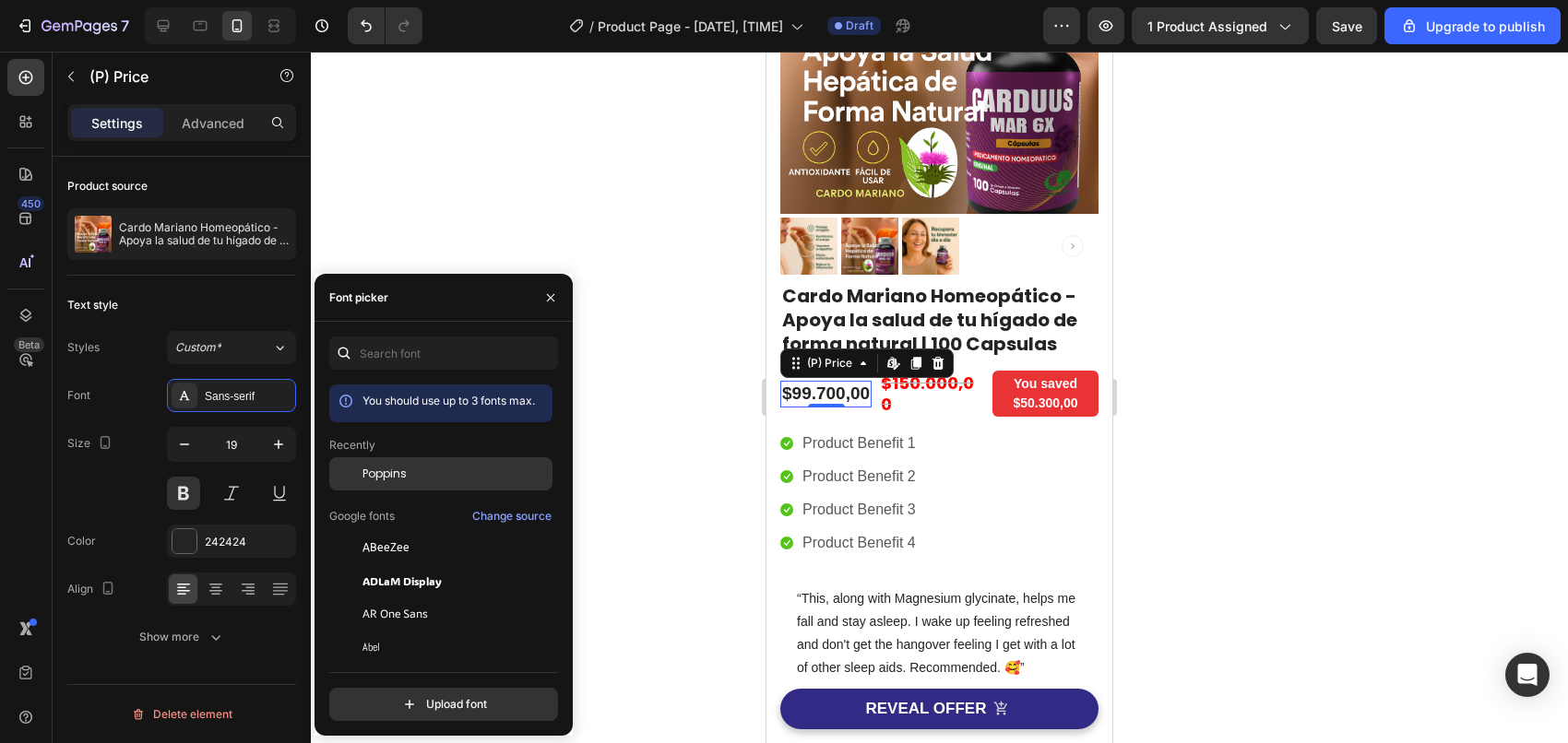 click on "Poppins" at bounding box center [385, 474] 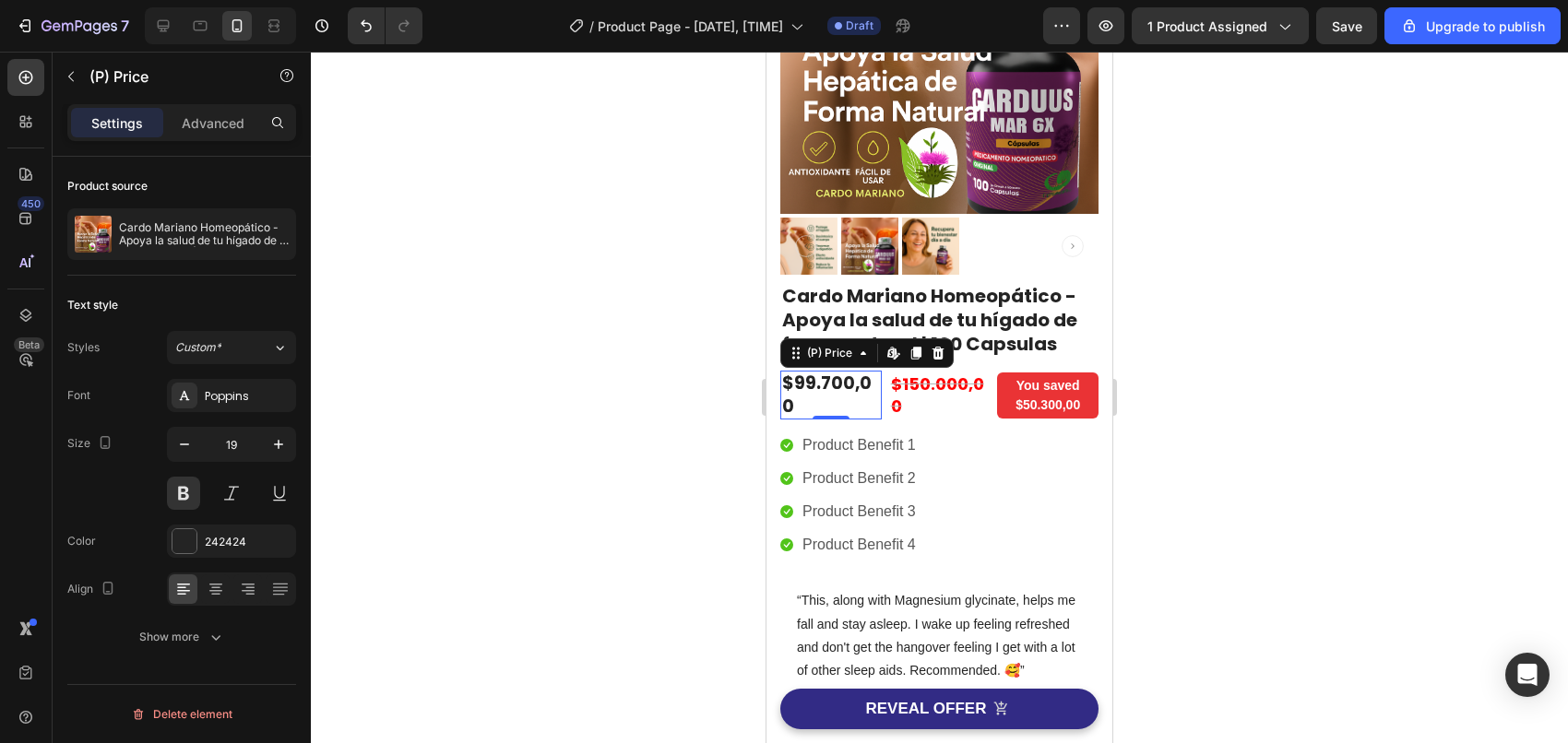 click 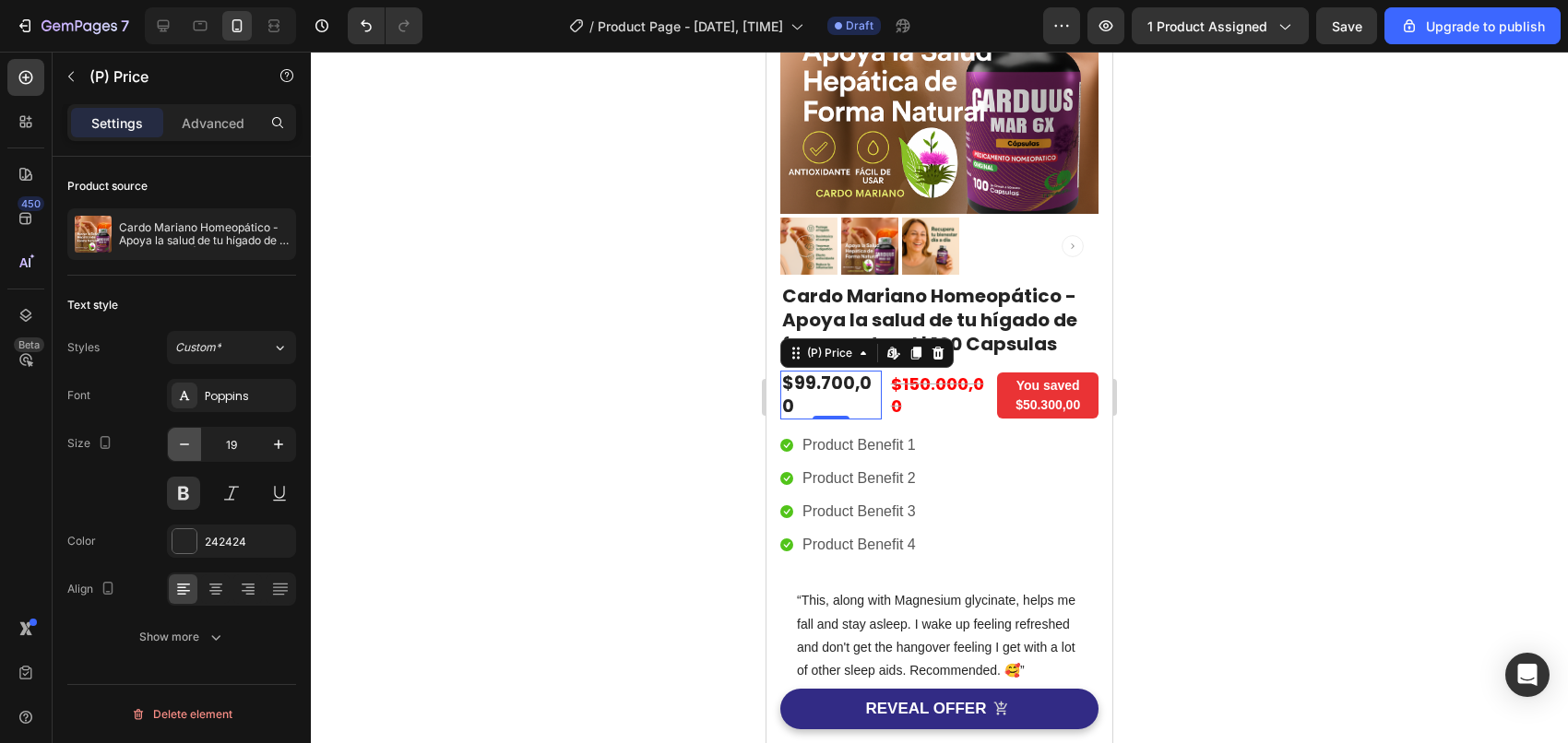 click at bounding box center (184, 444) 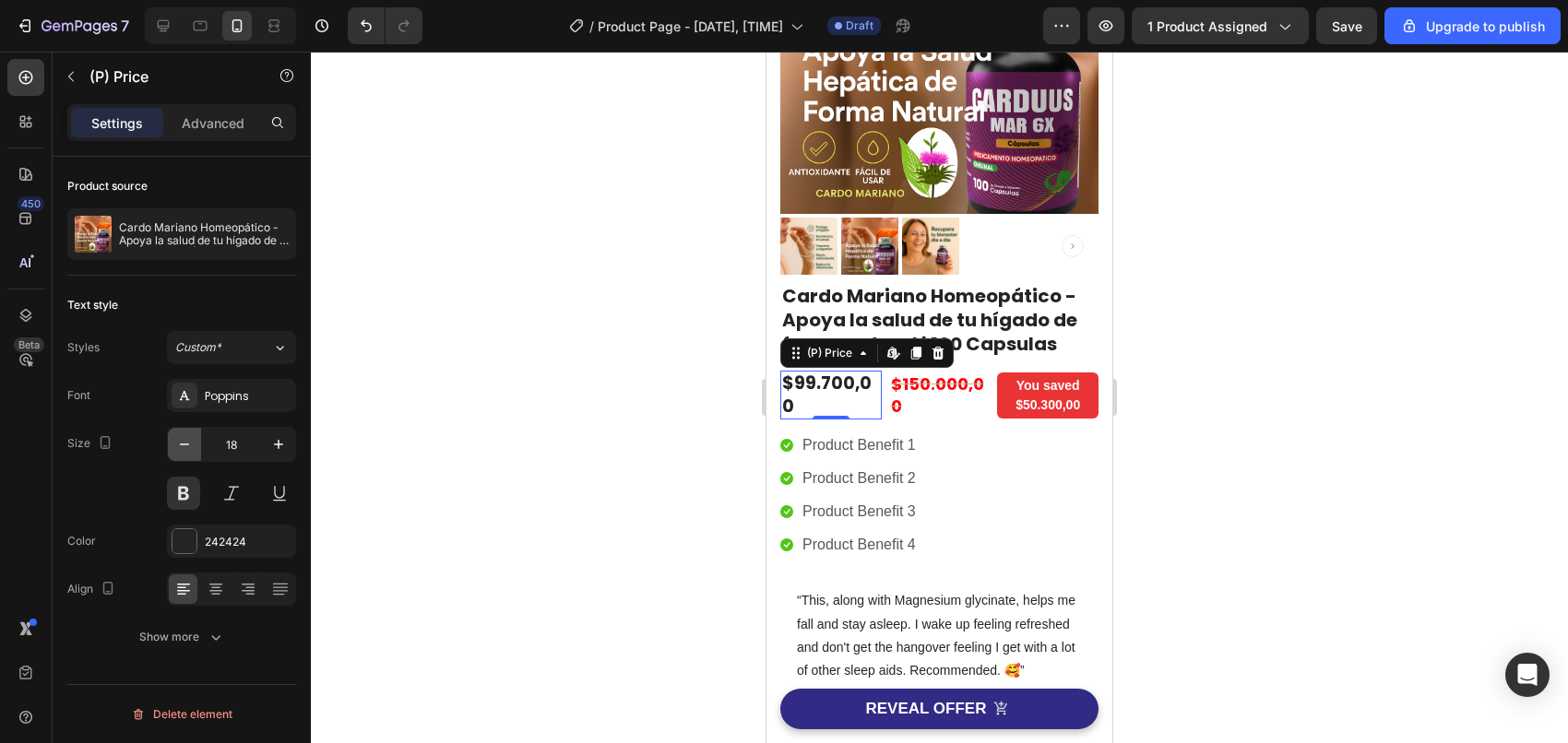 click at bounding box center (184, 444) 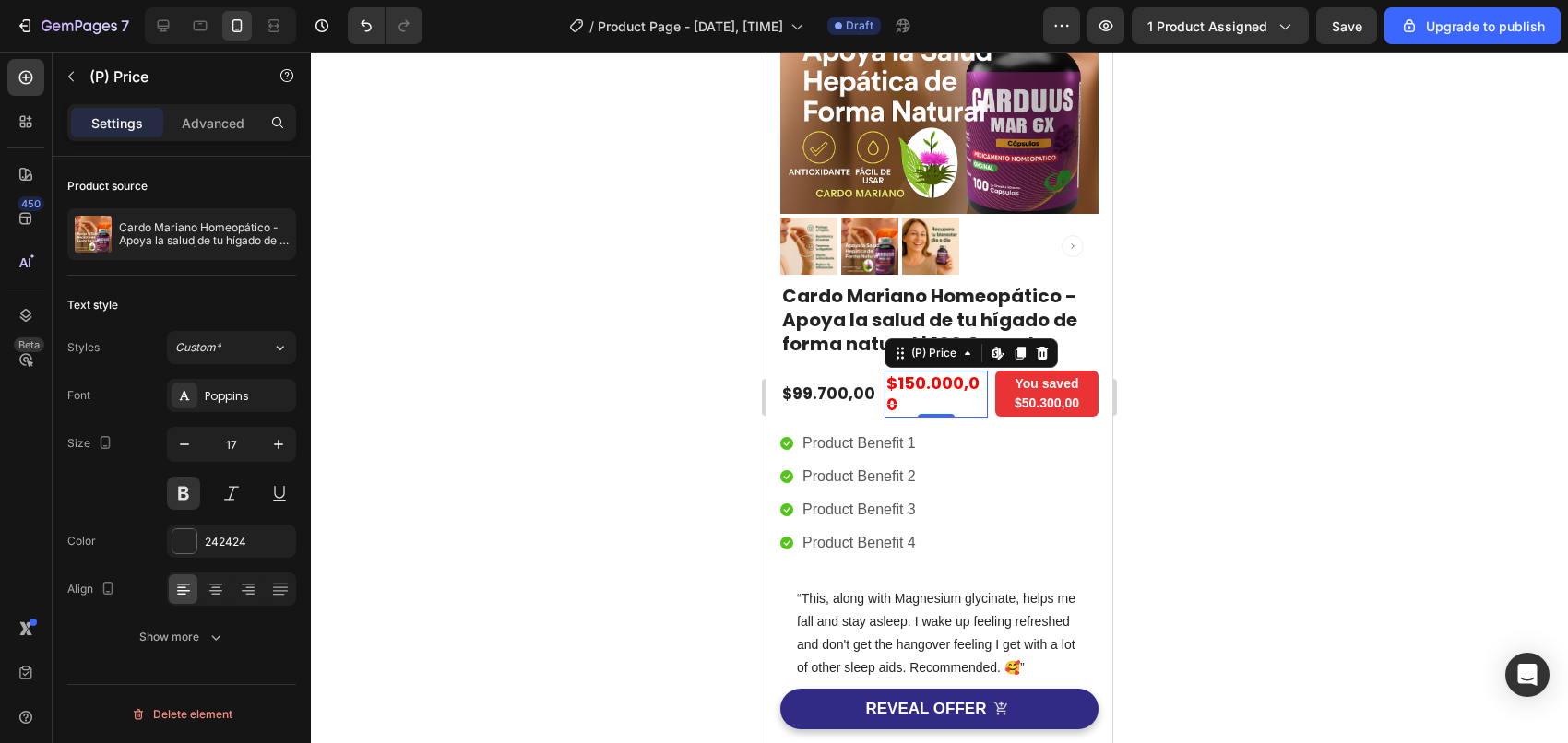 click on "$150.000,00" at bounding box center [936, 394] 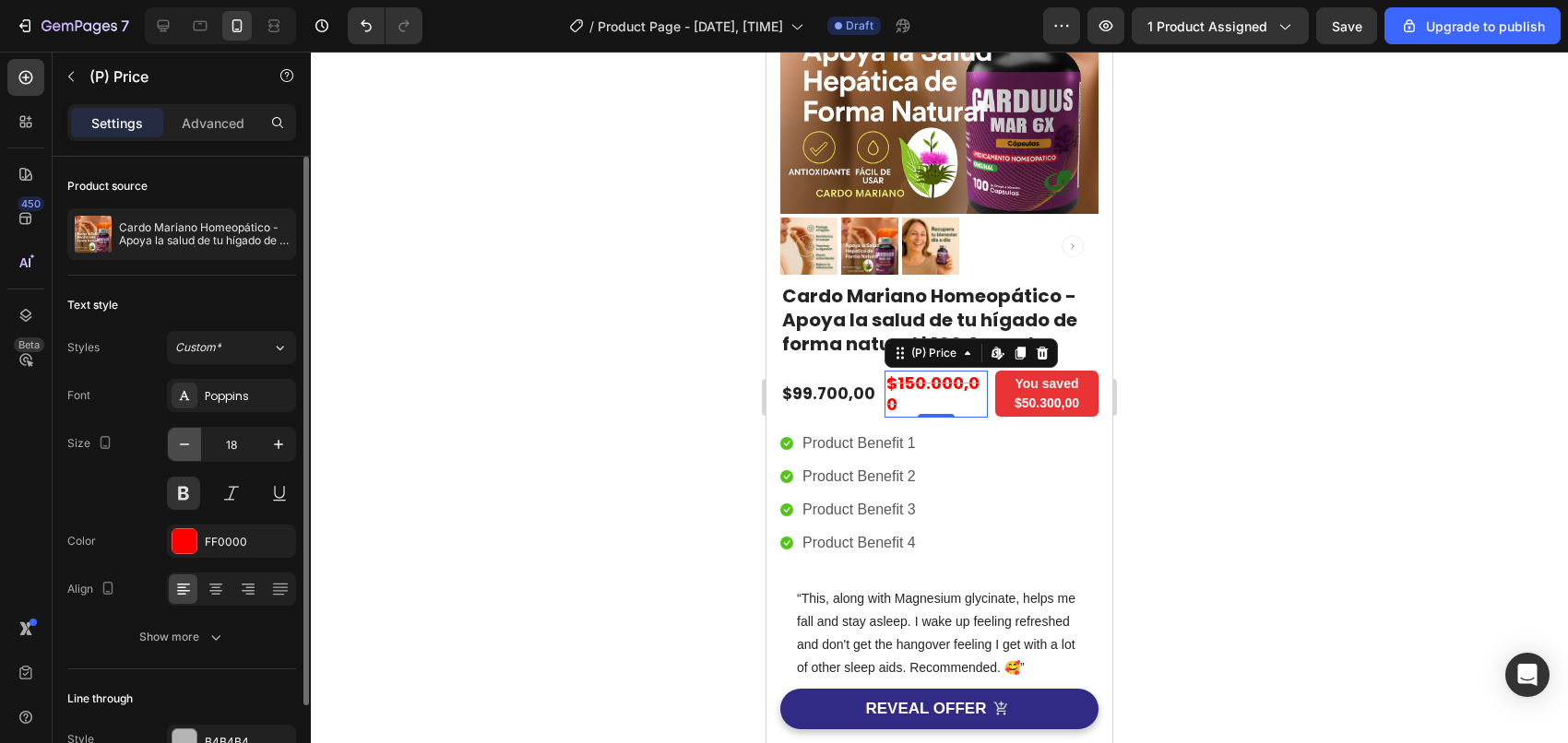 click 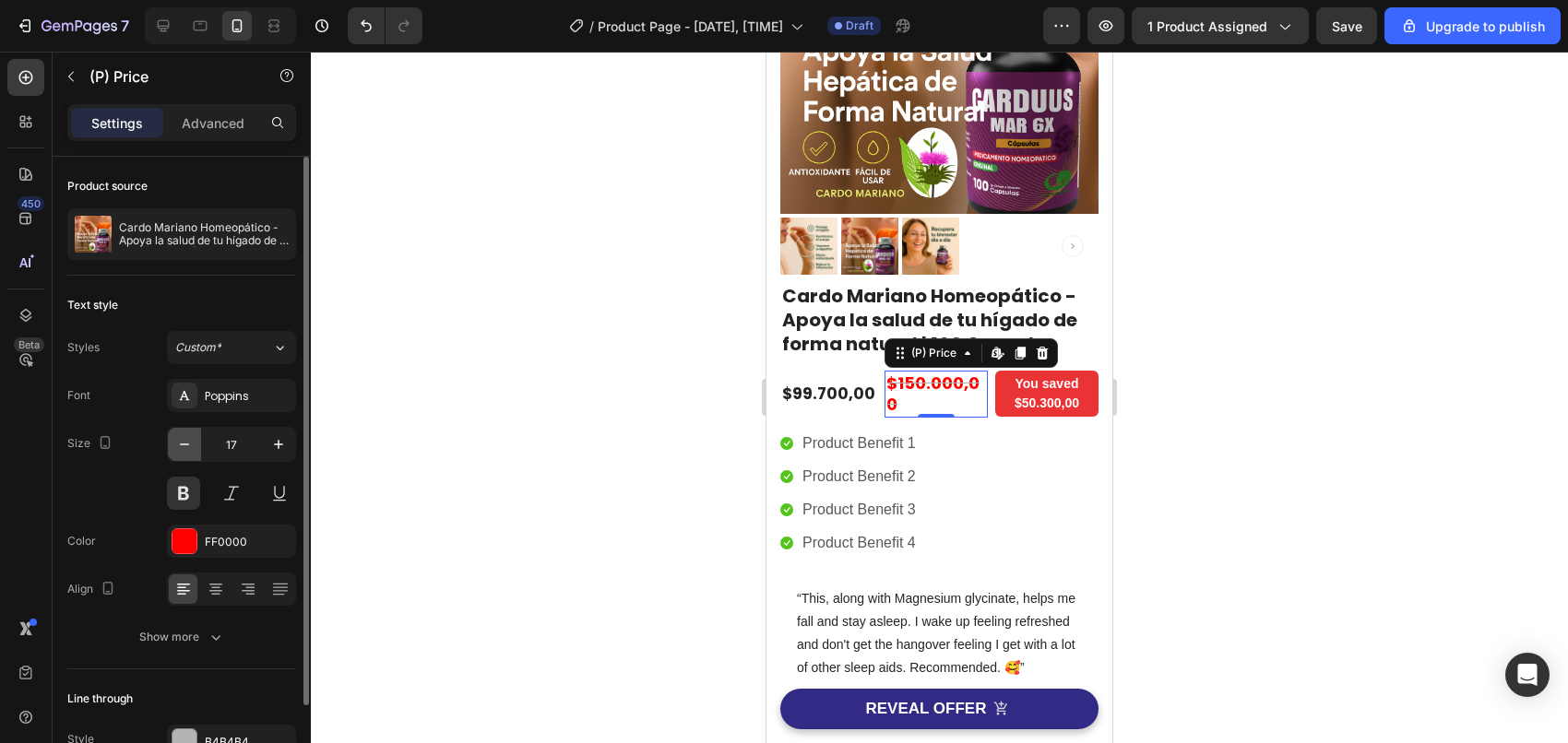 click 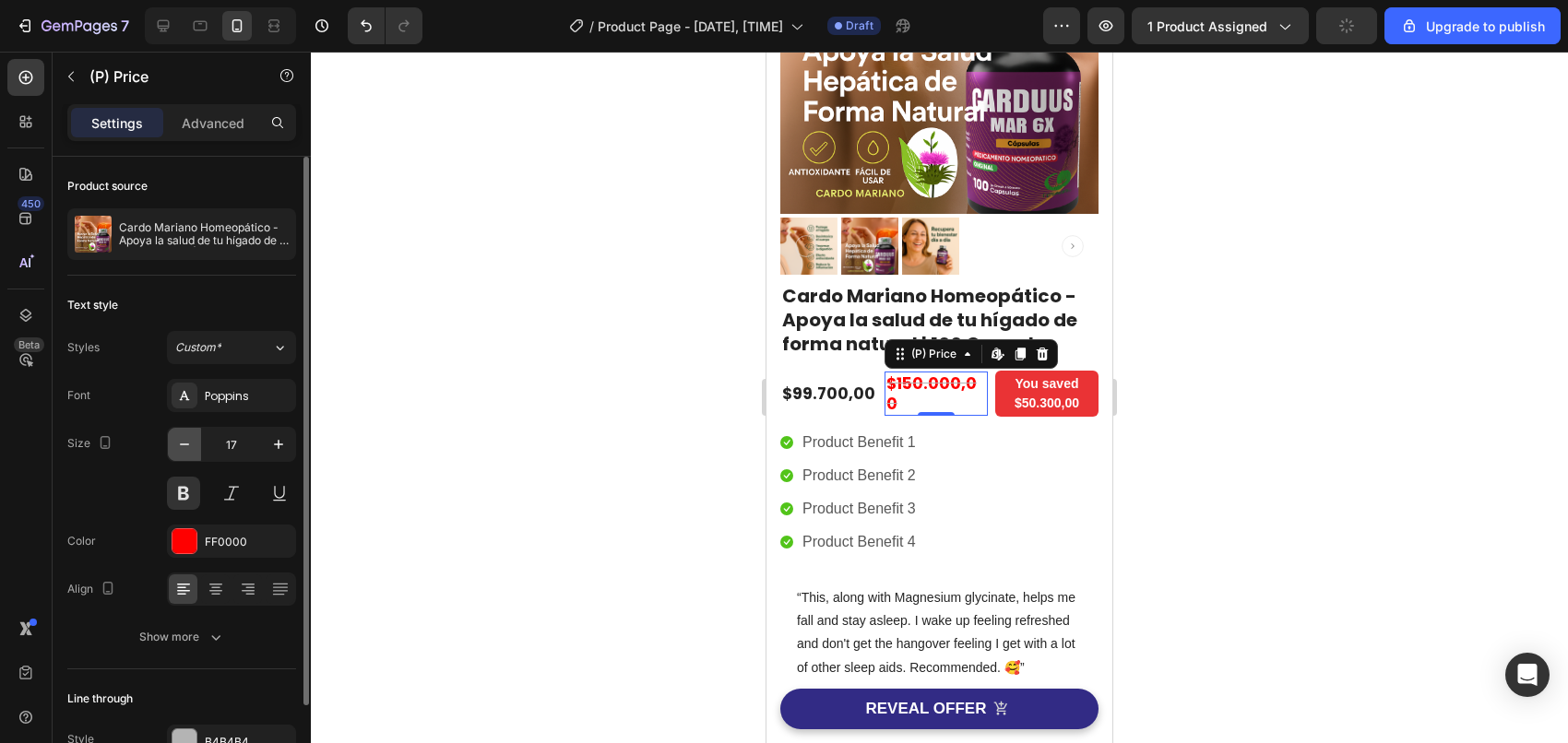 type on "16" 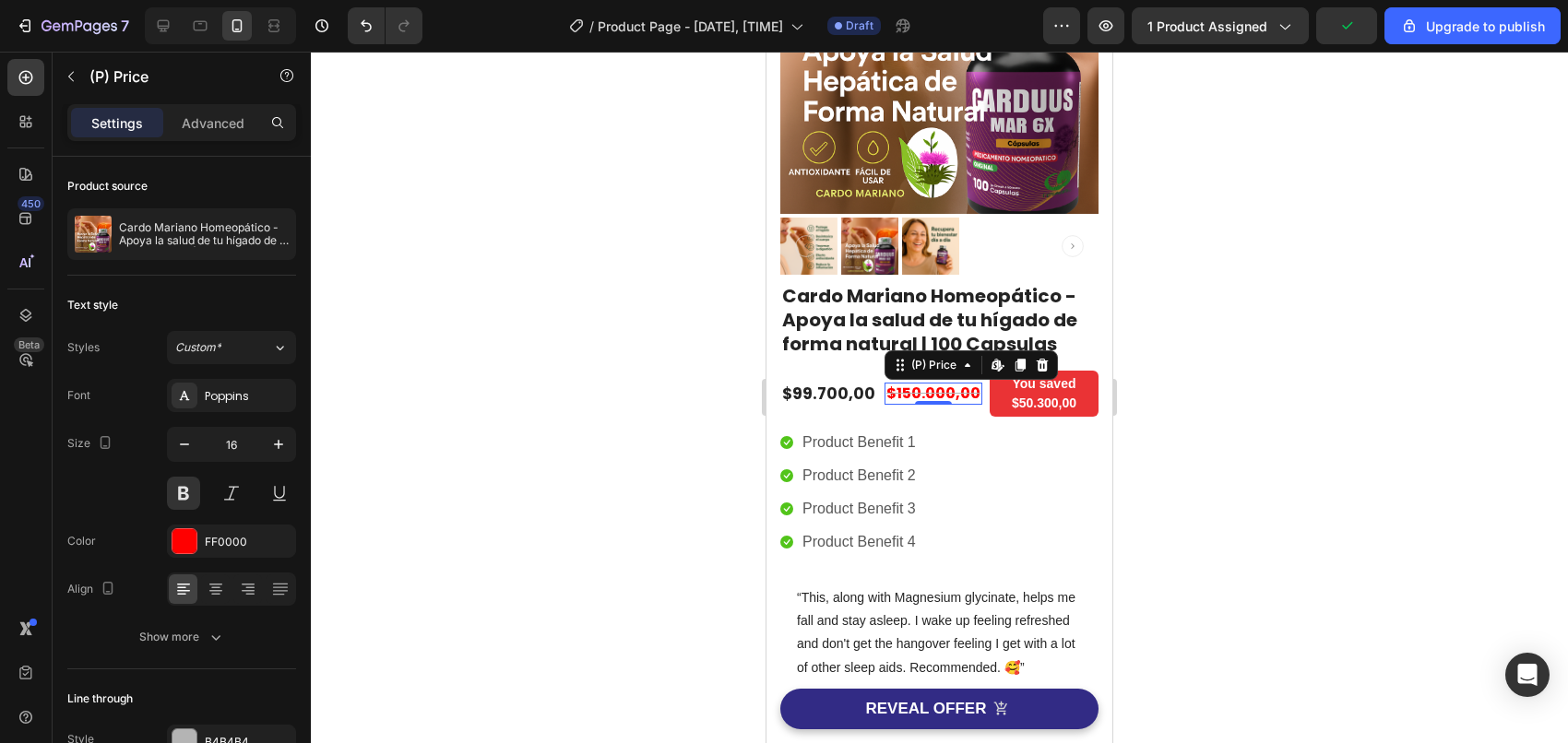 click 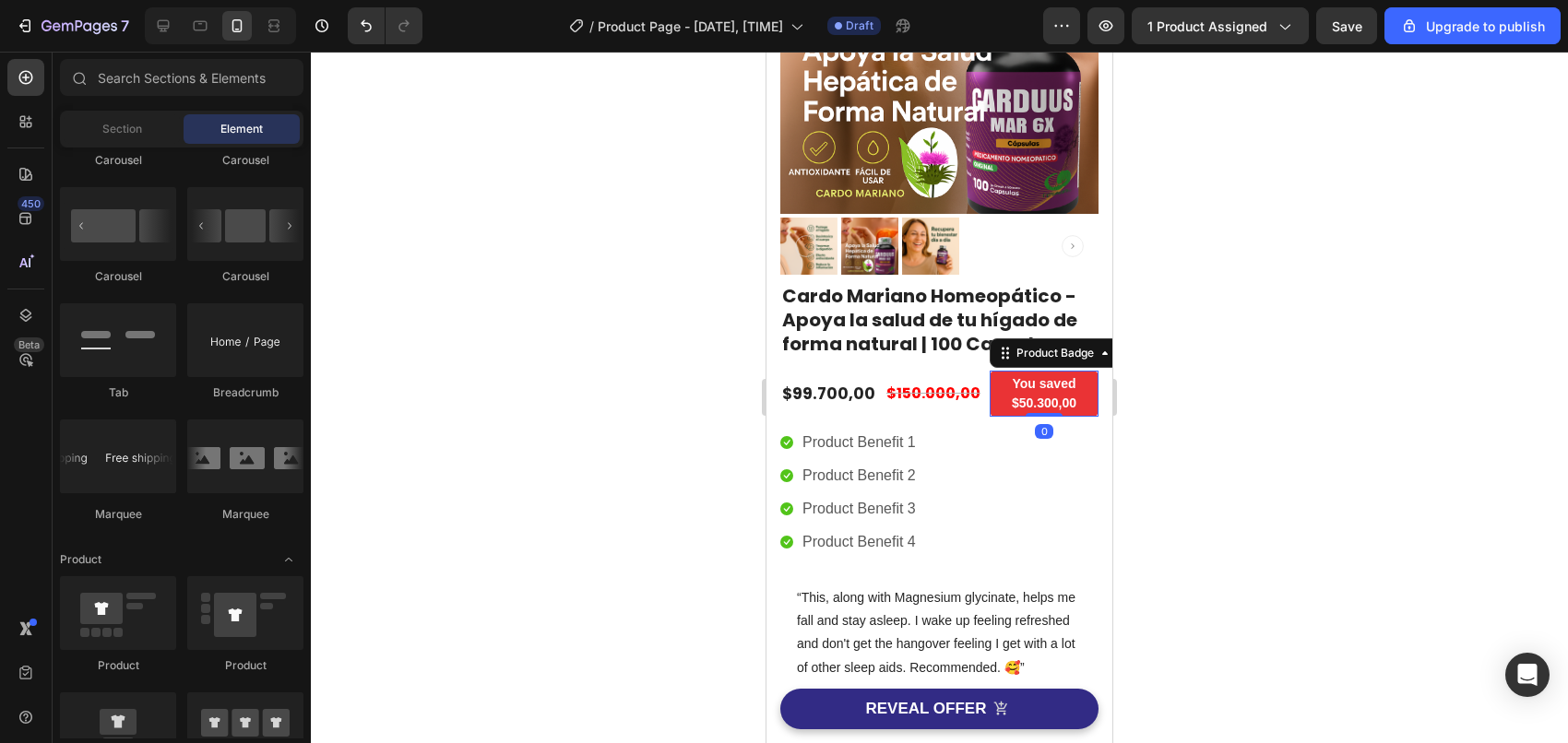 click on "You saved $50.300,00" at bounding box center [1044, 394] 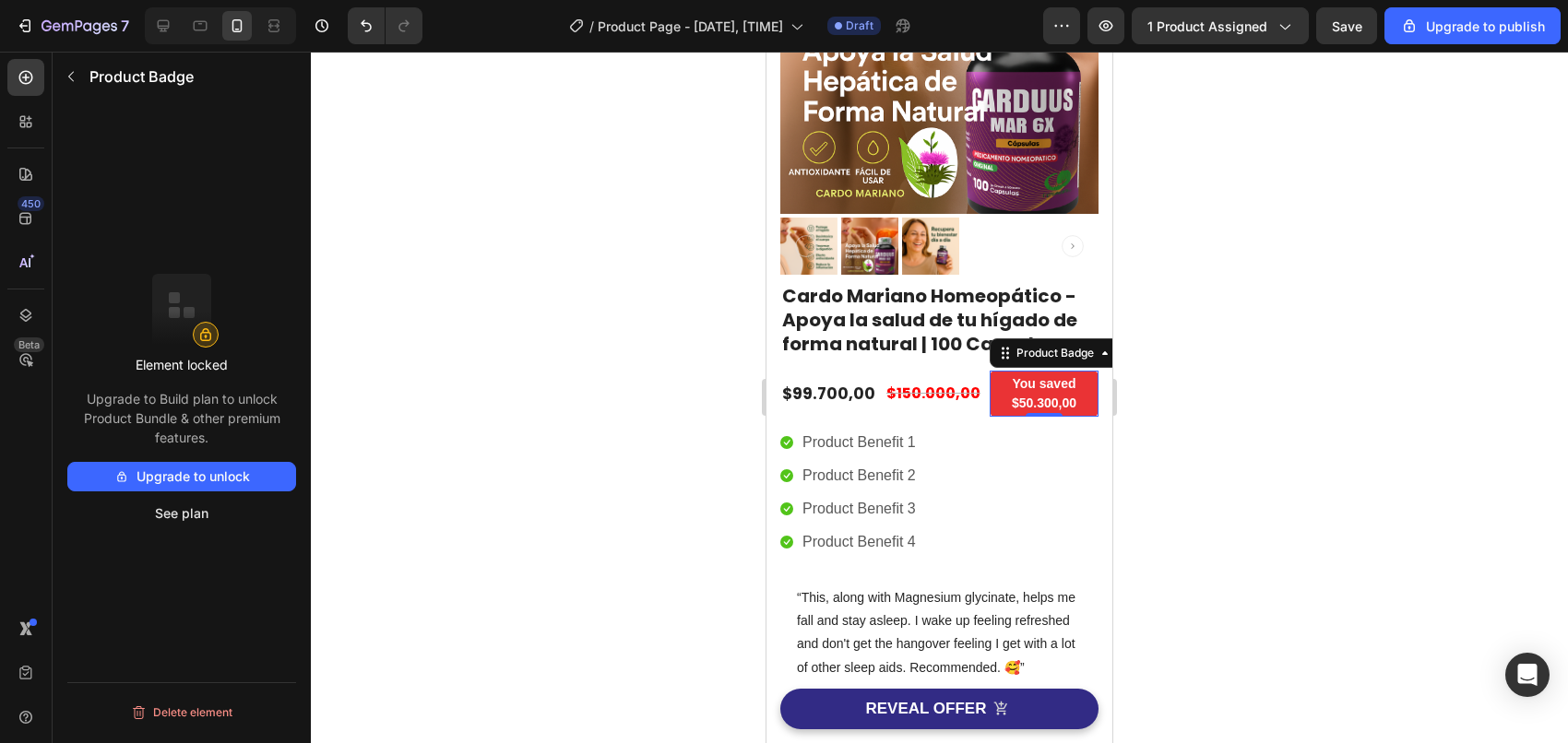 click on "You saved $50.300,00" at bounding box center (1044, 394) 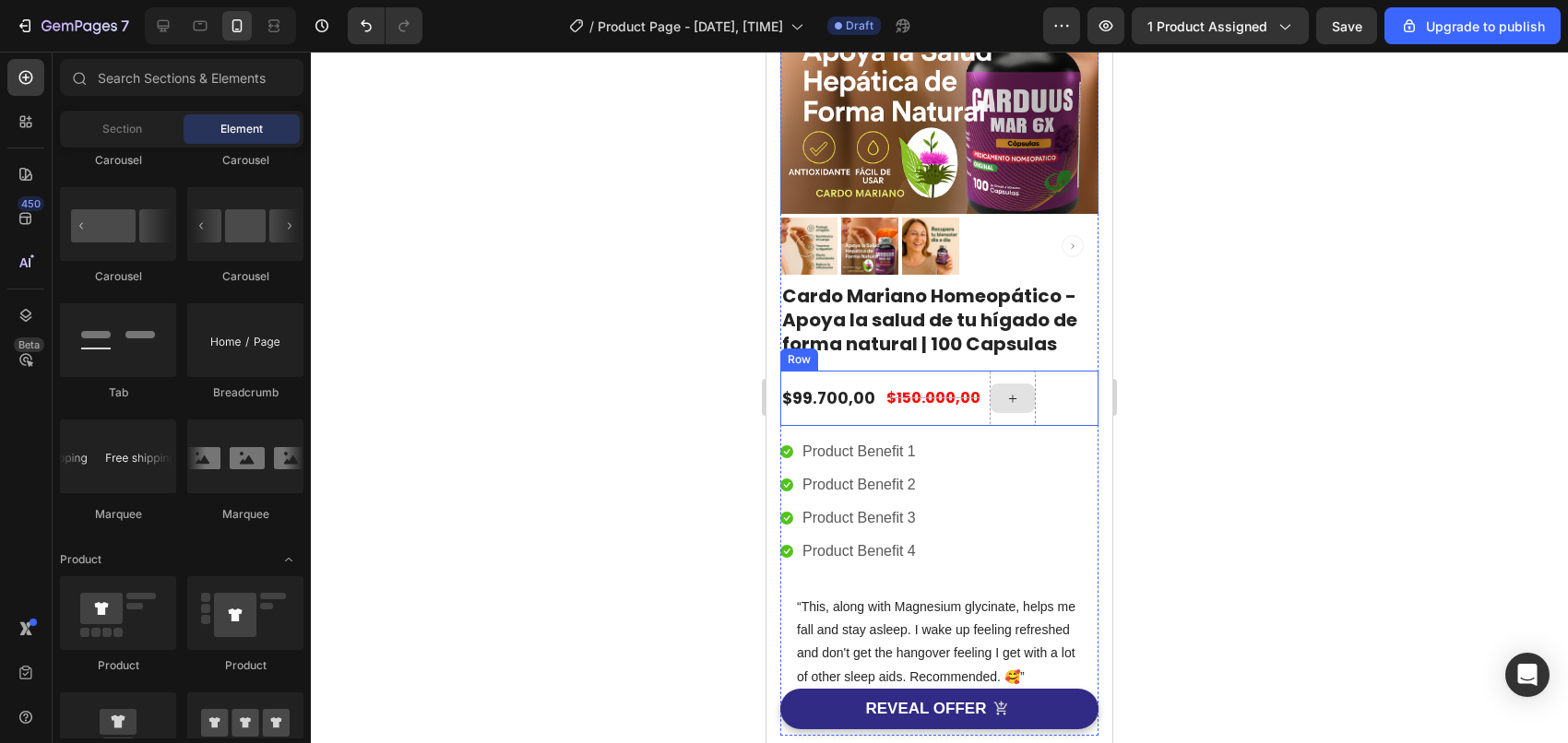 click 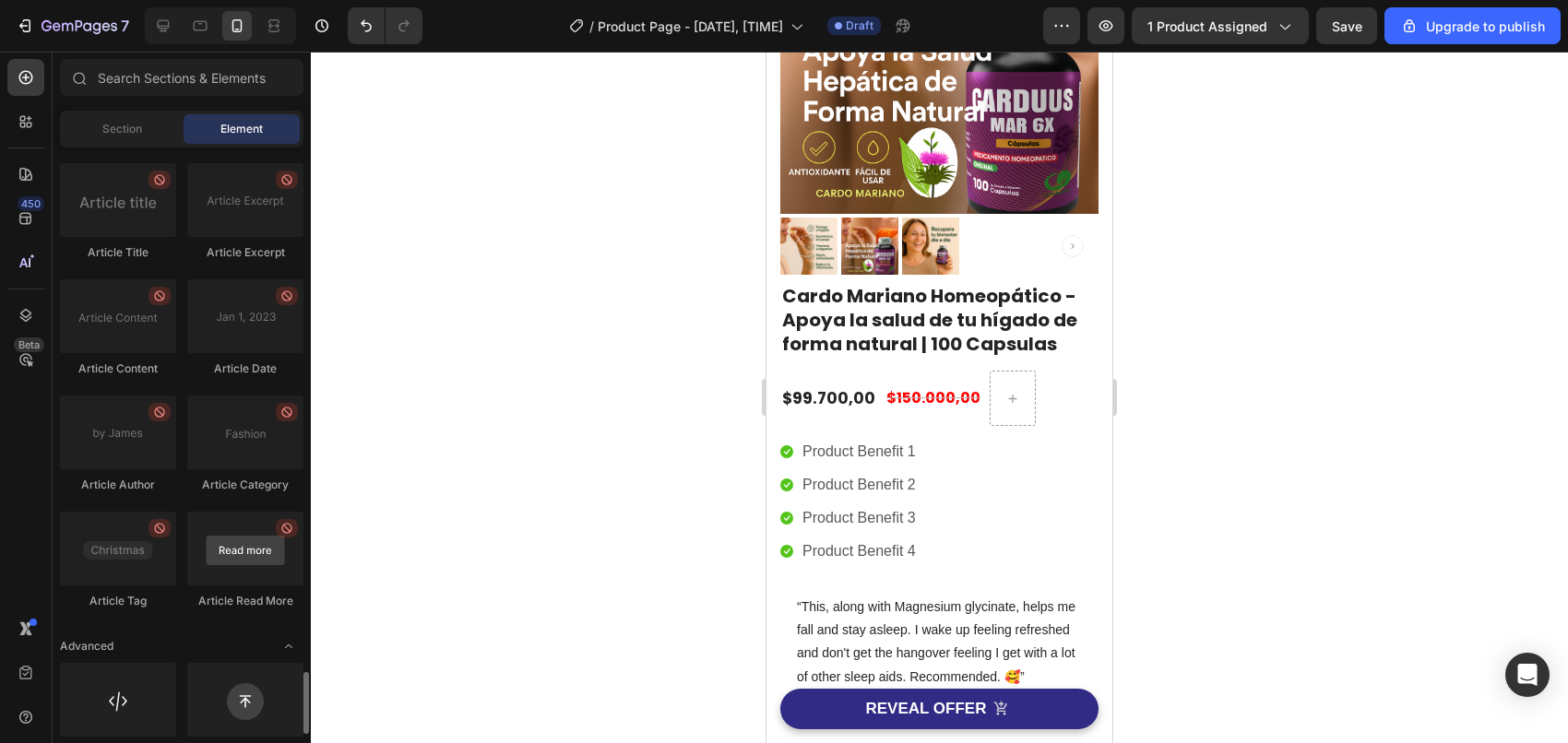 scroll, scrollTop: 4994, scrollLeft: 0, axis: vertical 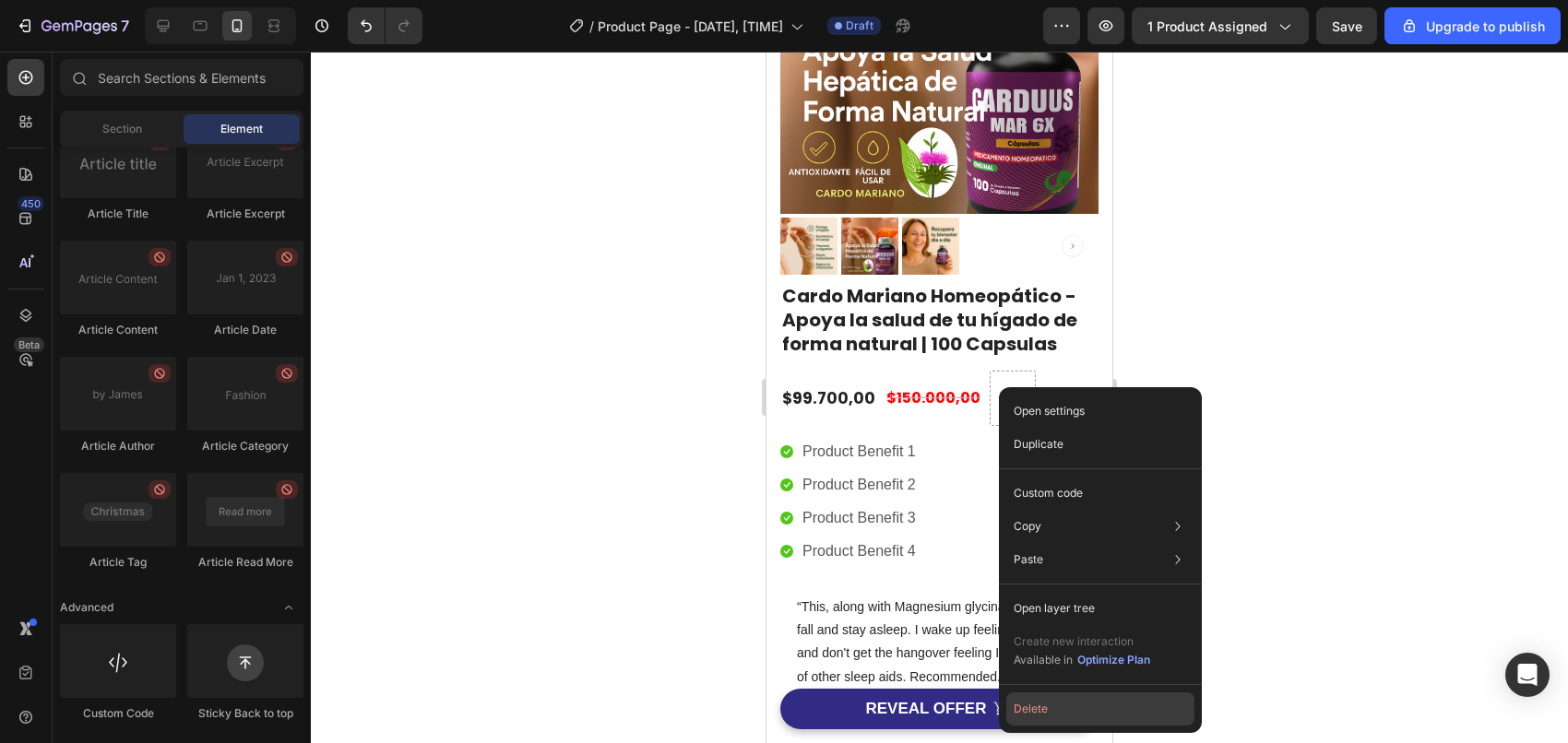 click on "Delete" 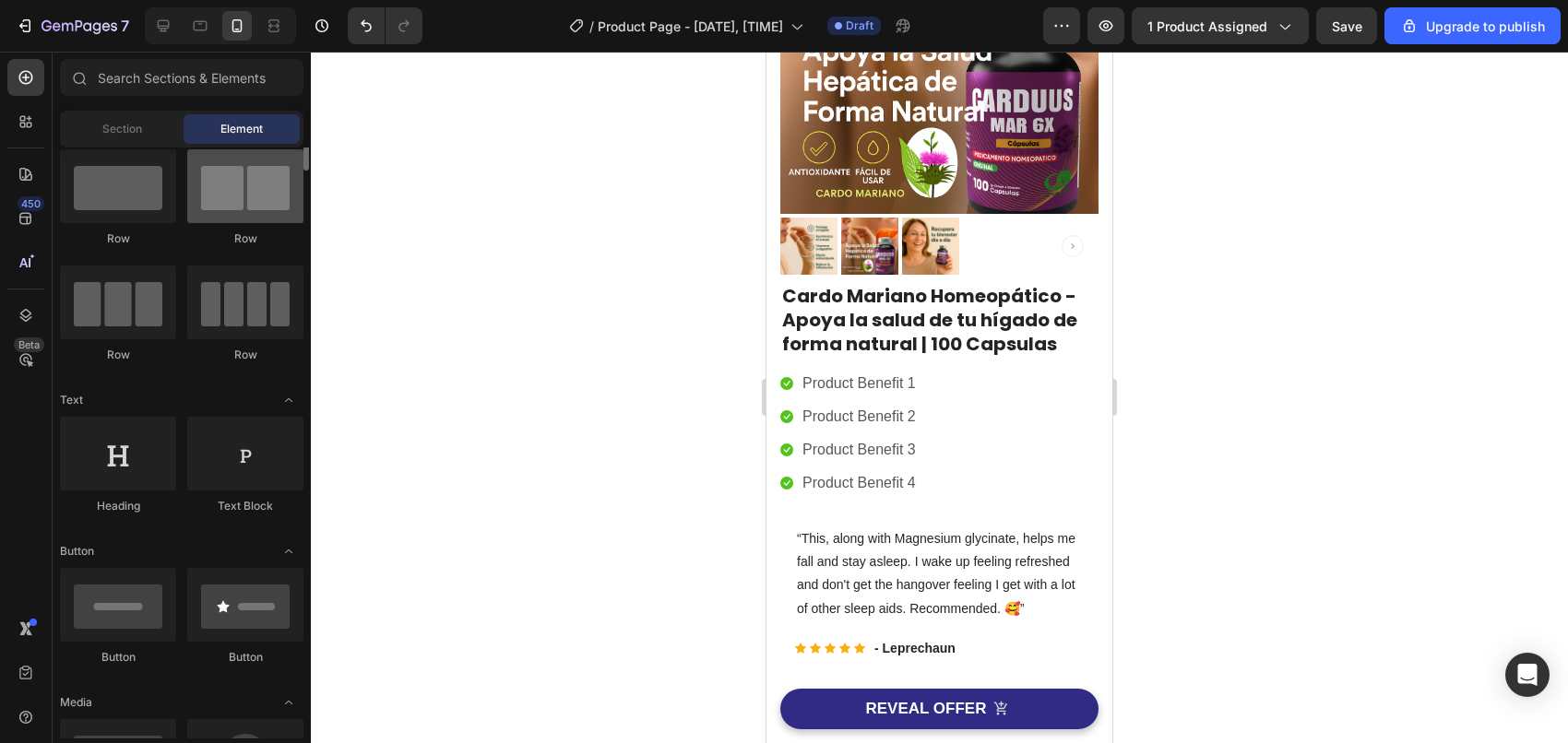 scroll, scrollTop: 0, scrollLeft: 0, axis: both 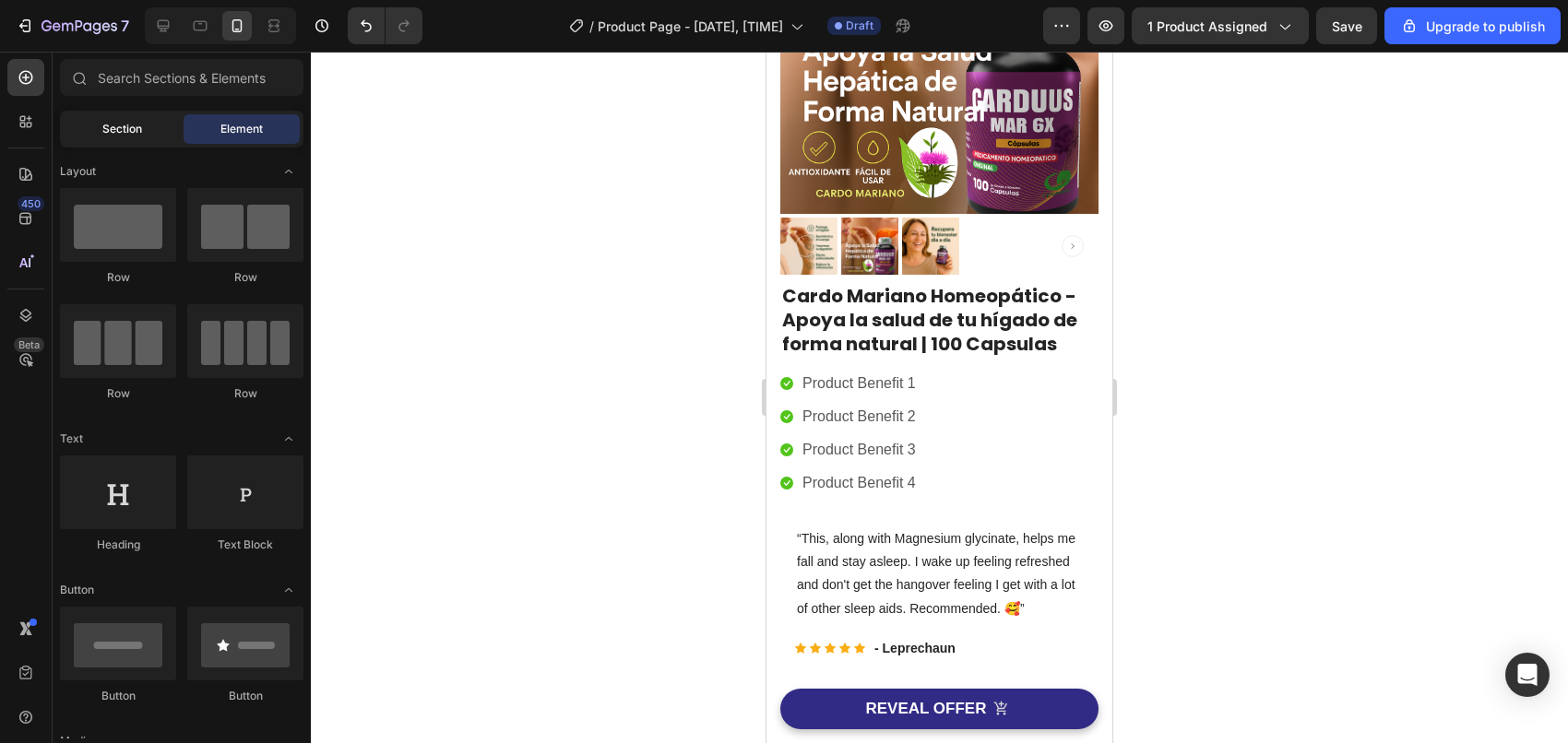 click on "Section" 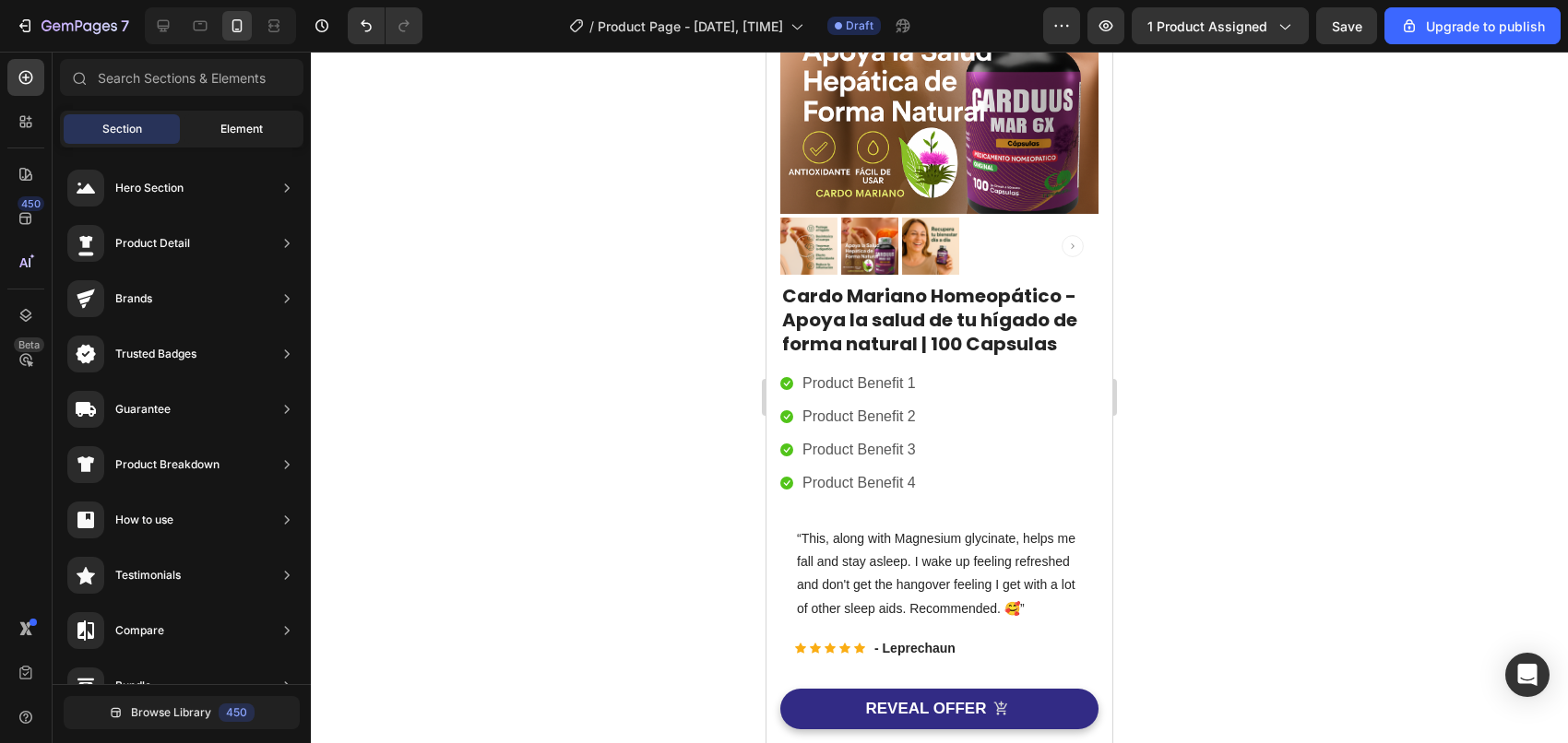 click on "Element" 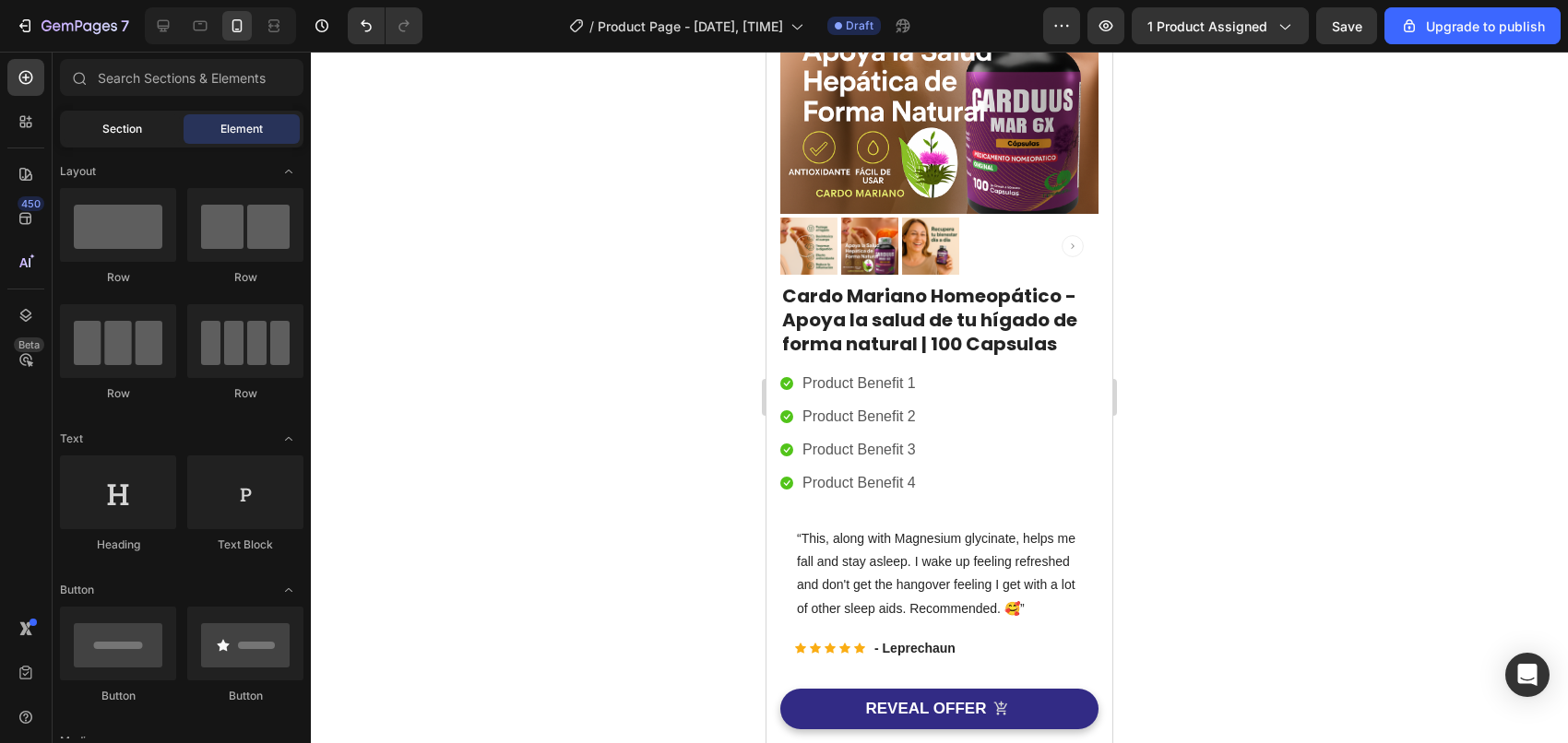 click on "Section" 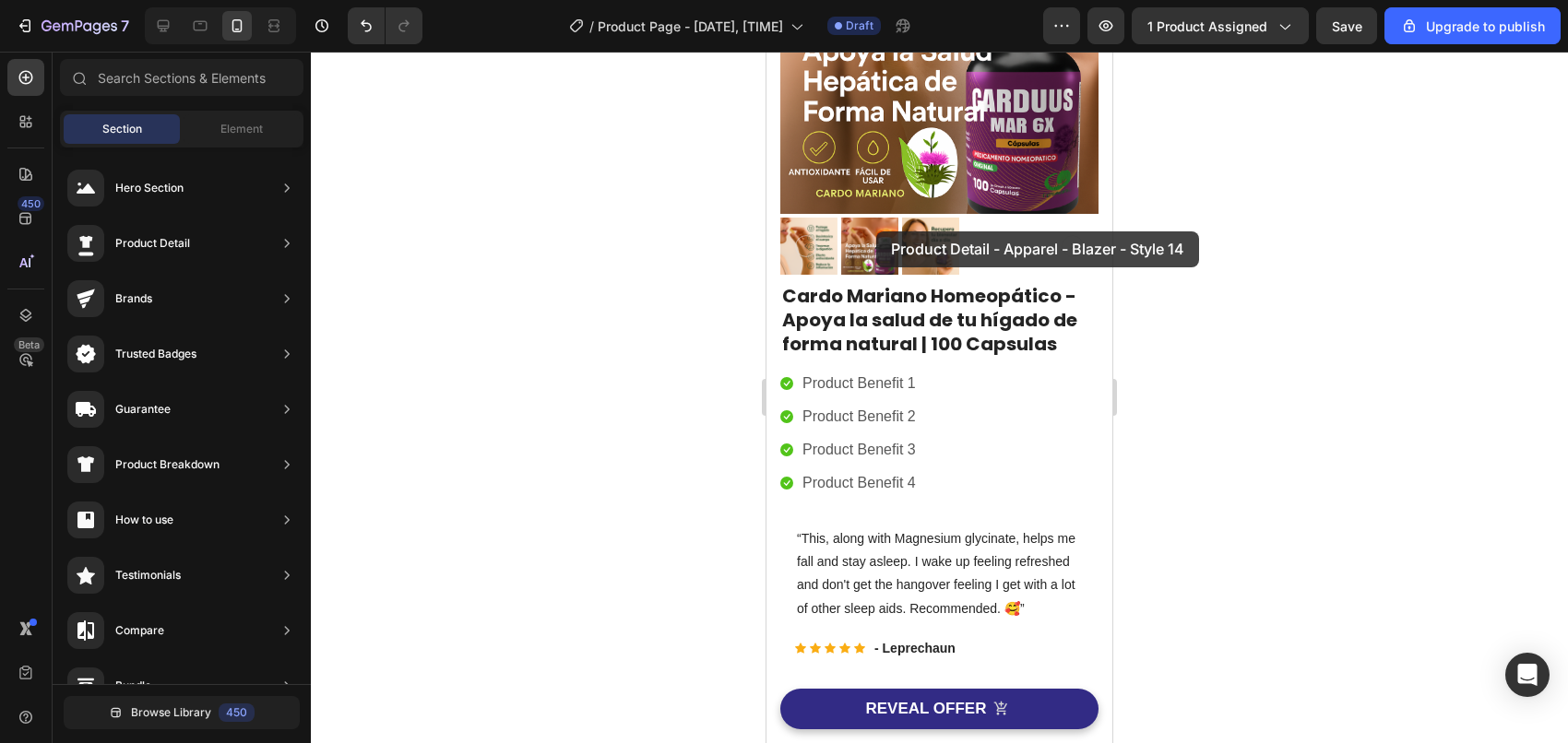 drag, startPoint x: 1187, startPoint y: 257, endPoint x: 876, endPoint y: 231, distance: 312.0849 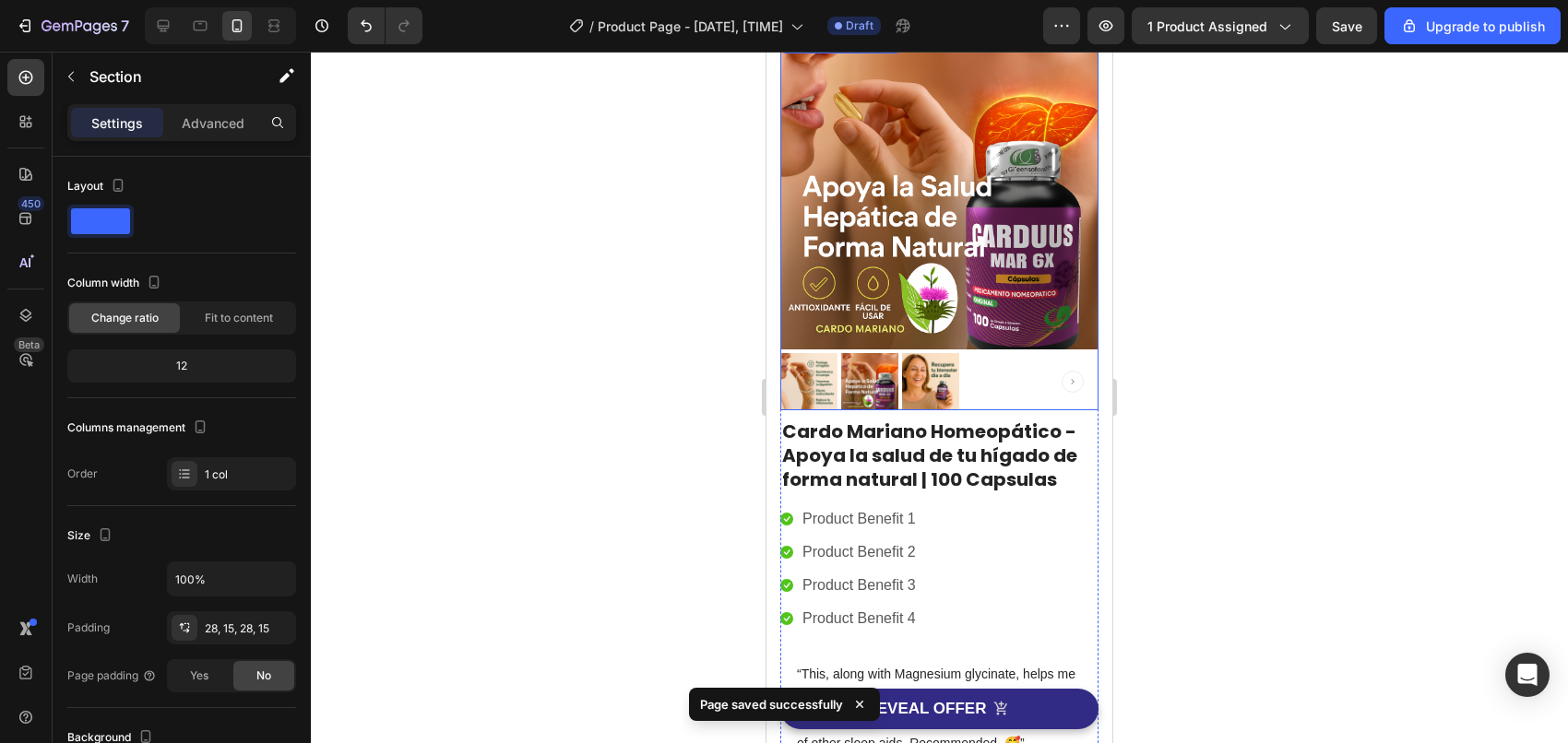 scroll, scrollTop: 728, scrollLeft: 0, axis: vertical 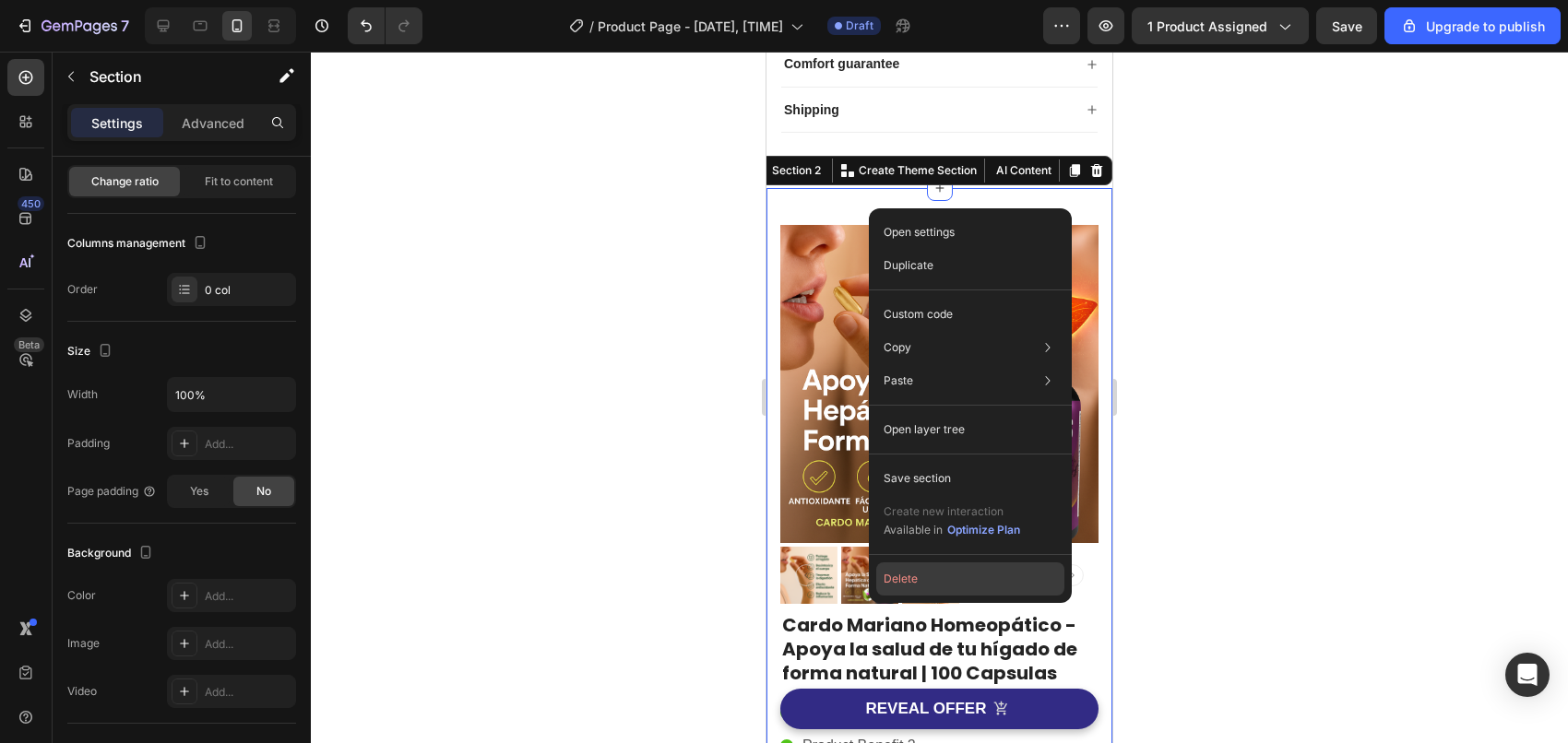 click on "Delete" 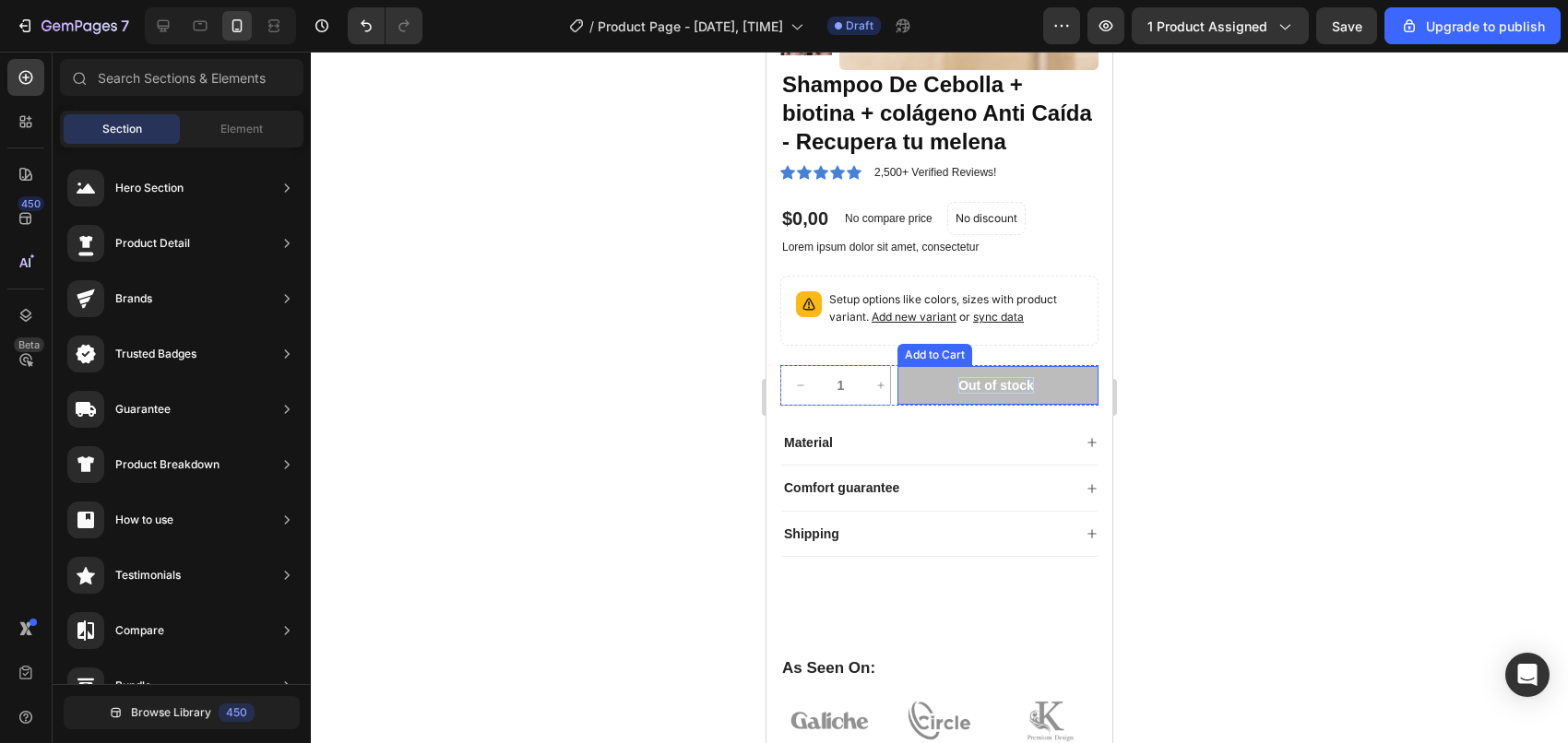scroll, scrollTop: 0, scrollLeft: 0, axis: both 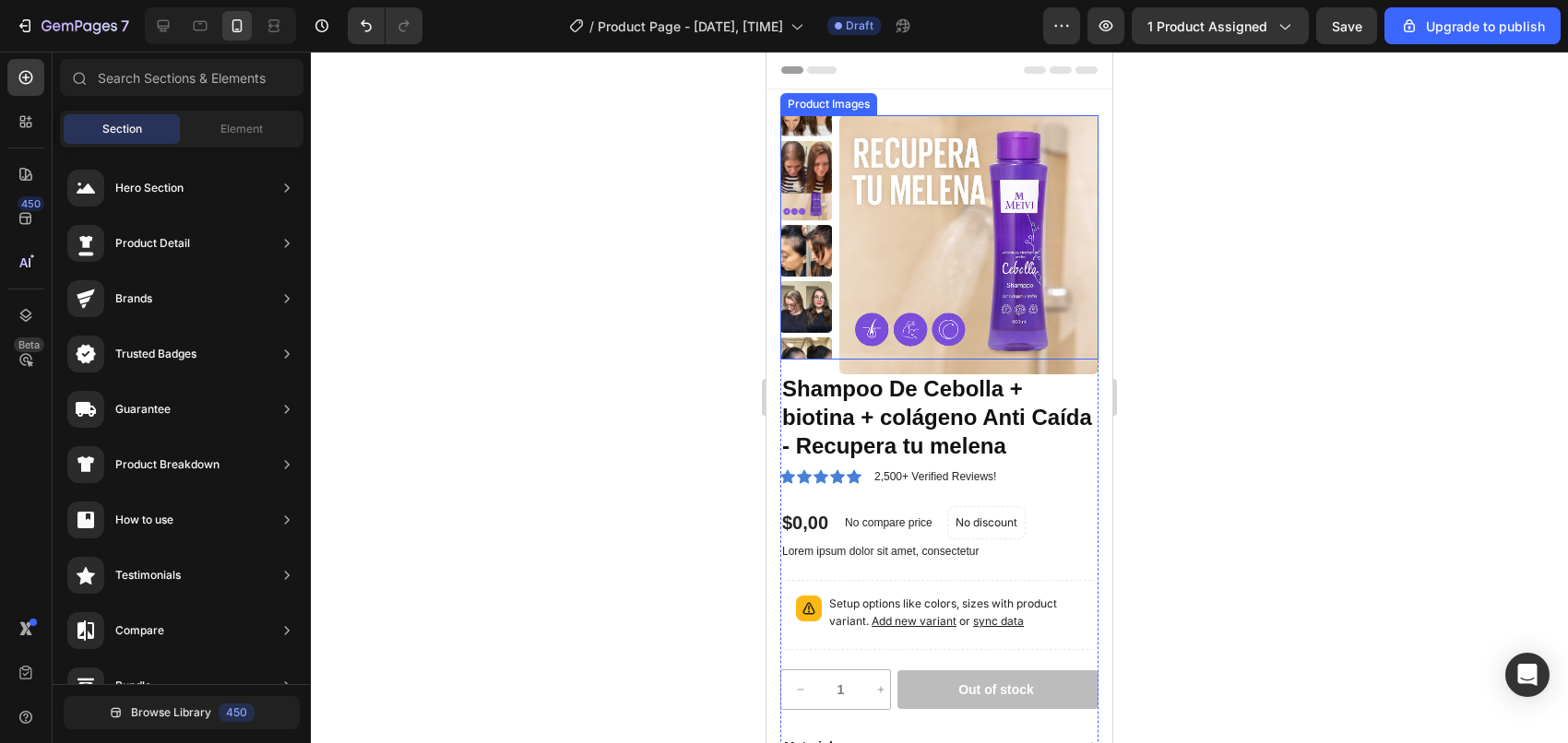click at bounding box center (968, 244) 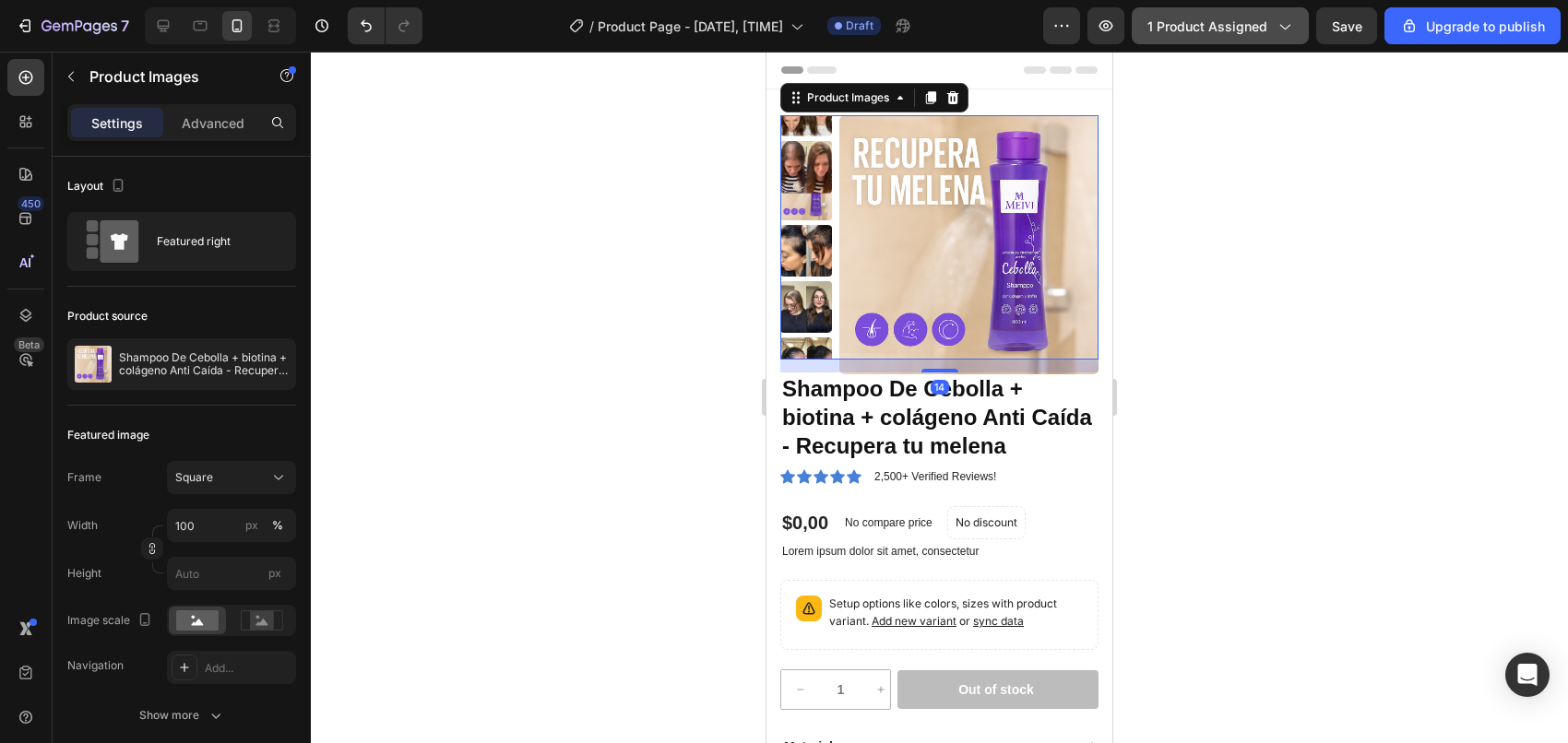 click on "1 product assigned" at bounding box center (1220, 26) 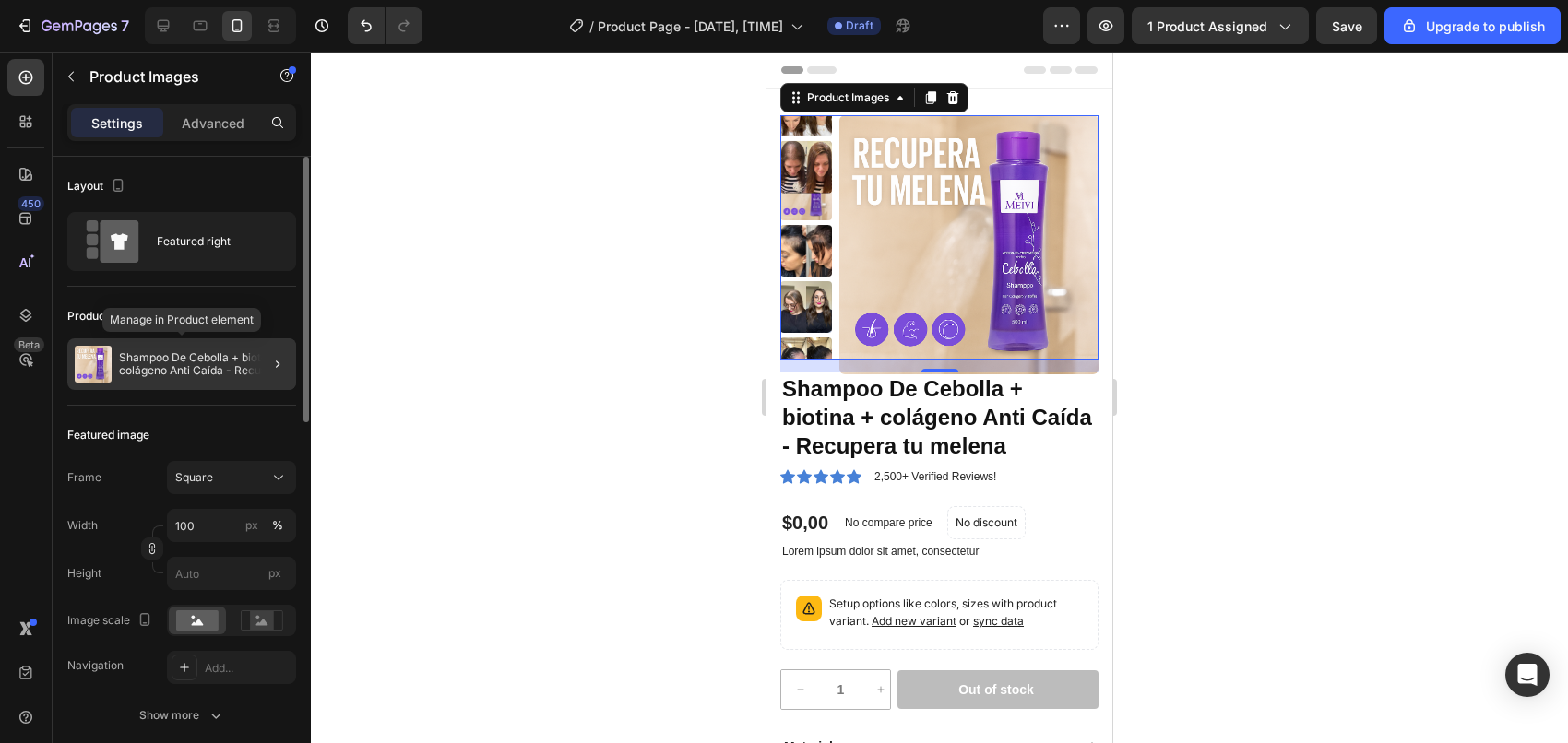 click on "Shampoo De Cebolla + biotina + colágeno Anti Caída - Recupera tu melena" 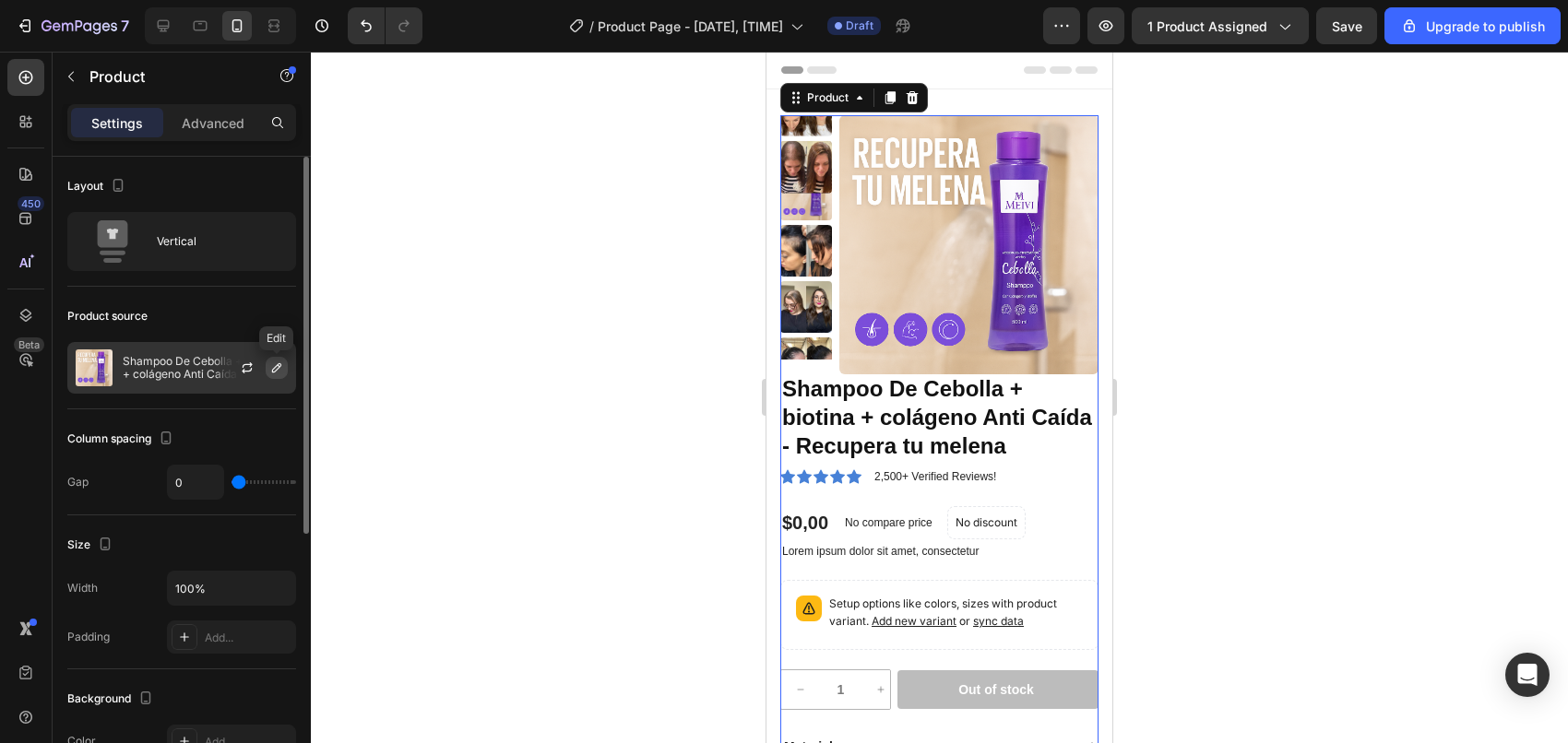 click 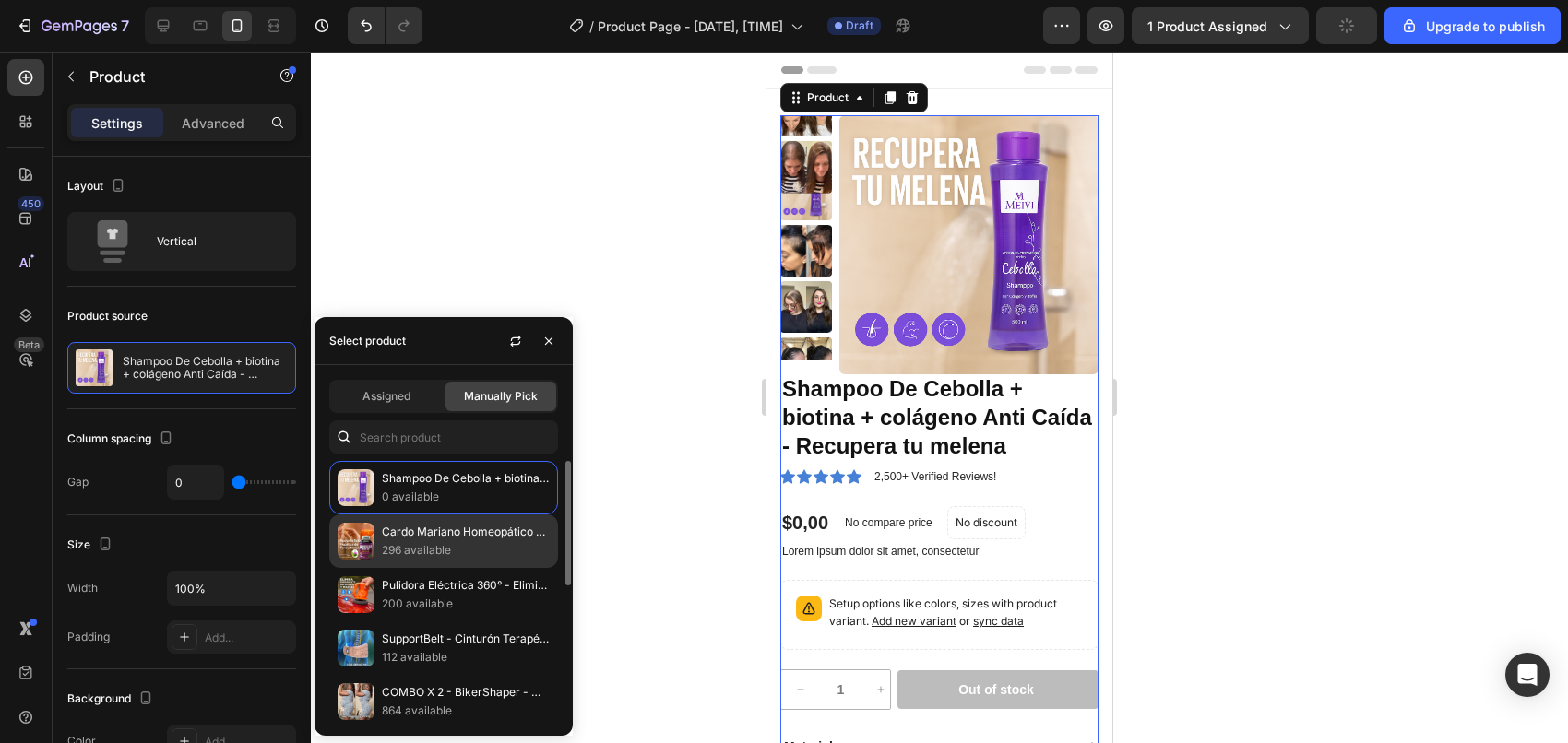 click on "Cardo Mariano Homeopático - Apoya la salud de tu hígado de forma natural | 100 Capsulas" at bounding box center (466, 532) 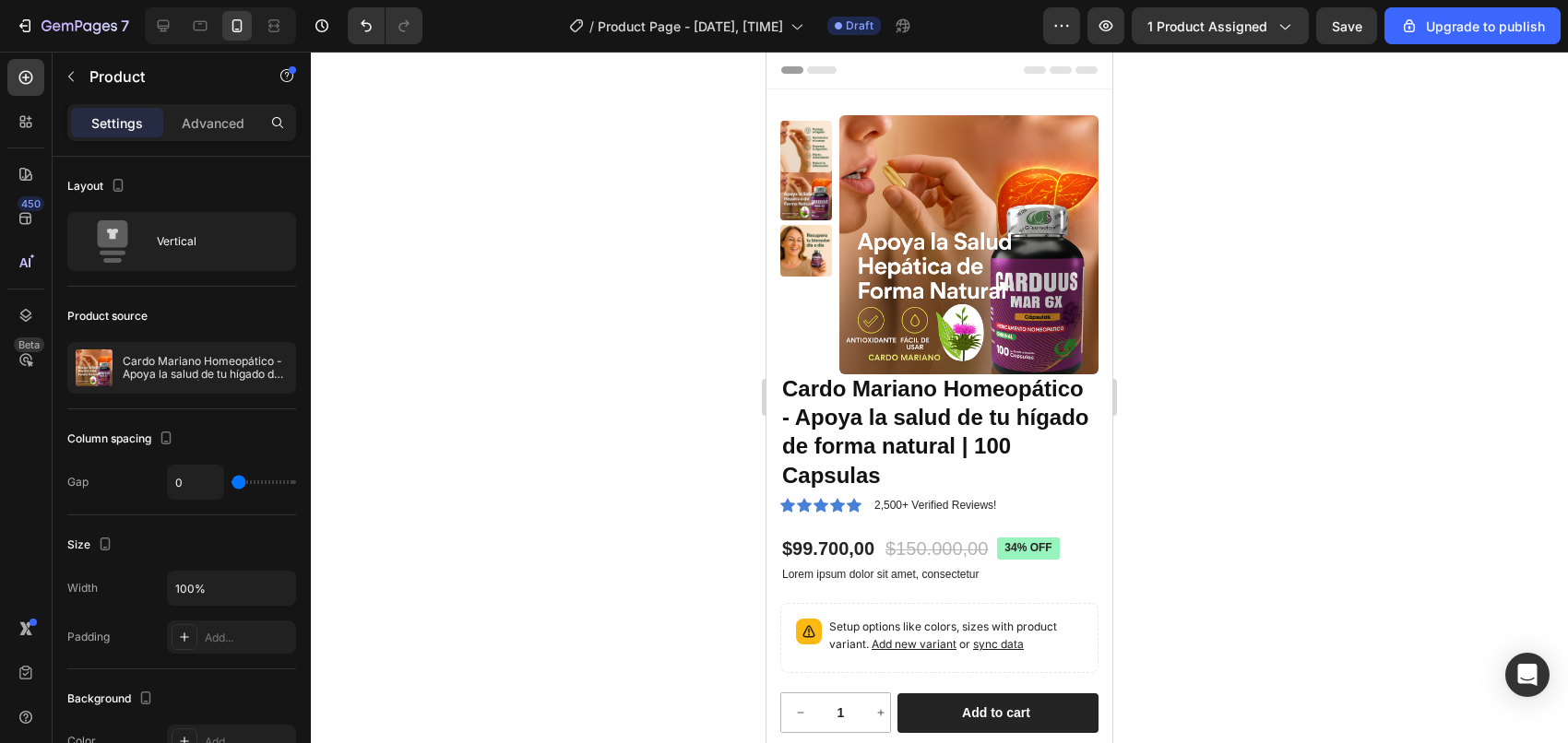 click 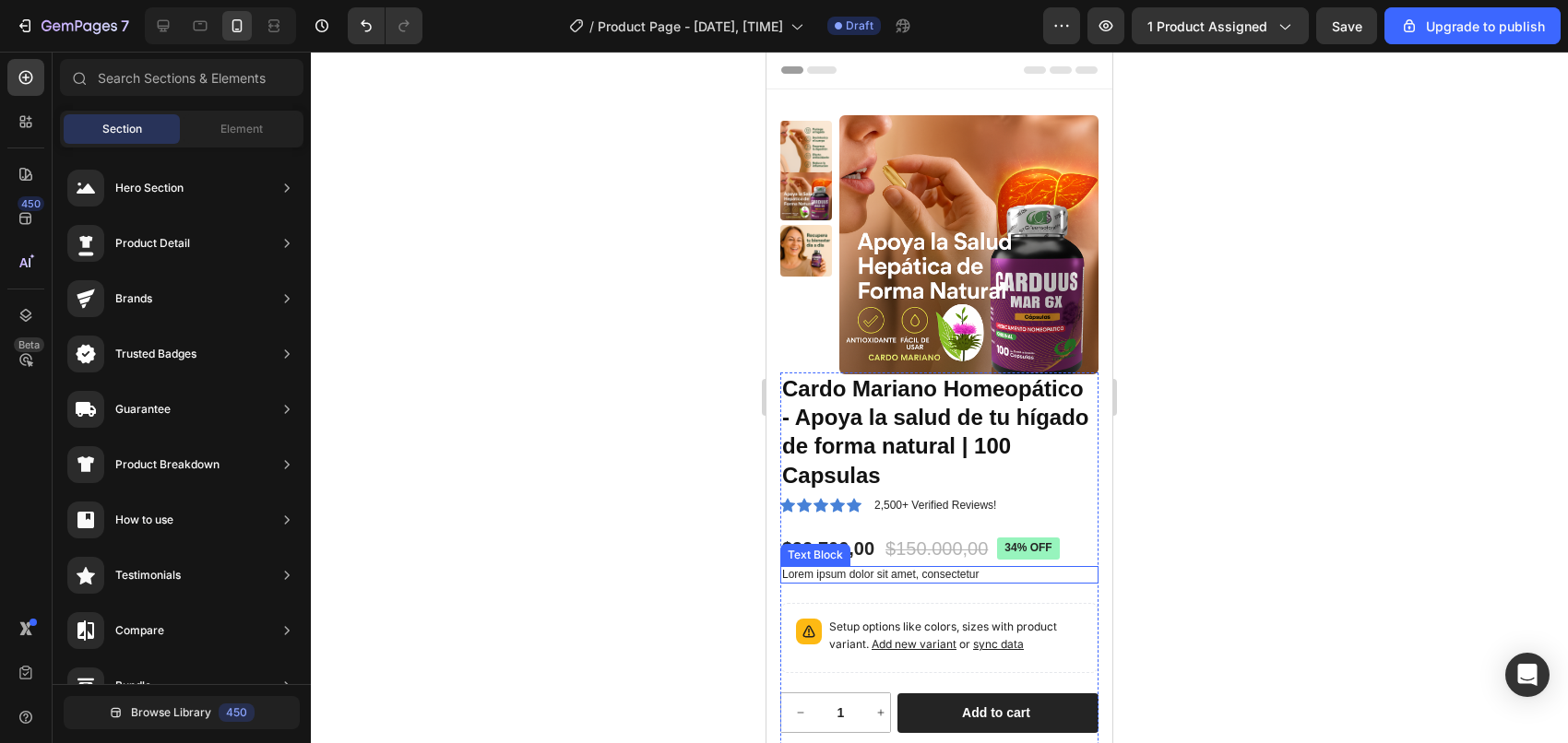 scroll, scrollTop: 115, scrollLeft: 0, axis: vertical 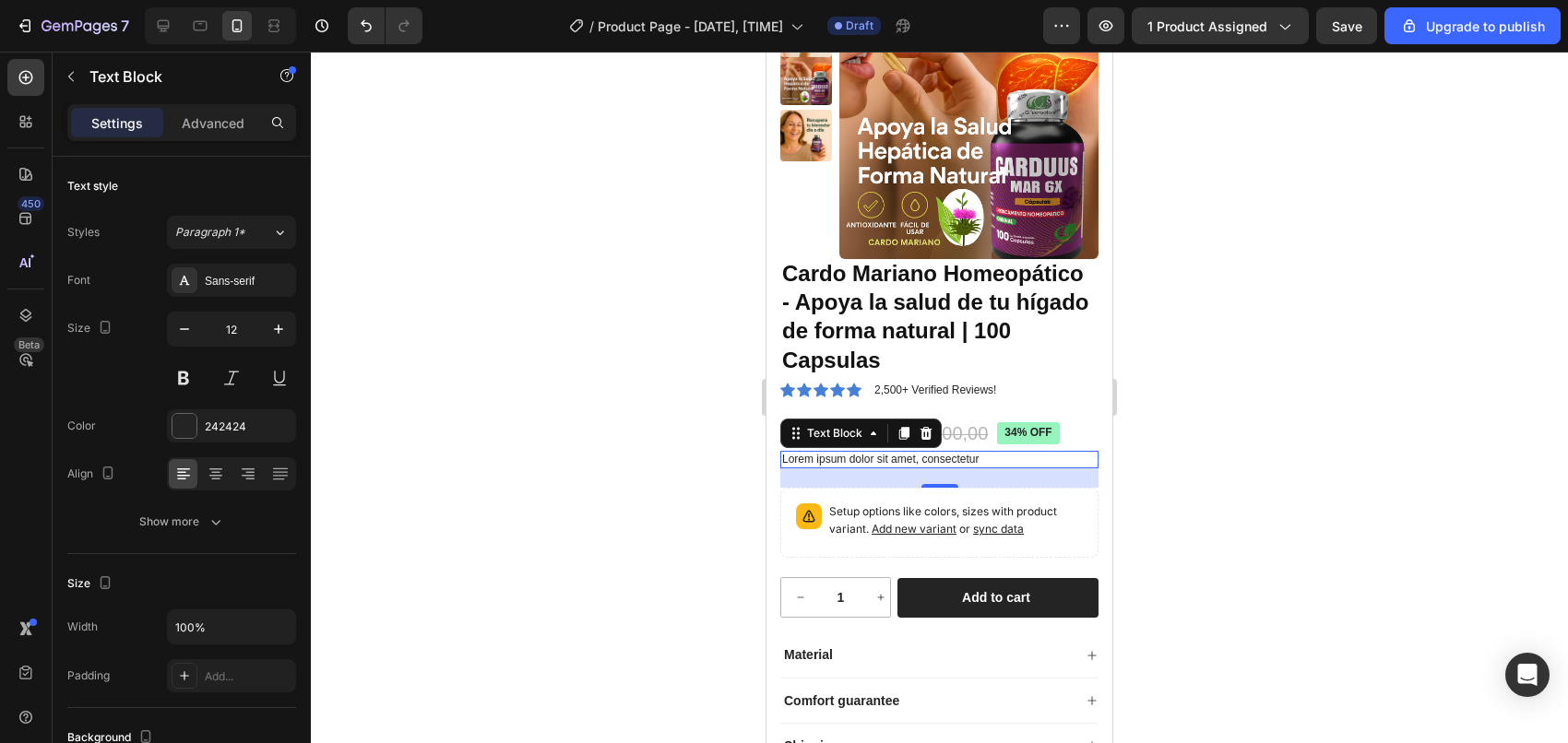 click on "Lorem ipsum dolor sit amet, consectetur" at bounding box center (939, 460) 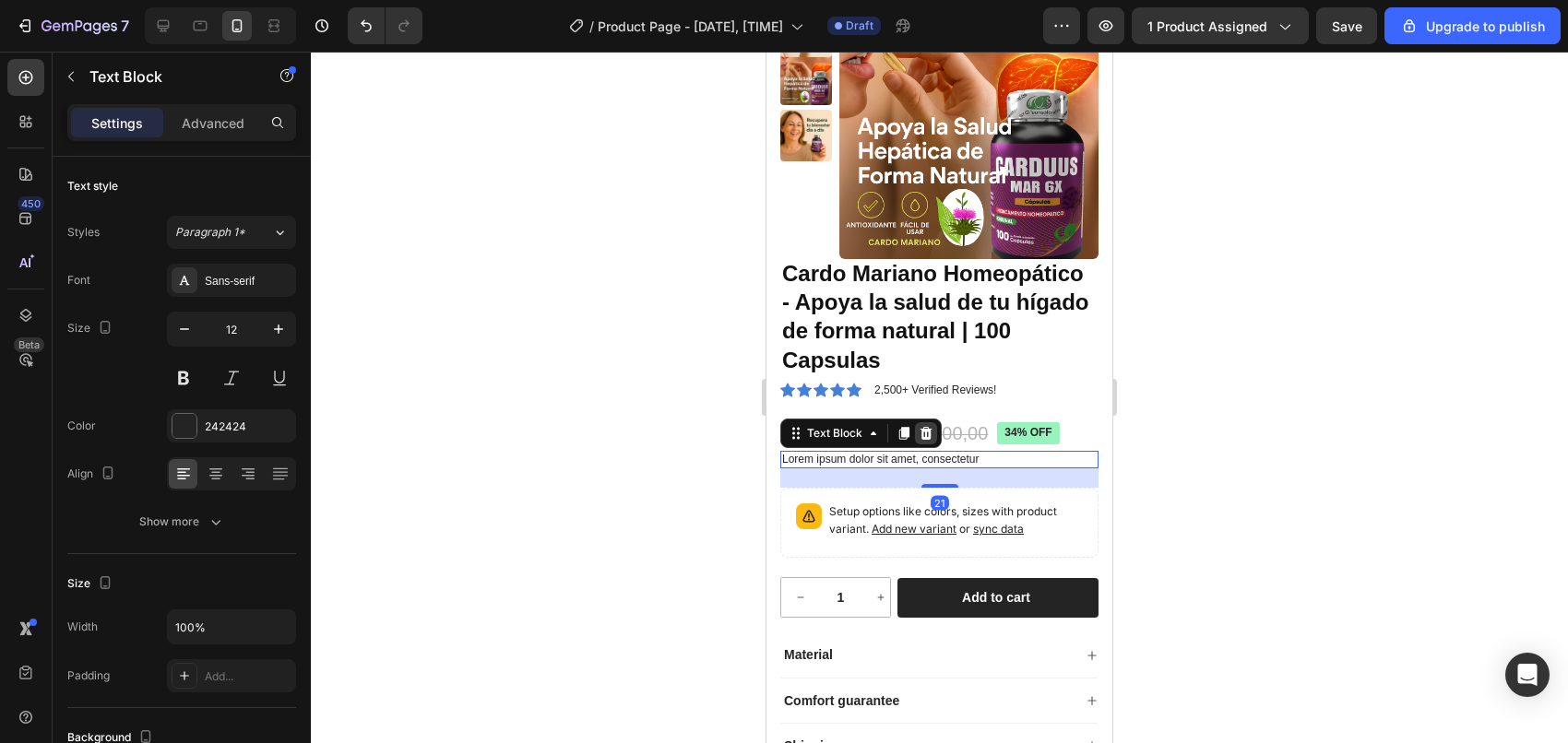 click 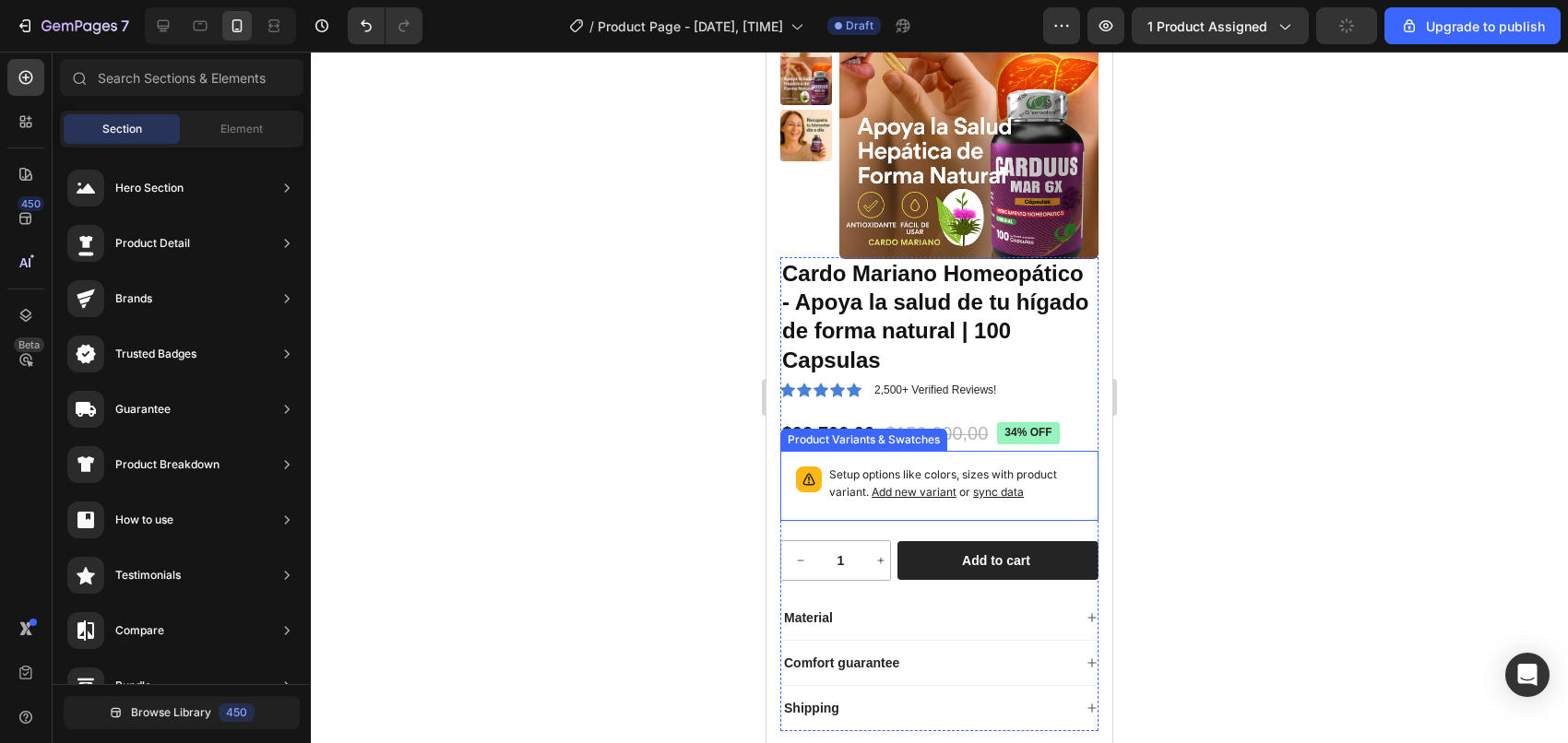 click on "Setup options like colors, sizes with product variant.       Add new variant   or   sync data" at bounding box center [956, 484] 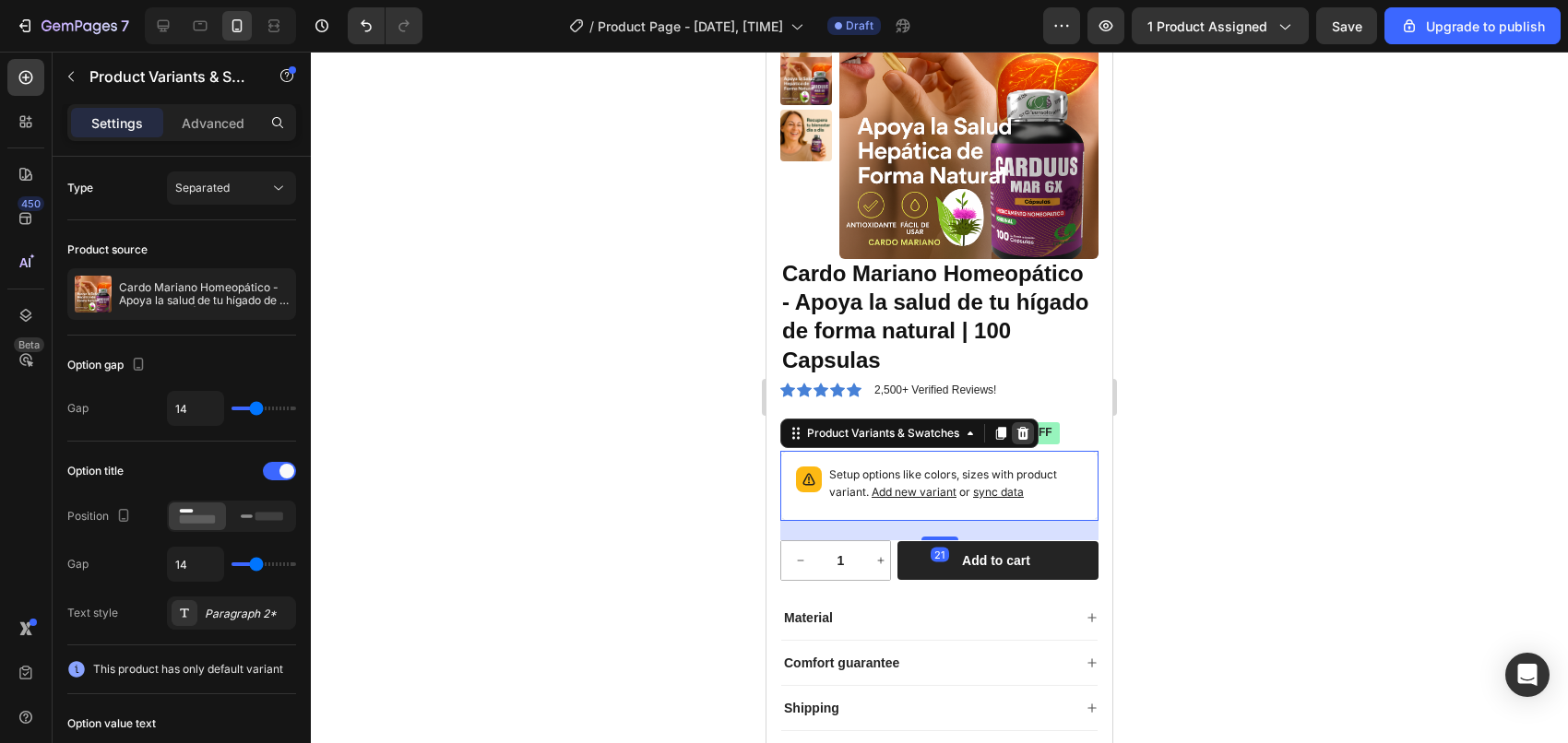 click 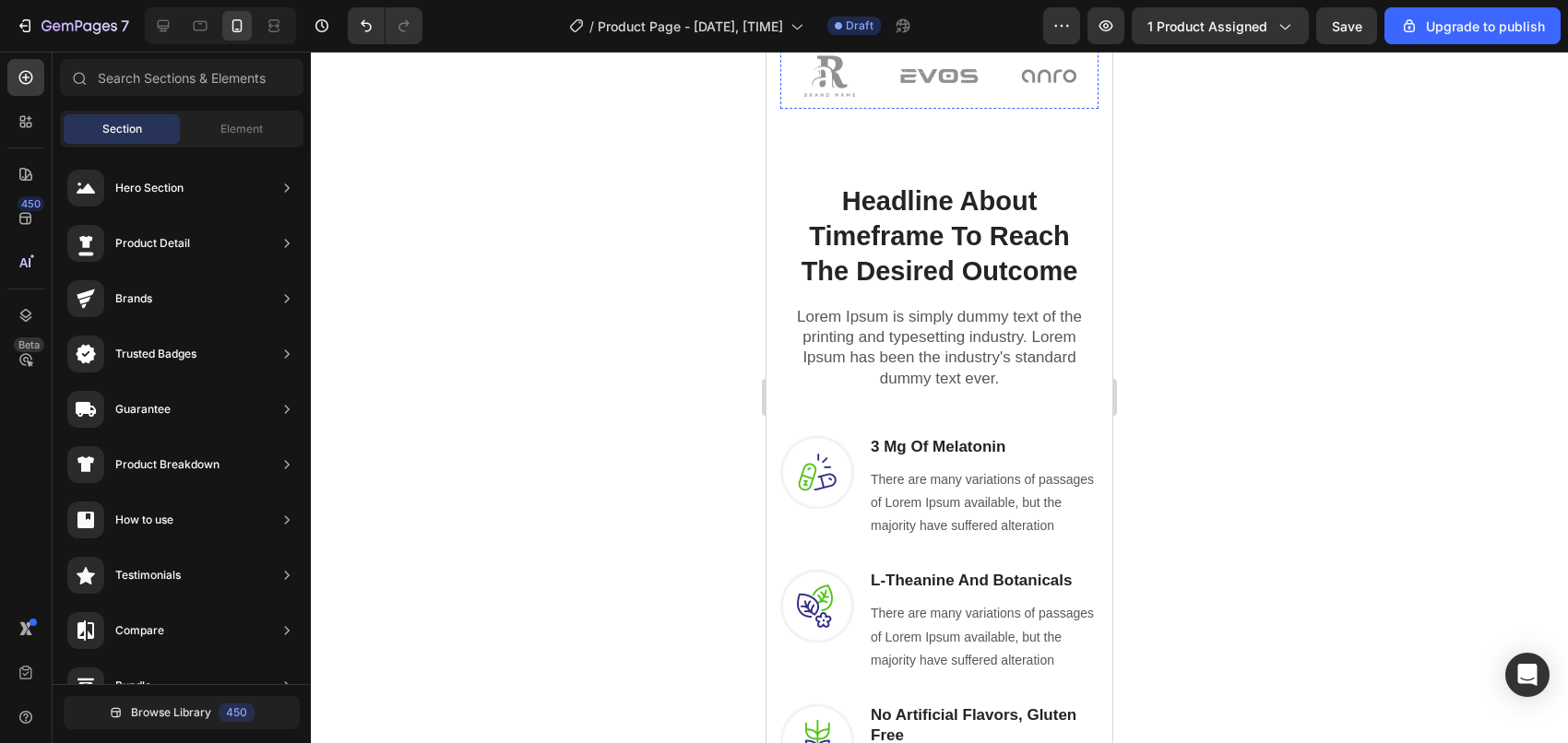 scroll, scrollTop: 230, scrollLeft: 0, axis: vertical 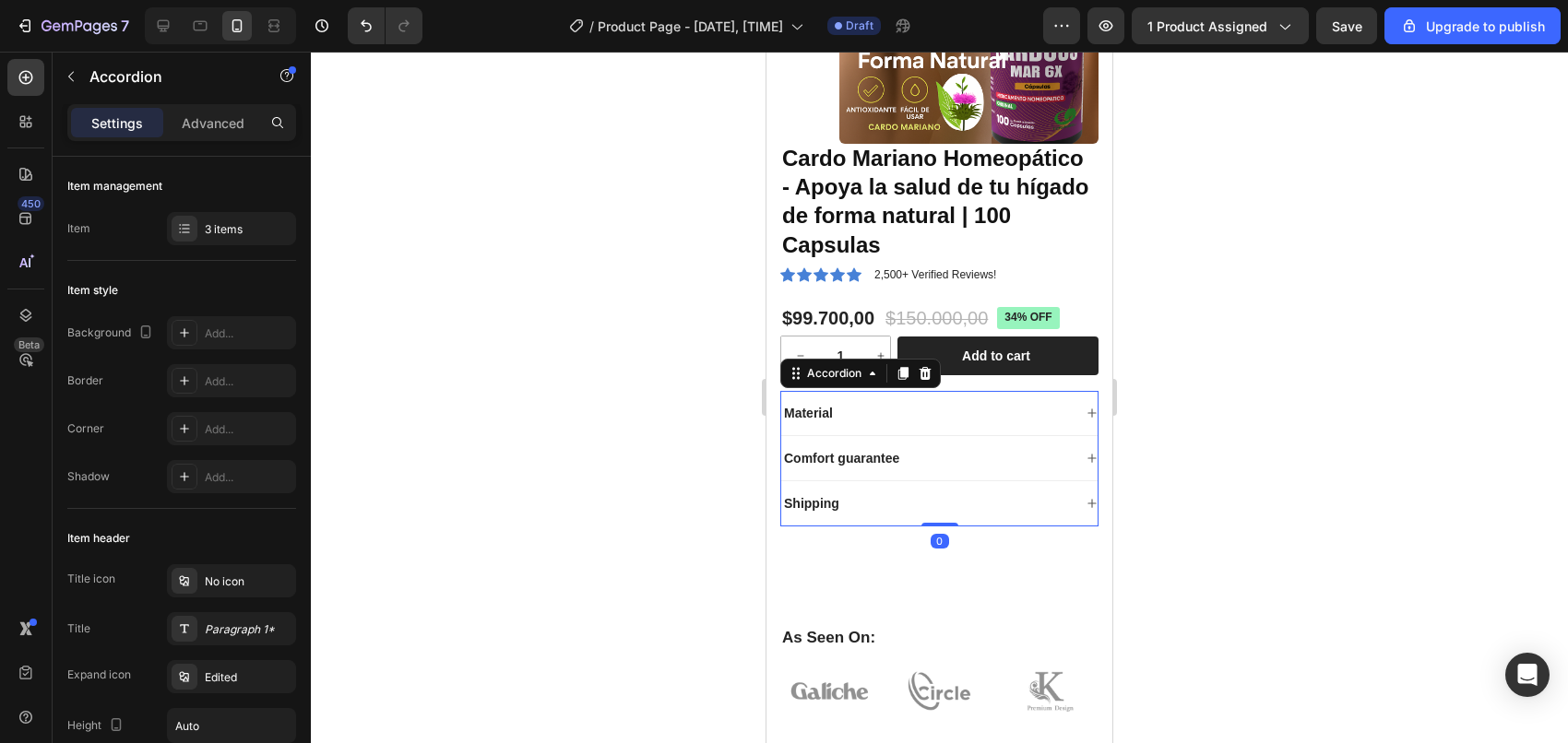 click on "Comfort guarantee" at bounding box center [939, 458] 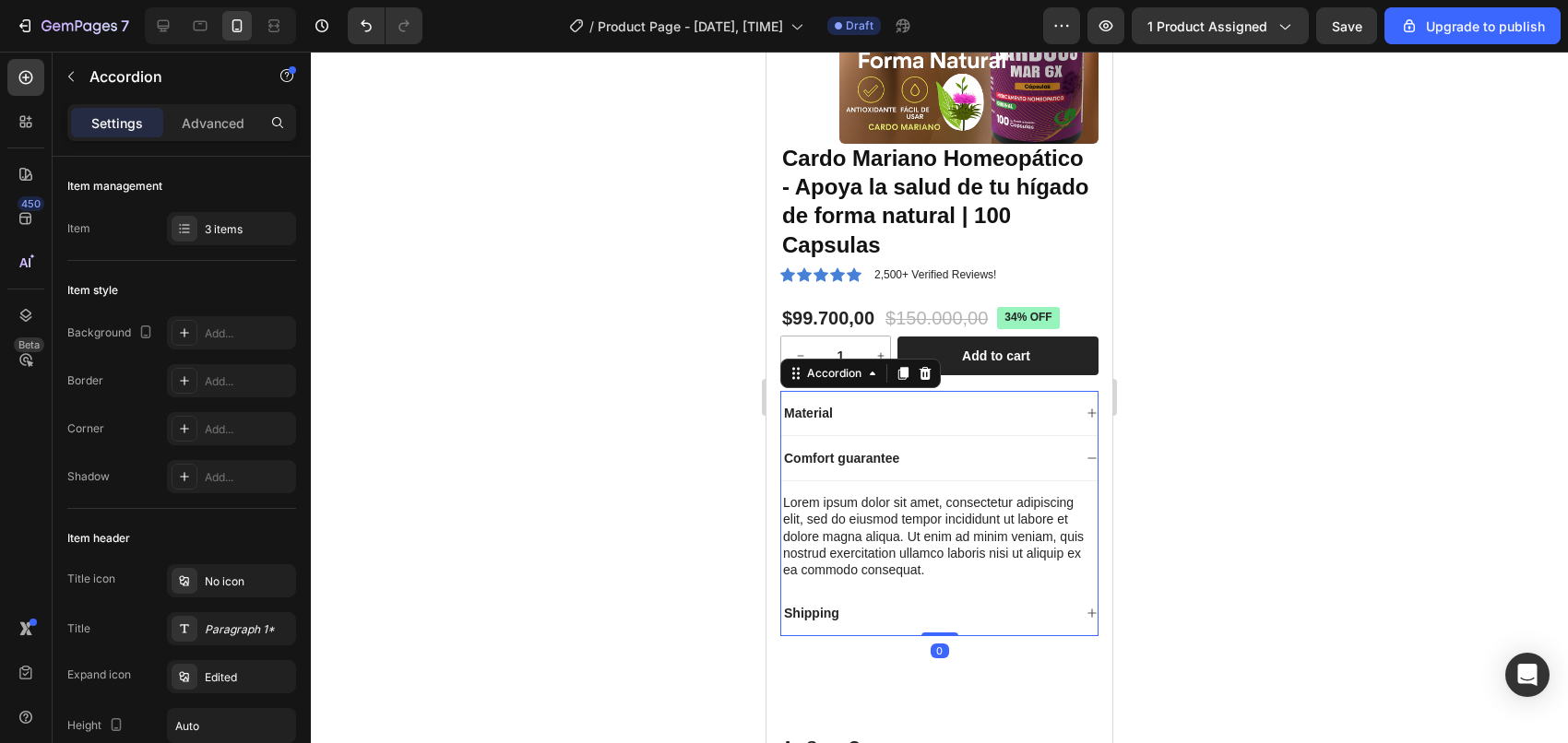 click on "Comfort guarantee" at bounding box center (926, 458) 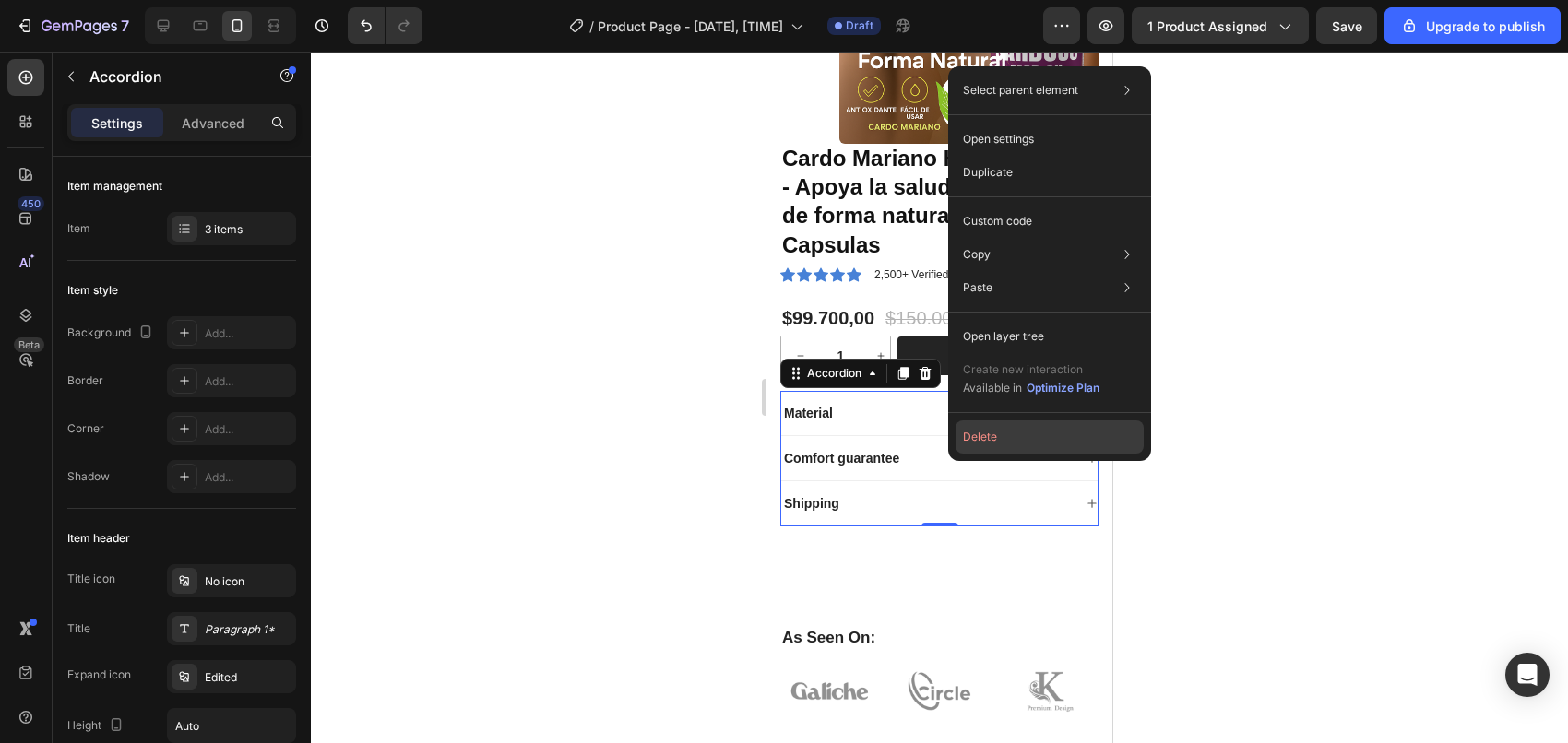 click on "Delete" 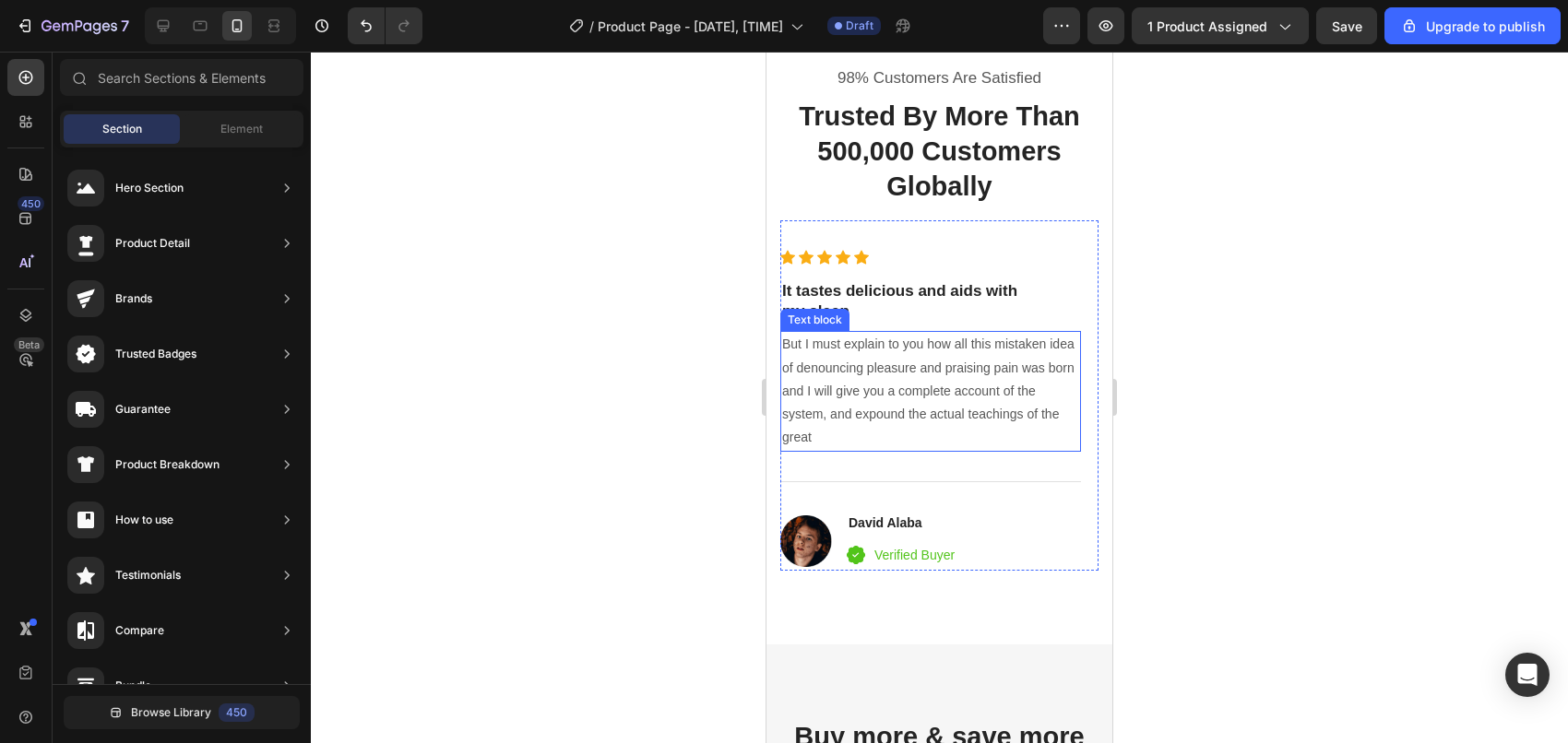 scroll, scrollTop: 4494, scrollLeft: 0, axis: vertical 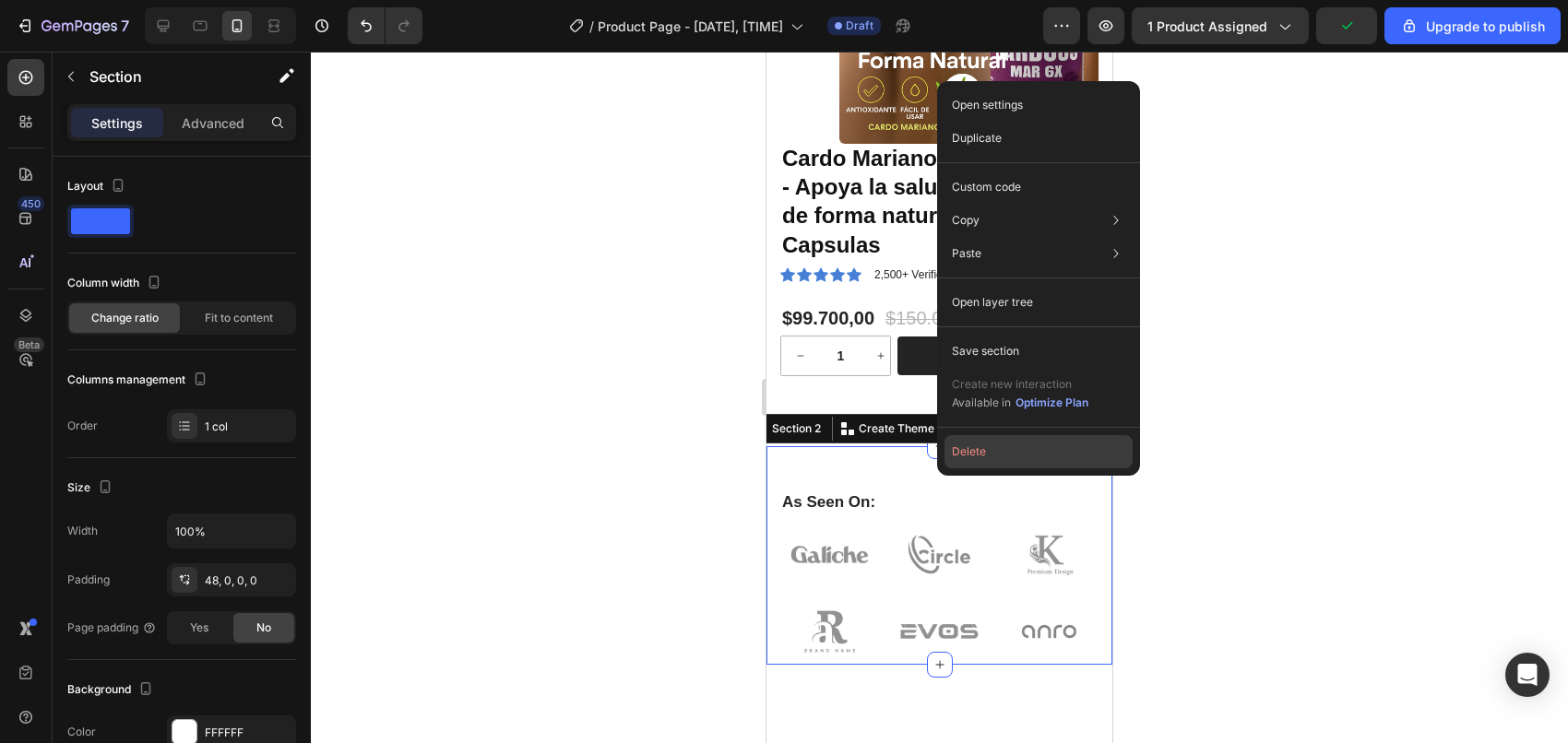 click on "Delete" 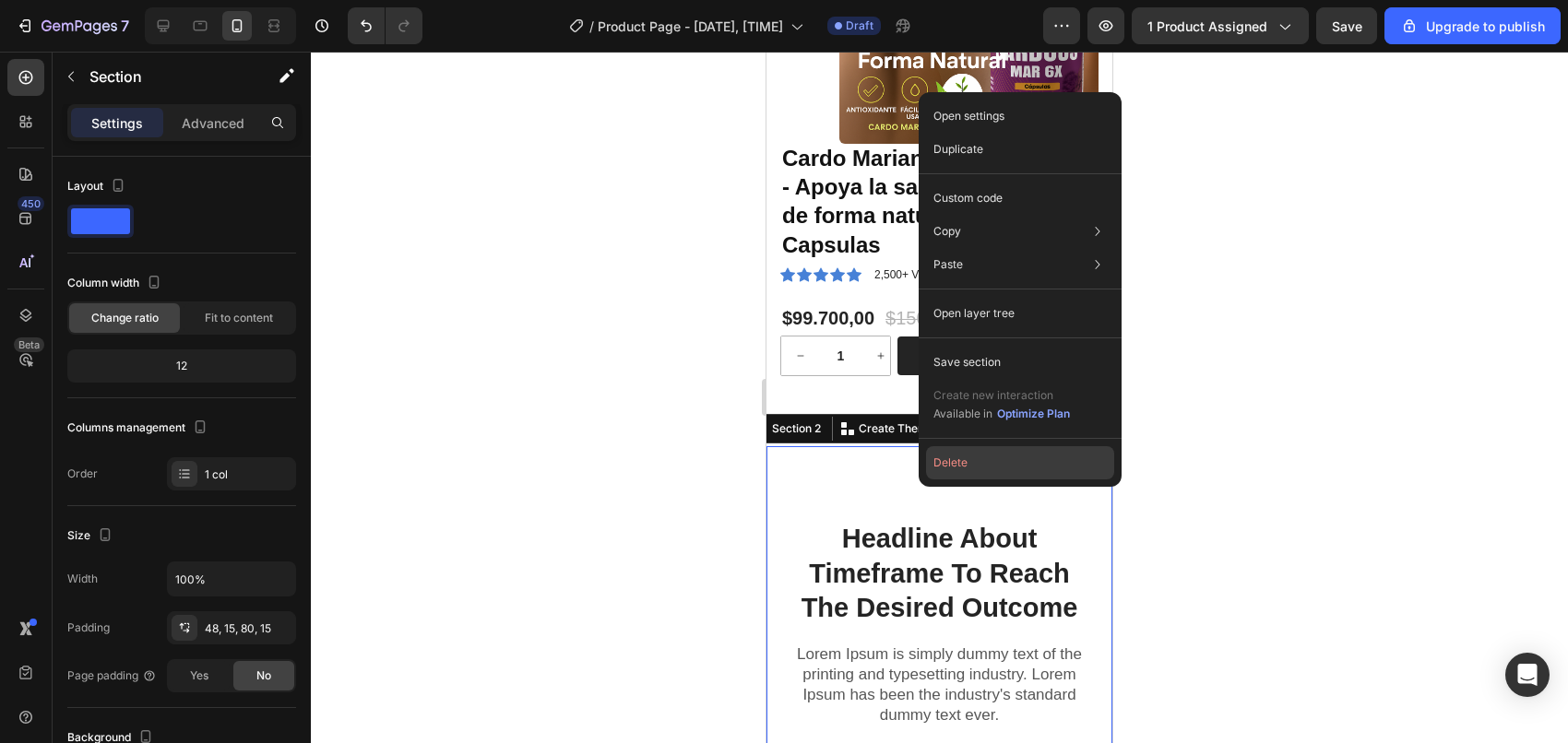 click on "Delete" 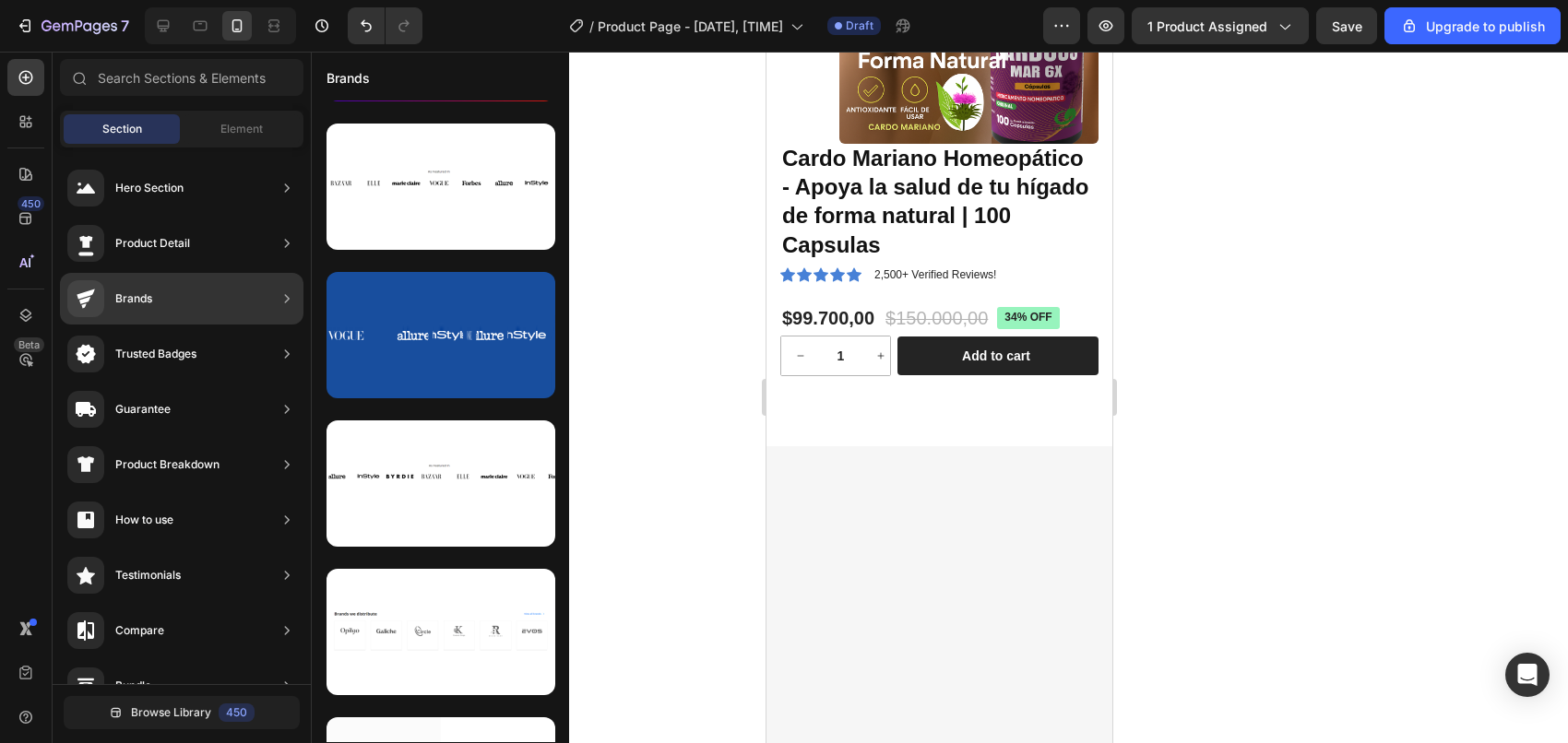 scroll, scrollTop: 88, scrollLeft: 0, axis: vertical 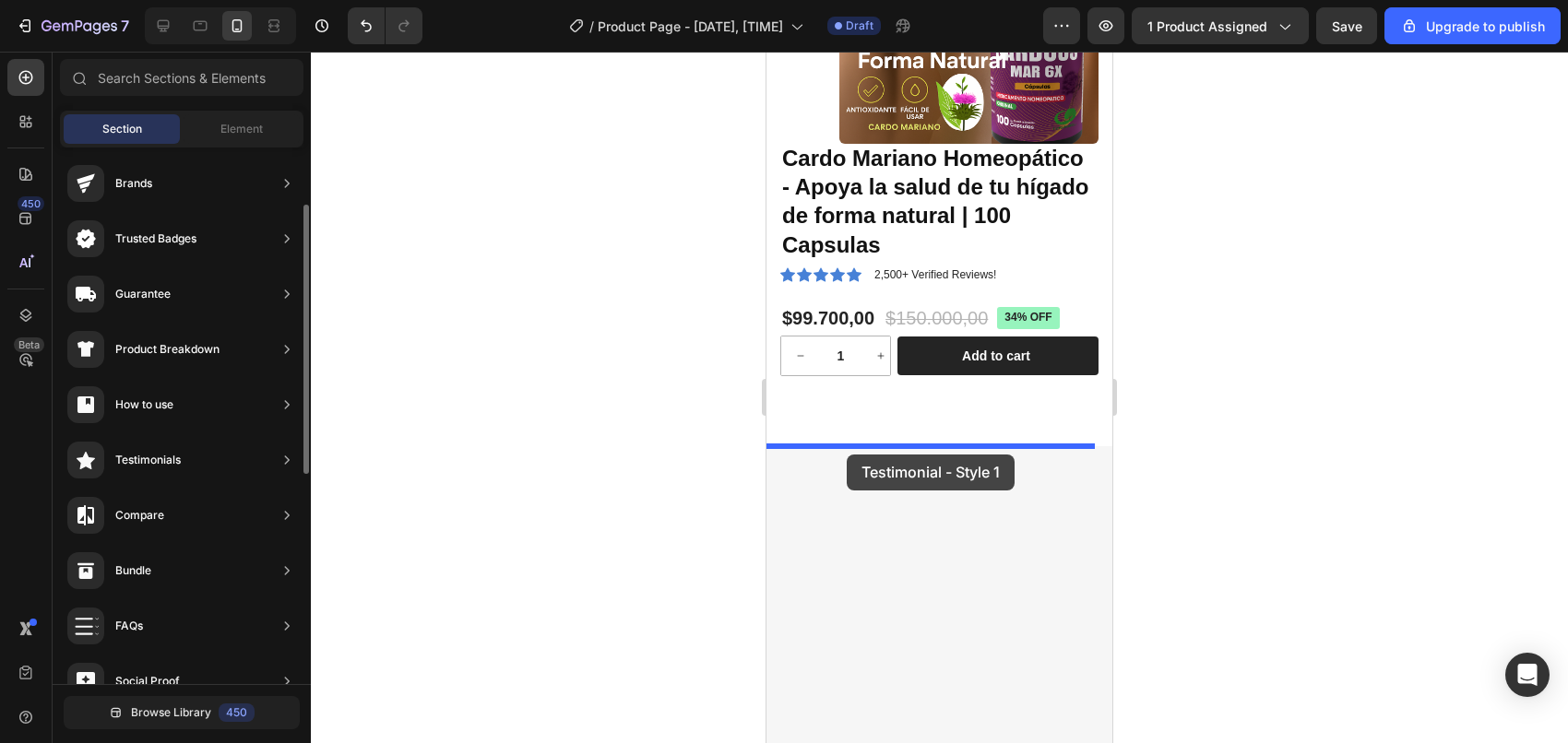 drag, startPoint x: 1174, startPoint y: 245, endPoint x: 849, endPoint y: 449, distance: 383.7199 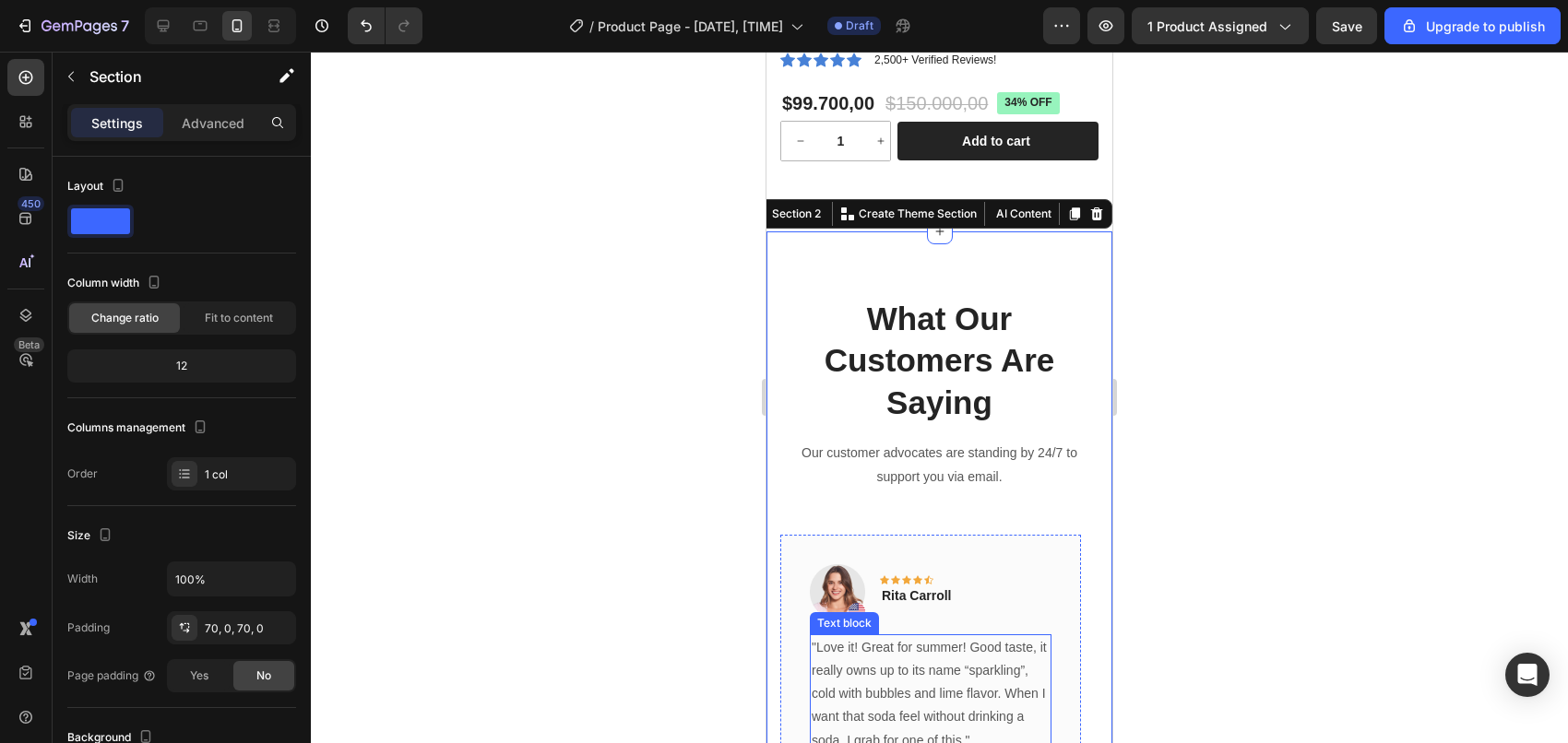 scroll, scrollTop: 330, scrollLeft: 0, axis: vertical 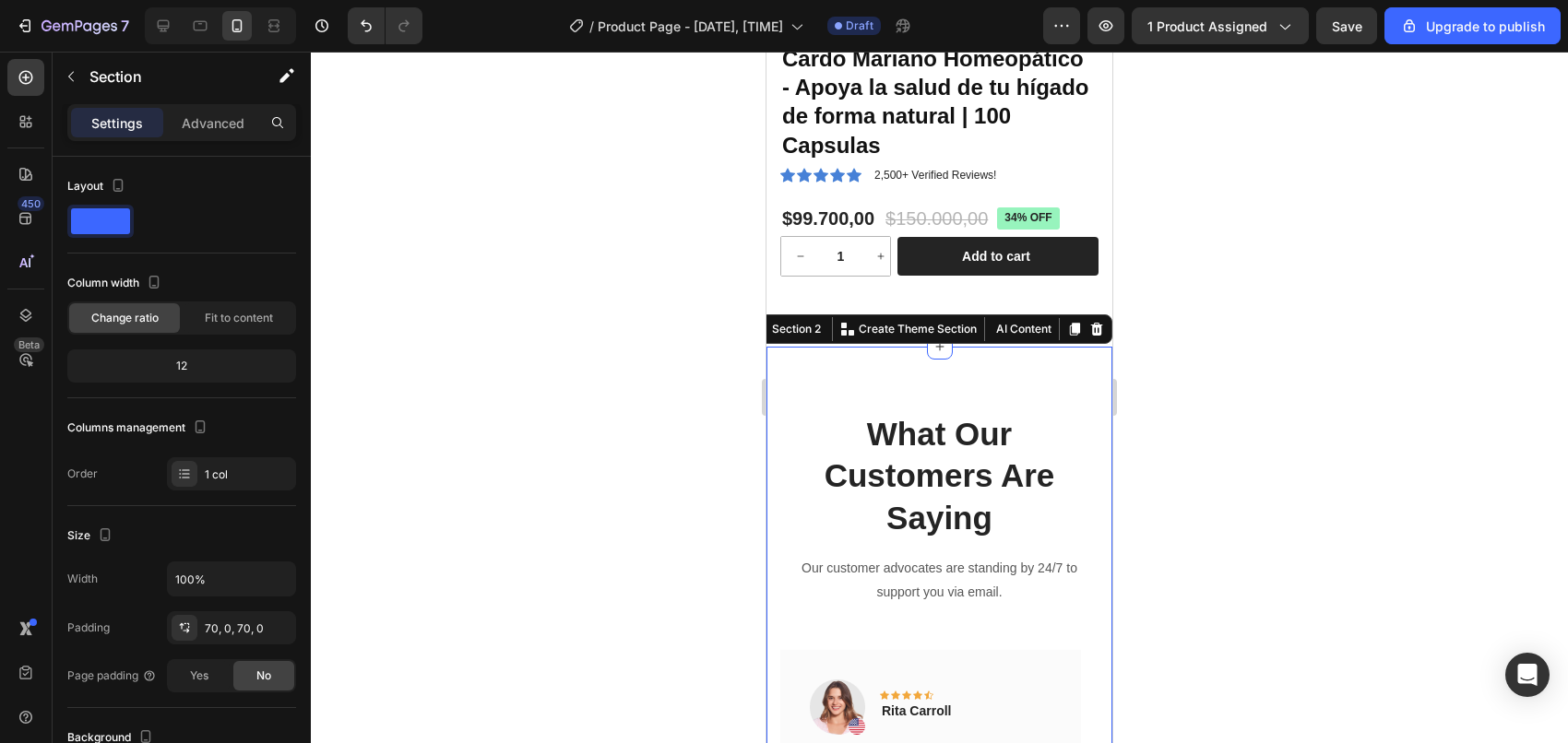 click on "What Our Customers Are Saying Heading Our customer advocates are standing by 24/7 to support you via email. Text block Image
Icon
Icon
Icon
Icon
Icon Row Rita Carroll Text block Row "Love it! Great for summer! Good taste, it really owns up to its name “sparkling”, cold with bubbles and lime flavor. When I want that soda feel without drinking a soda, I grab for one of this." Text block                Title Line (P) Images & Gallery Shampoo De Cebolla + biotina + colágeno Anti Caída - Recupera tu melena (P) Title $0,00 (P) Price (P) Price No compare price (P) Price Row Out of stock (P) Cart Button Product Row Image
Icon
Icon
Icon
Icon
Icon Row Olivia Rowse Text block Row Thanks." Text block                Title Line (P) Images & Gallery Shampoo De Cebolla + biotina + colágeno Anti Caída - Recupera tu melena (P) Title $0,00 (P) Price (P) Price Row" at bounding box center (939, 760) 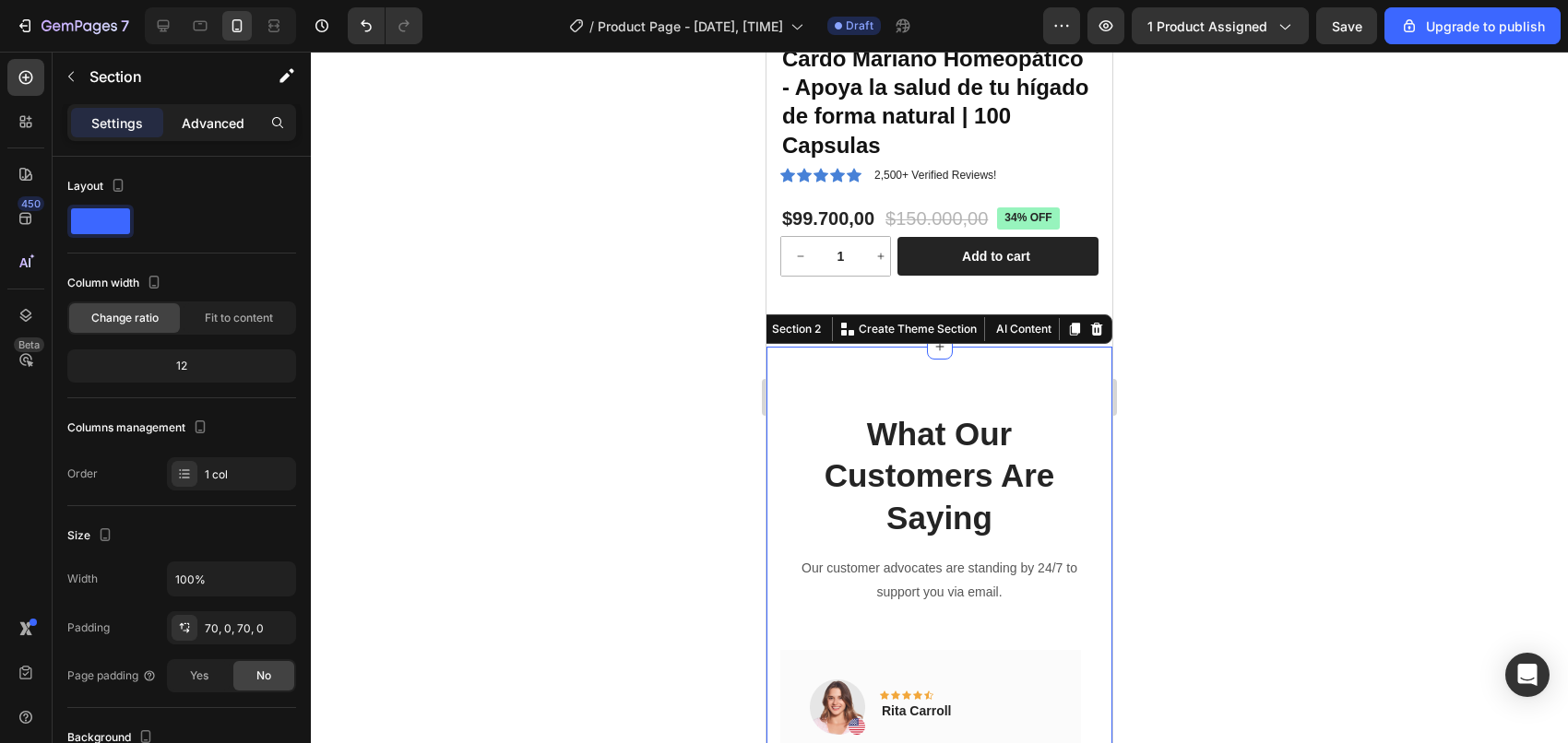 click on "Advanced" at bounding box center (213, 123) 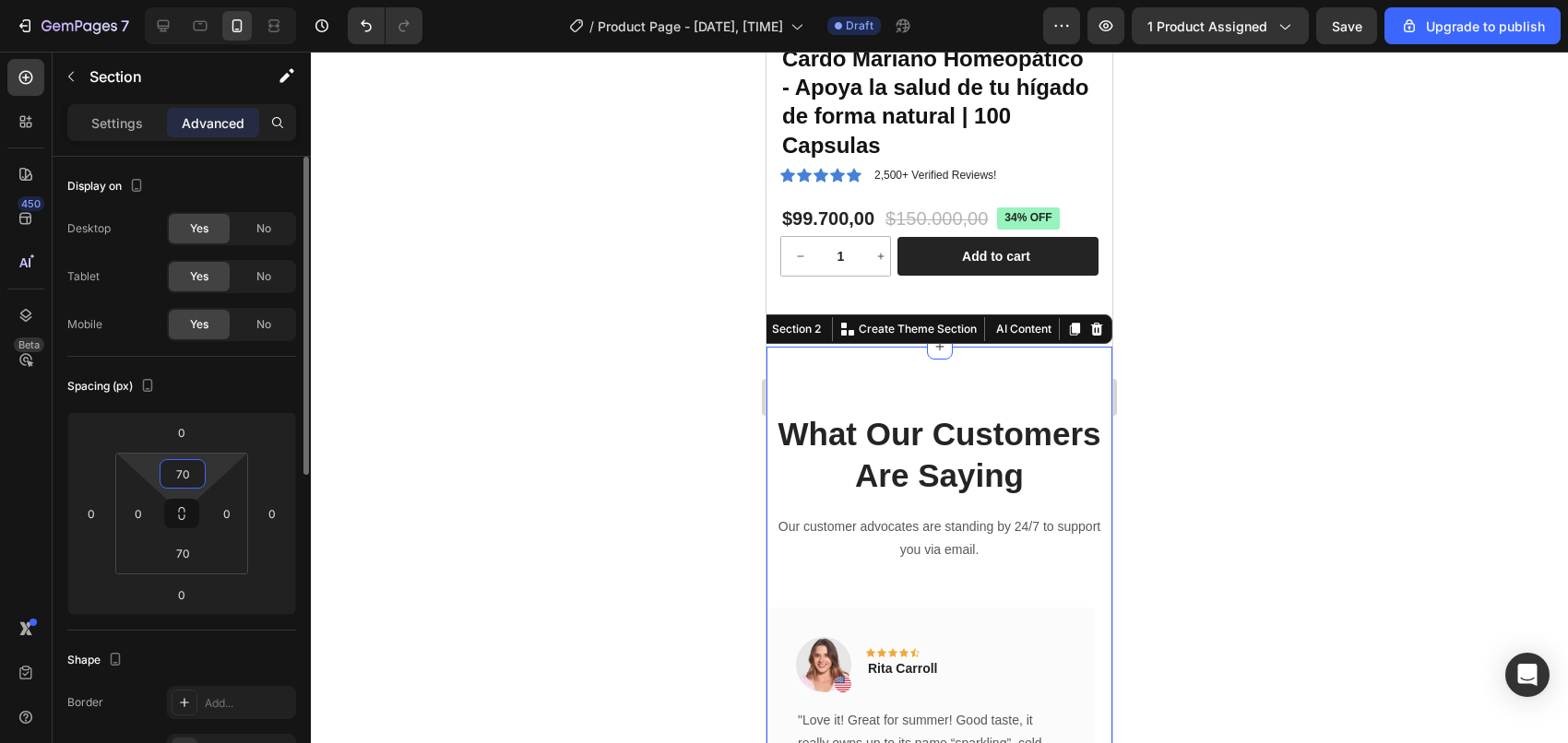 drag, startPoint x: 195, startPoint y: 464, endPoint x: 141, endPoint y: 456, distance: 54.589376 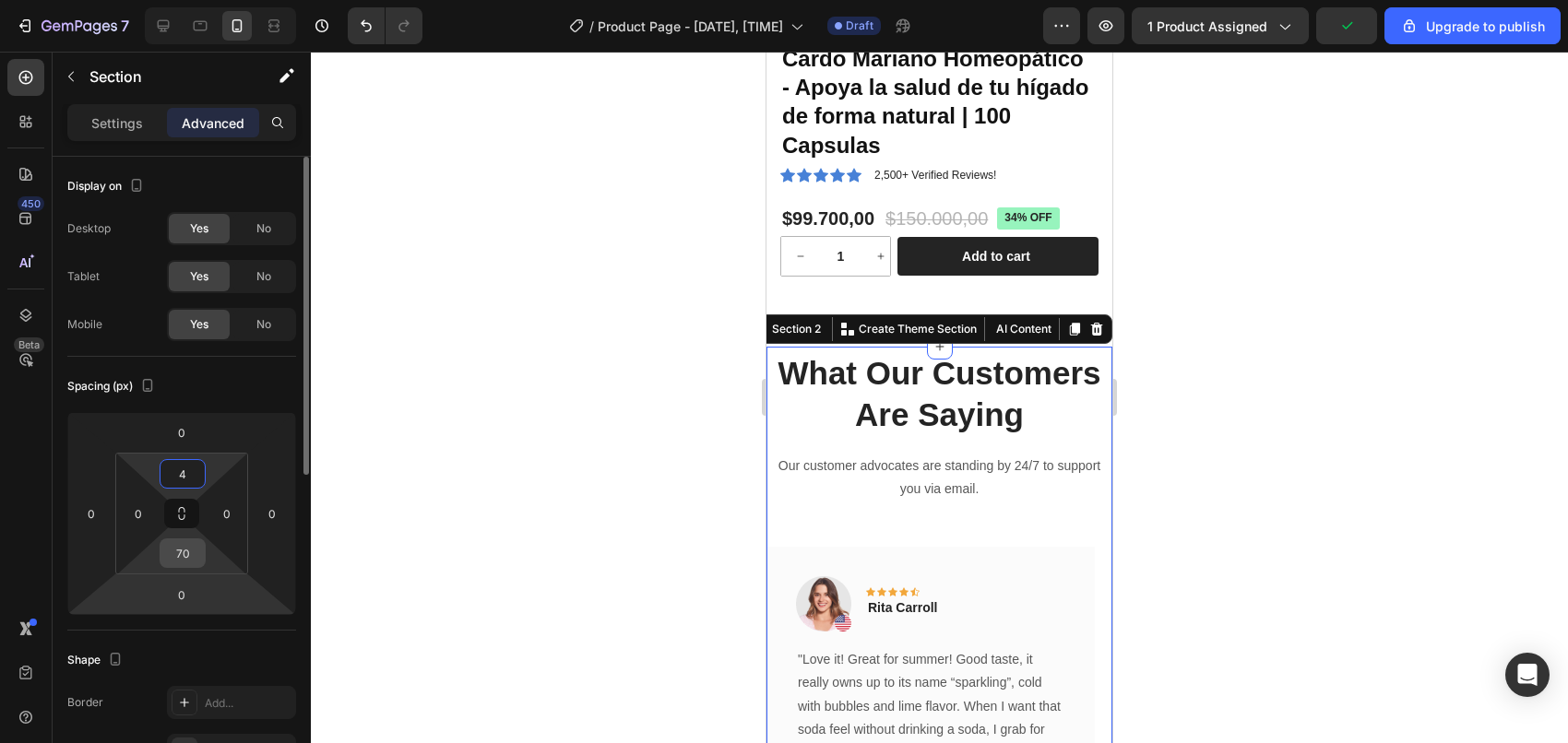 type on "4" 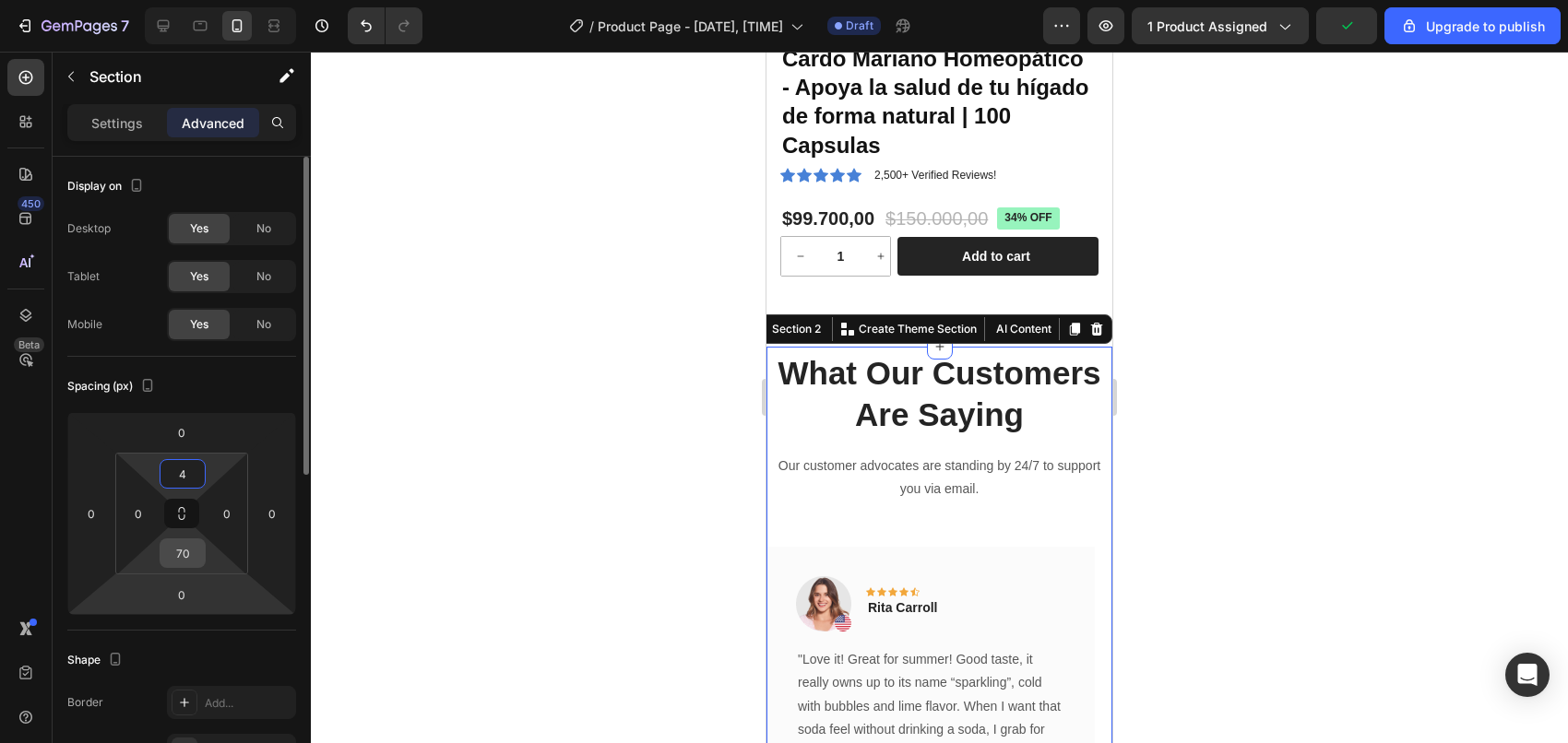 click on "70" at bounding box center (183, 553) 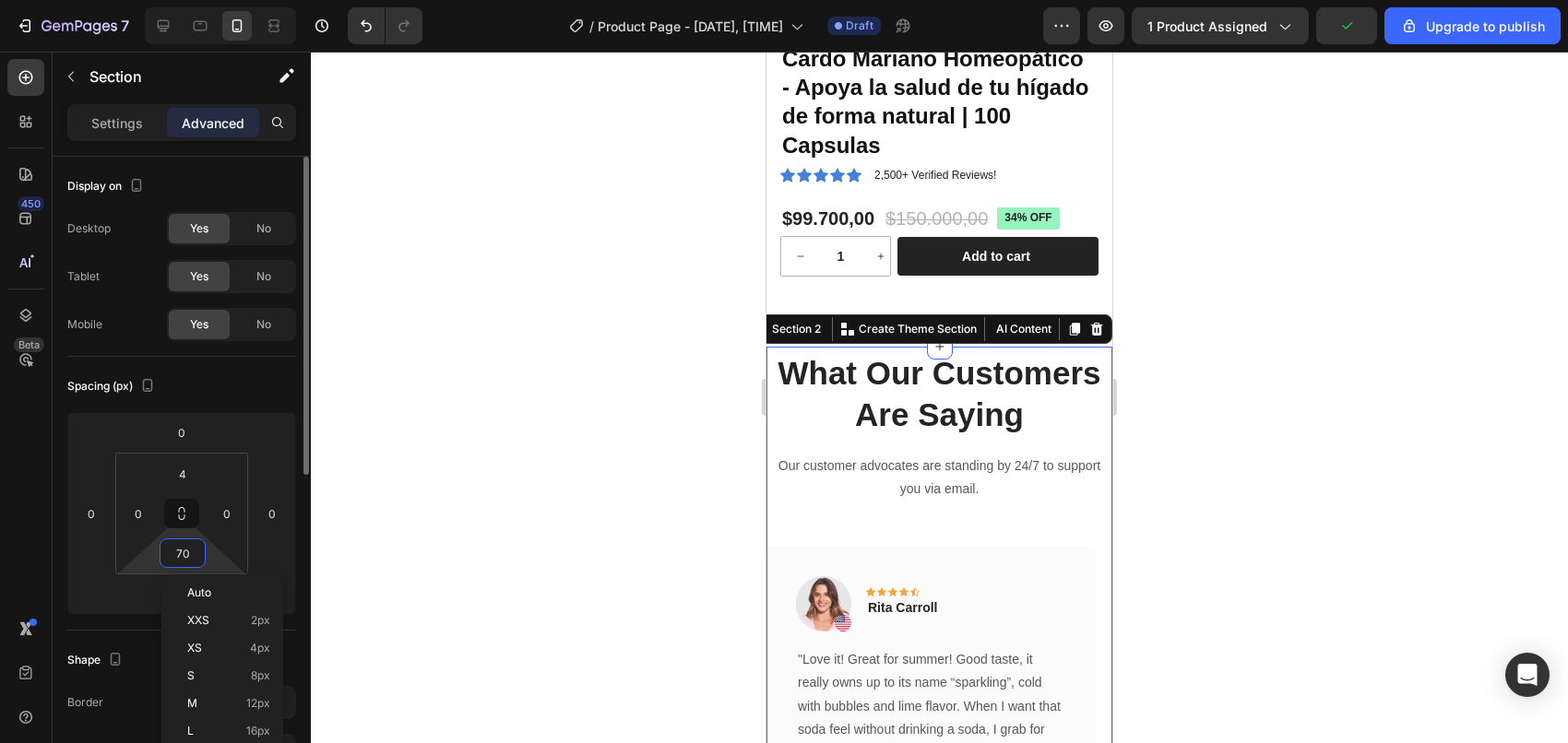 click on "70" at bounding box center (183, 553) 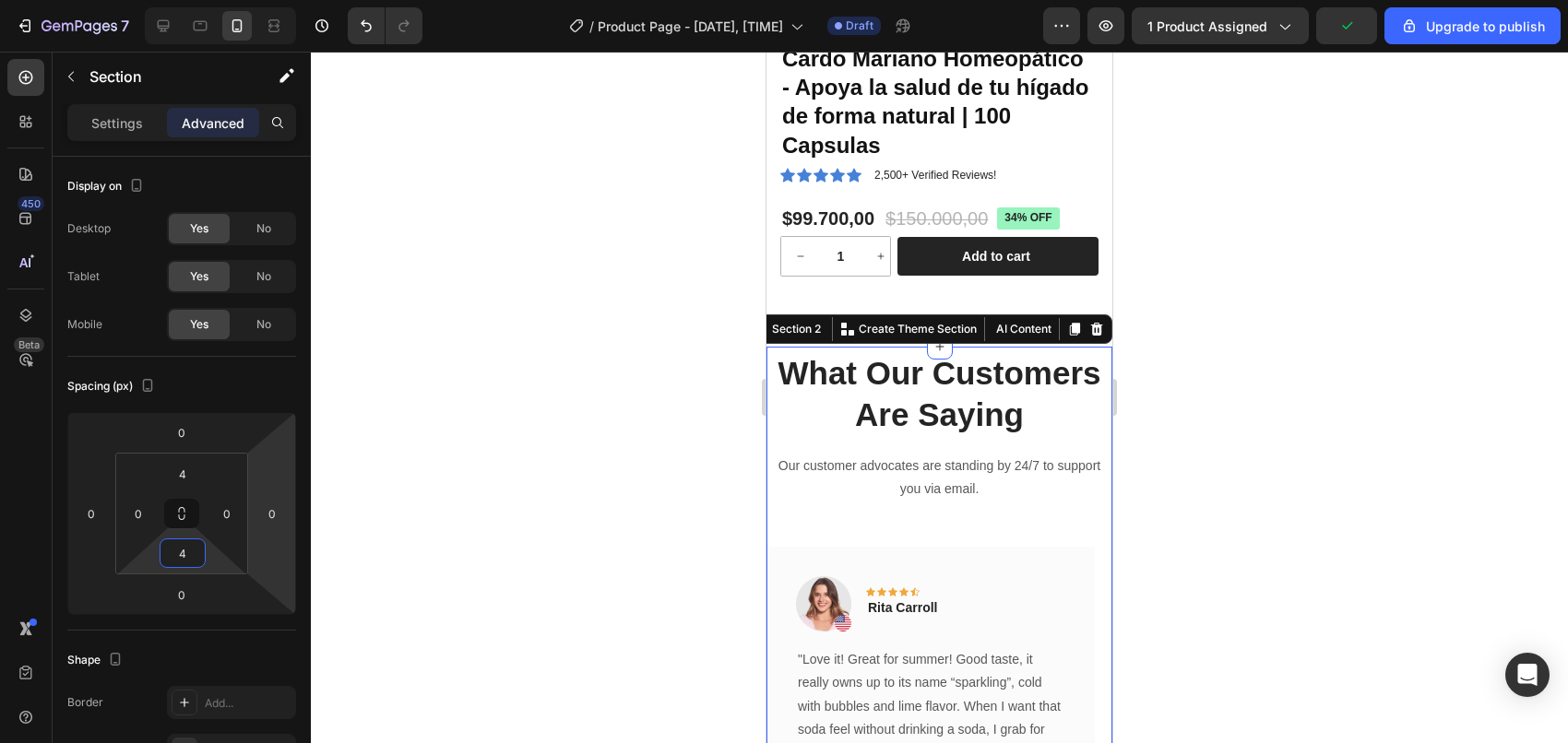 type on "4" 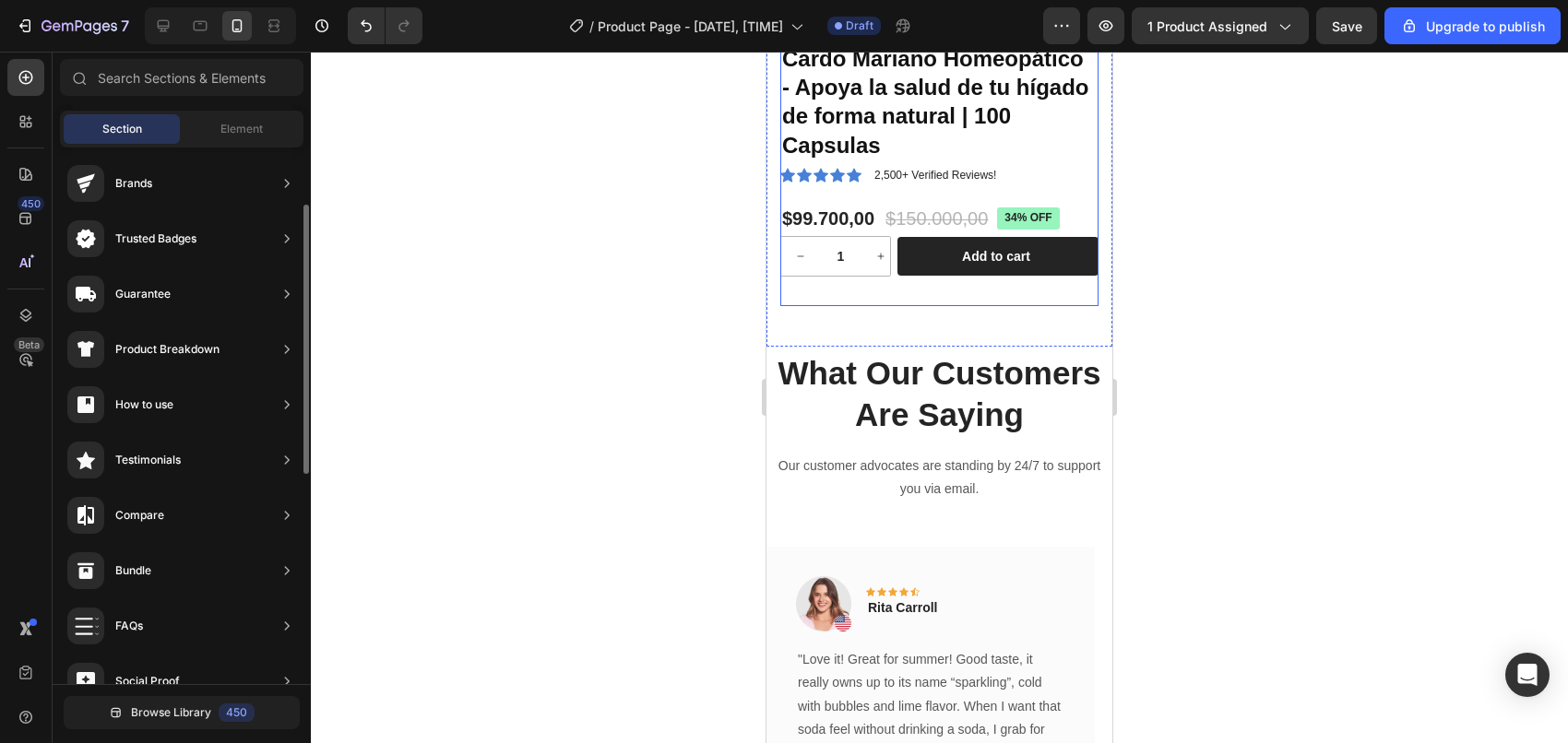 click on "Cardo Mariano Homeopático - Apoya la salud de tu hígado de forma natural | 100 Capsulas Product Title Icon Icon Icon Icon Icon Icon List 2,500+ Verified Reviews! Text Block Row $99.700,00 Product Price Product Price $150.000,00 Product Price Product Price 34% off Product Badge Row
1
Product Quantity Row Add to cart Add to Cart Row Row" at bounding box center (939, 174) 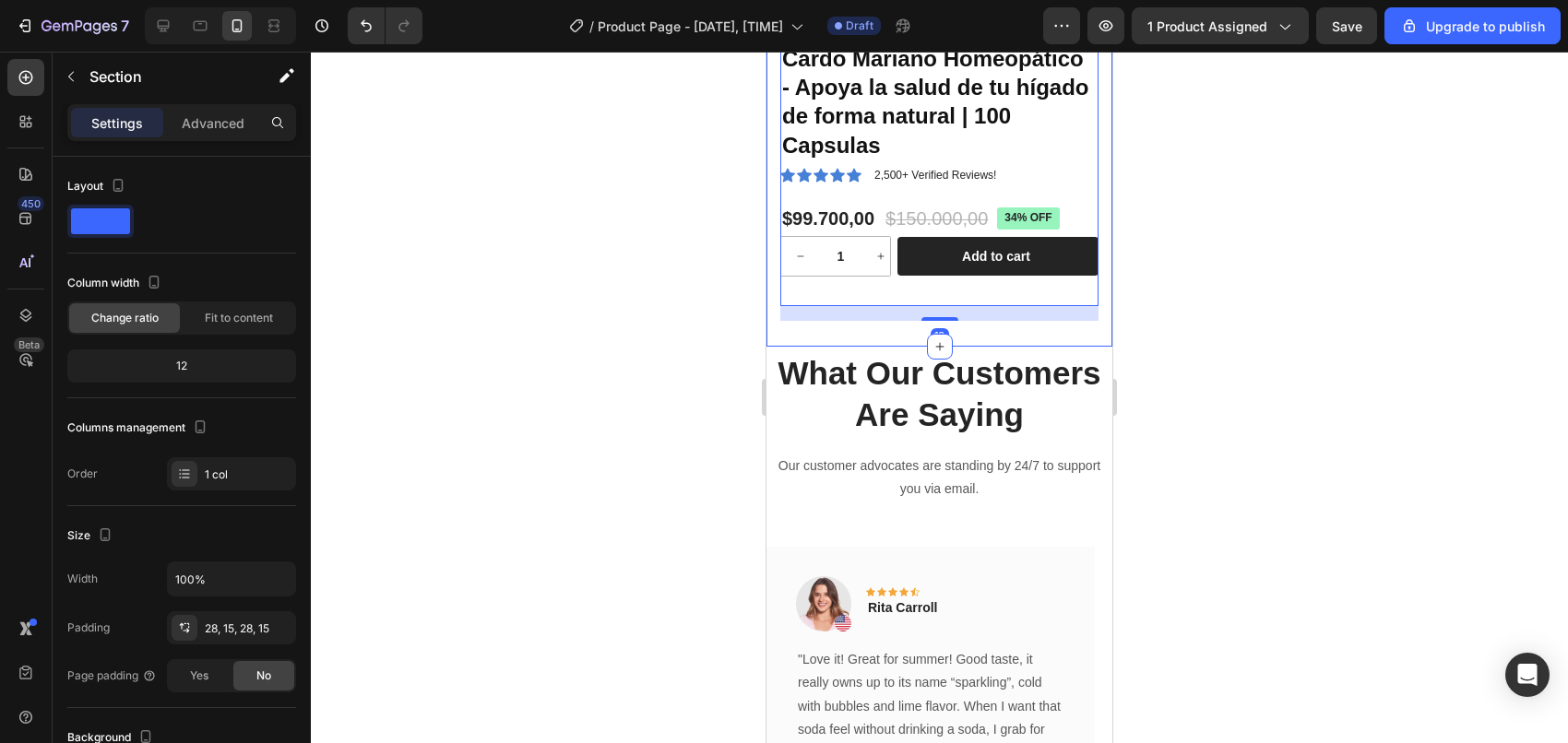 click on "Product Images Cardo Mariano Homeopático - Apoya la salud de tu hígado de forma natural | 100 Capsulas Product Title Icon Icon Icon Icon Icon Icon List 2,500+ Verified Reviews! Text Block Row $99.700,00 Product Price Product Price $150.000,00 Product Price Product Price 34% off Product Badge Row
1
Product Quantity Row Add to cart Add to Cart Row Row Product   16 Section 1" at bounding box center [939, 53] 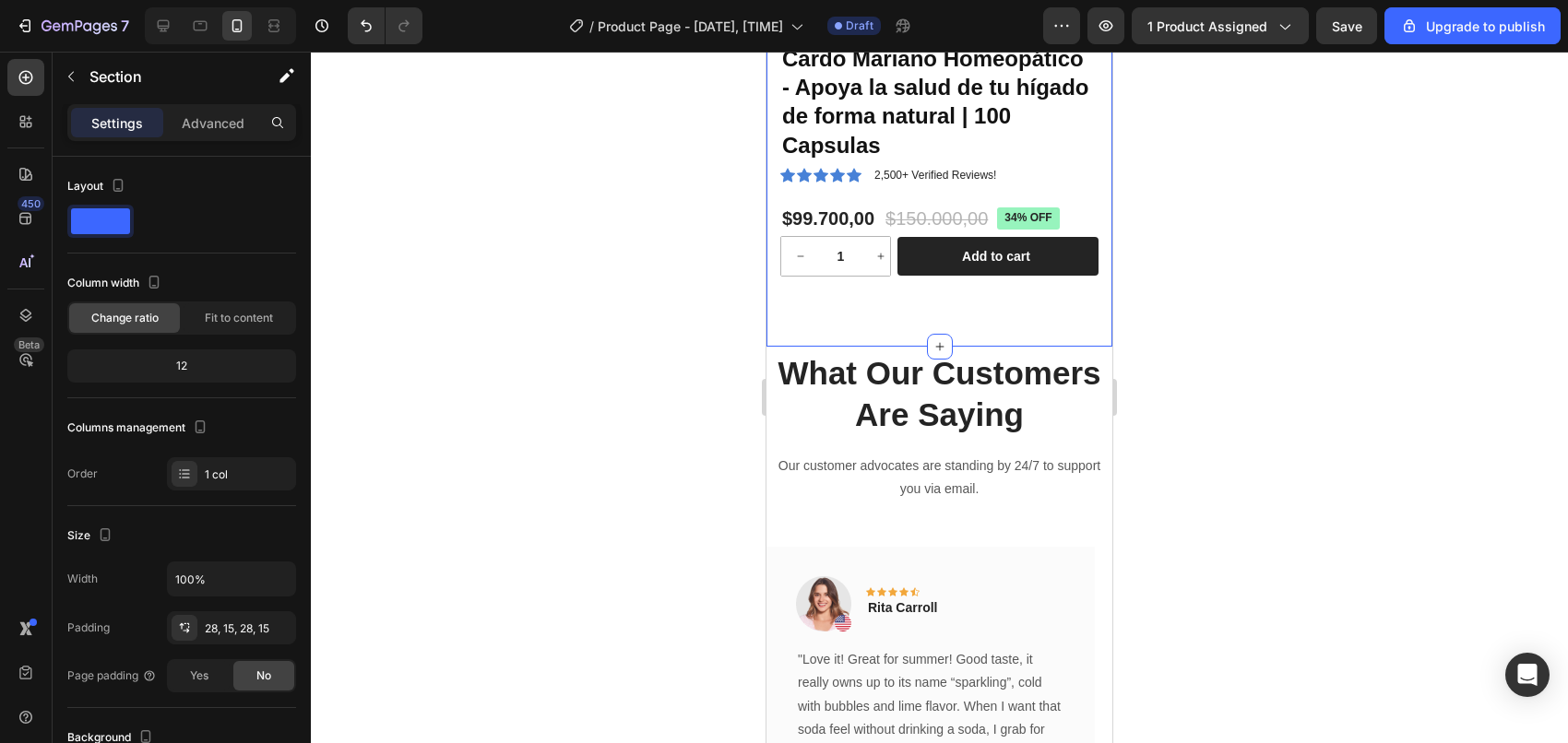 click on "Settings Advanced" at bounding box center [182, 123] 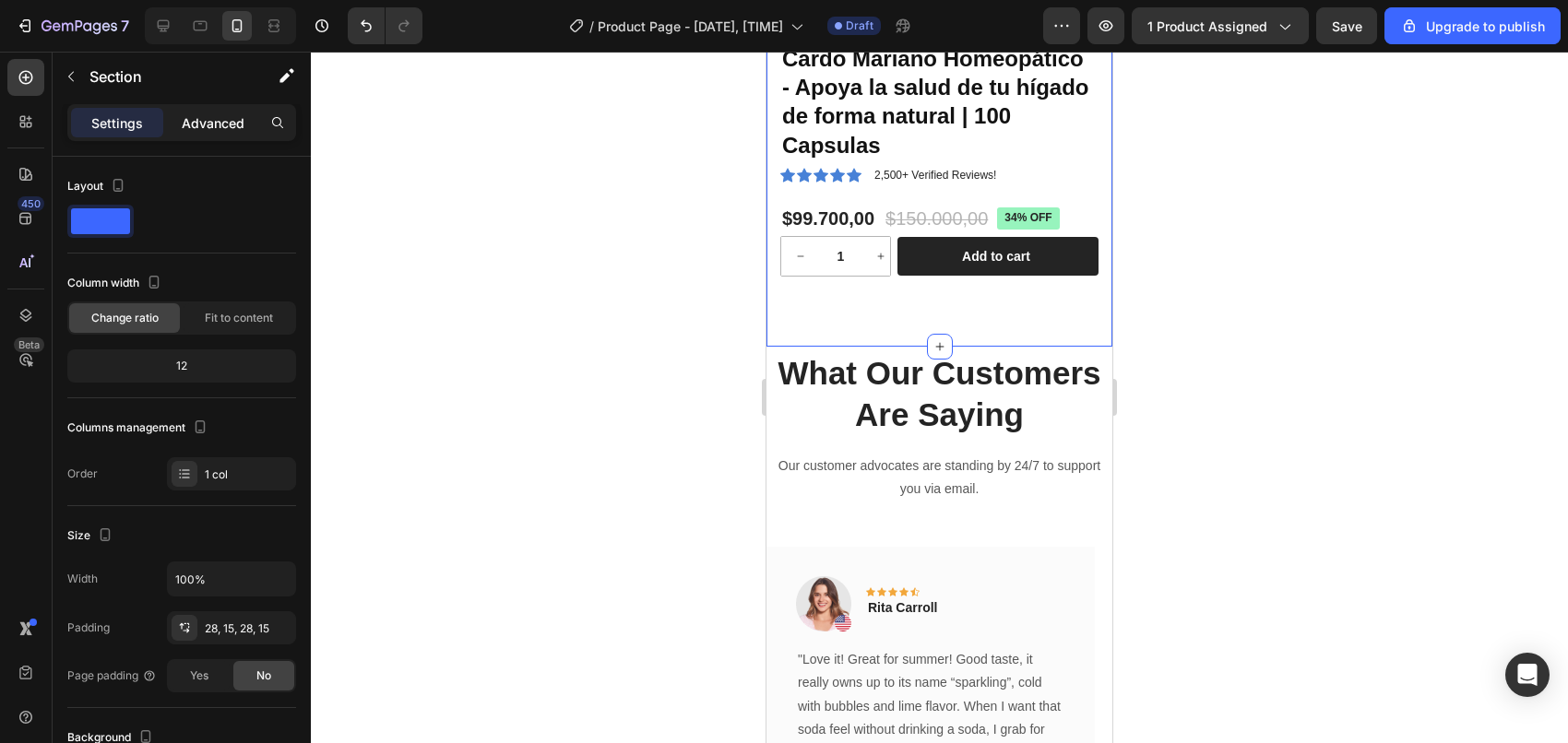 click on "Advanced" at bounding box center [213, 123] 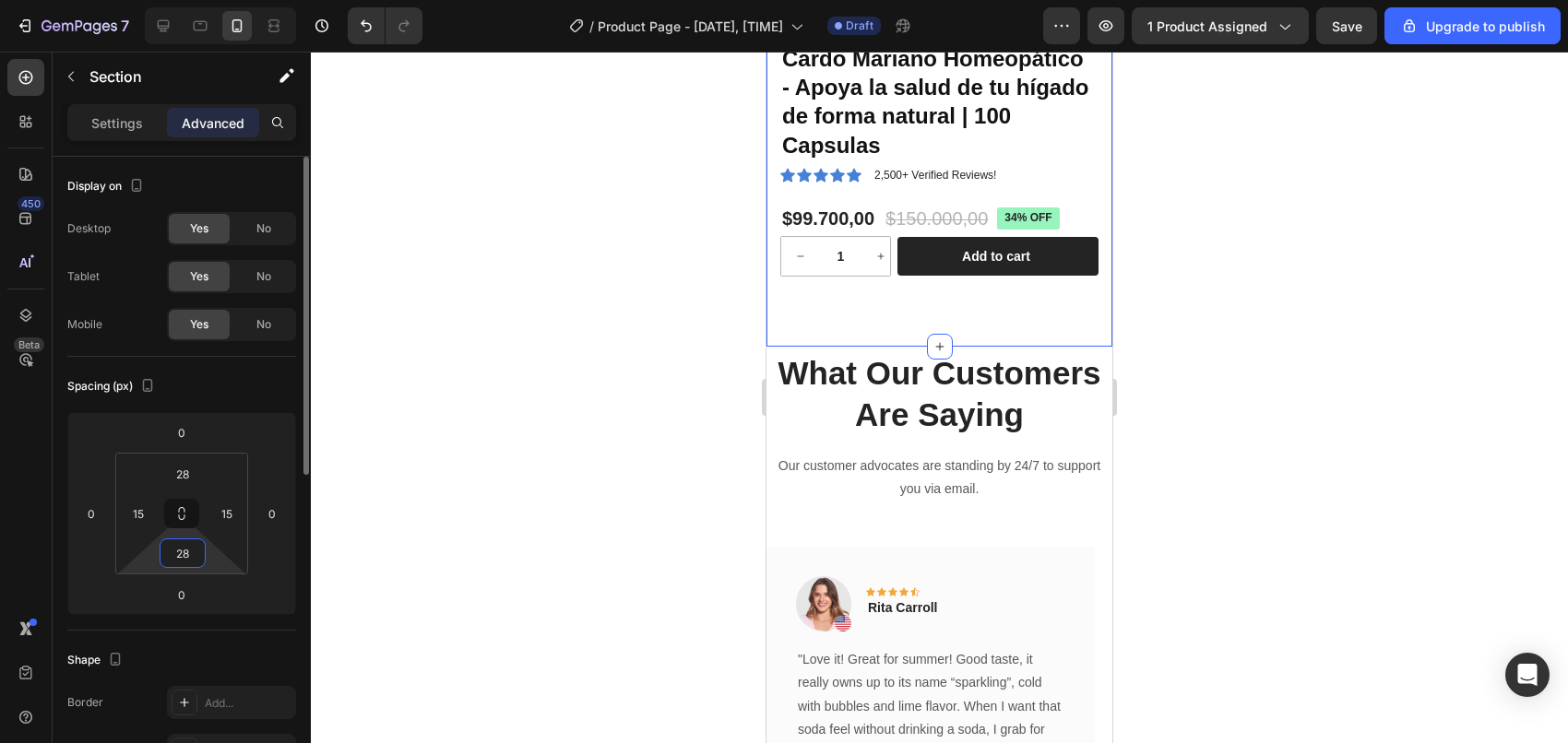 click on "28" at bounding box center (183, 553) 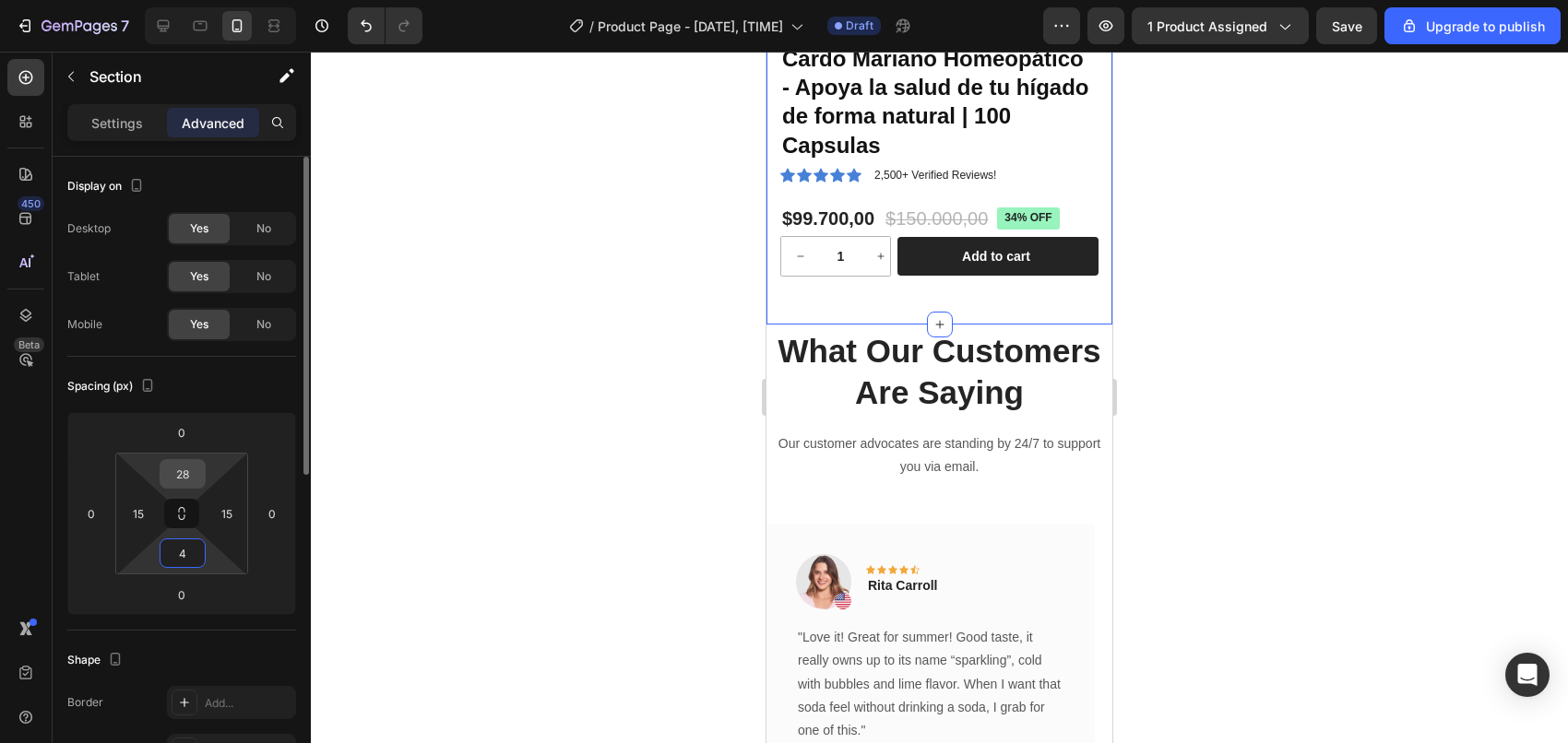 type on "4" 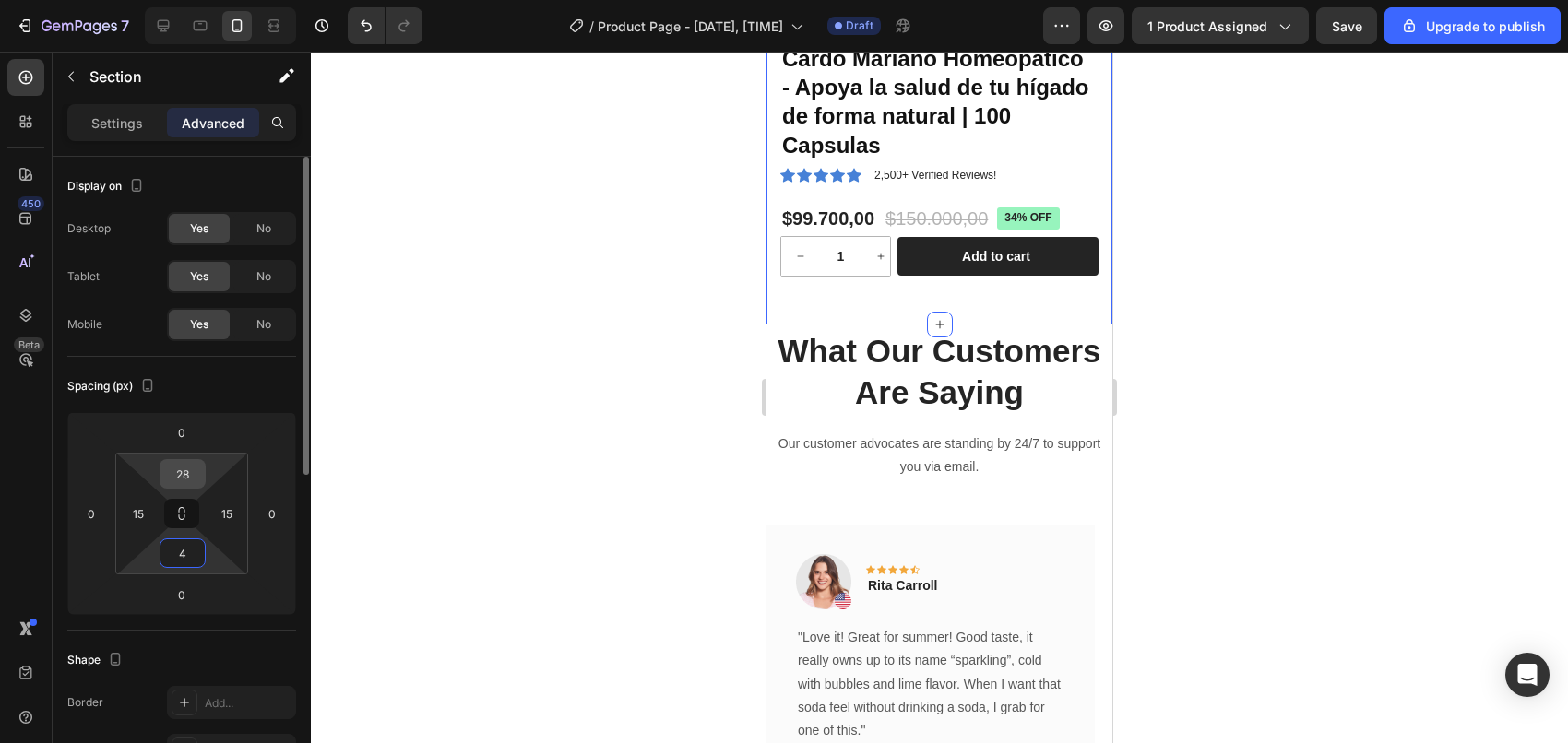click on "28" at bounding box center (183, 474) 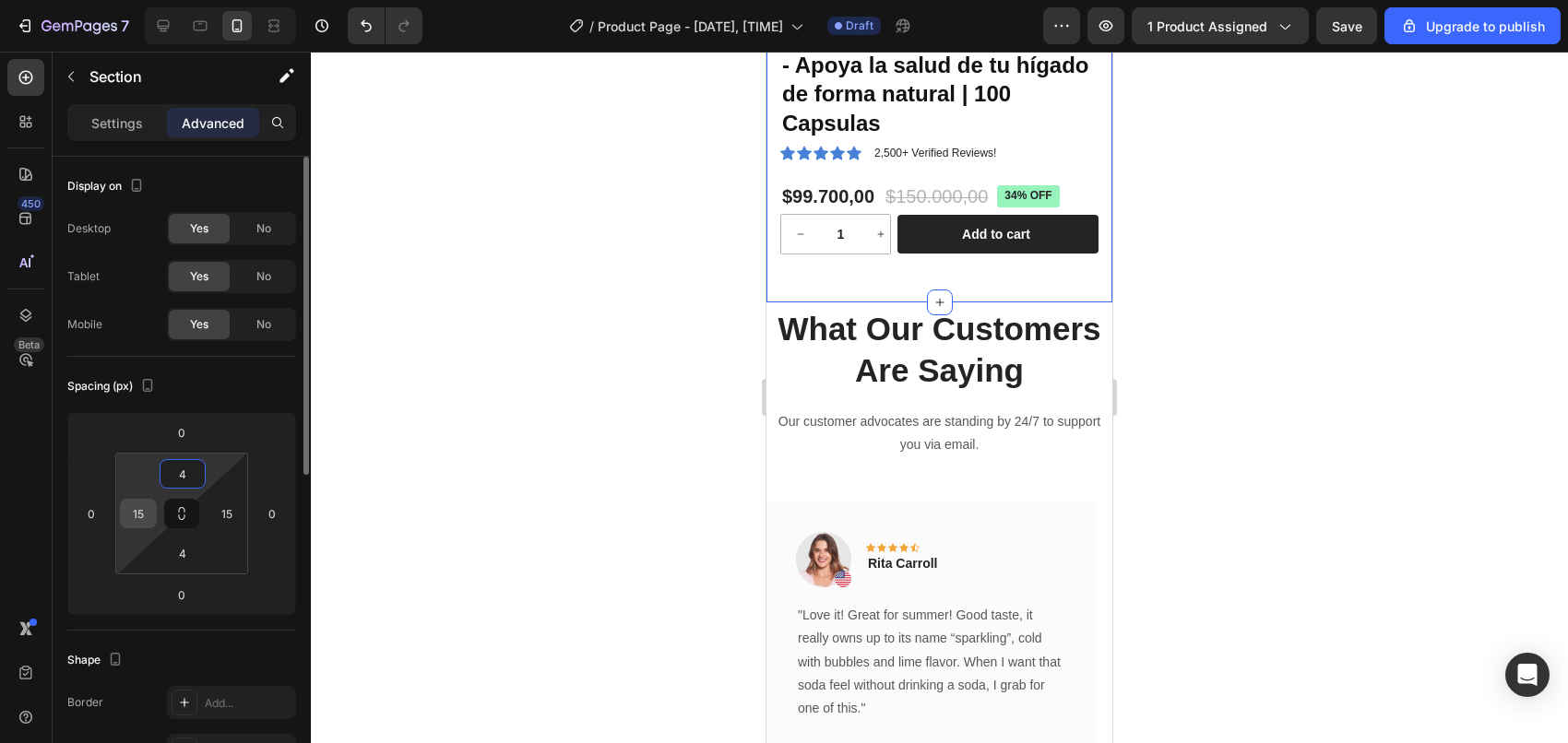 type on "4" 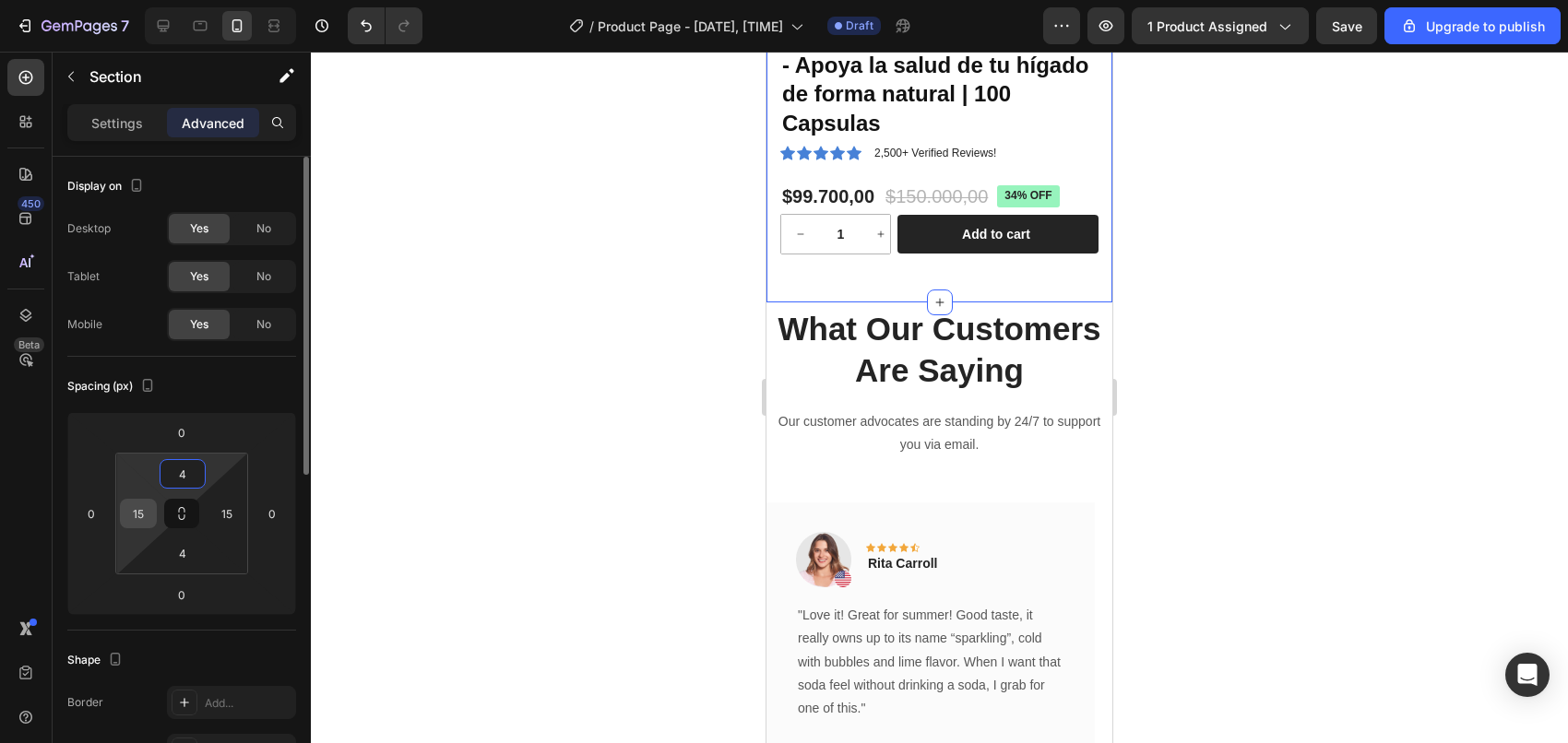 click on "15" at bounding box center [138, 513] 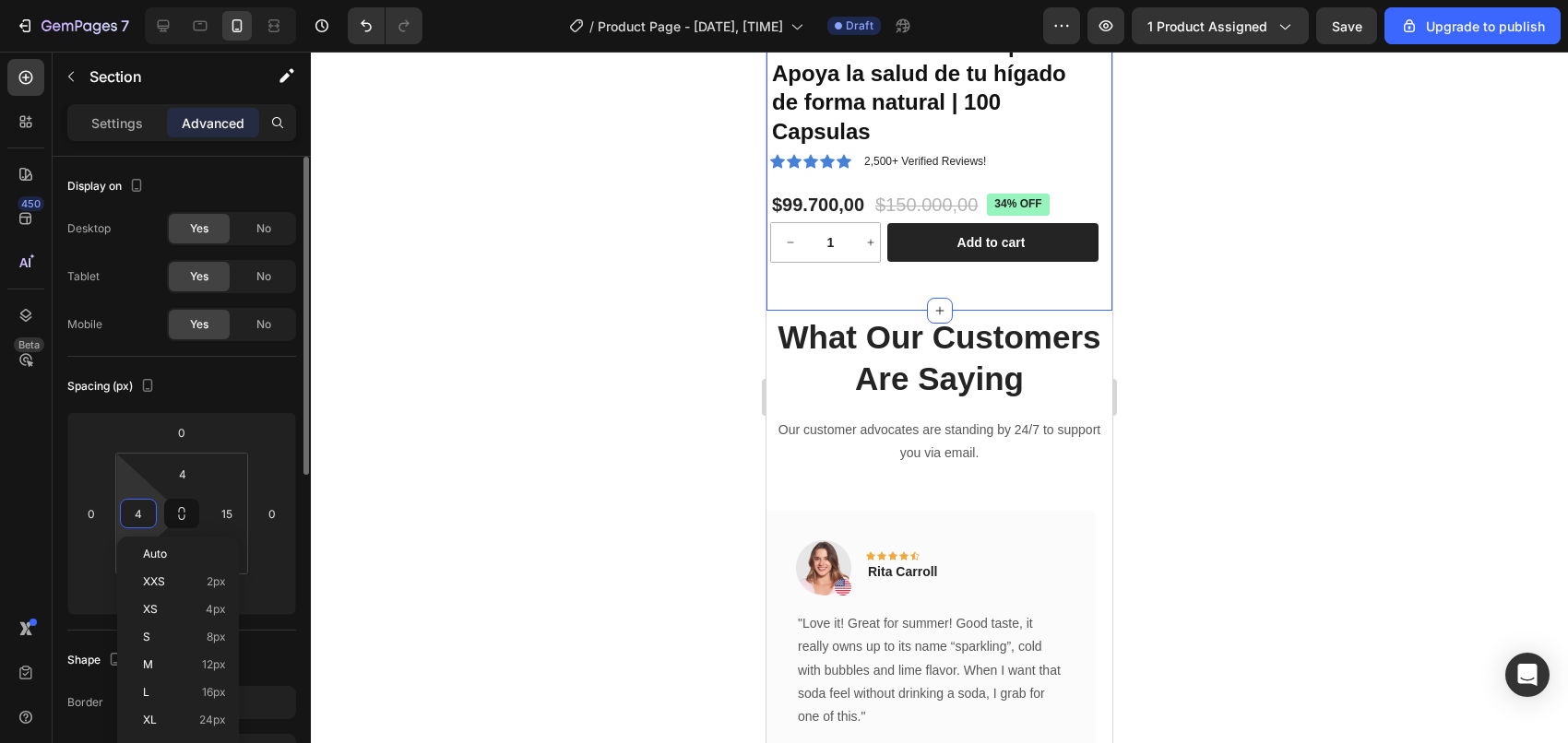 scroll, scrollTop: 338, scrollLeft: 0, axis: vertical 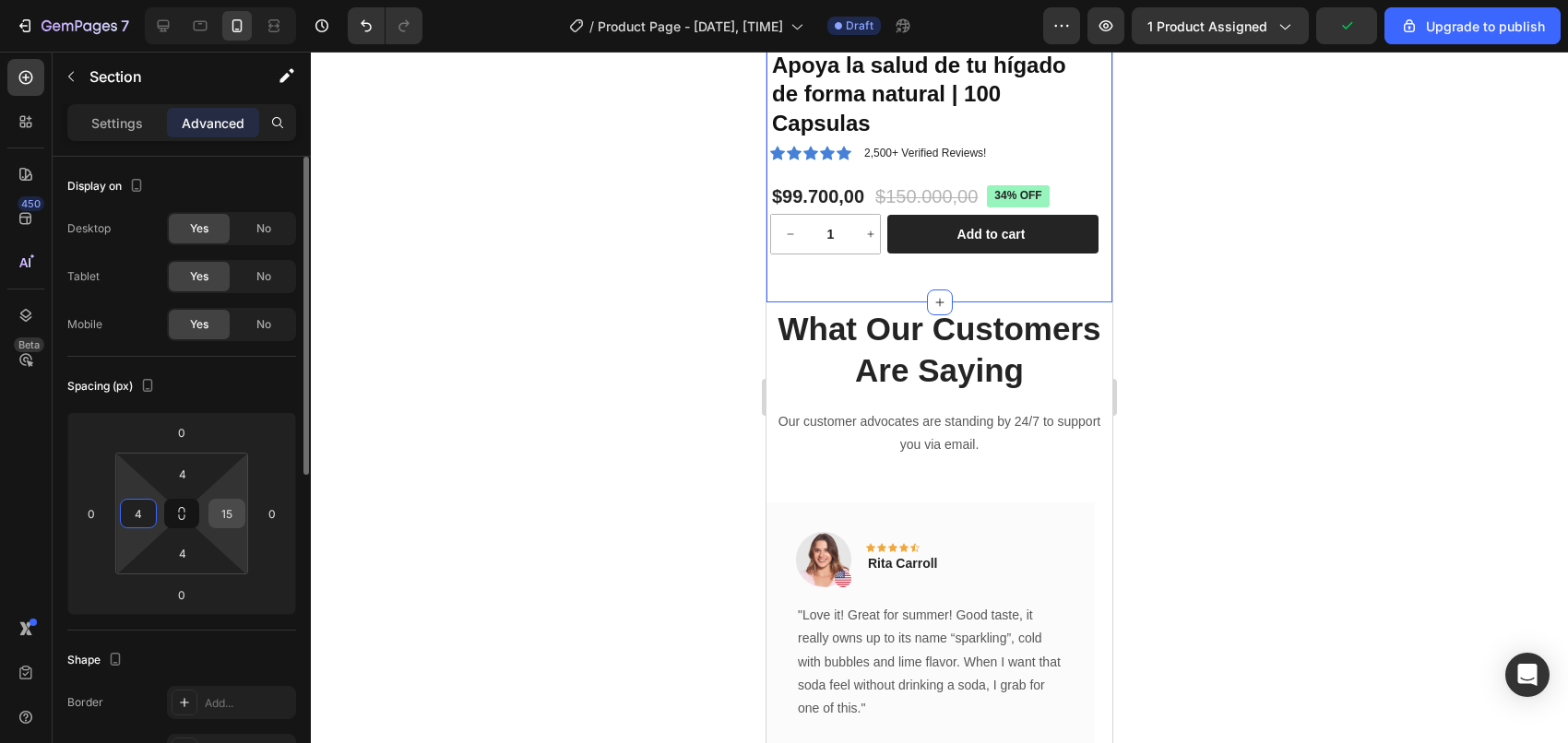 type on "4" 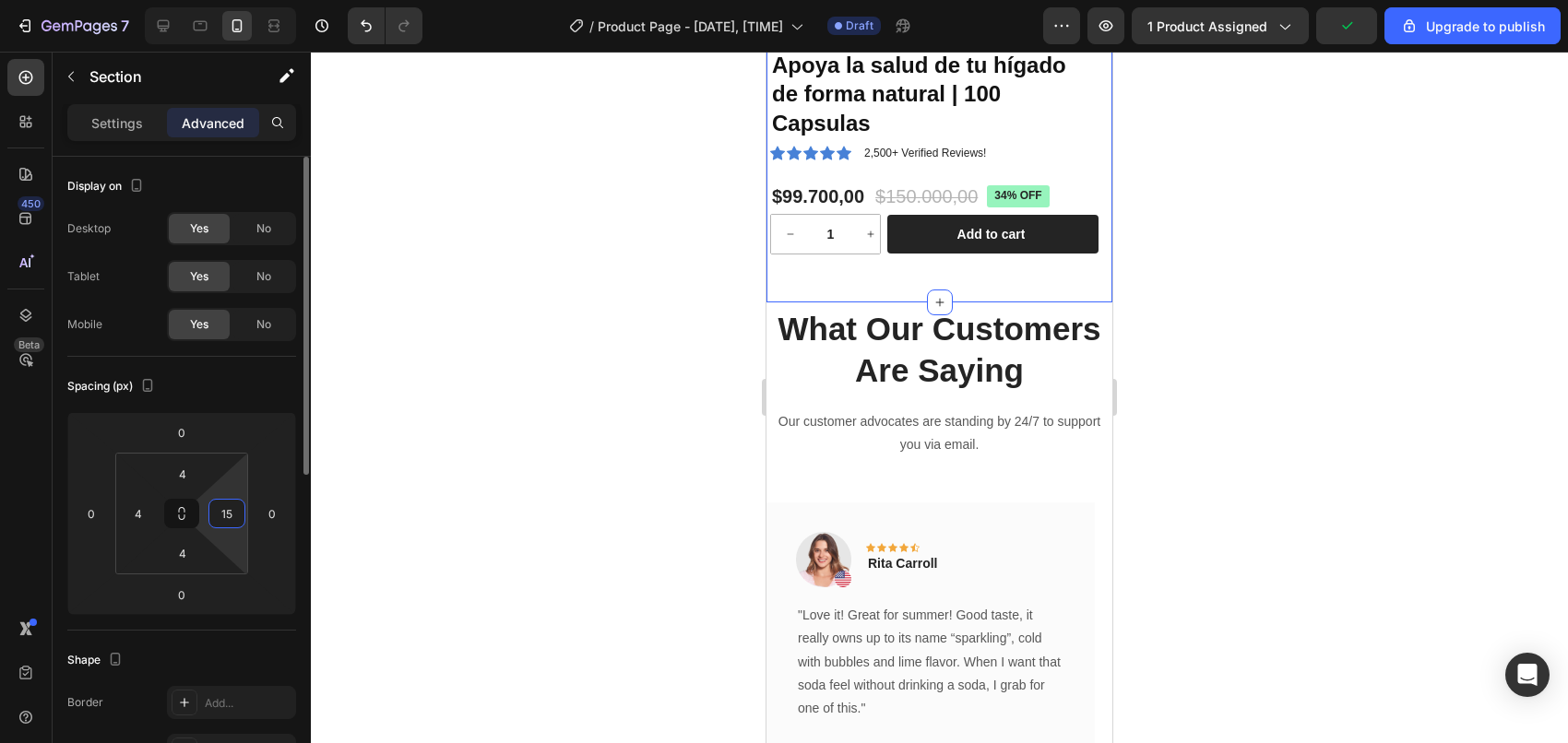 click on "15" at bounding box center (227, 513) 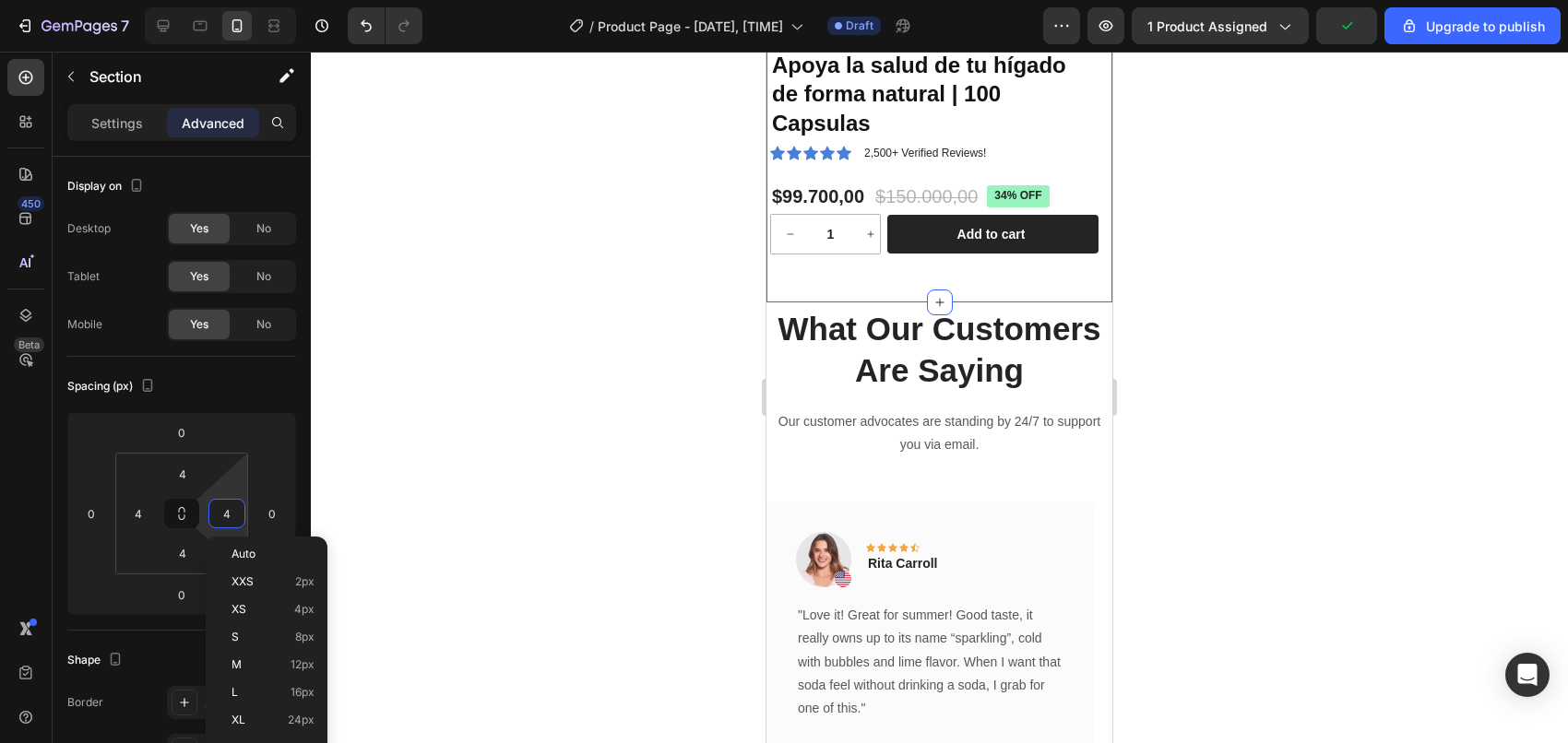 scroll, scrollTop: 348, scrollLeft: 0, axis: vertical 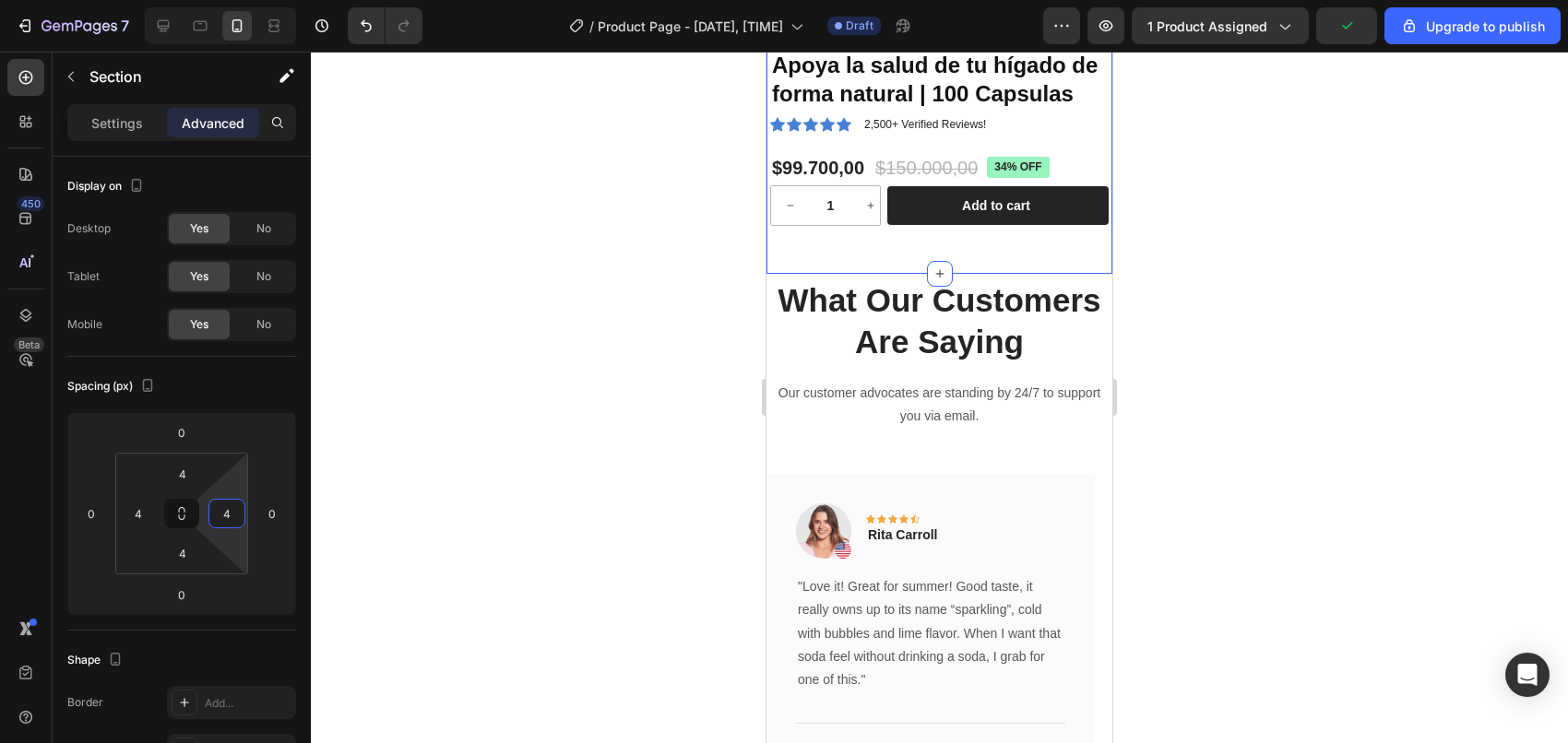 type on "4" 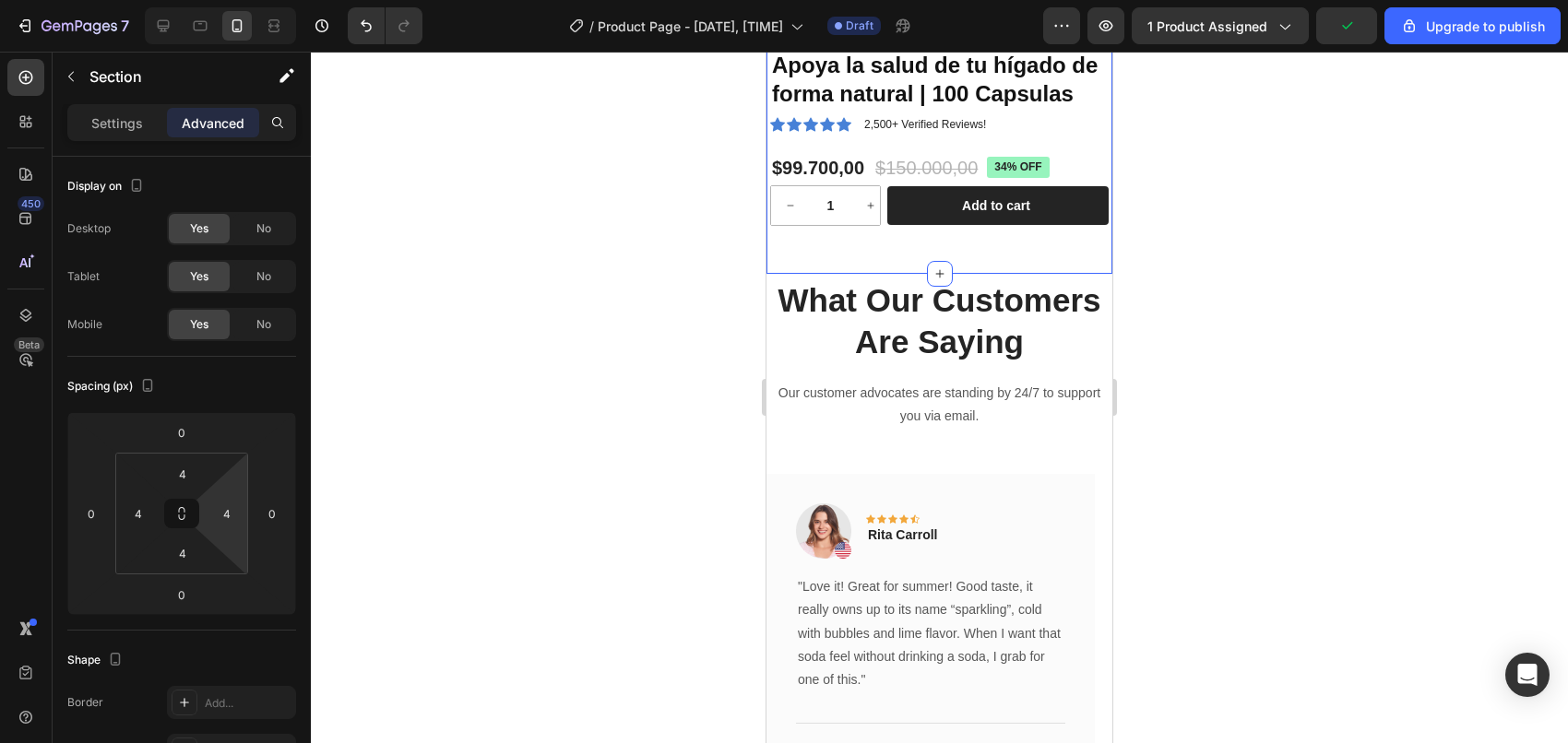 click 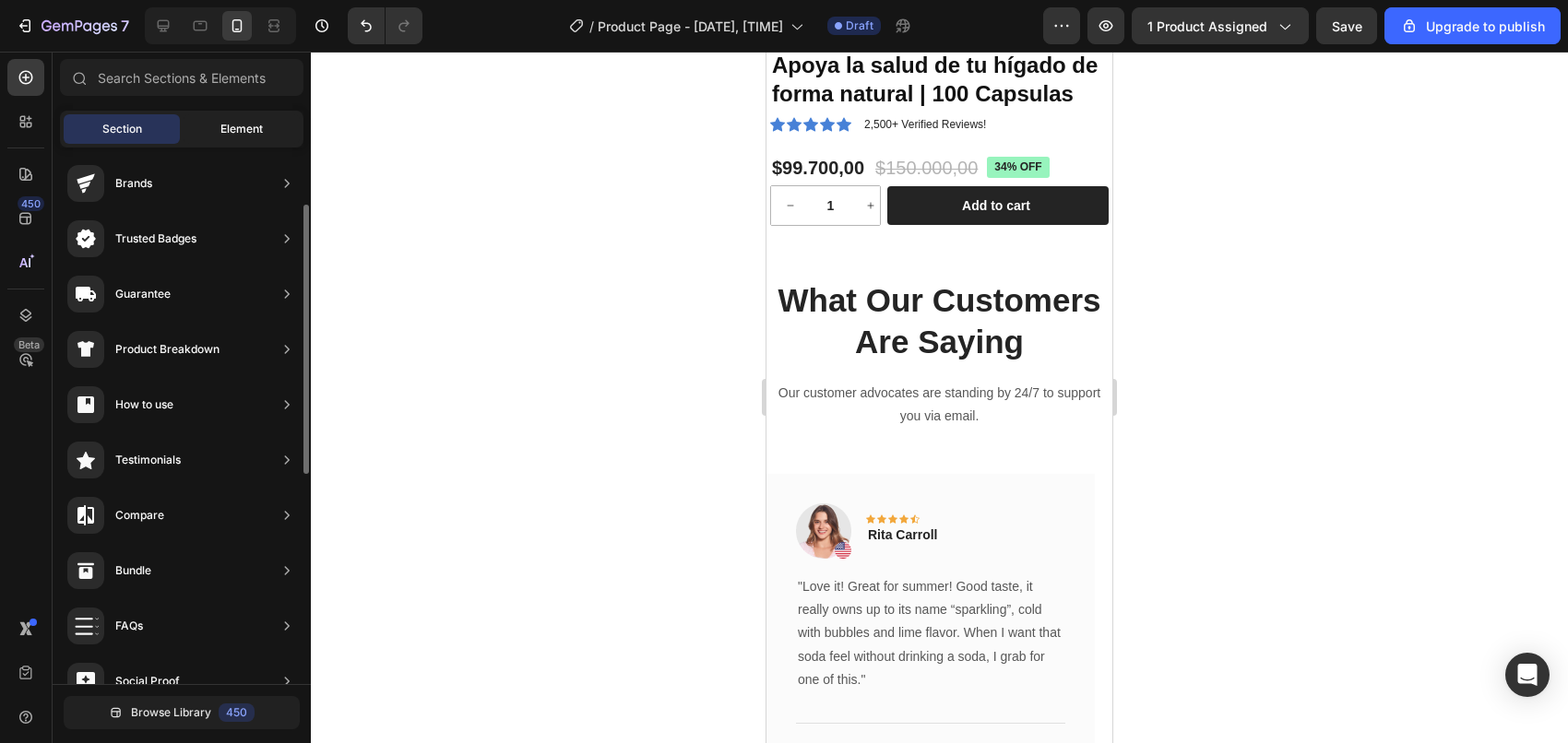 click on "Element" 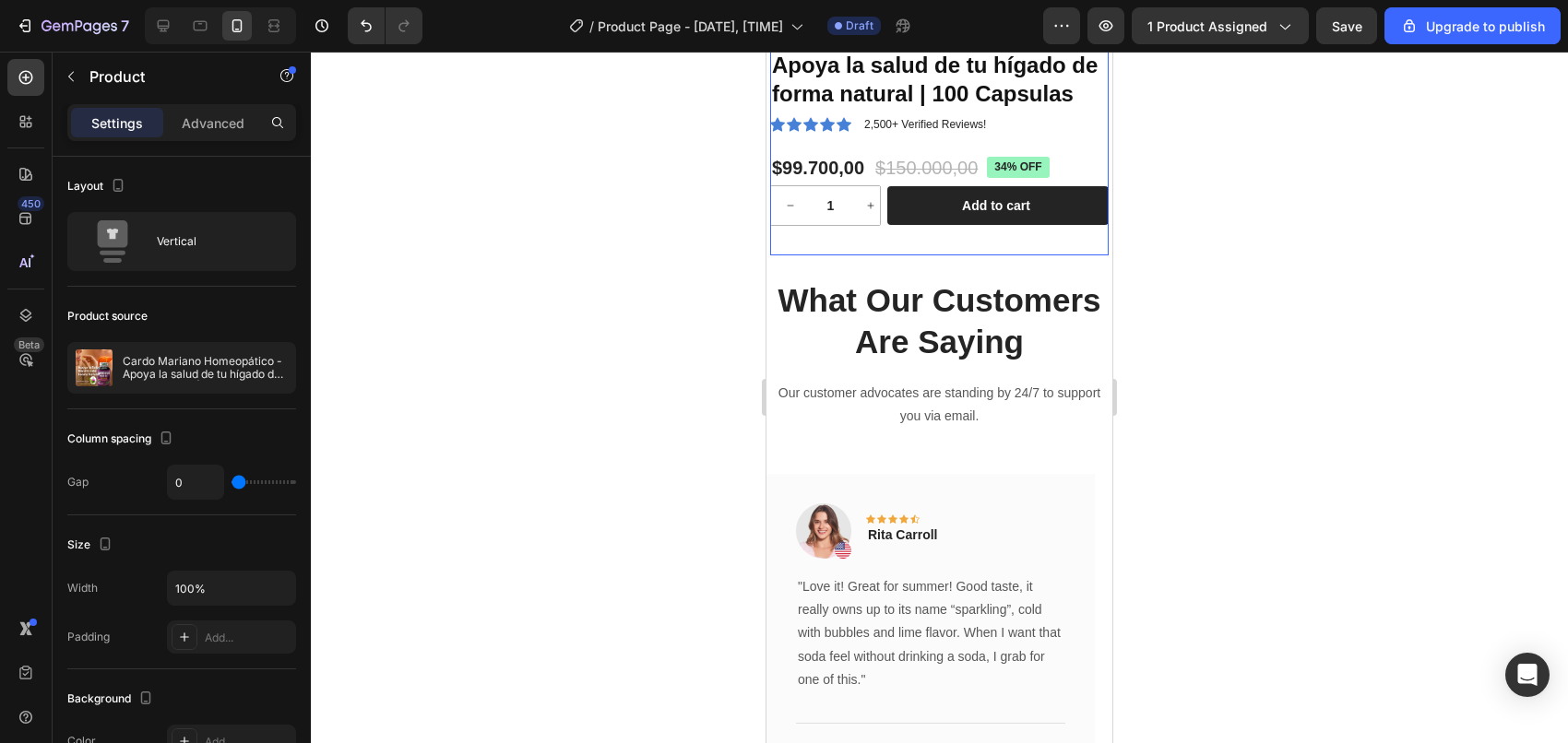 click on "Cardo Mariano Homeopático - Apoya la salud de tu hígado de forma natural | 100 Capsulas Product Title Icon Icon Icon Icon Icon Icon List 2,500+ Verified Reviews! Text Block Row $99.700,00 Product Price Product Price $150.000,00 Product Price Product Price 34% off Product Badge Row
1
Product Quantity Row Add to cart Add to Cart Row Row" at bounding box center [939, 137] 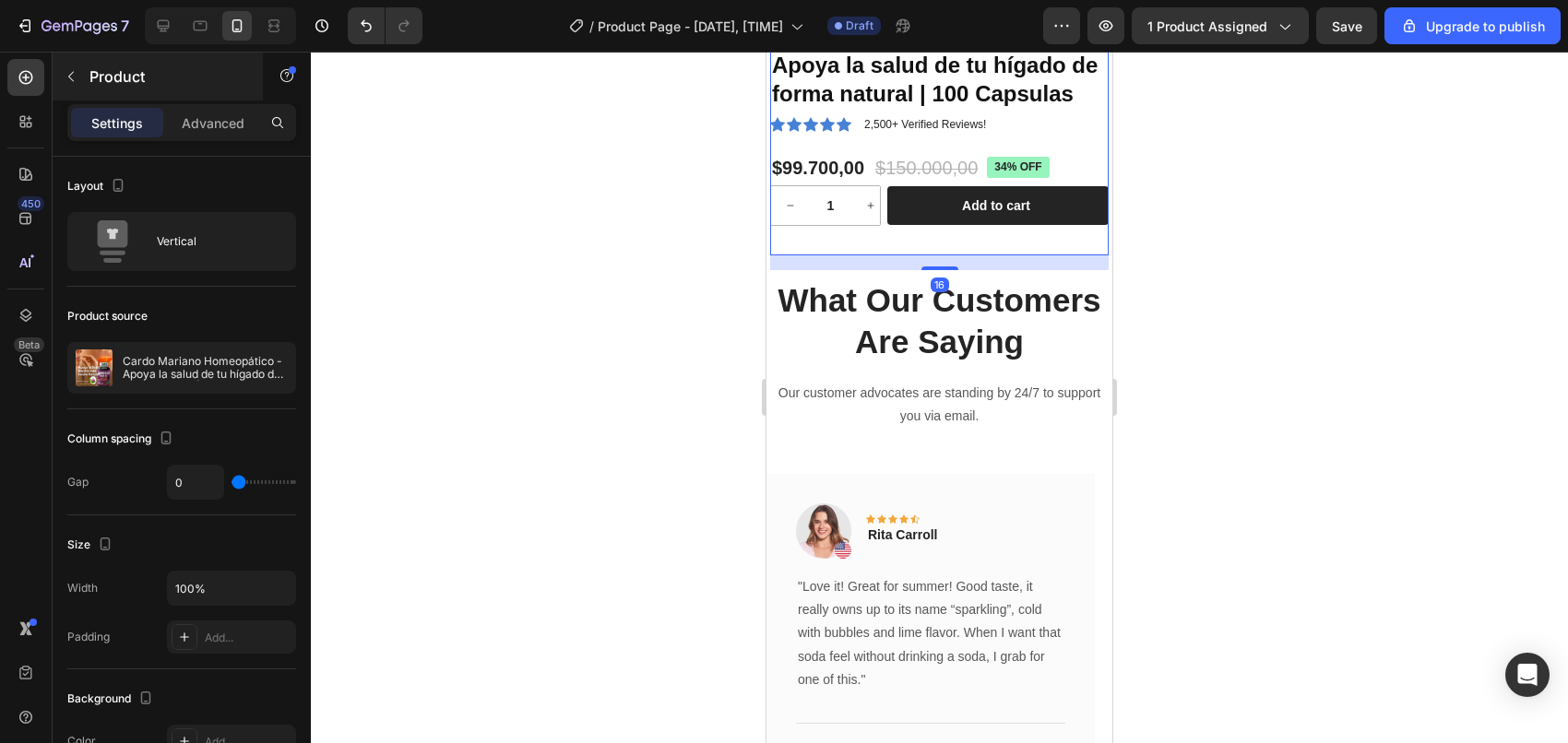 click on "Product" at bounding box center (158, 77) 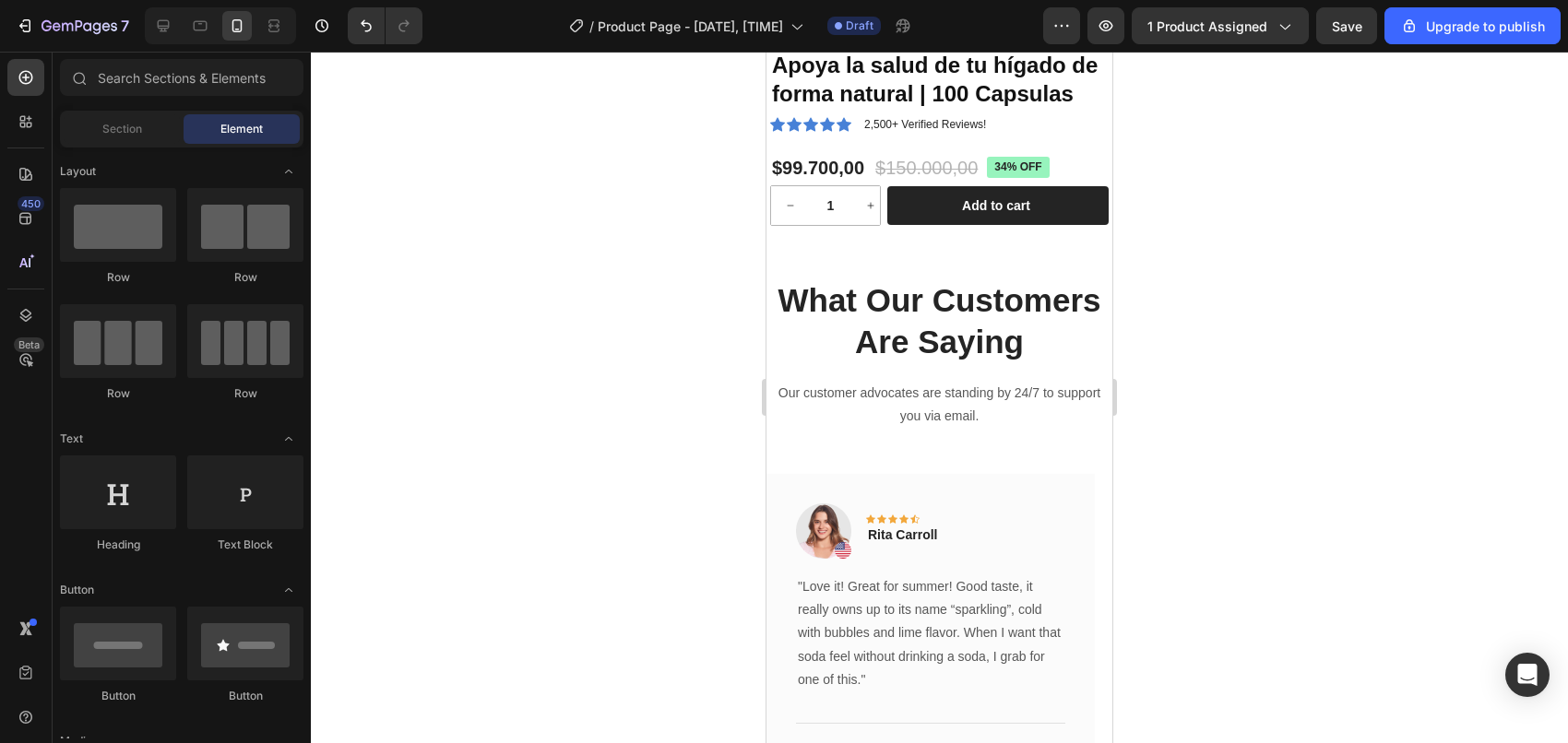 click on "Element" 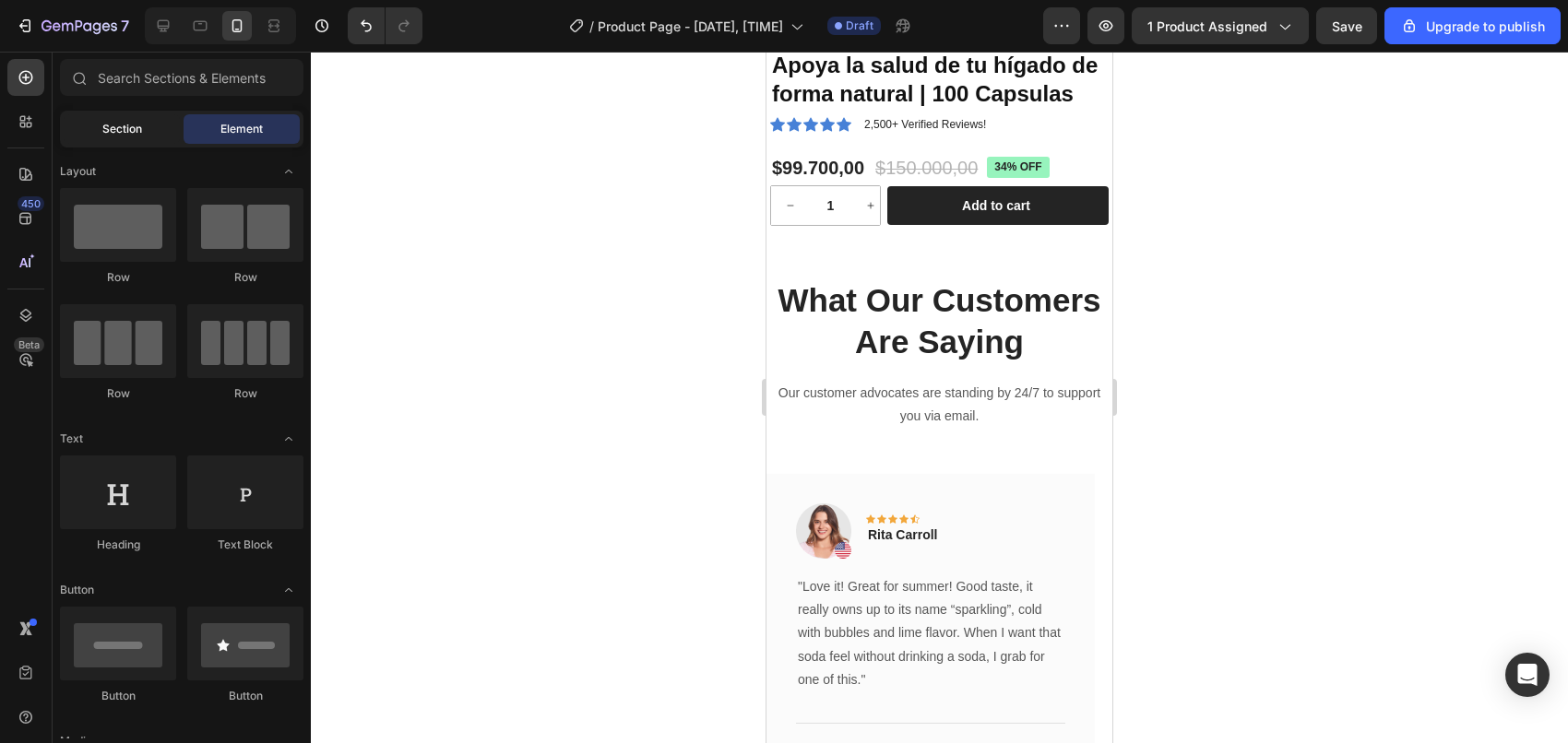 click on "Section" 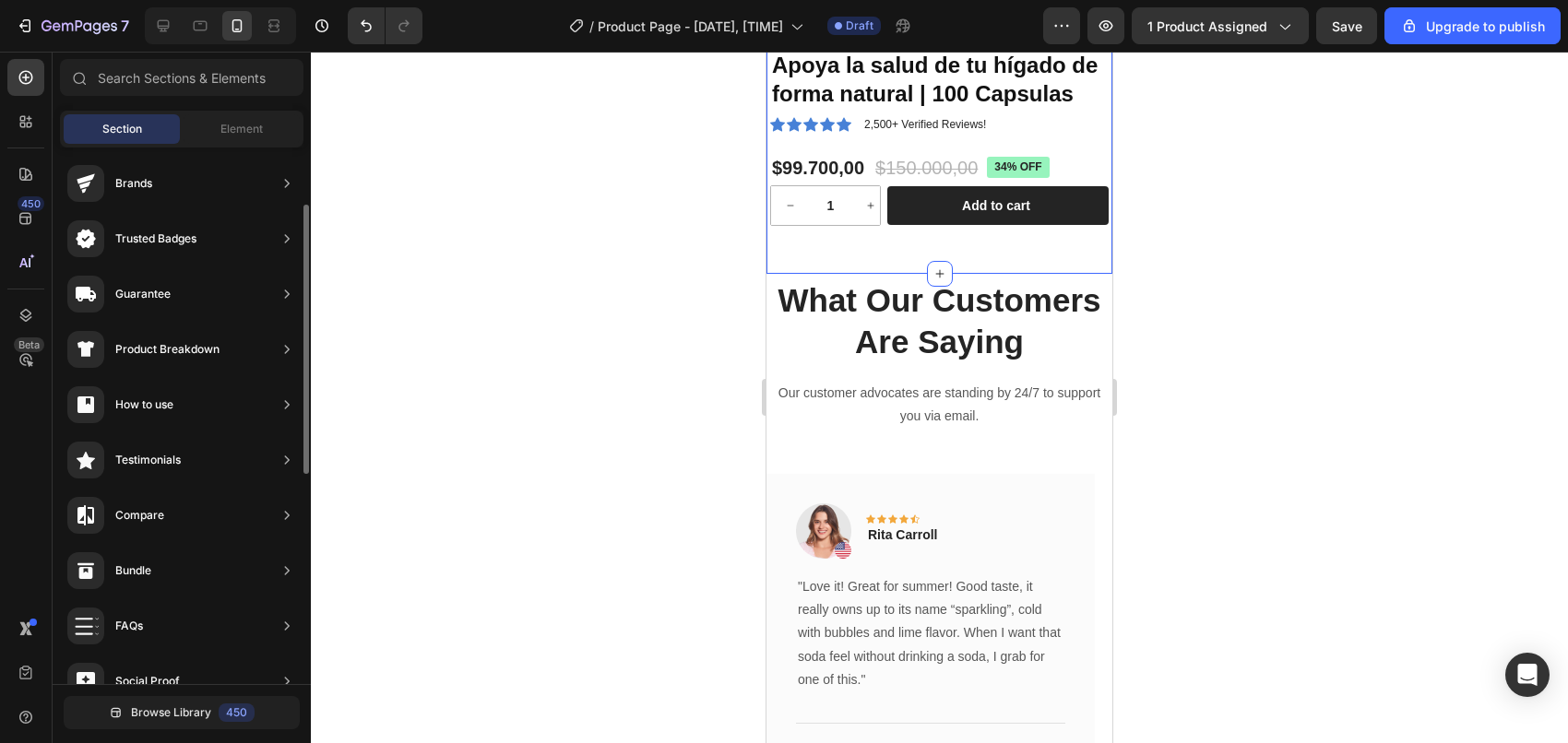 click on "Product Images Cardo Mariano Homeopático - Apoya la salud de tu hígado de forma natural | 100 Capsulas Product Title Icon Icon Icon Icon Icon Icon List 2,500+ Verified Reviews! Text Block Row $99.700,00 Product Price Product Price $150.000,00 Product Price Product Price 34% off Product Badge Row
1
Product Quantity Row Add to cart Add to Cart Row Row Product" at bounding box center [939, 7] 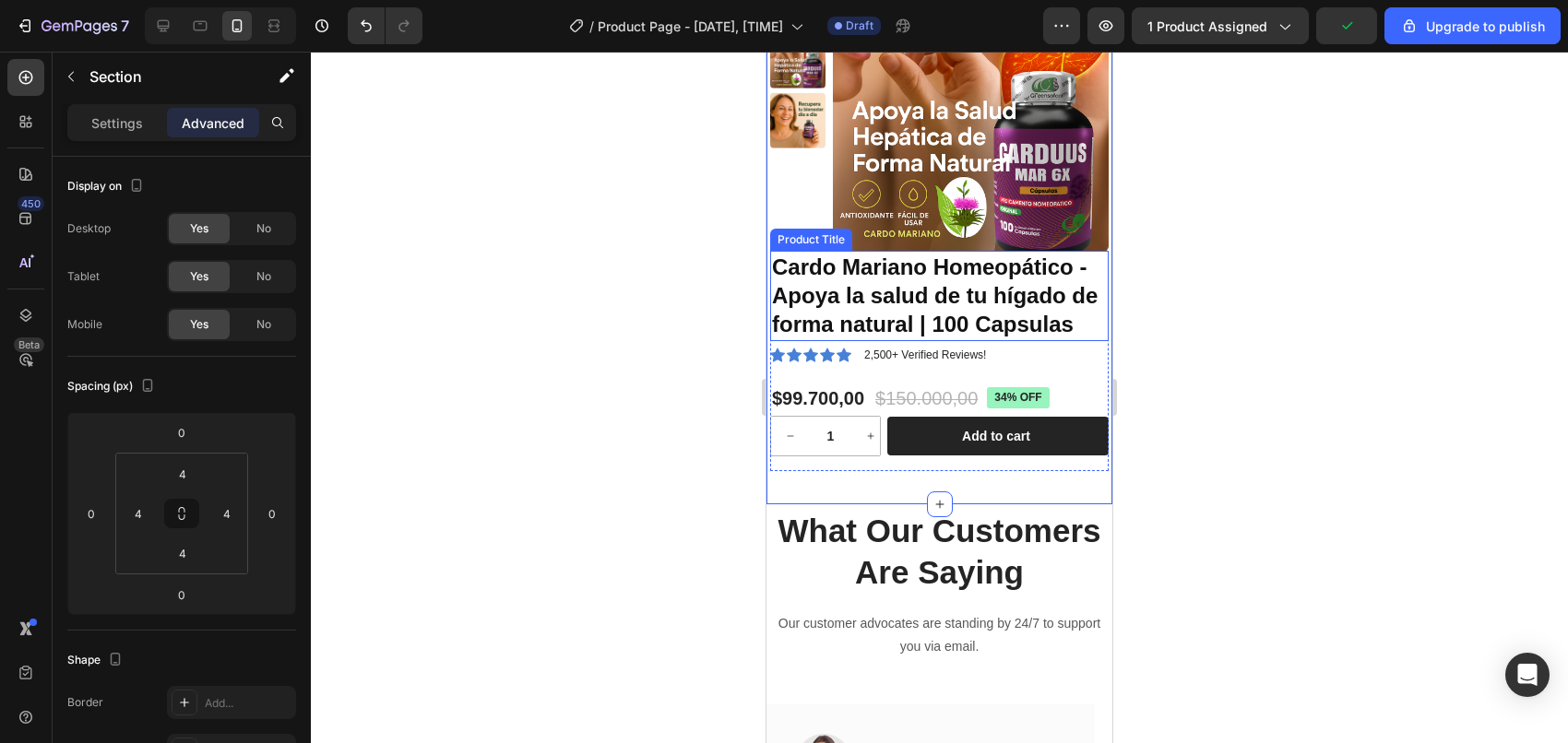scroll, scrollTop: 2, scrollLeft: 0, axis: vertical 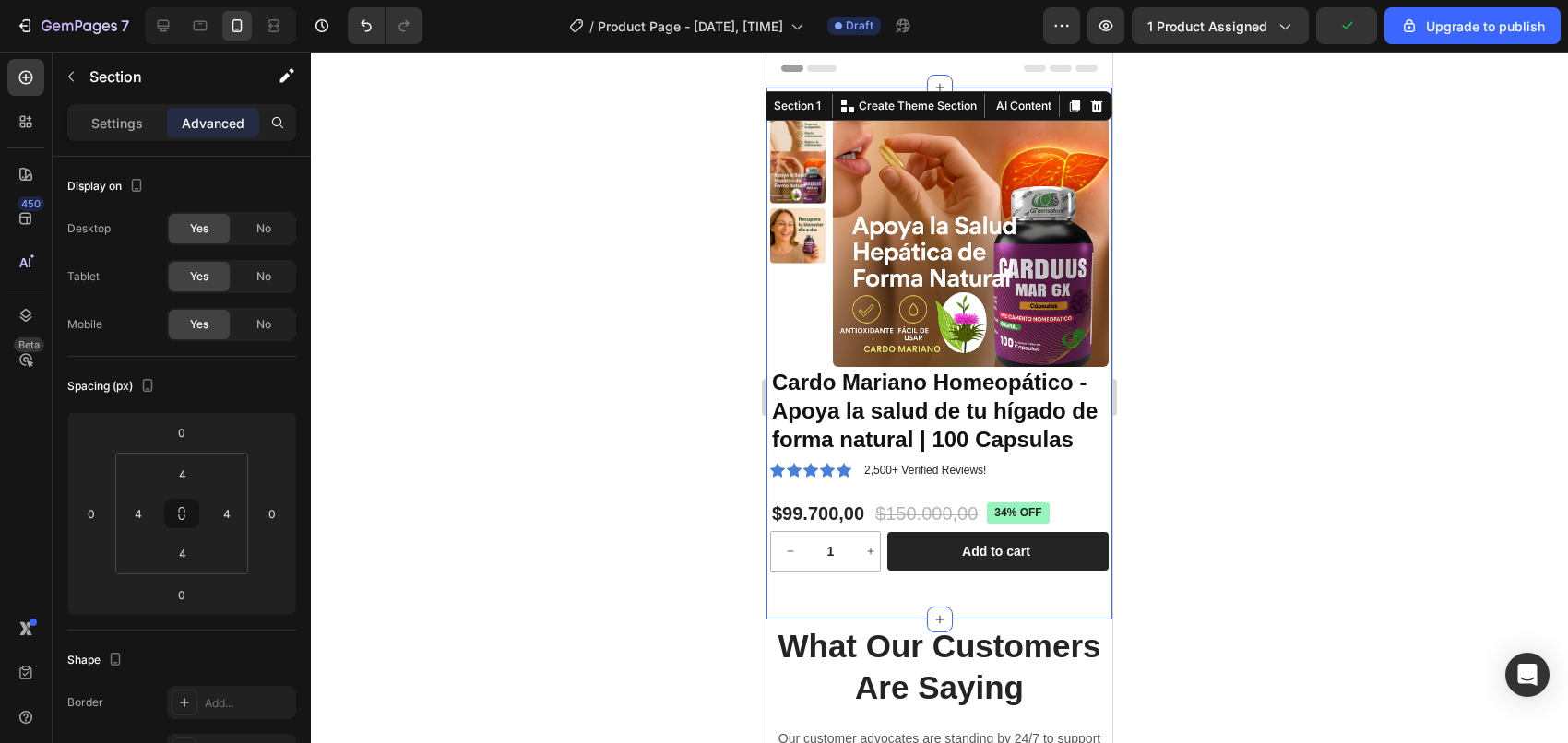 click 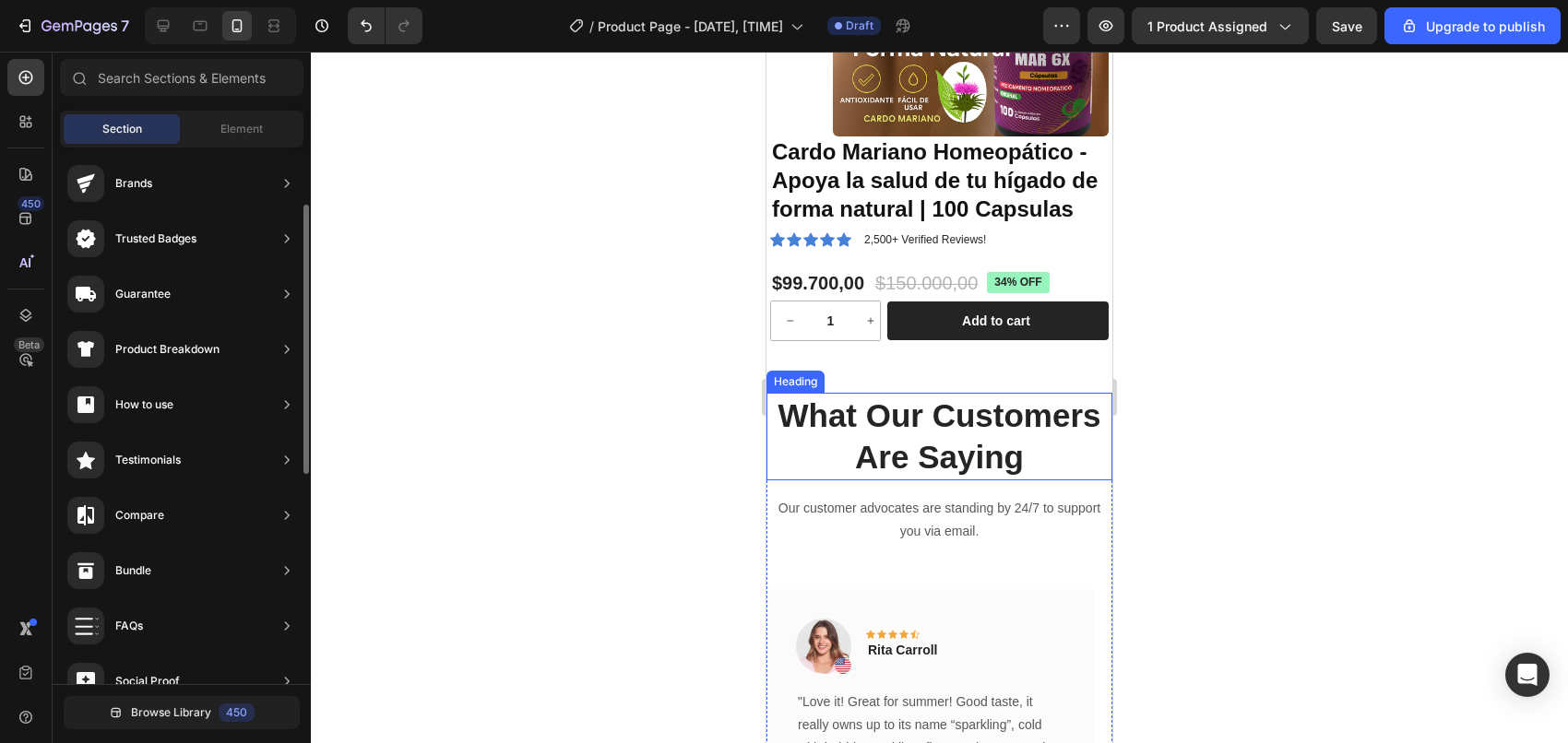 scroll, scrollTop: 348, scrollLeft: 0, axis: vertical 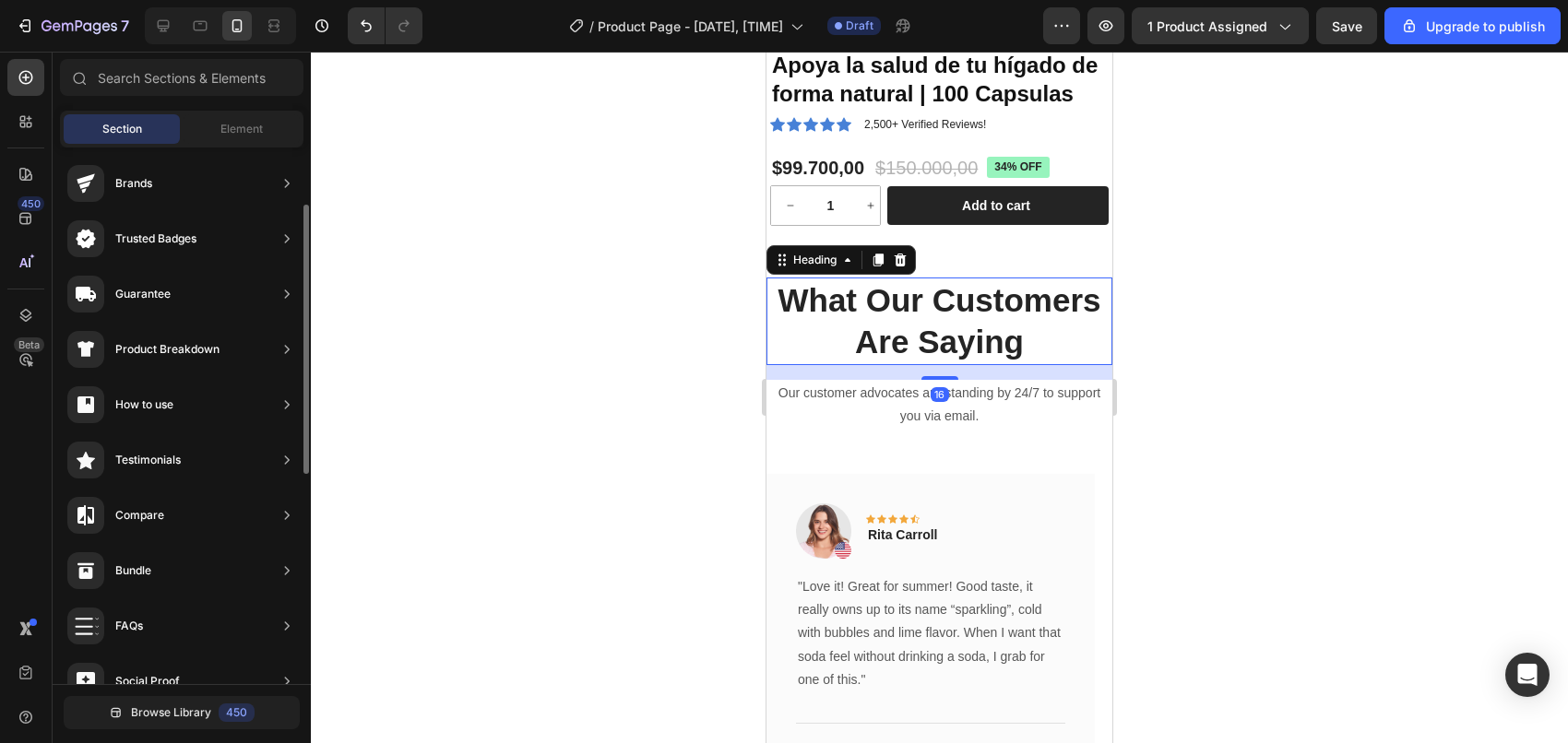 click on "What Our Customers Are Saying" at bounding box center [939, 321] 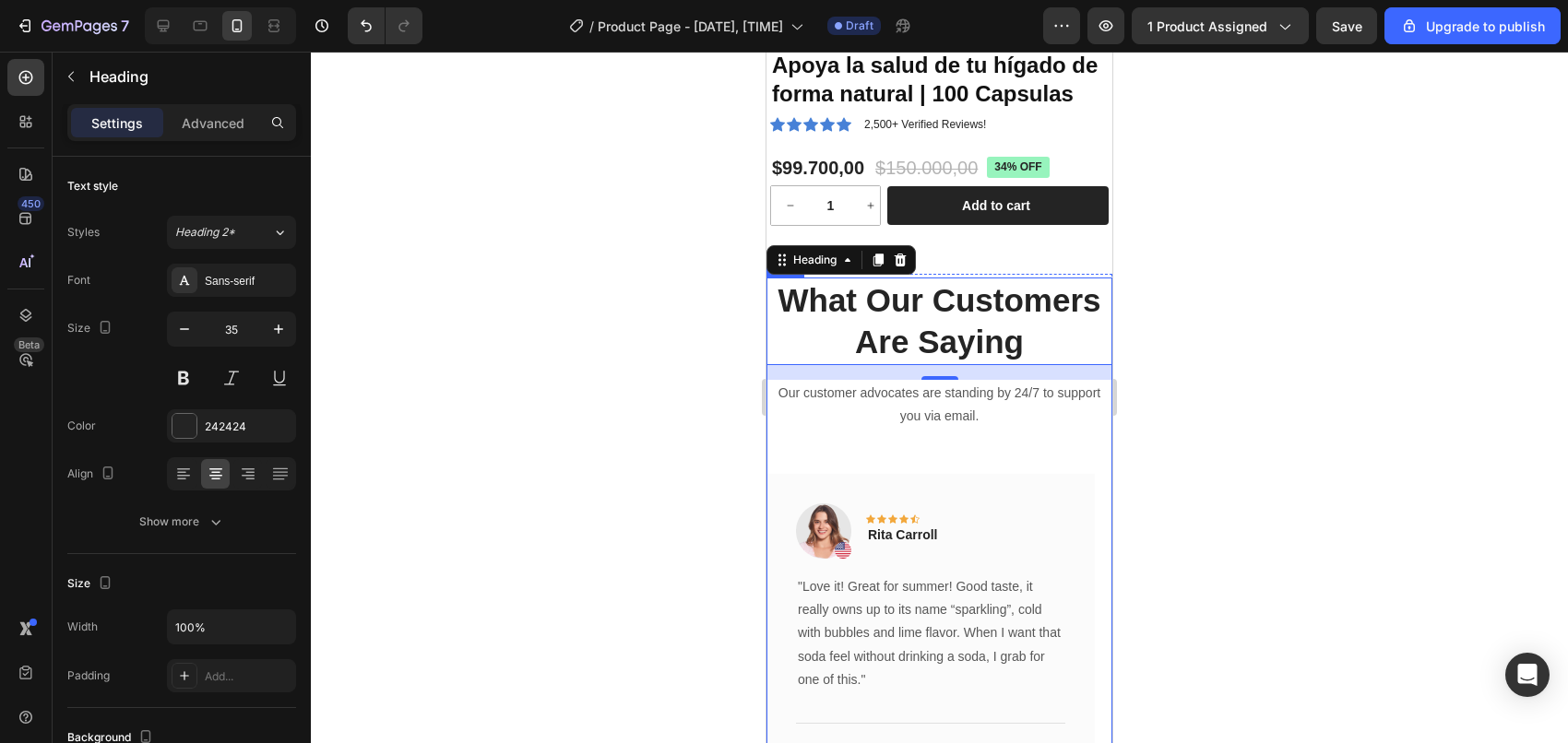 scroll, scrollTop: 693, scrollLeft: 0, axis: vertical 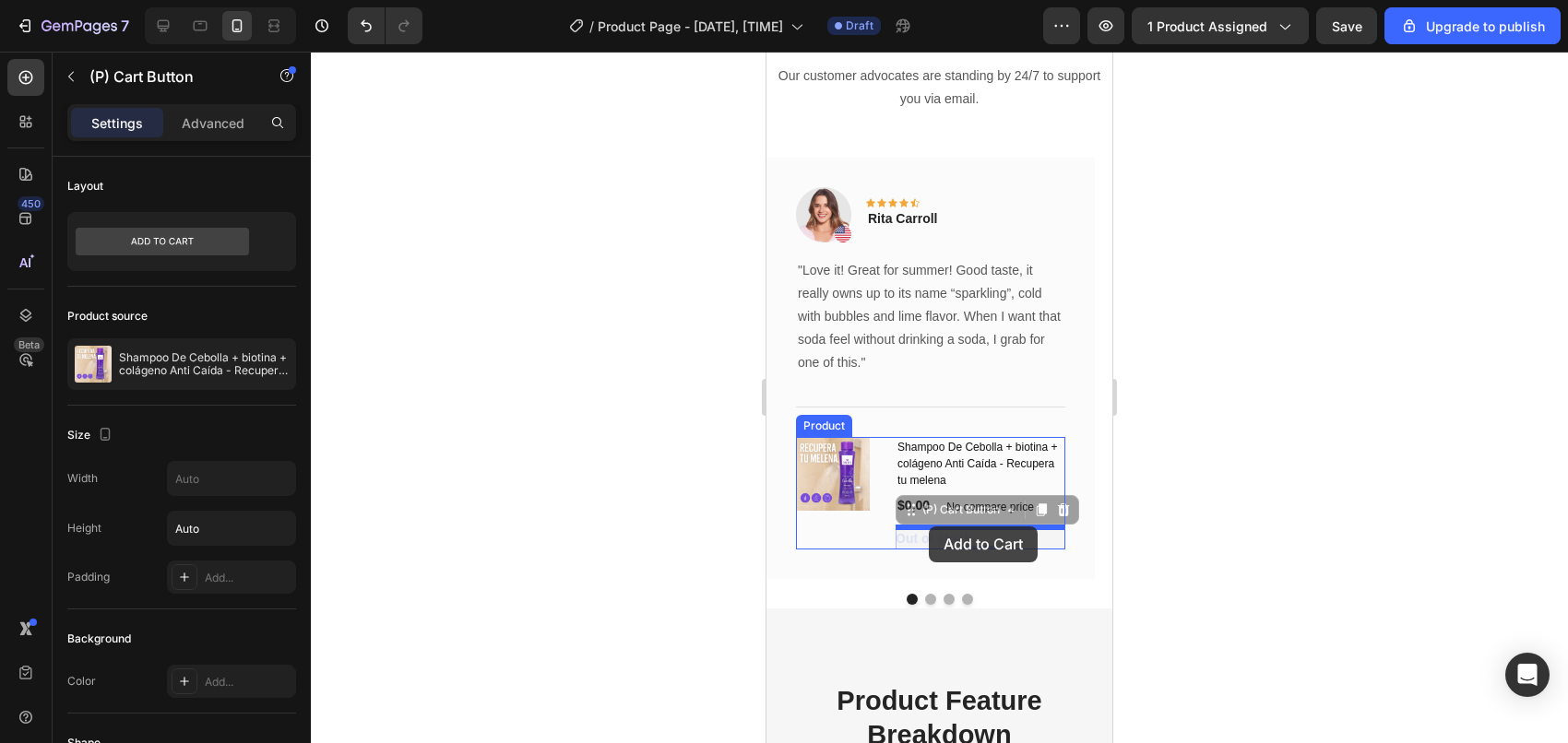 drag, startPoint x: 953, startPoint y: 532, endPoint x: 941, endPoint y: 527, distance: 13 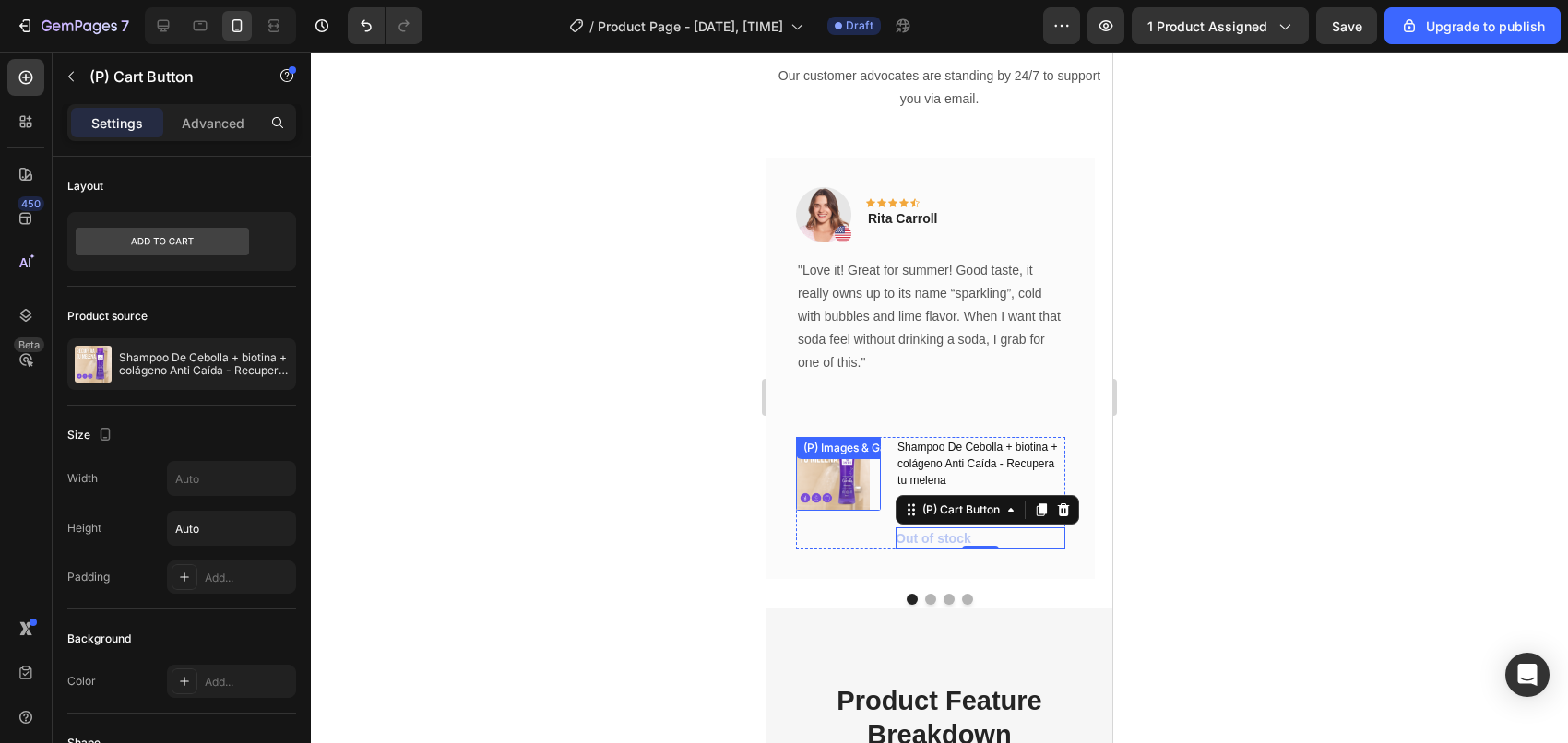 click on "(P) Images & Gallery" at bounding box center (838, 474) 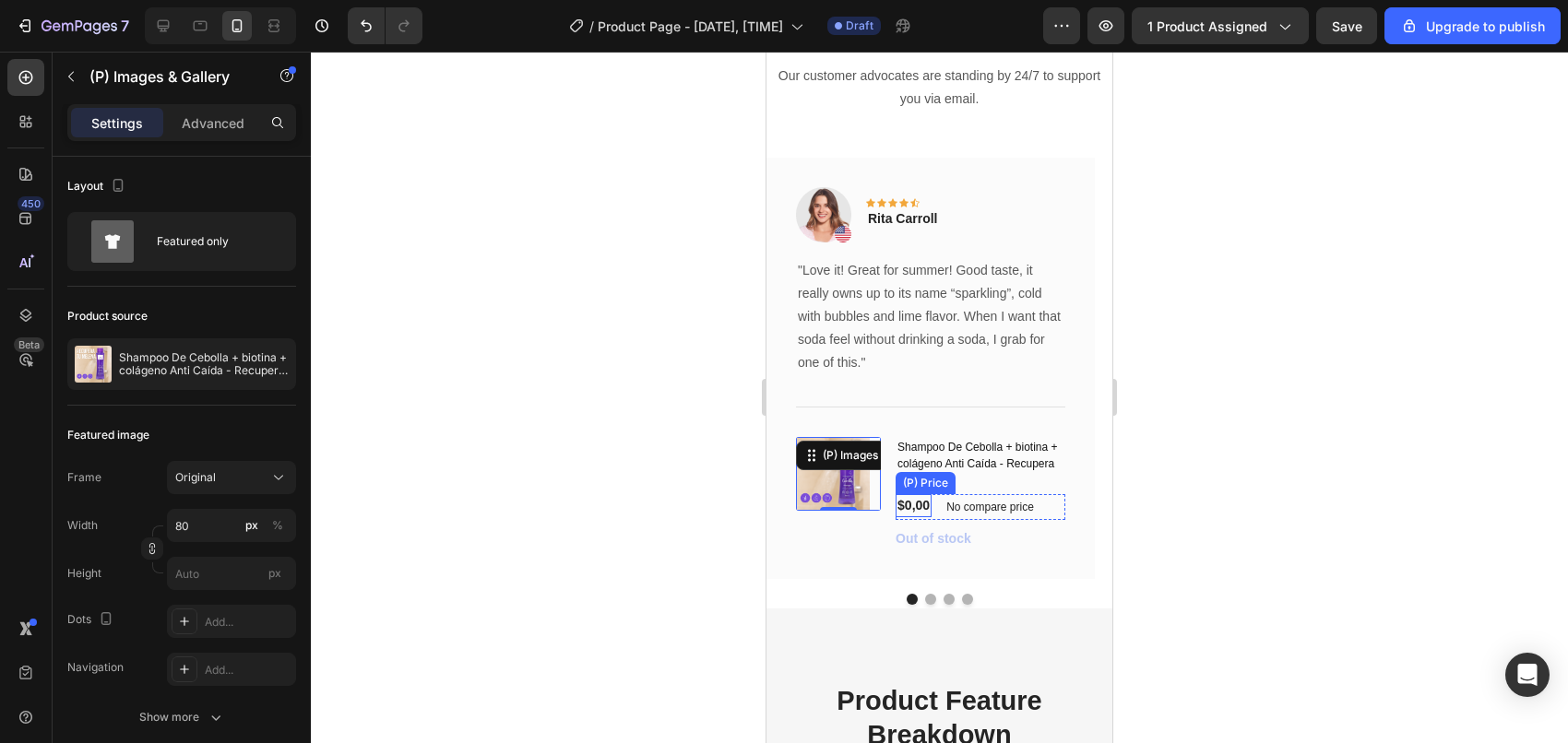 click on "(P) Price" at bounding box center (925, 483) 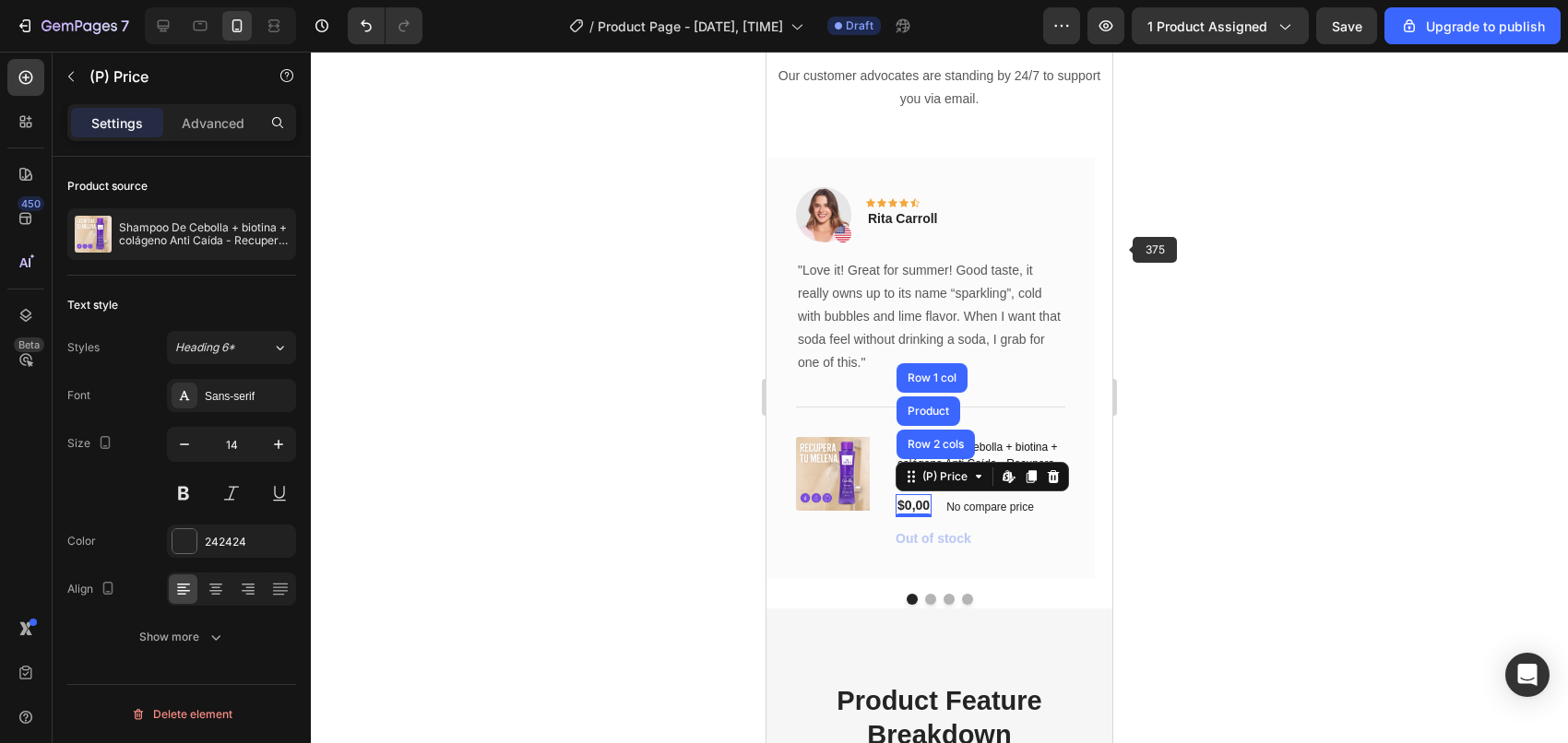 scroll, scrollTop: 578, scrollLeft: 0, axis: vertical 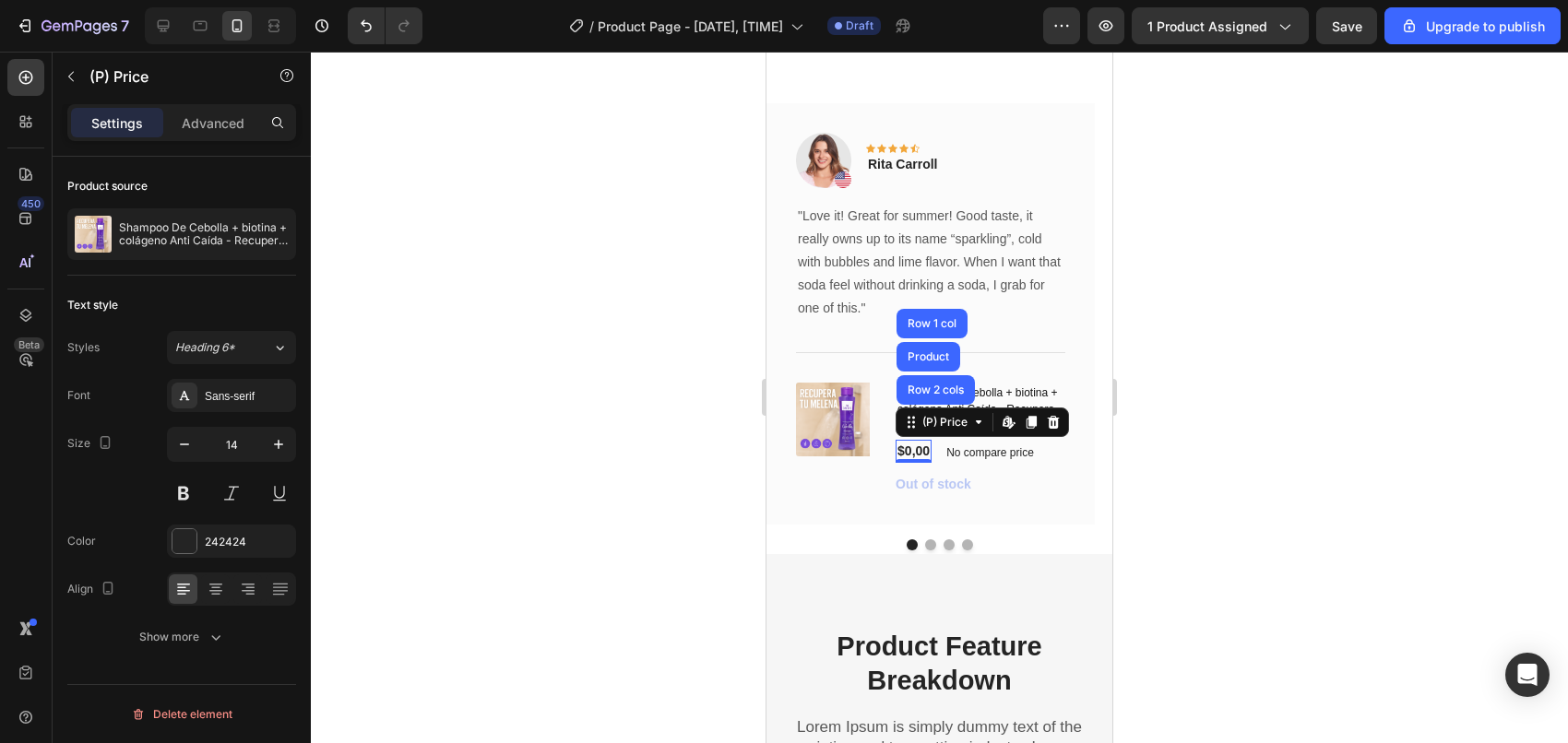 click 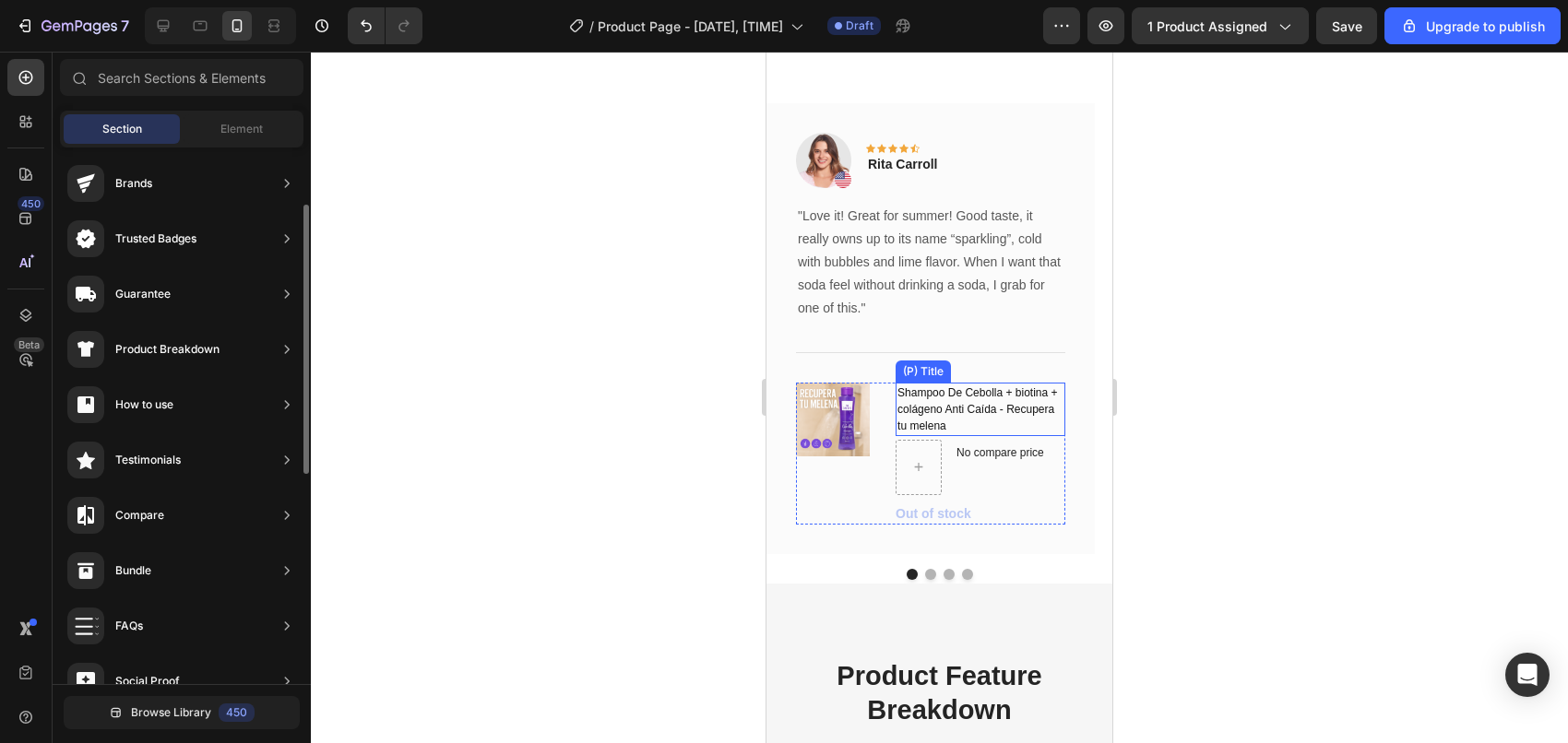 click on "Shampoo De Cebolla + biotina + colágeno Anti Caída - Recupera tu melena" at bounding box center (980, 409) 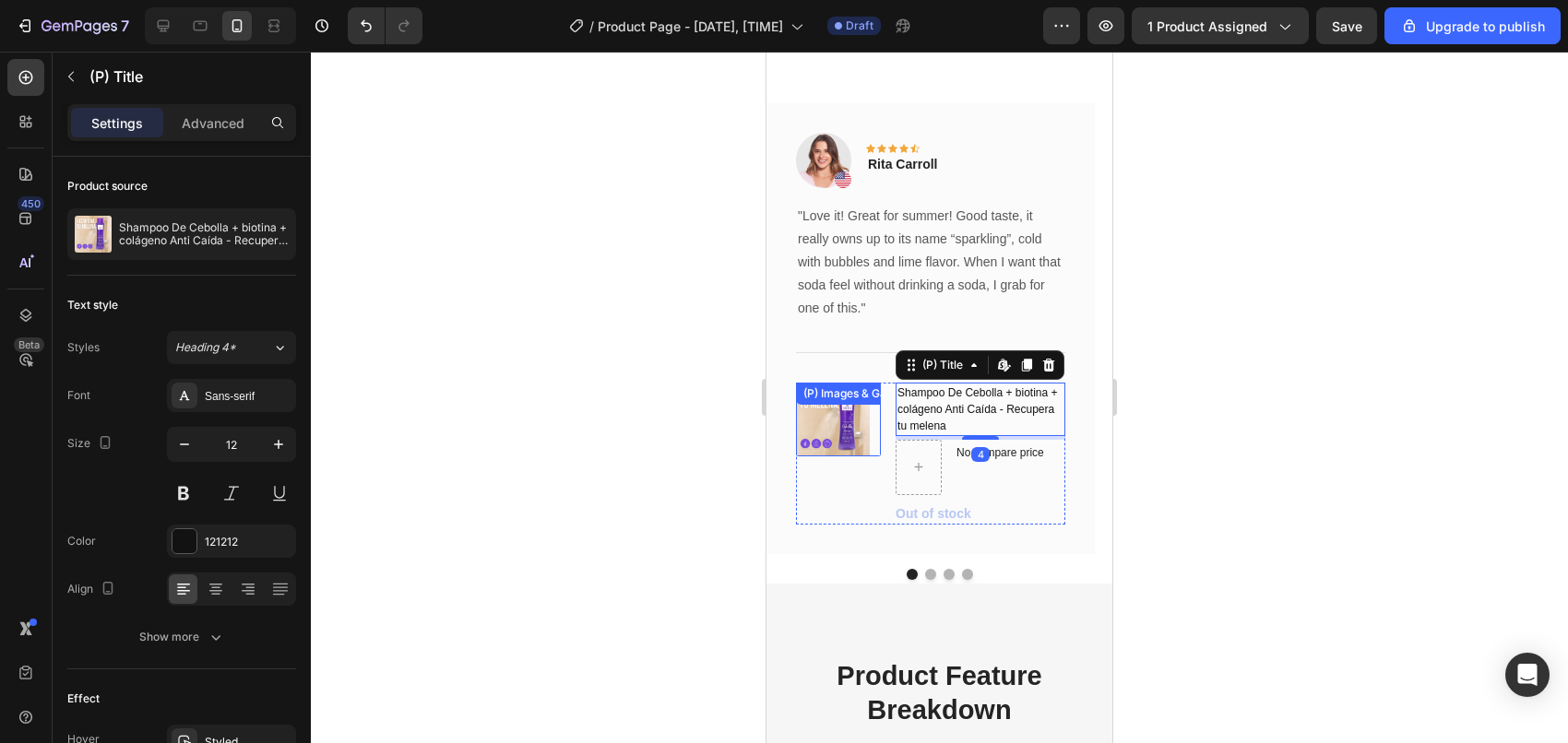 click on "(P) Images & Gallery" at bounding box center [838, 419] 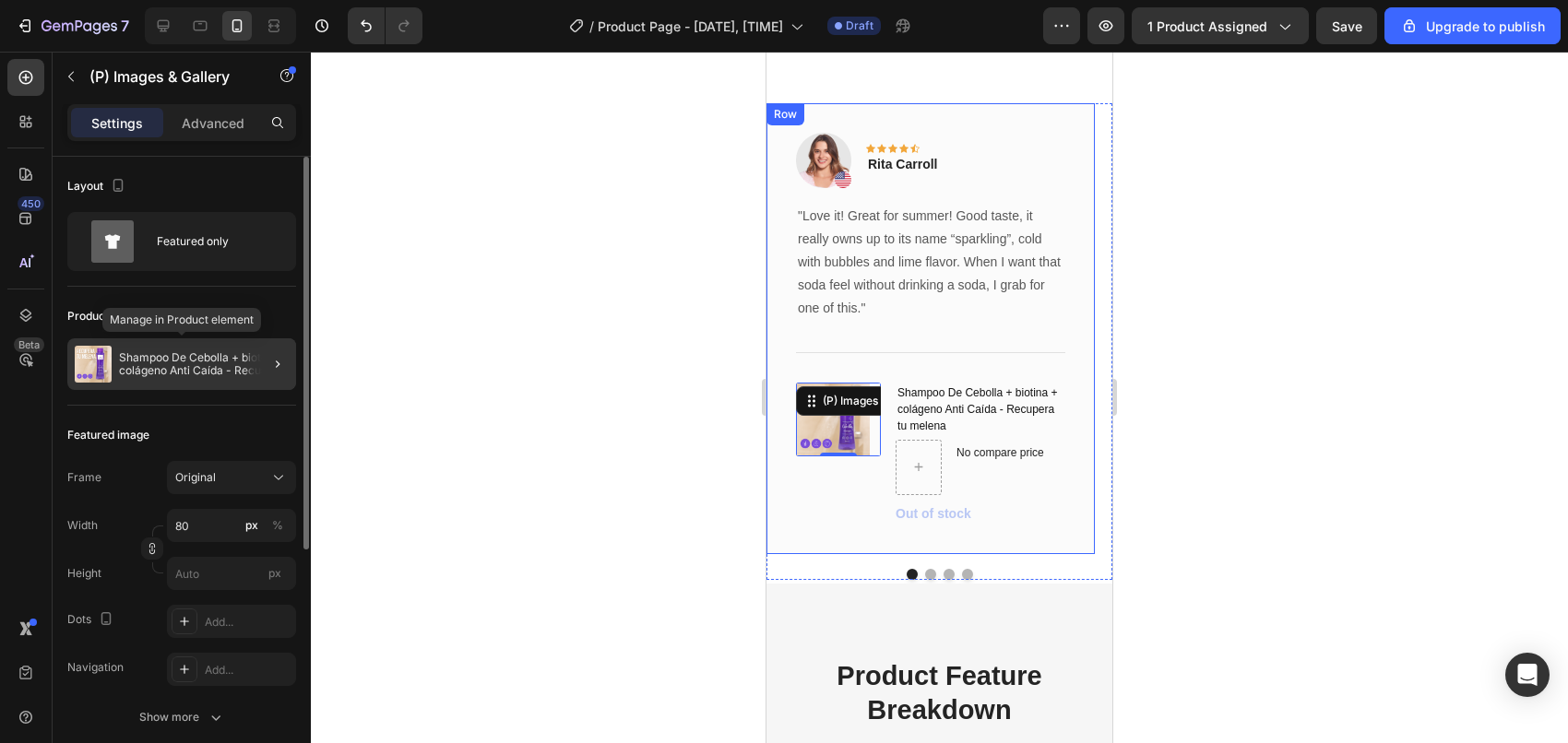 click on "Shampoo De Cebolla + biotina + colágeno Anti Caída - Recupera tu melena" 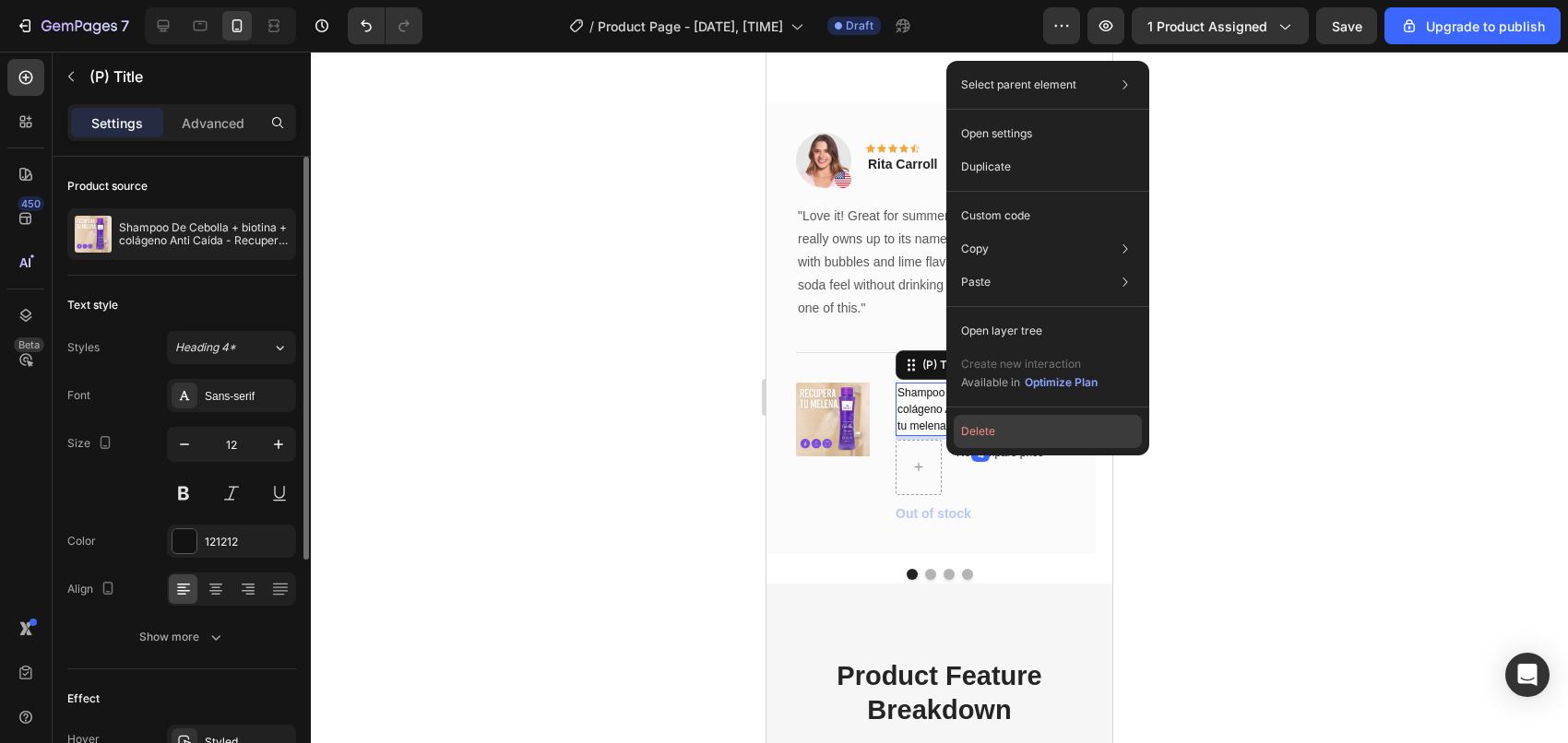 click on "Delete" 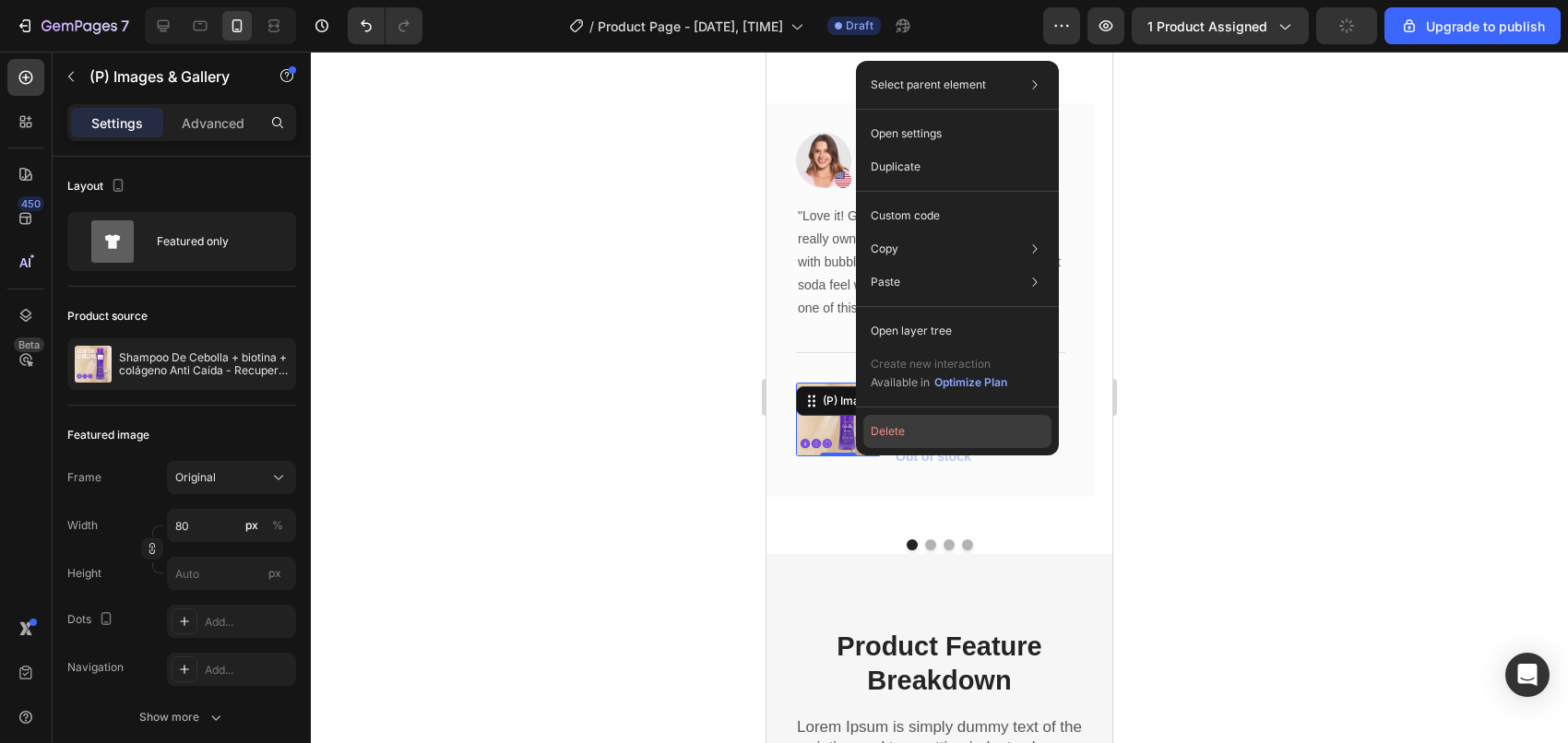 click on "Delete" 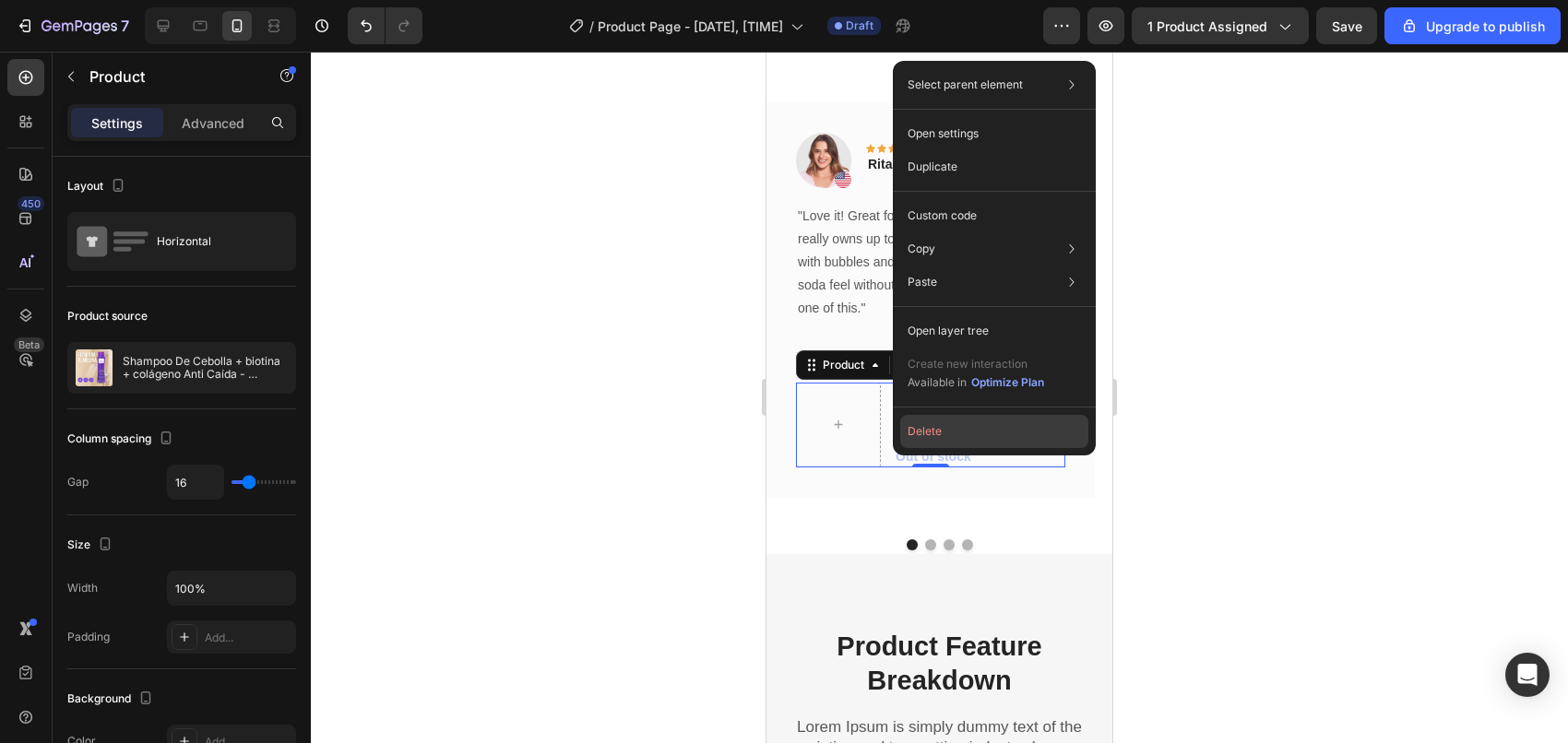click on "Delete" 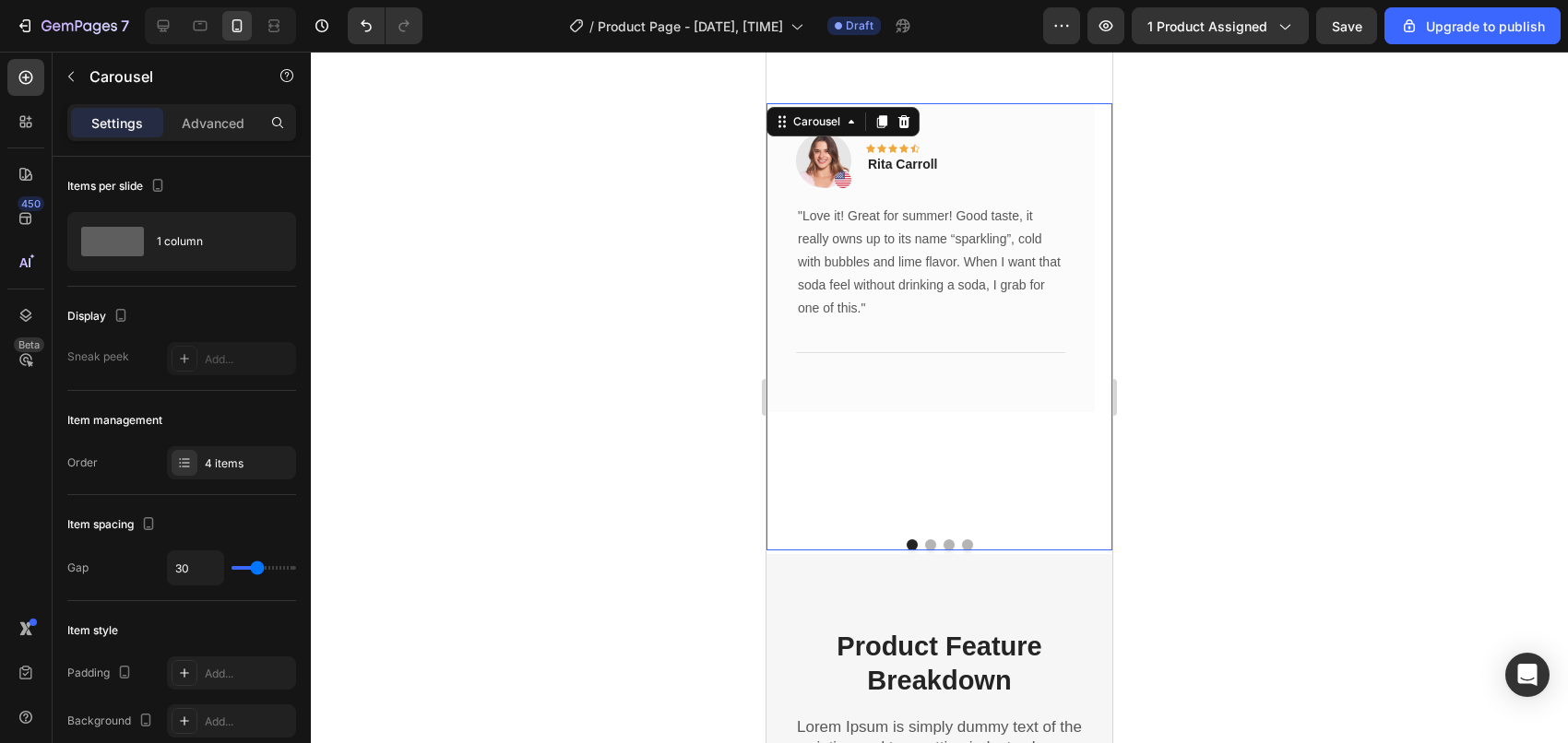 click on "Image
Icon
Icon
Icon
Icon
Icon Row Rita Carroll Text block Row "Love it! Great for summer! Good taste, it really owns up to its name “sparkling”, cold with bubbles and lime flavor. When I want that soda feel without drinking a soda, I grab for one of this." Text block                Title Line Row" at bounding box center (931, 313) 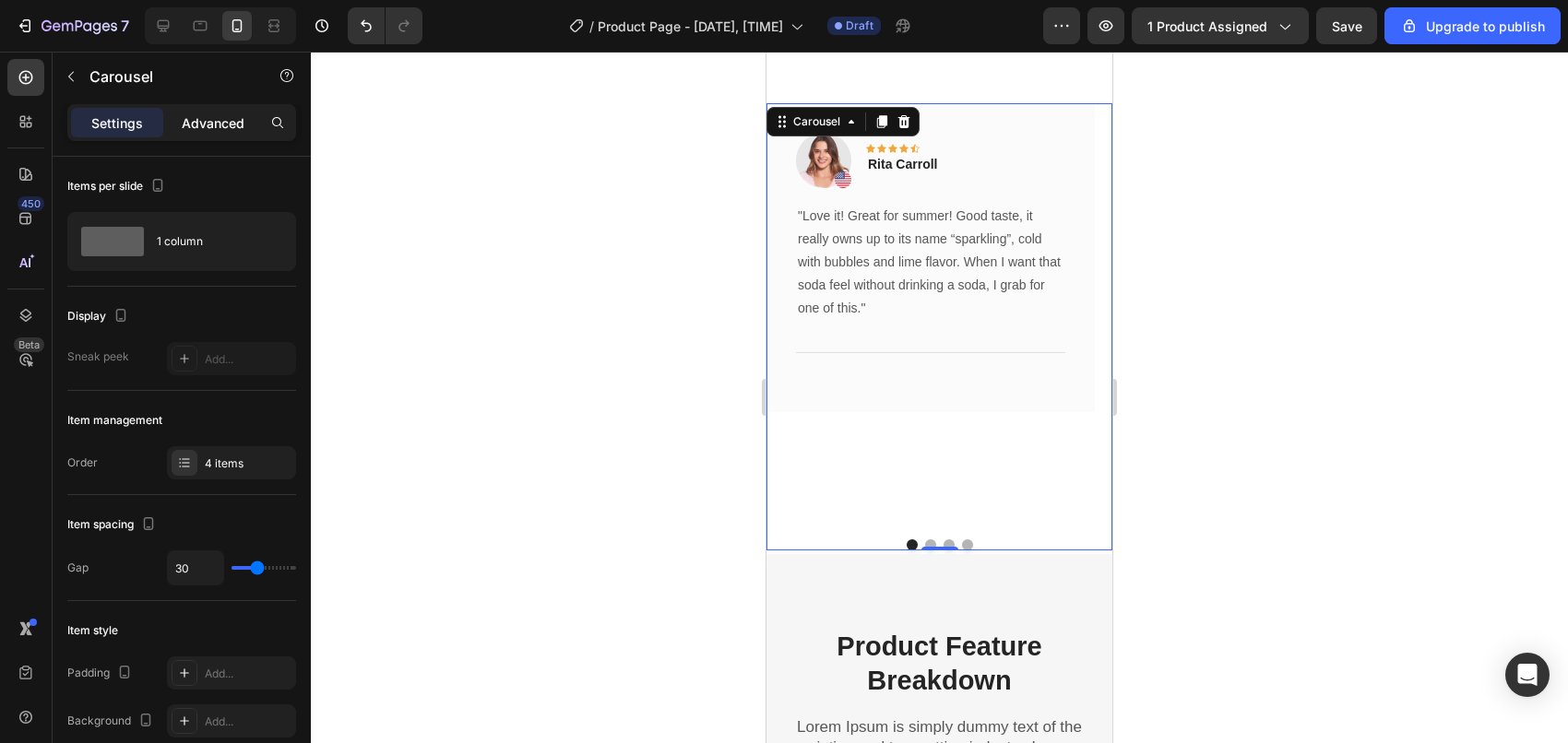 click on "Advanced" at bounding box center (213, 123) 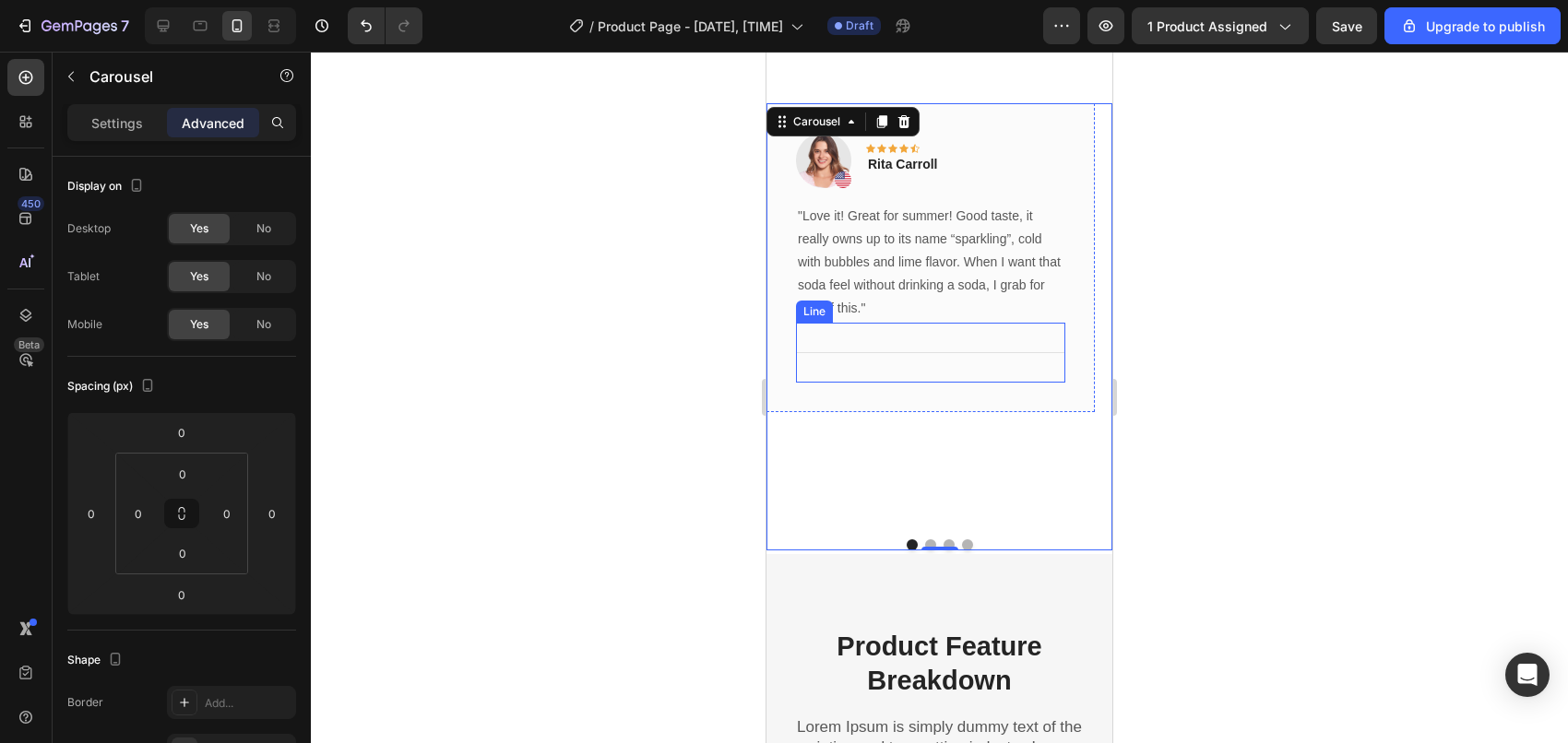 click at bounding box center [931, 352] 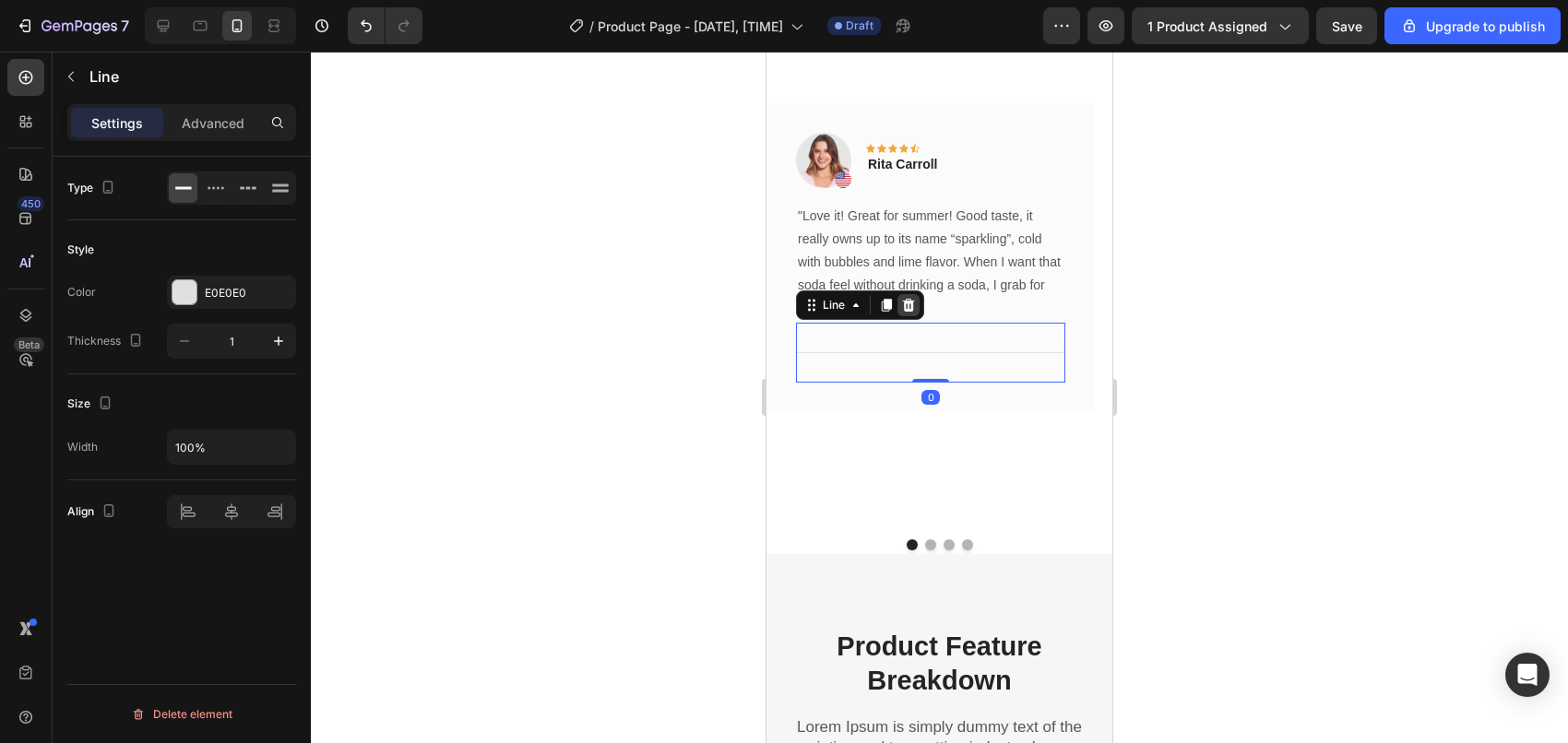 click at bounding box center [909, 305] 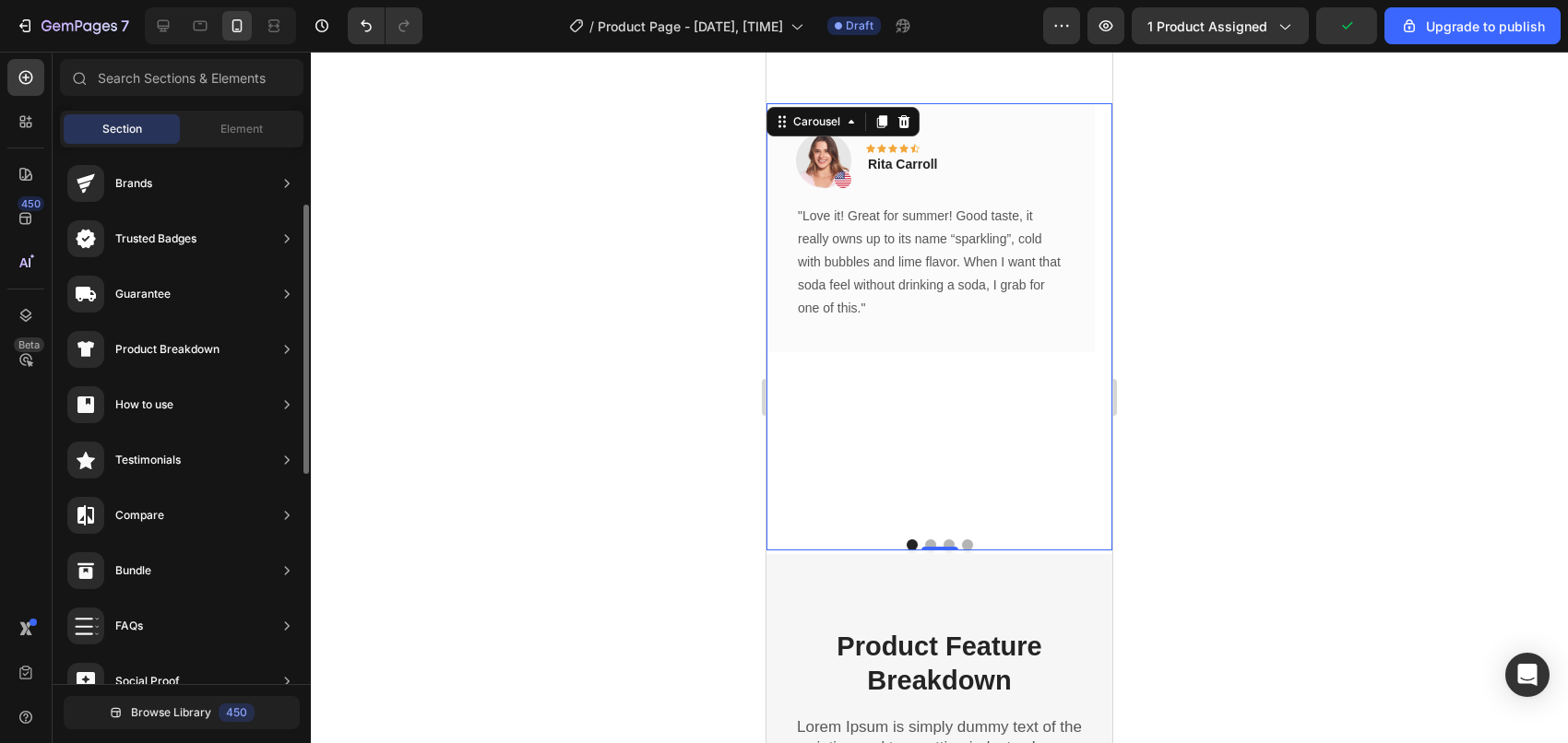 click on "Image
Icon
Icon
Icon
Icon
Icon Row Rita Carroll Text block Row "Love it! Great for summer! Good taste, it really owns up to its name “sparkling”, cold with bubbles and lime flavor. When I want that soda feel without drinking a soda, I grab for one of this." Text block Row" at bounding box center [931, 313] 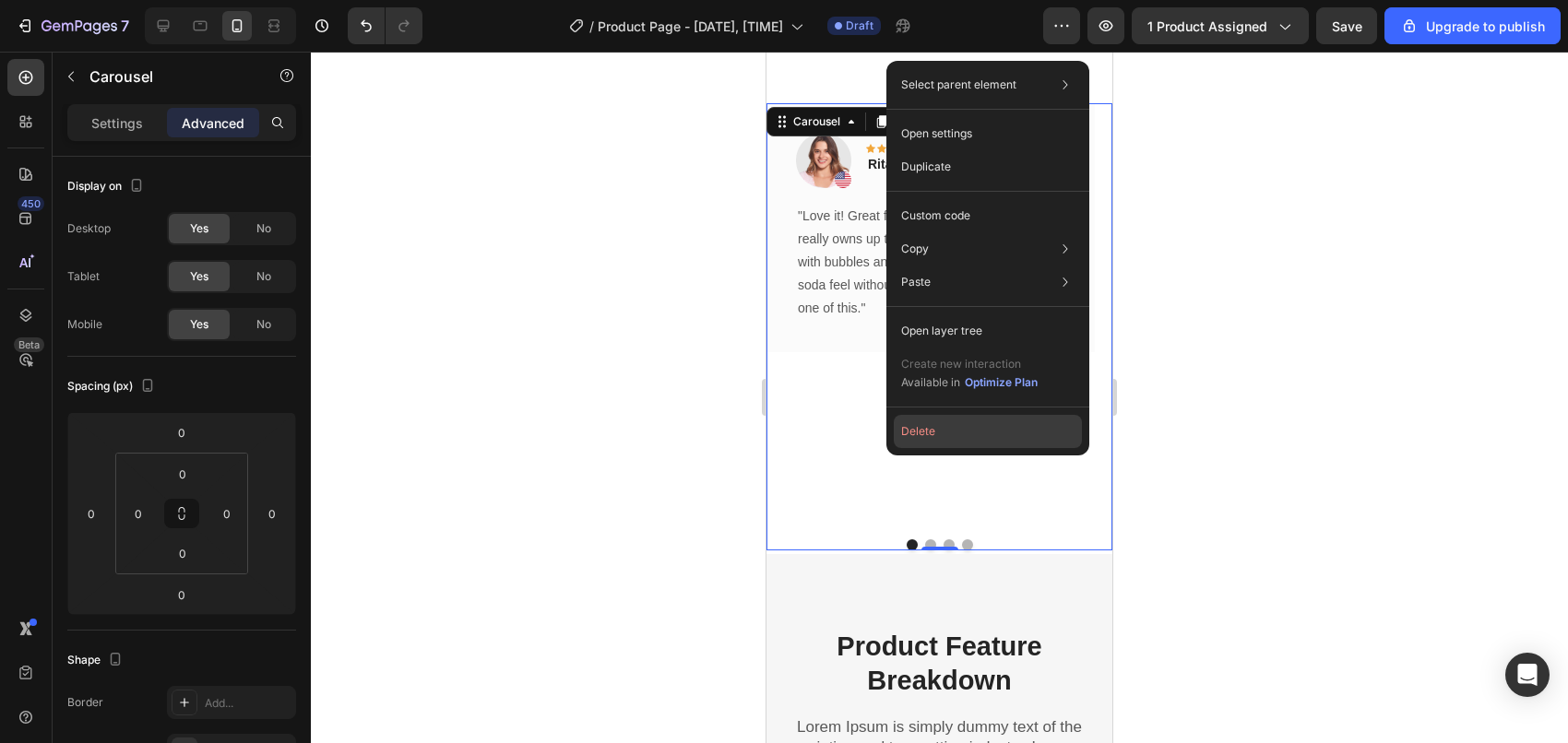 click on "Delete" 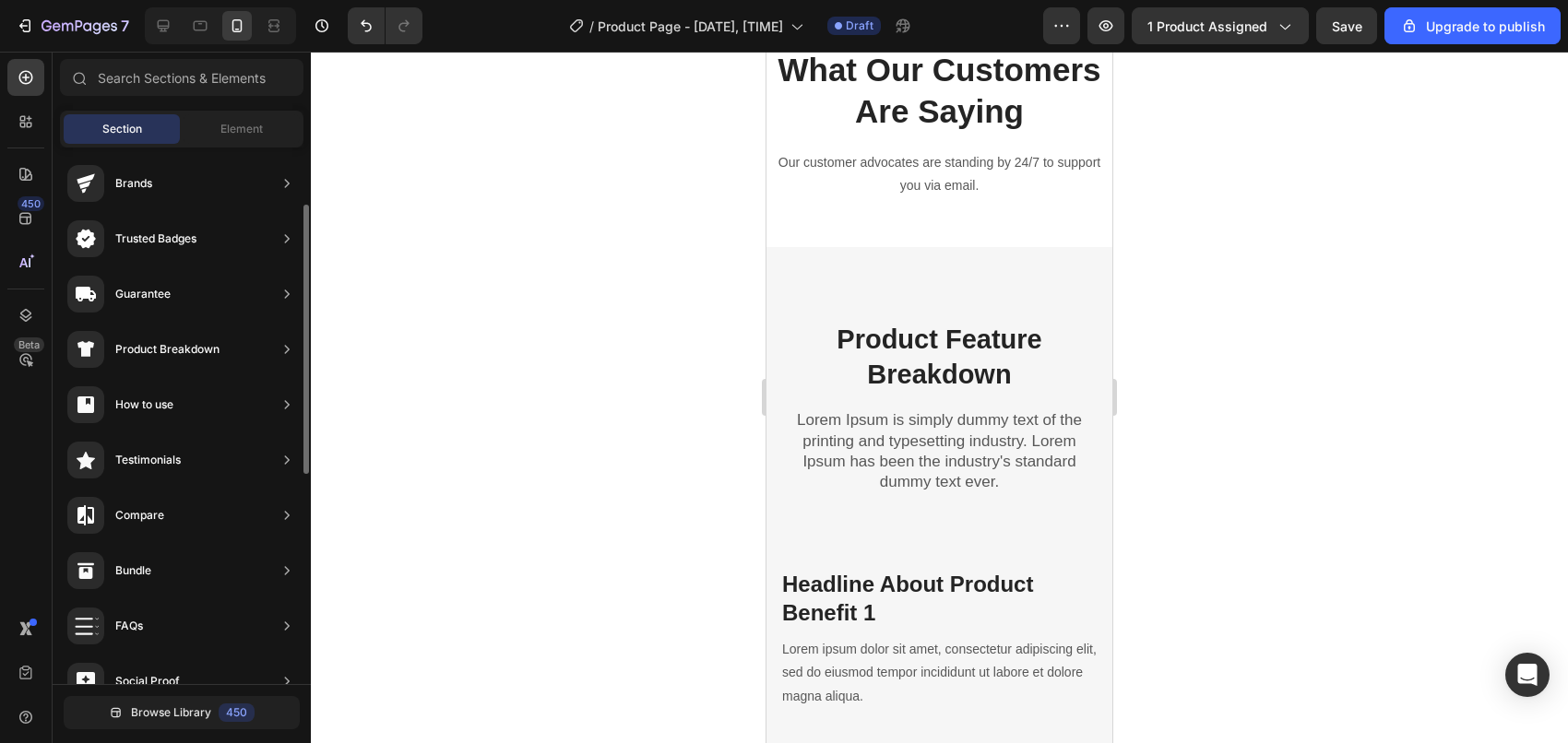 scroll, scrollTop: 232, scrollLeft: 0, axis: vertical 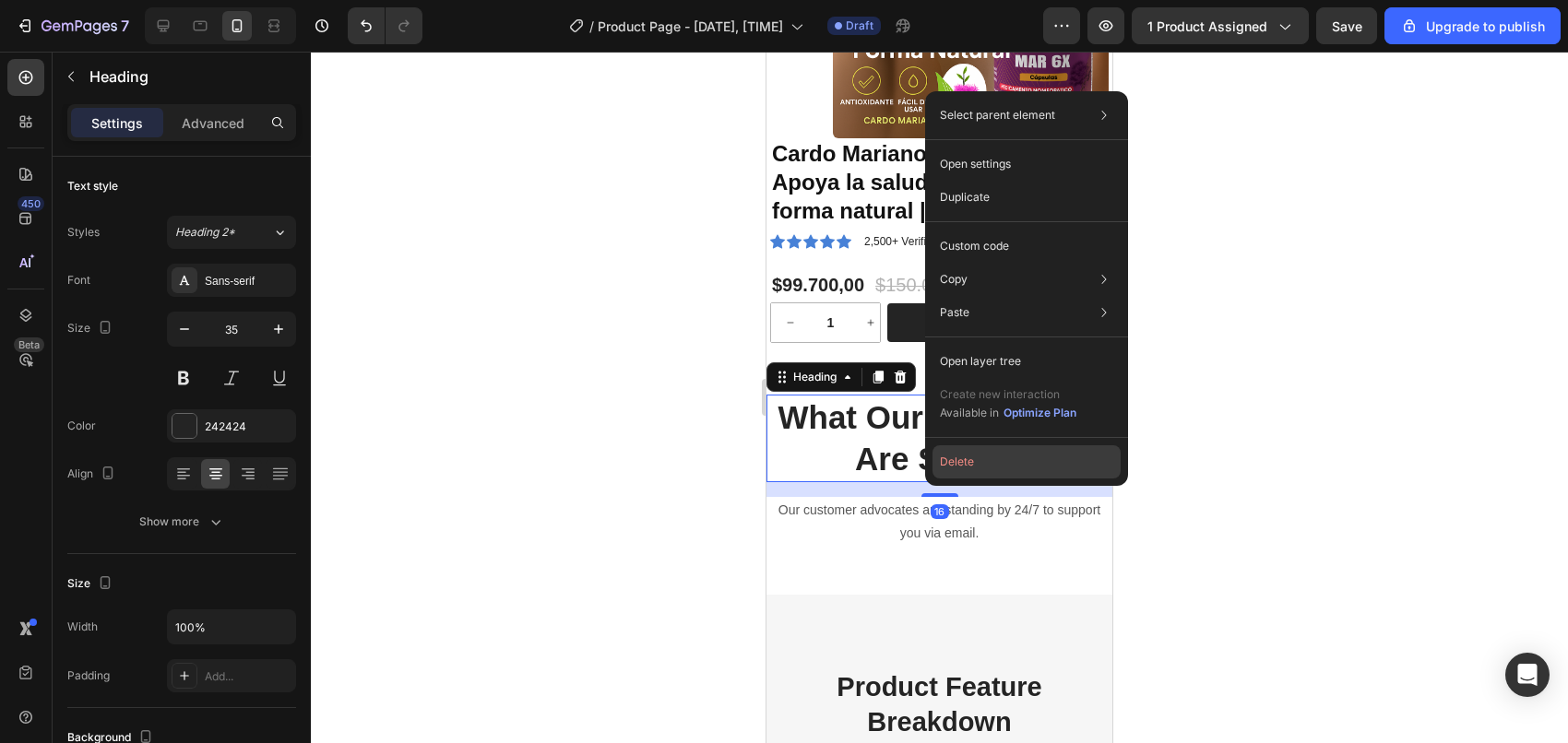 click on "Delete" 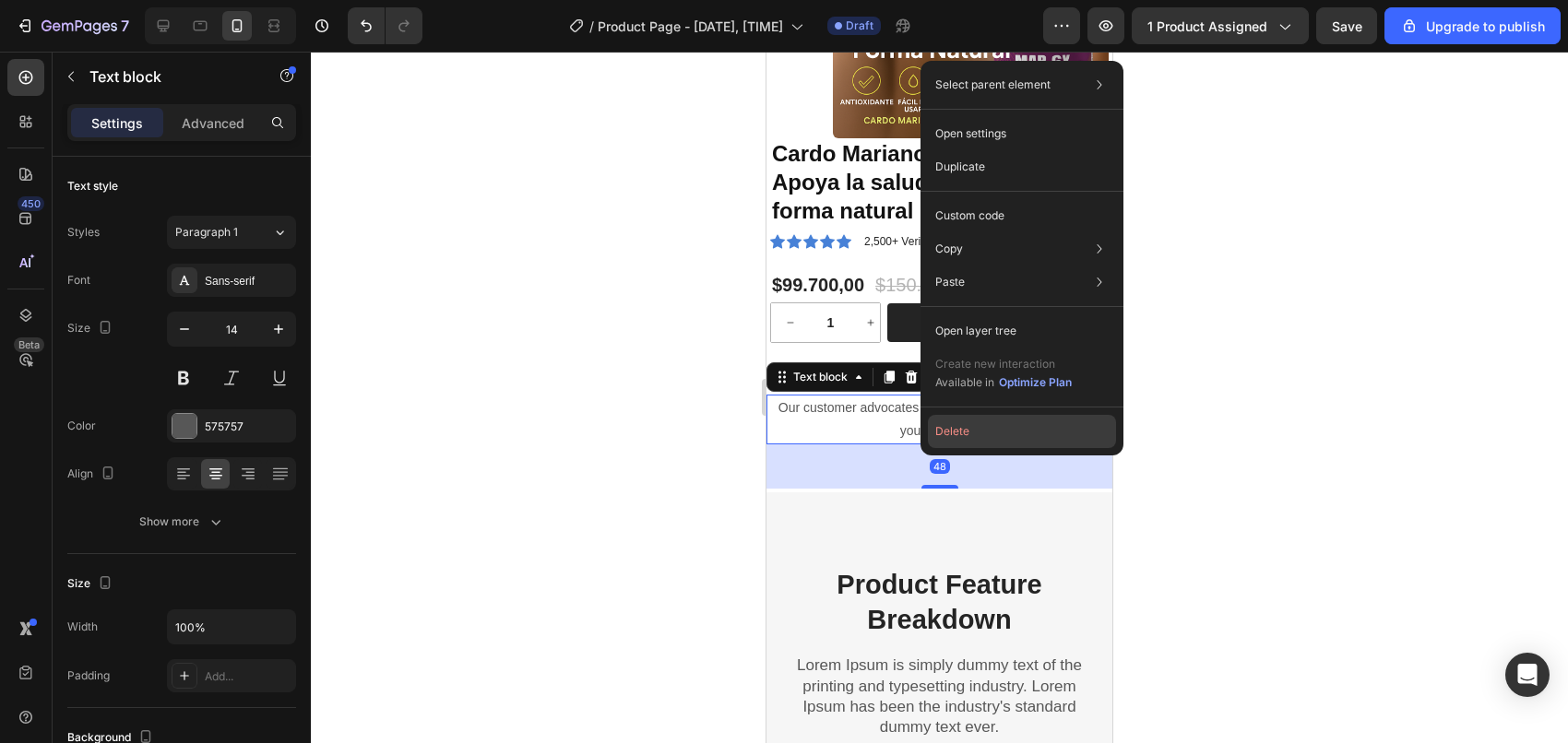 click on "Delete" 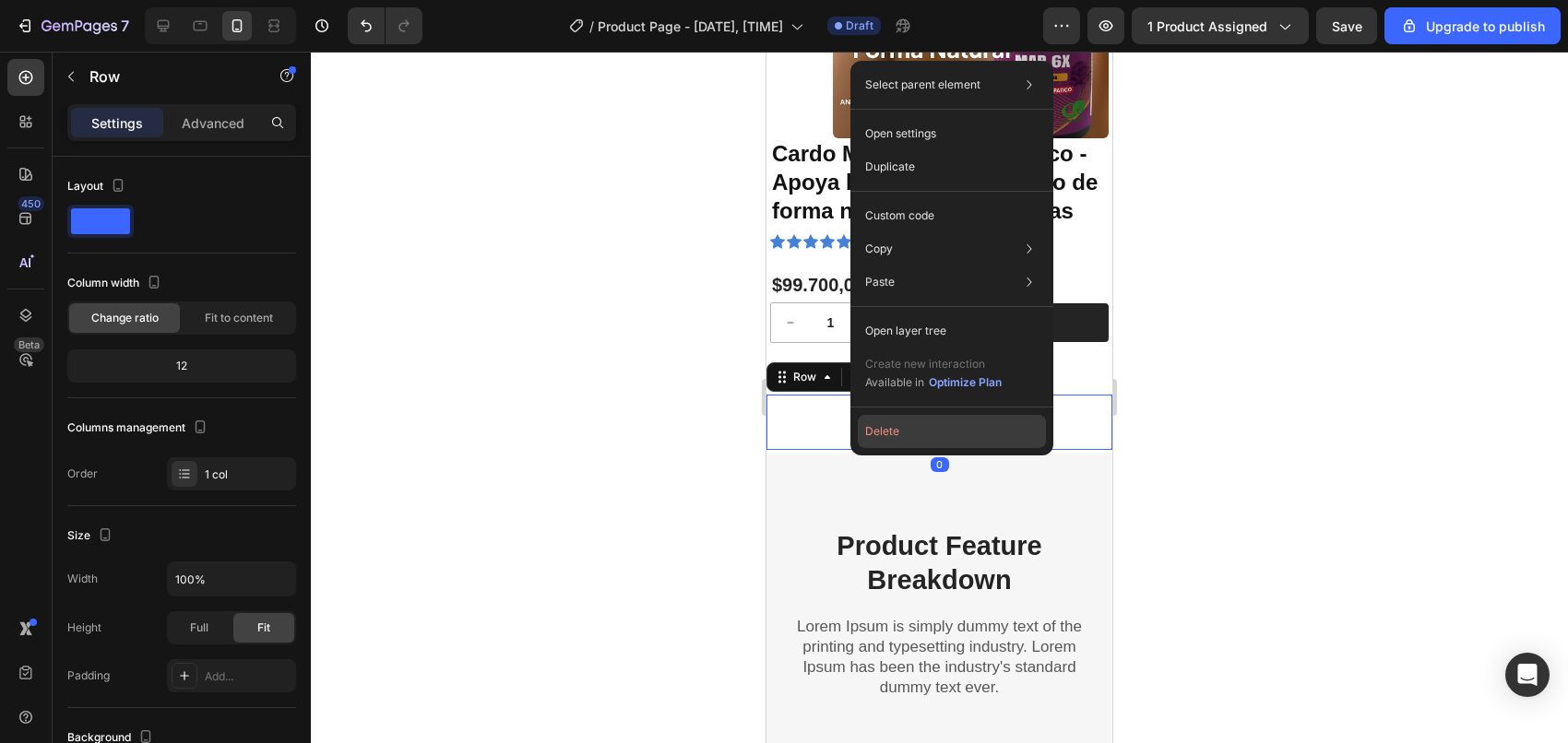click on "Delete" 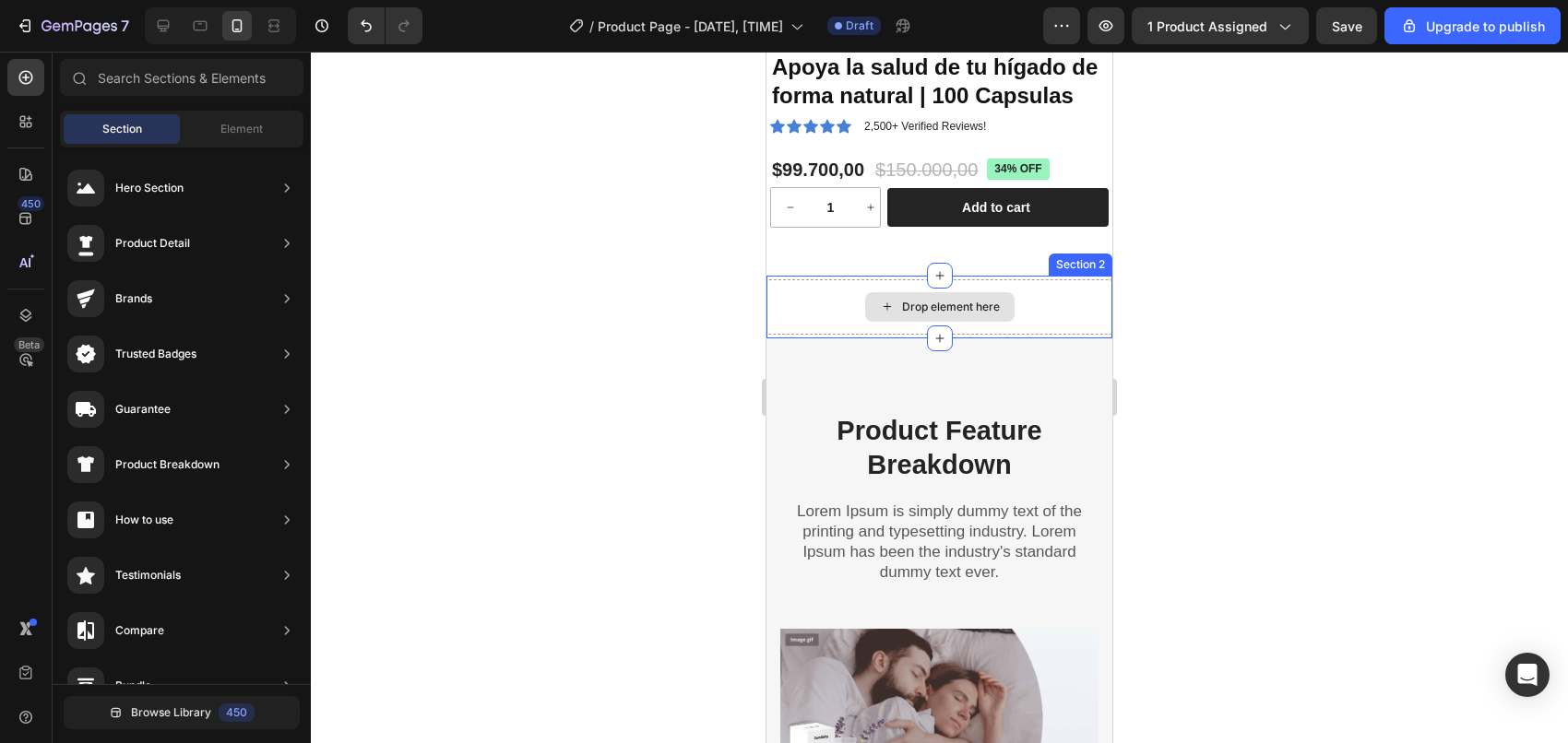 scroll, scrollTop: 0, scrollLeft: 0, axis: both 